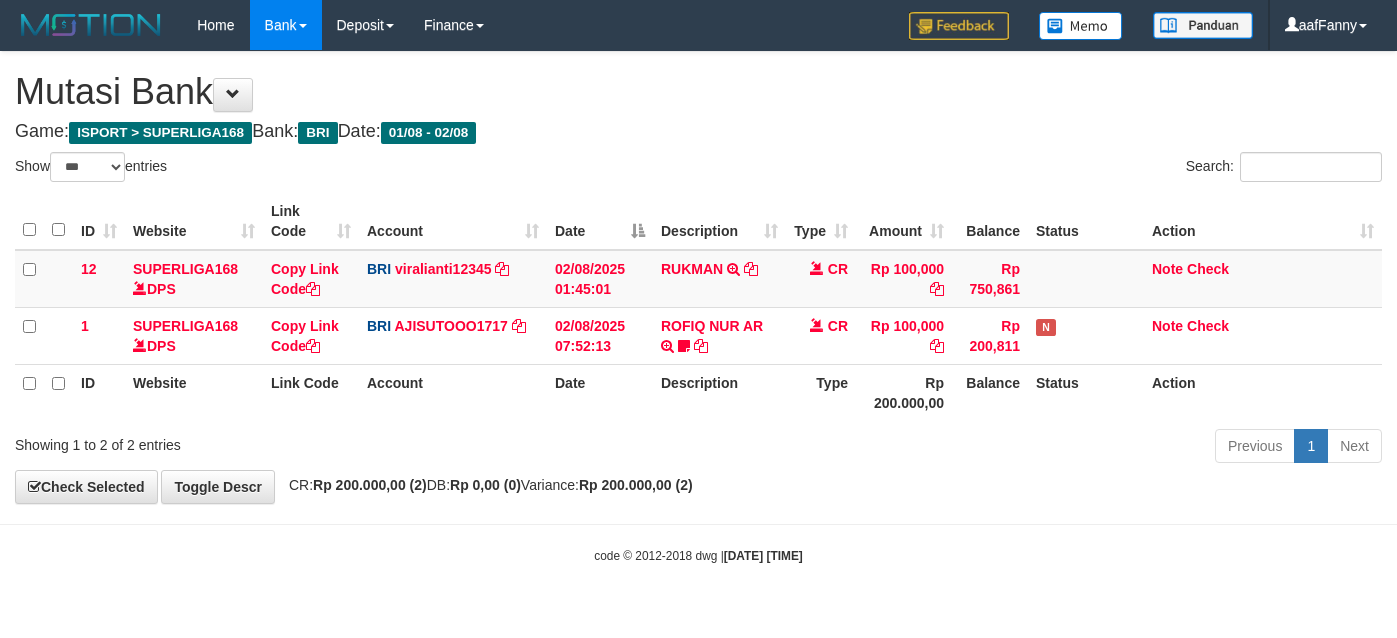 select on "***" 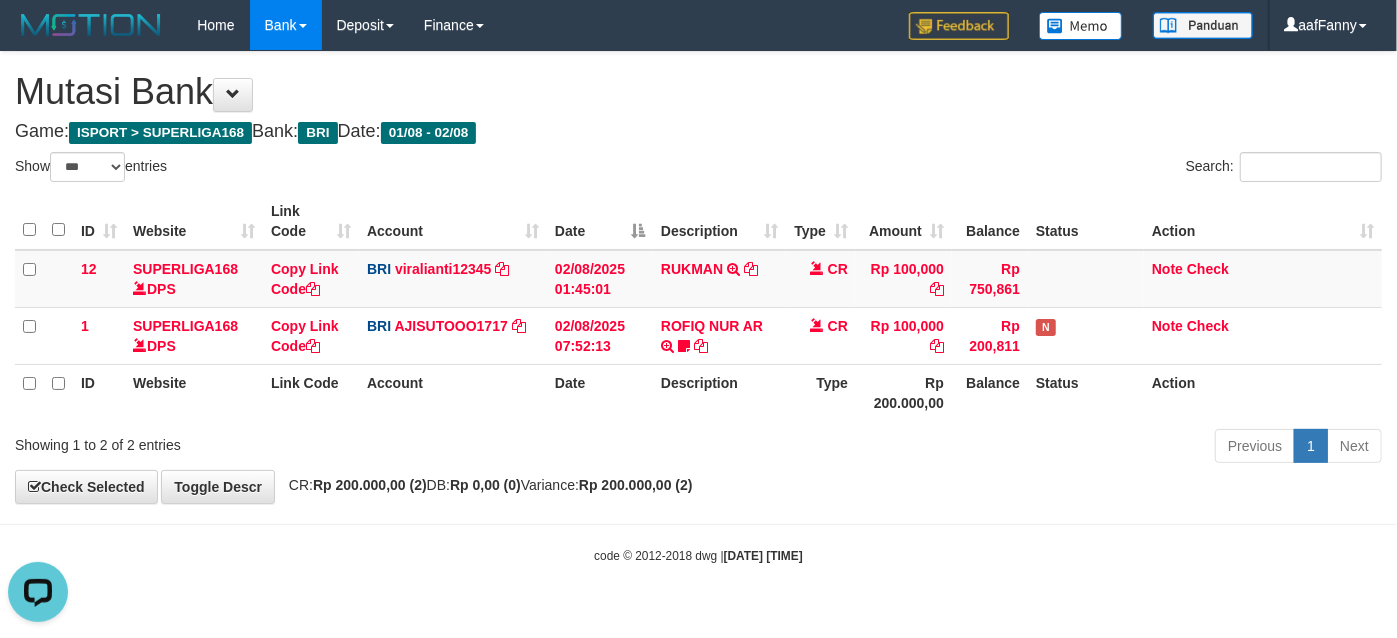 scroll, scrollTop: 0, scrollLeft: 0, axis: both 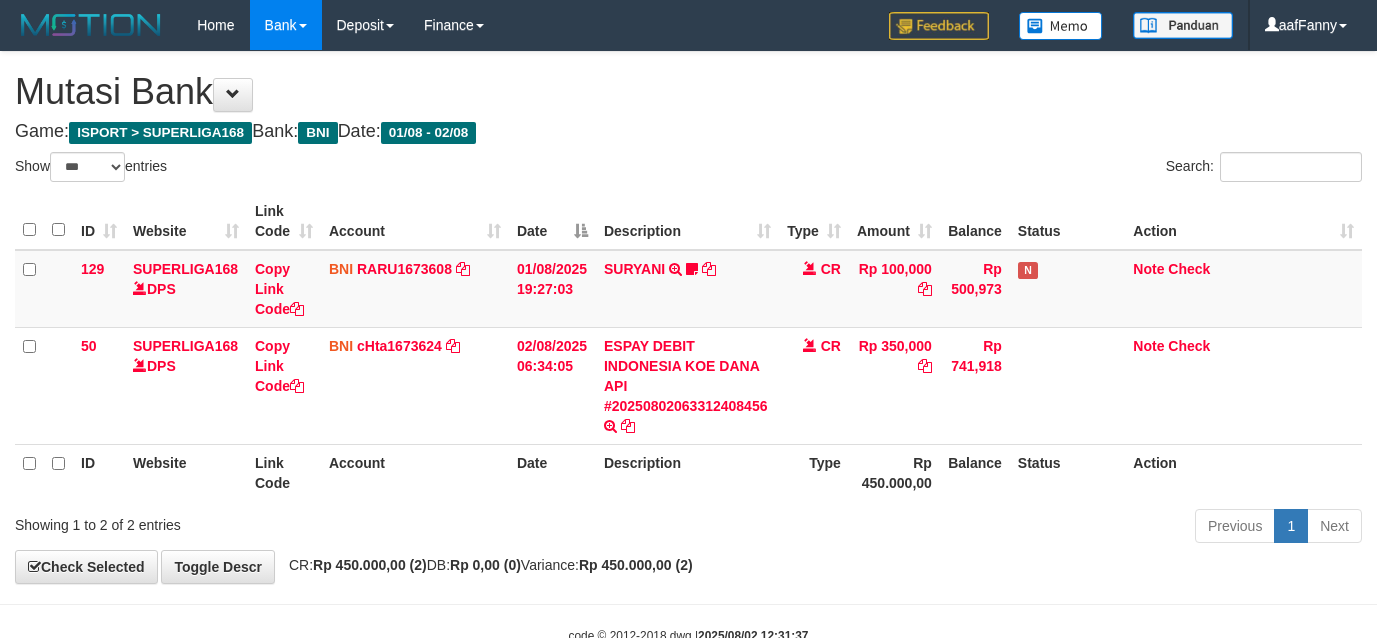 select on "***" 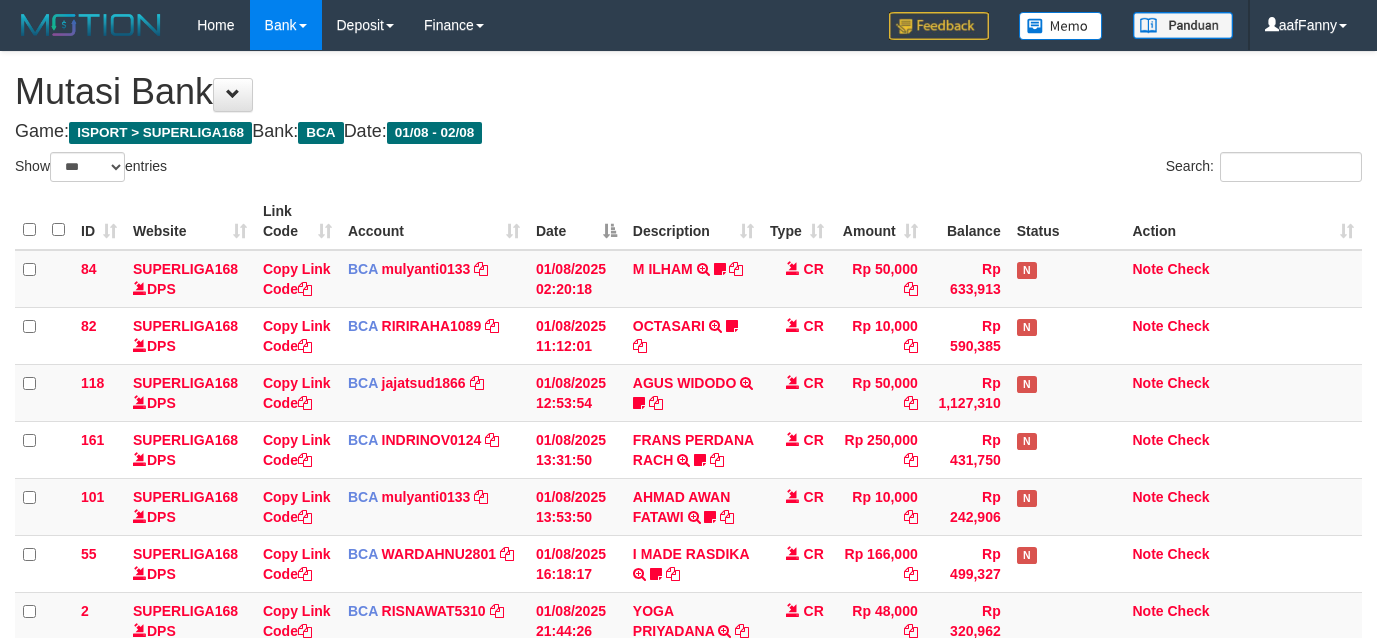 select on "***" 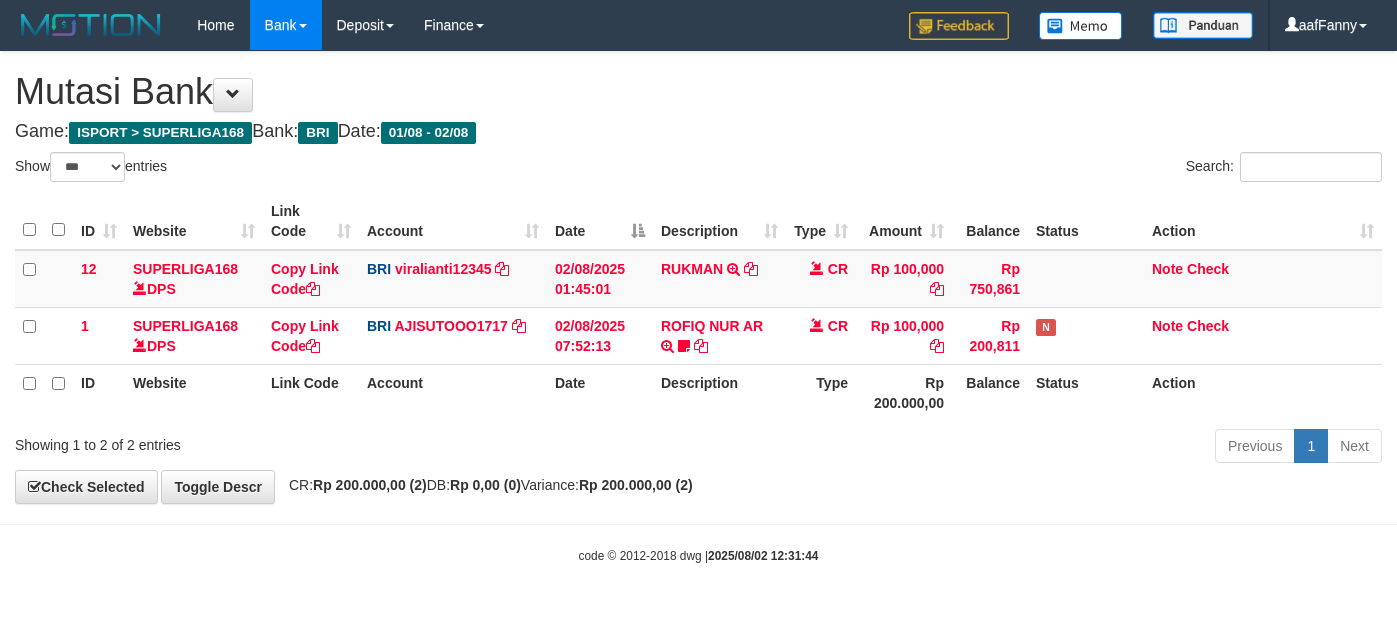 select on "***" 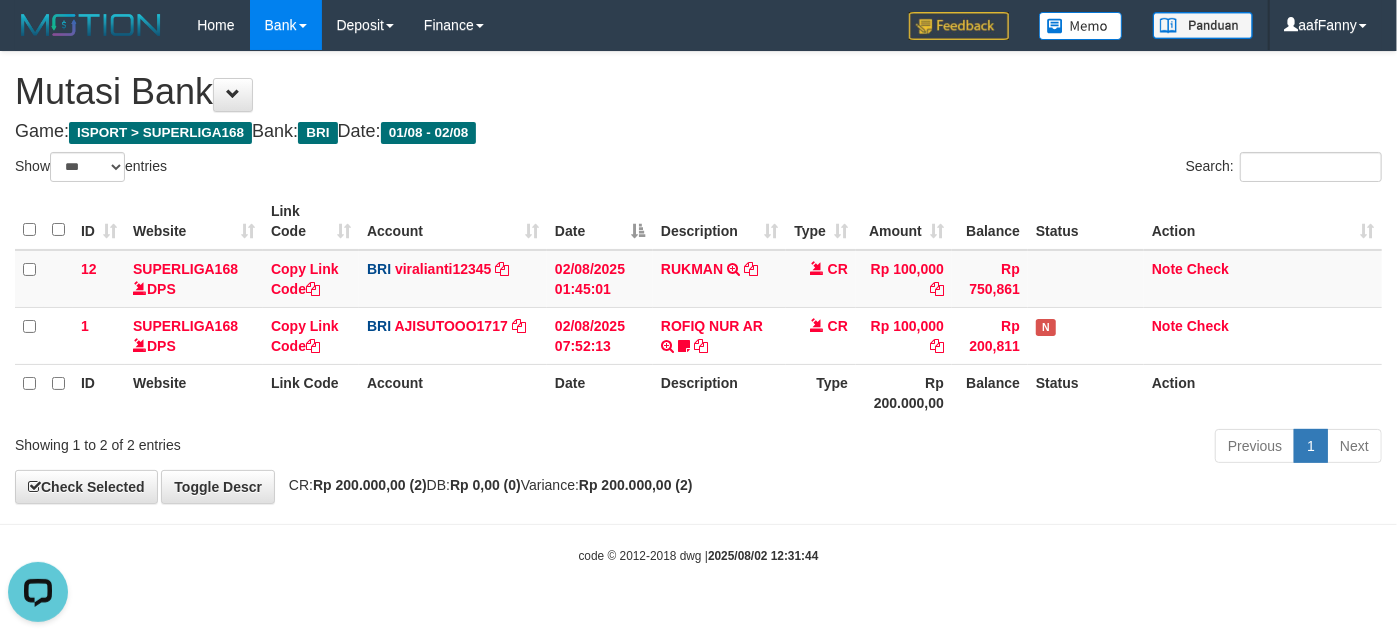 scroll, scrollTop: 0, scrollLeft: 0, axis: both 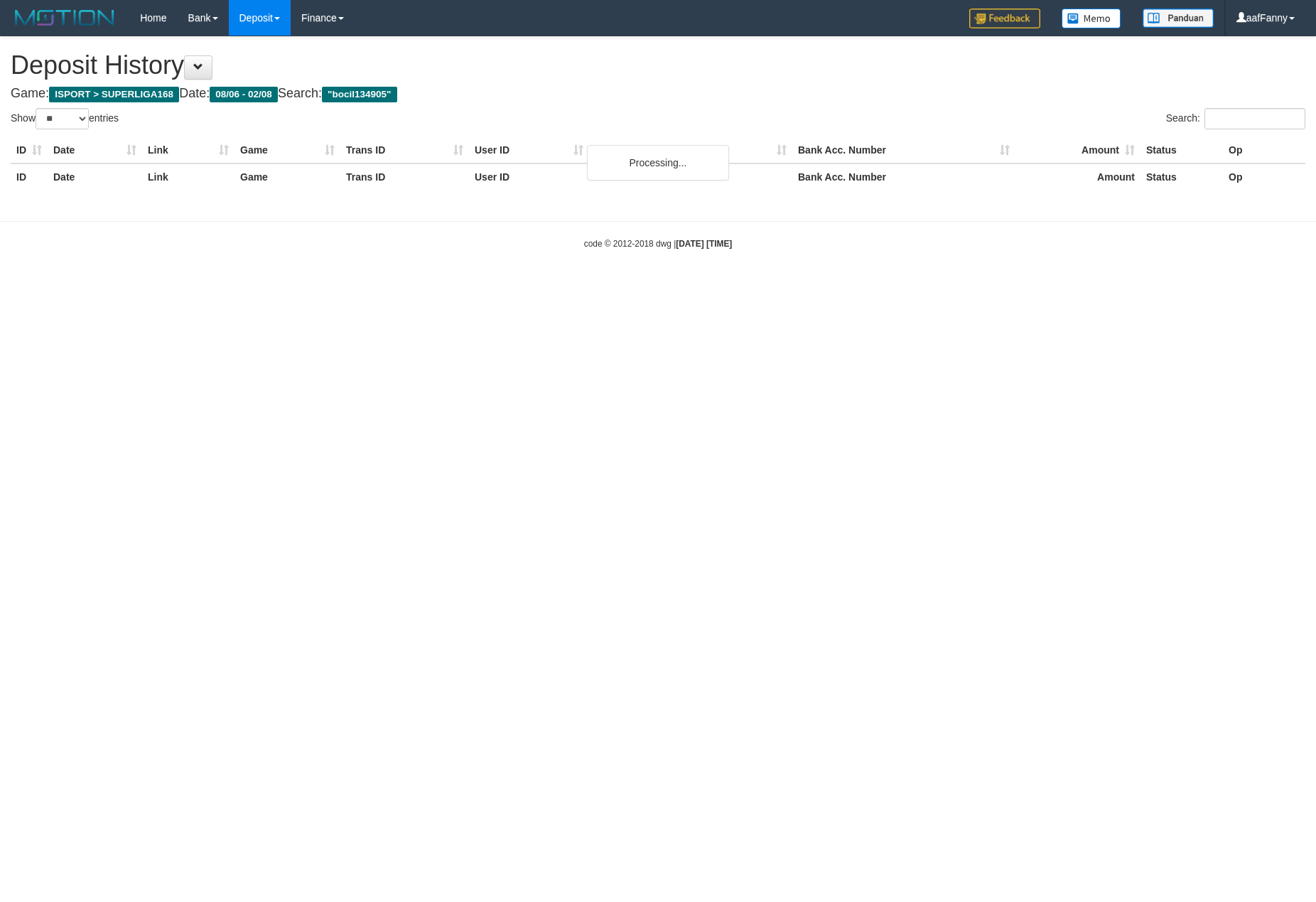 select on "**" 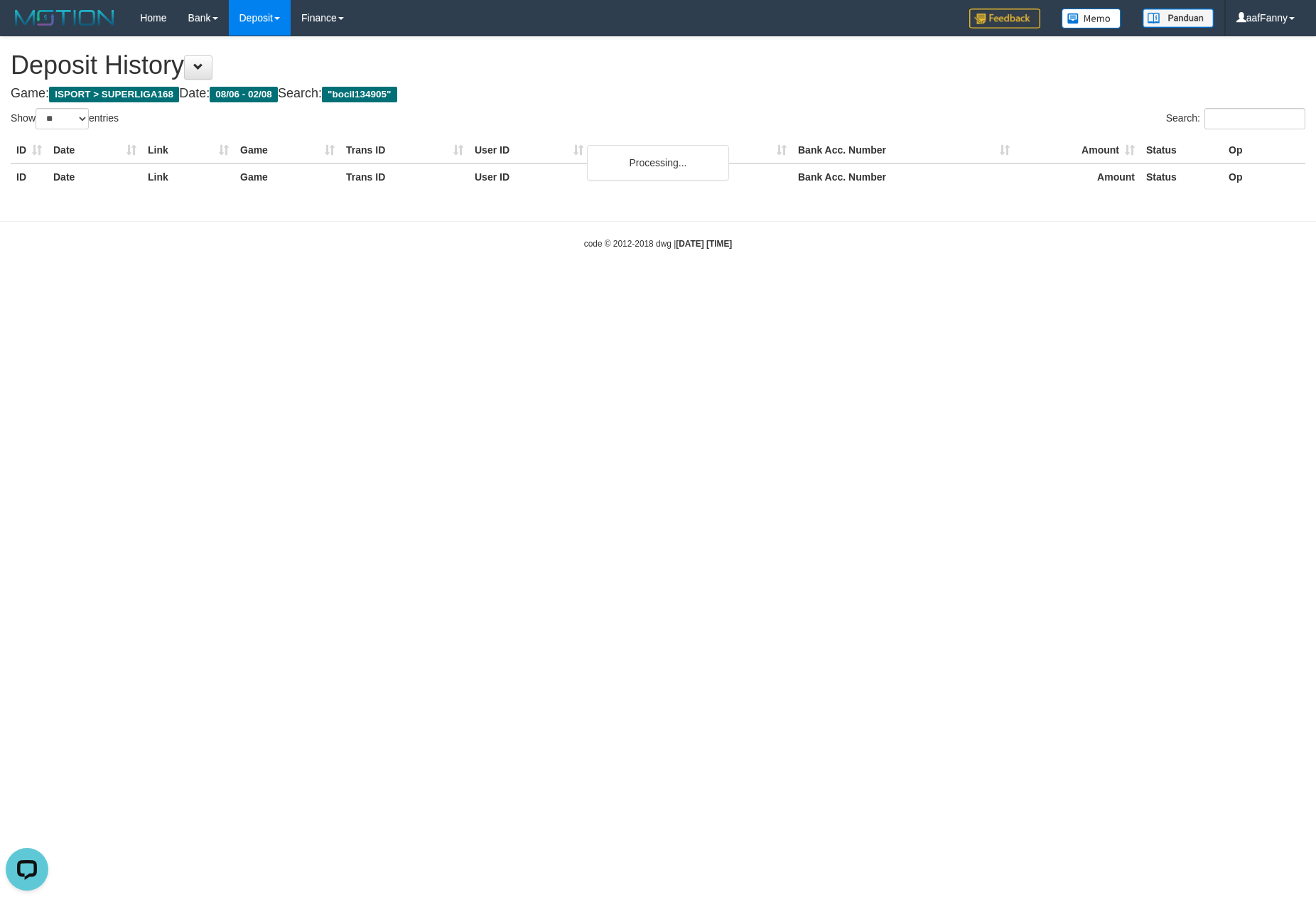 scroll, scrollTop: 0, scrollLeft: 0, axis: both 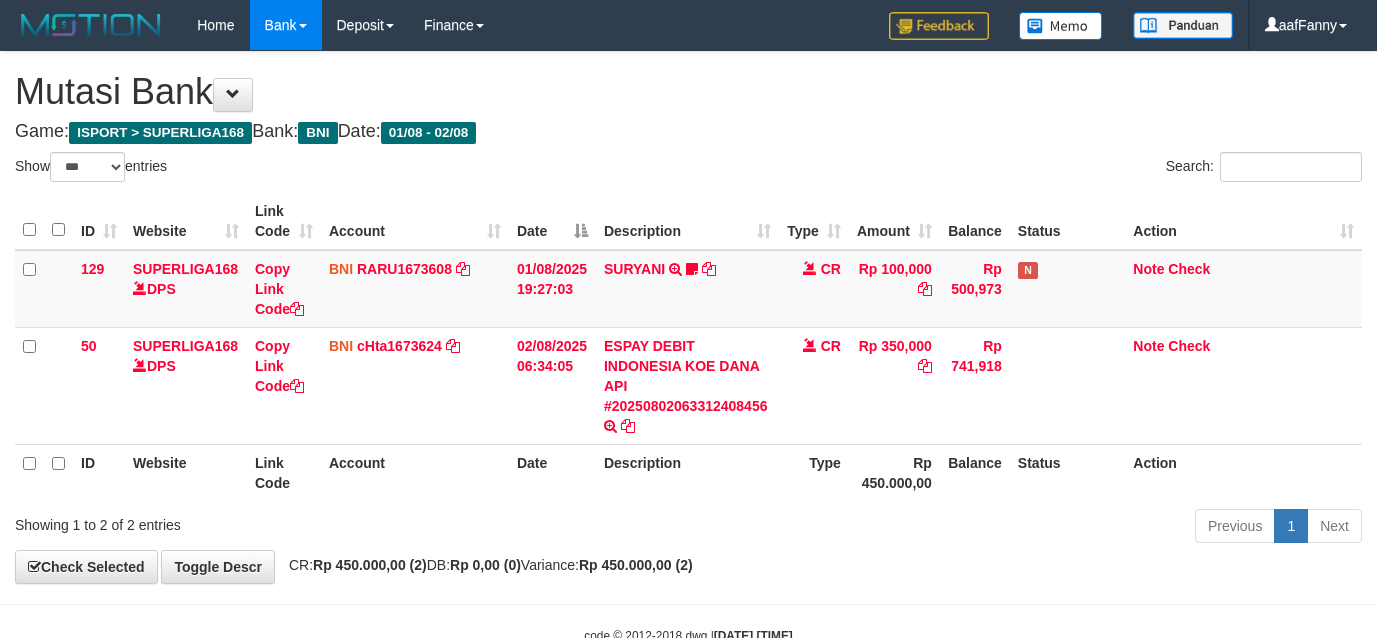 select on "***" 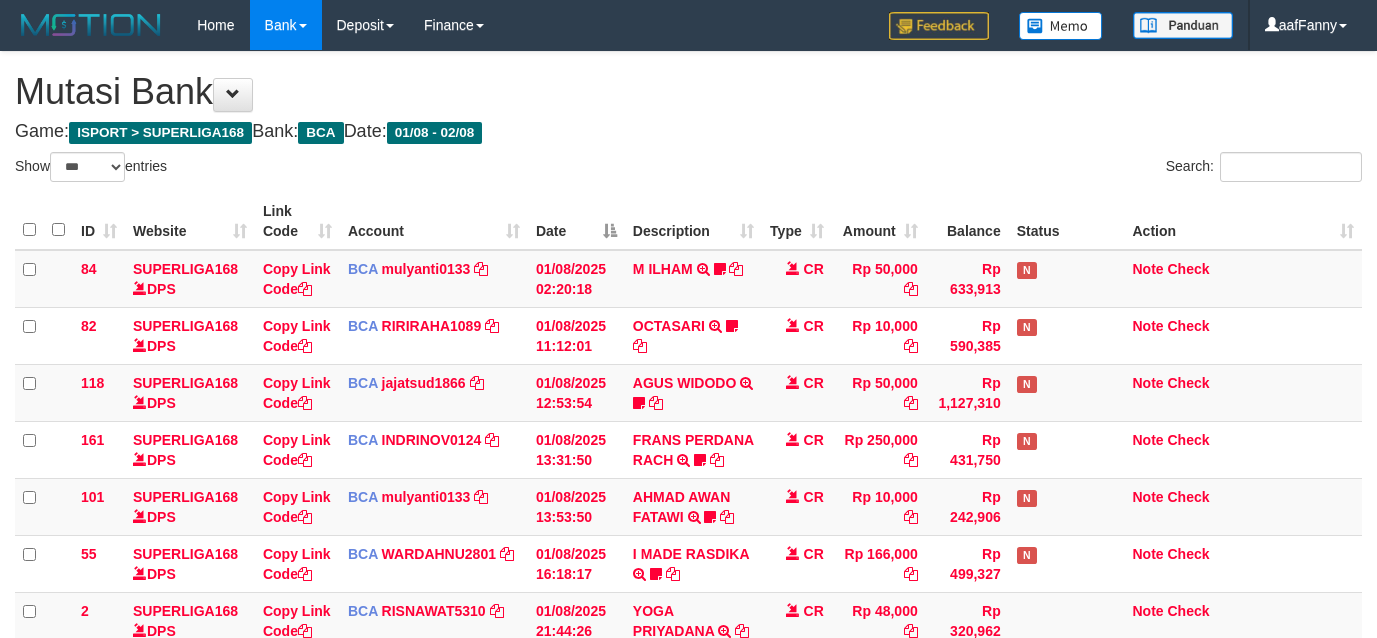 select on "***" 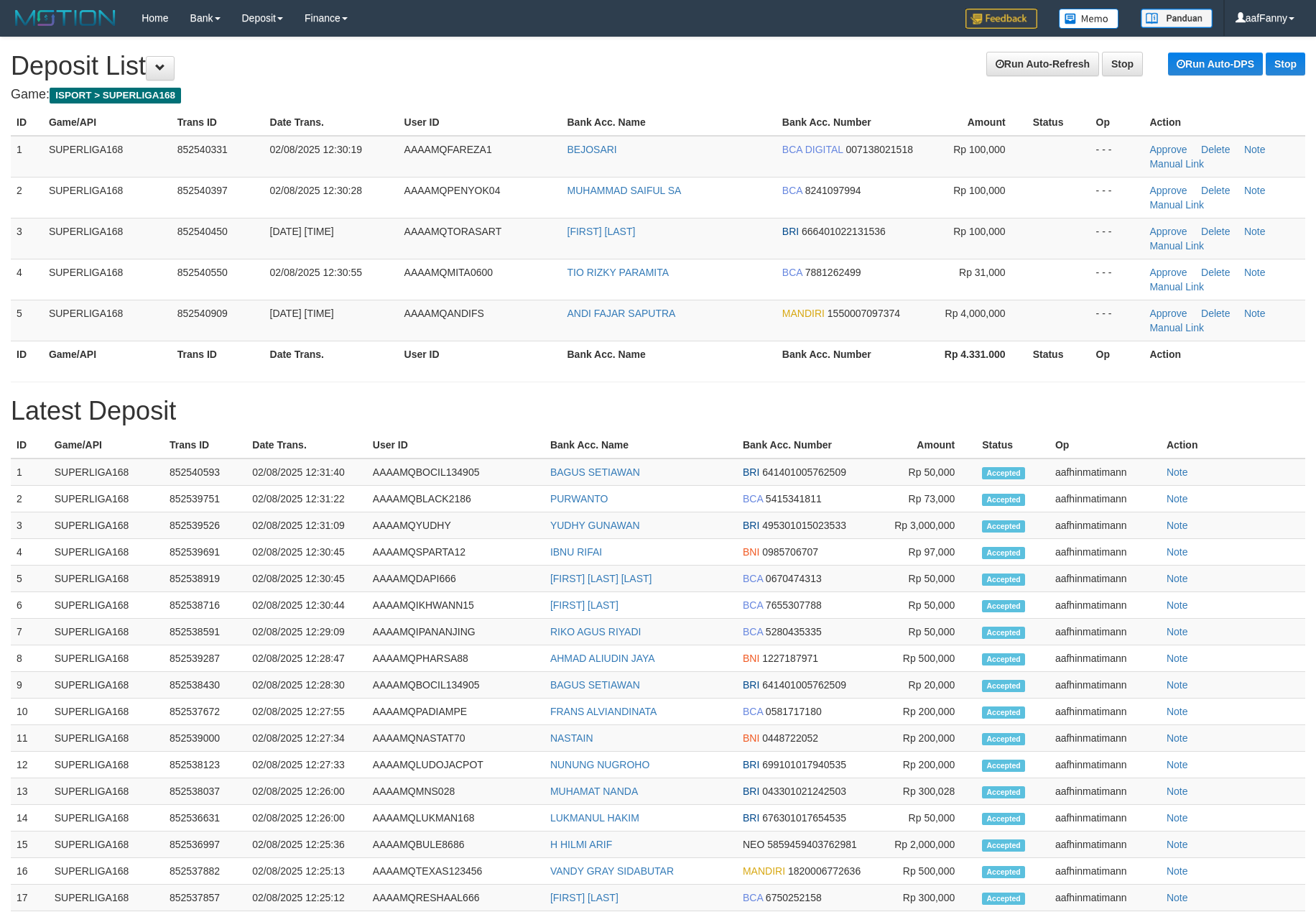 scroll, scrollTop: 0, scrollLeft: 0, axis: both 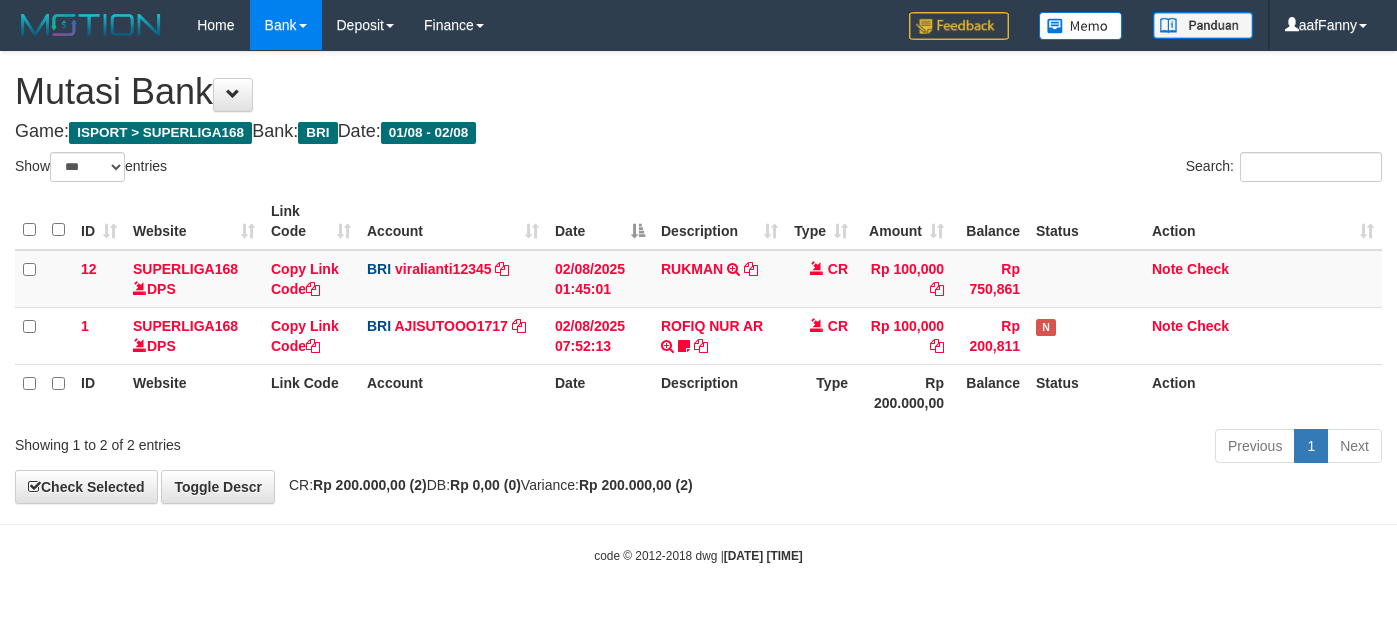 select on "***" 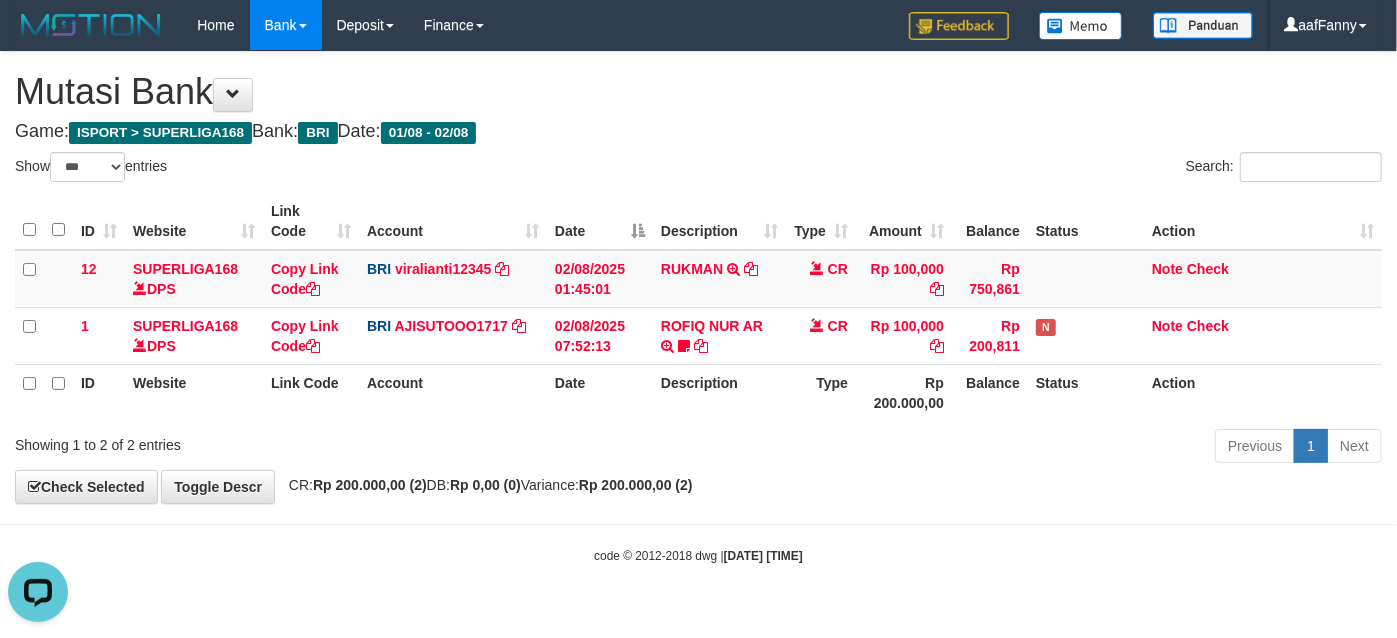 scroll, scrollTop: 0, scrollLeft: 0, axis: both 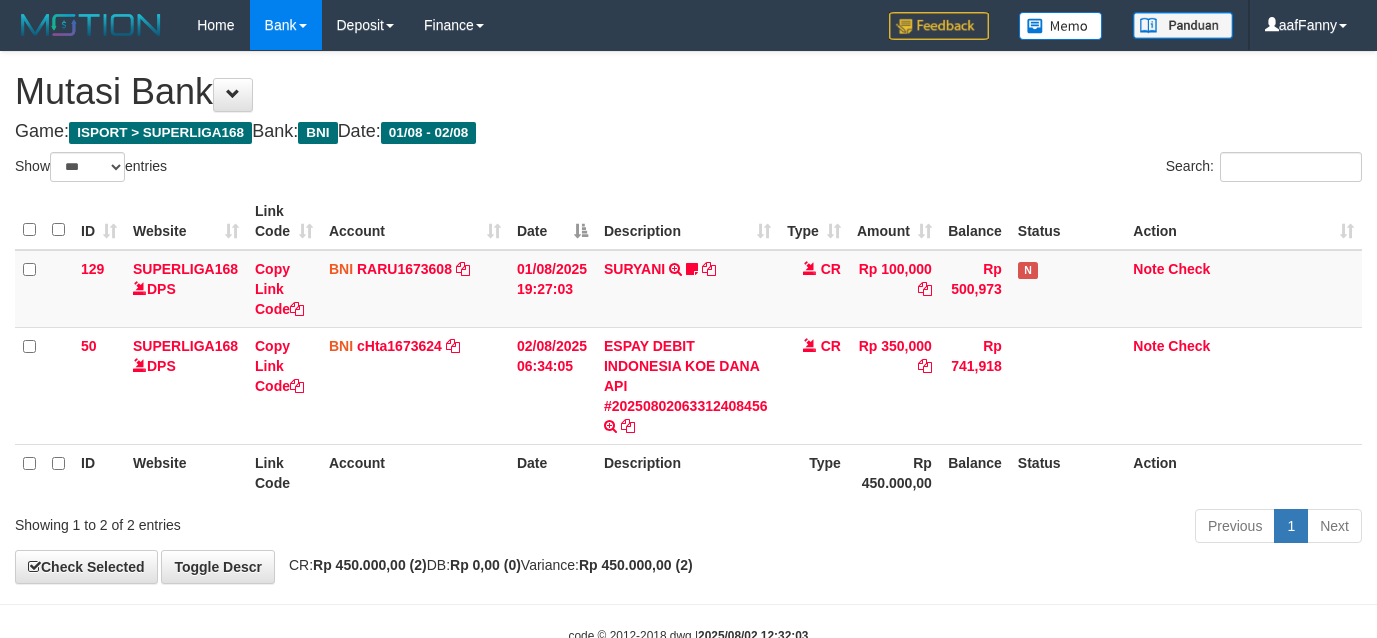 select on "***" 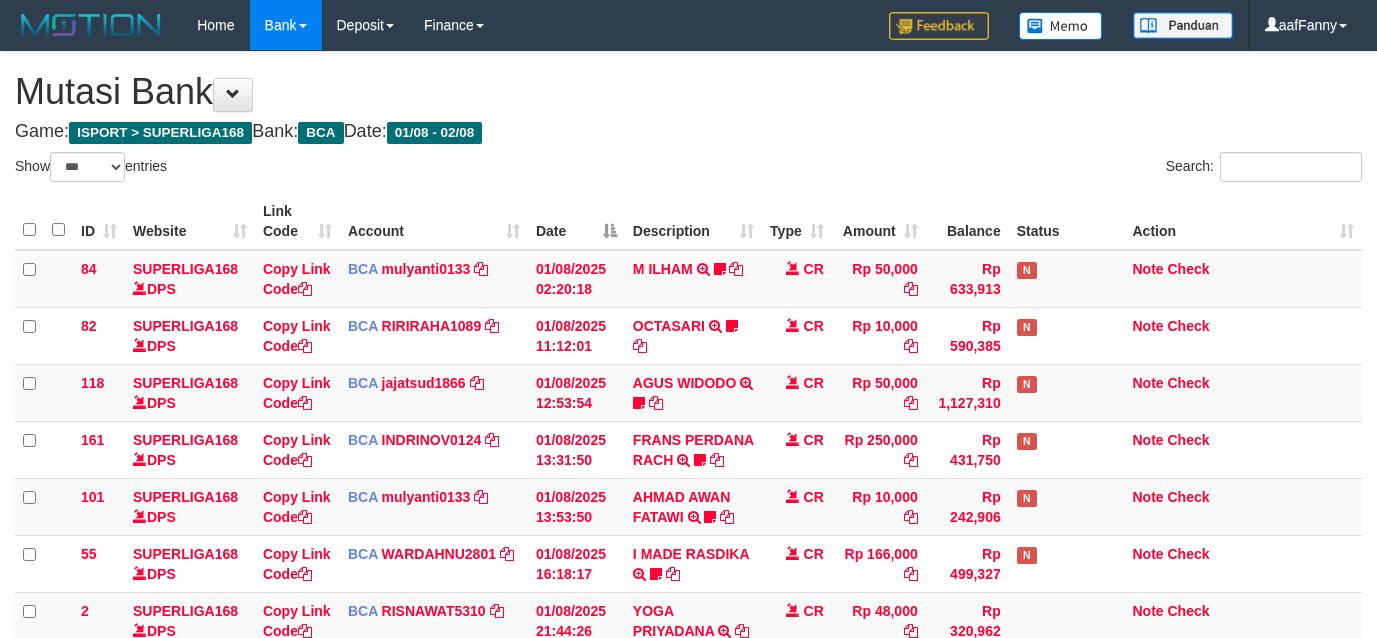 select on "***" 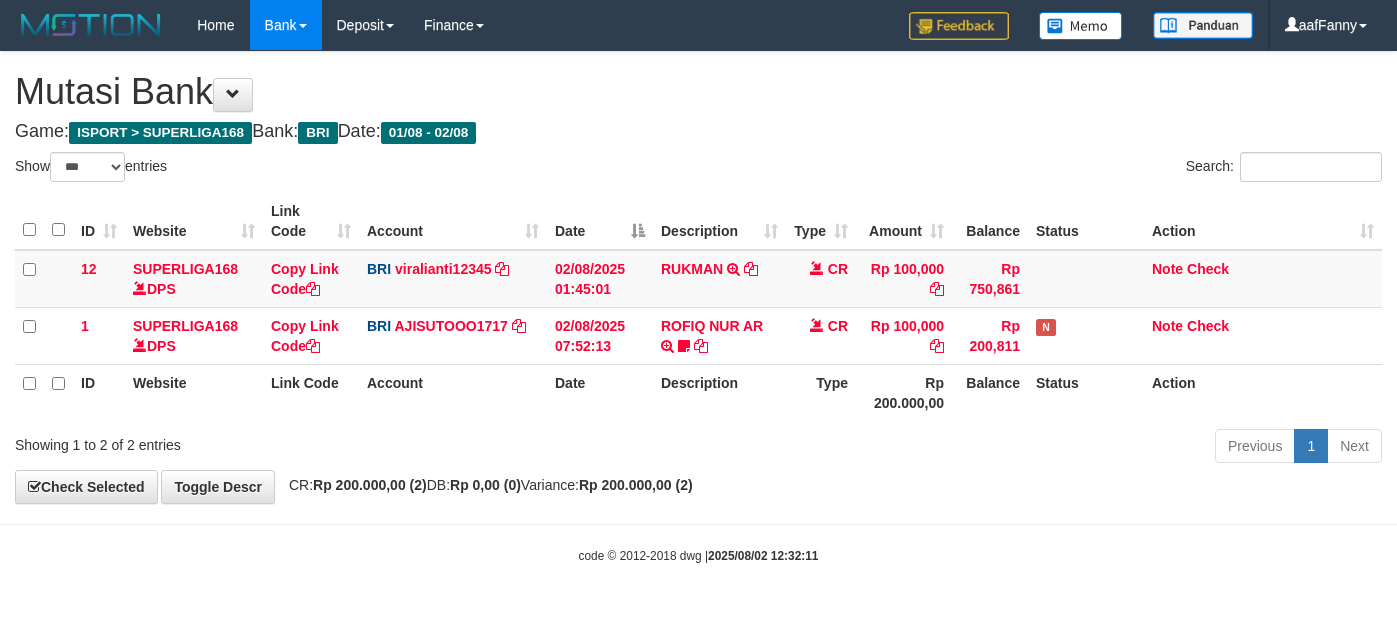 select on "***" 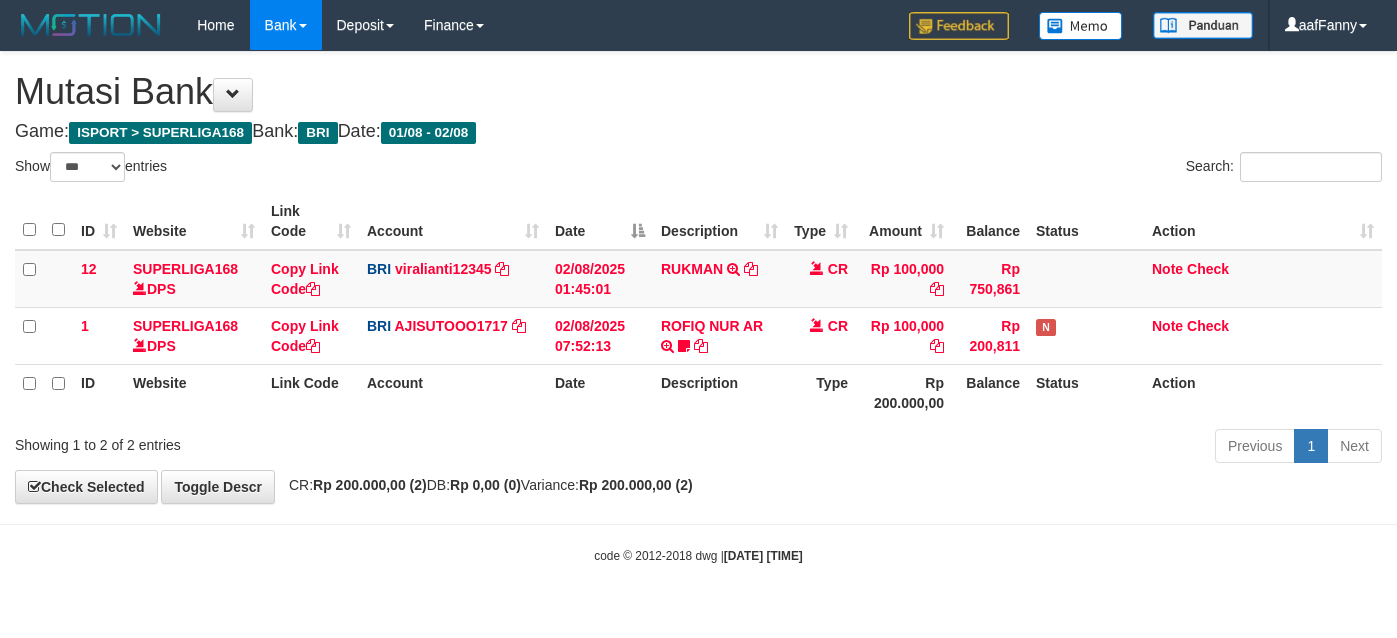 select on "***" 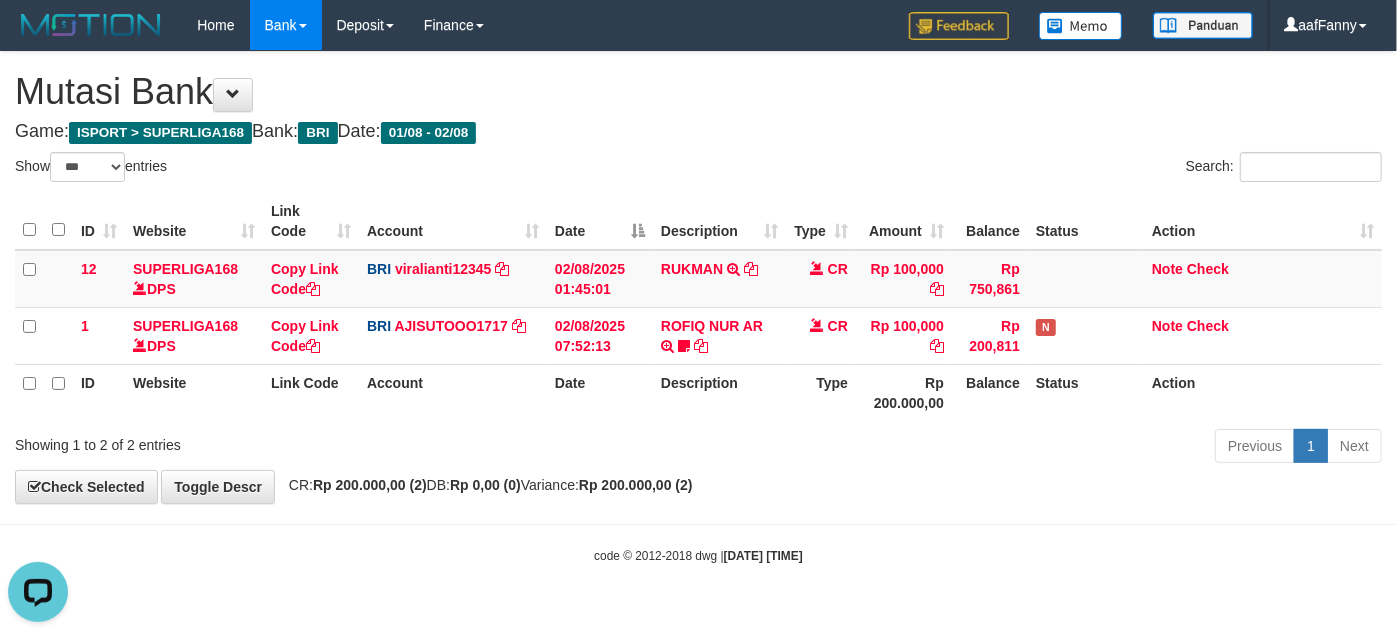 scroll, scrollTop: 0, scrollLeft: 0, axis: both 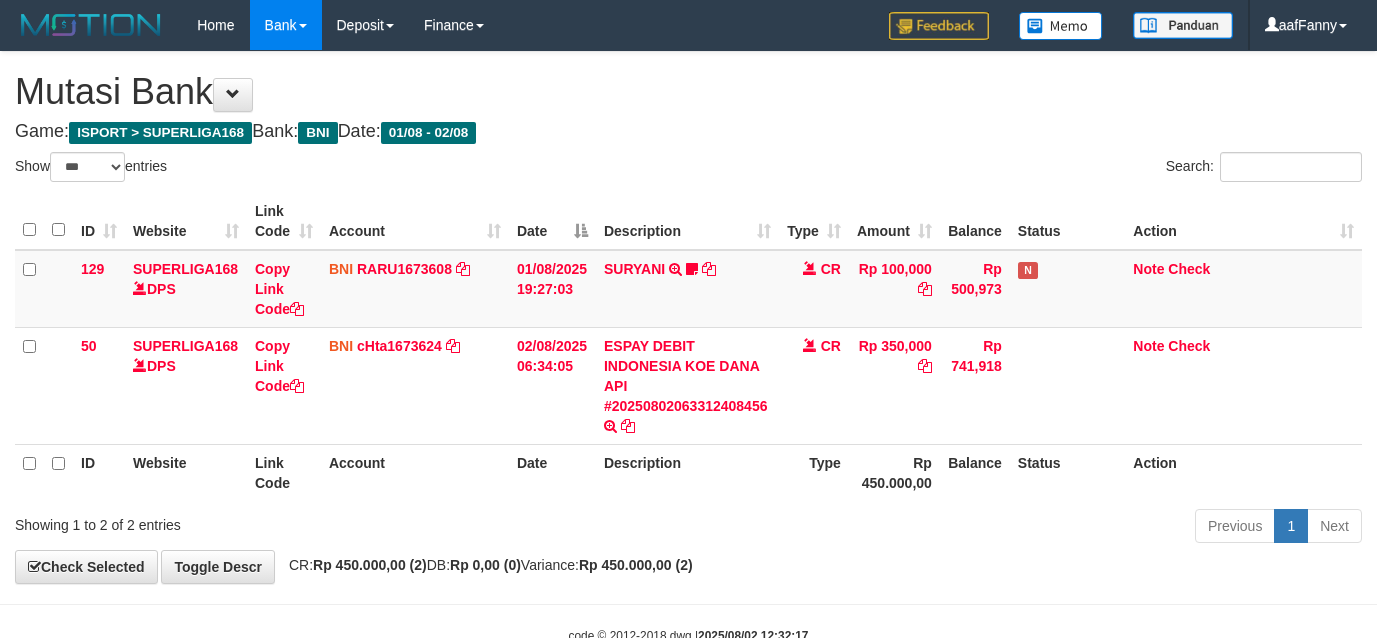 select on "***" 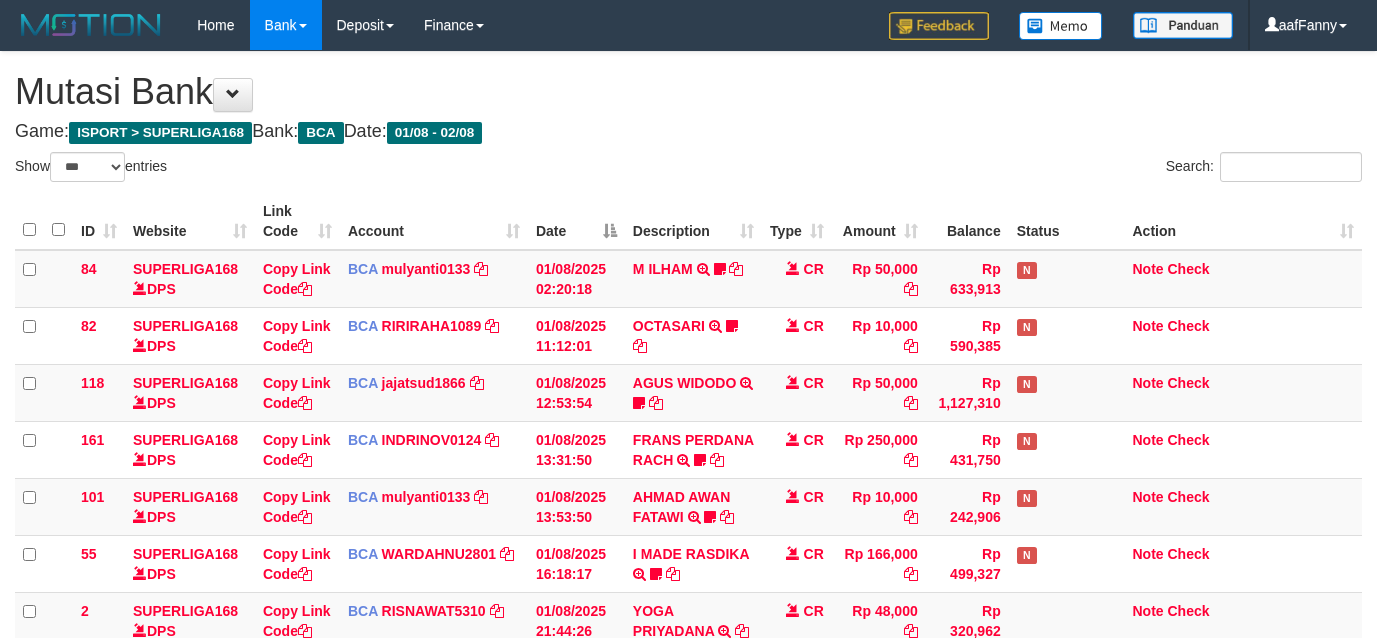 select on "***" 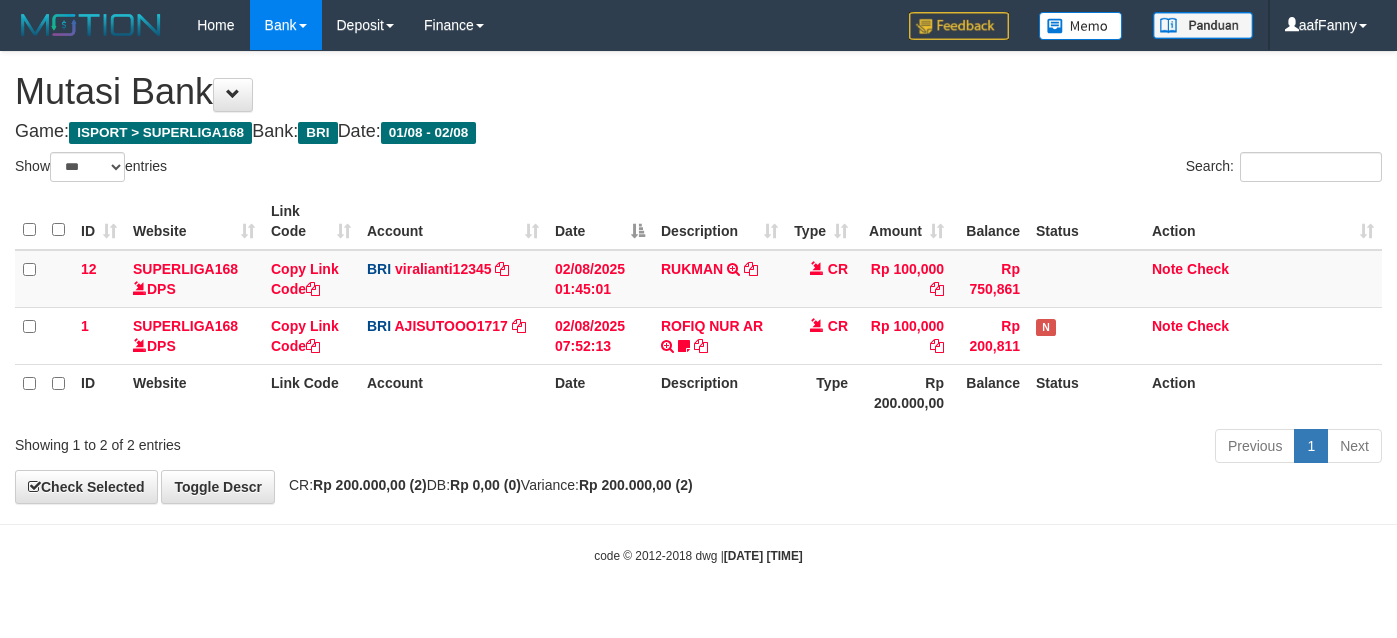 select on "***" 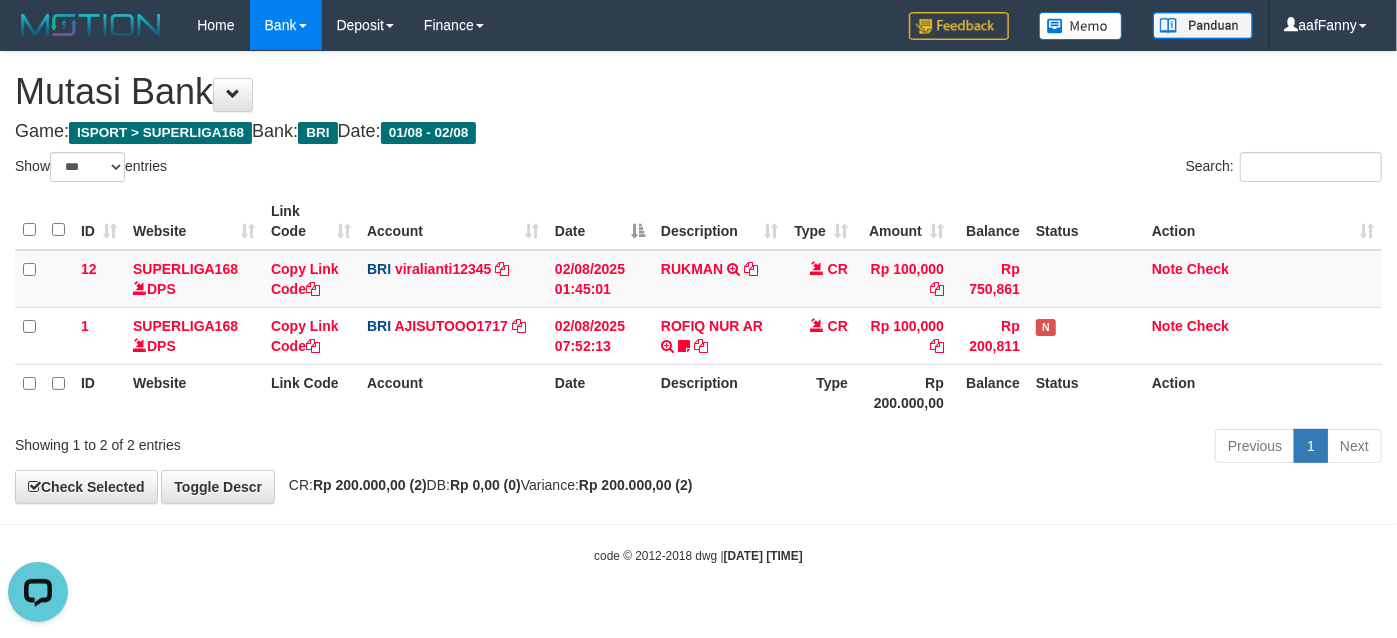 scroll, scrollTop: 0, scrollLeft: 0, axis: both 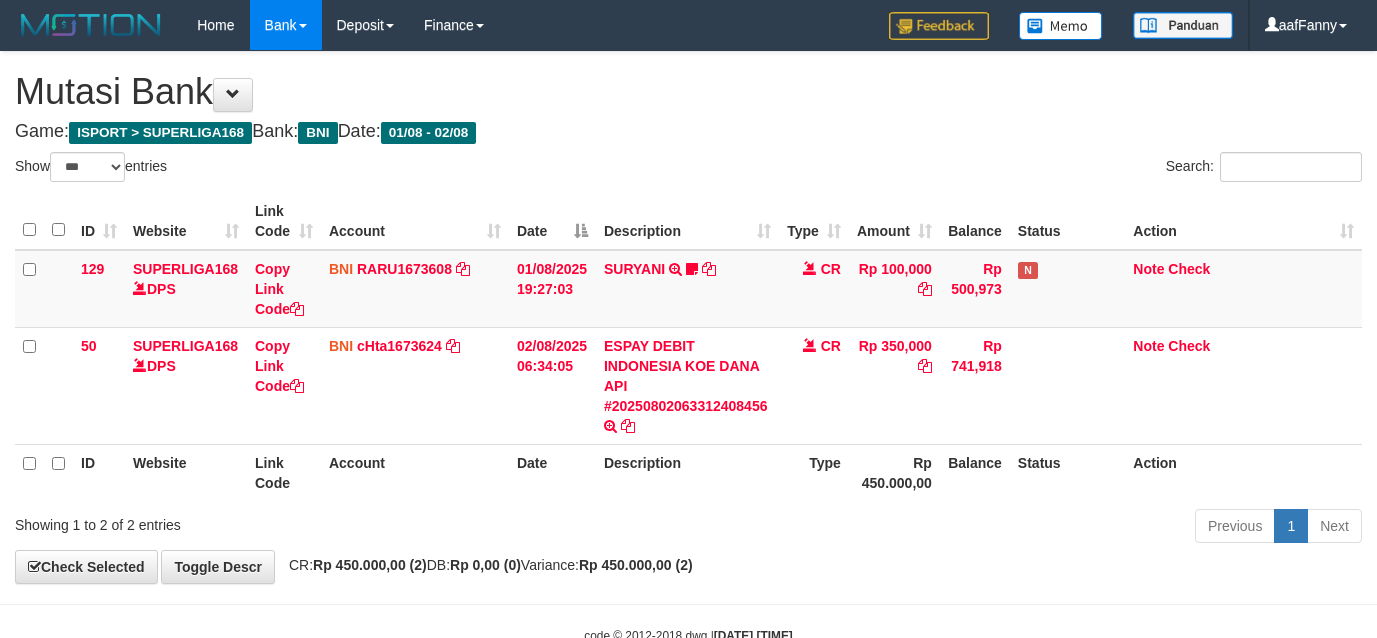 select on "***" 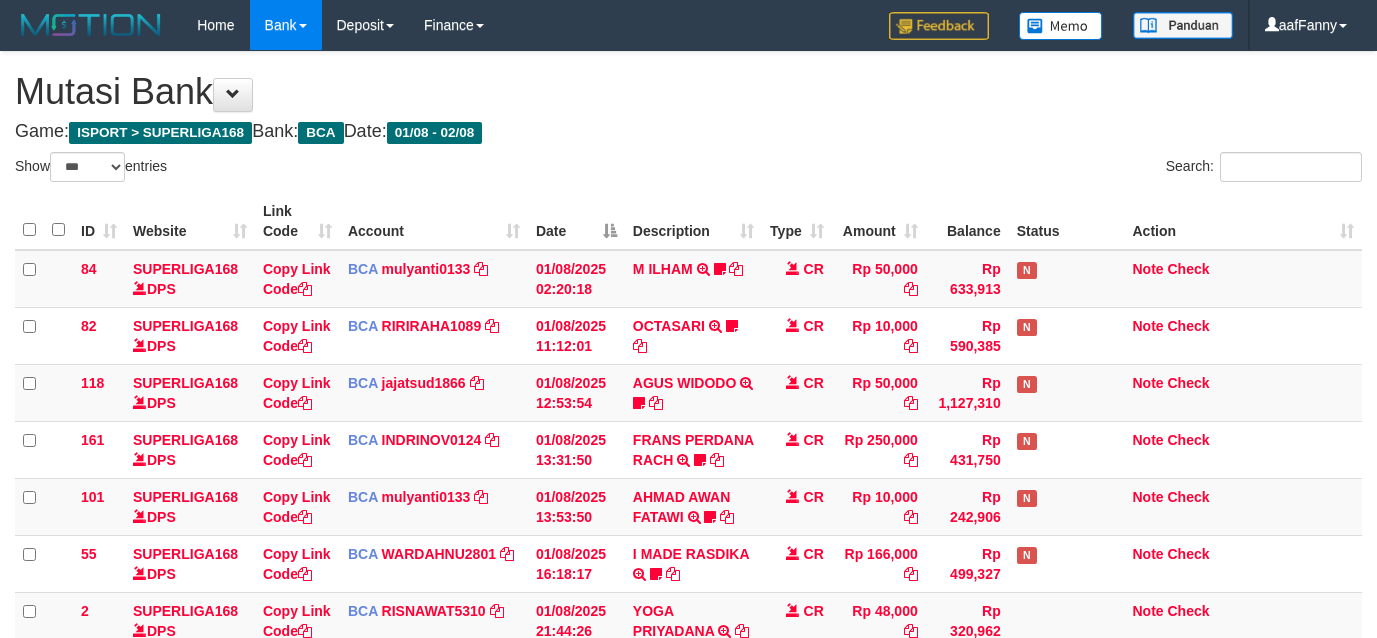 select on "***" 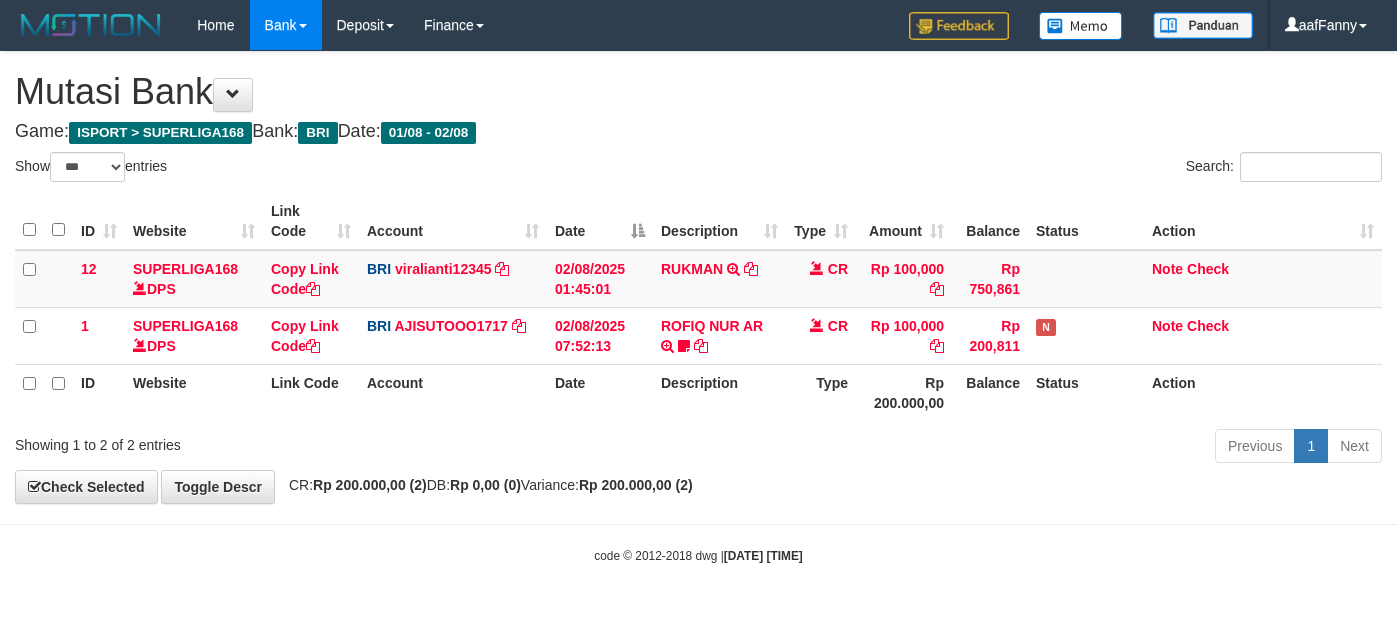 select on "***" 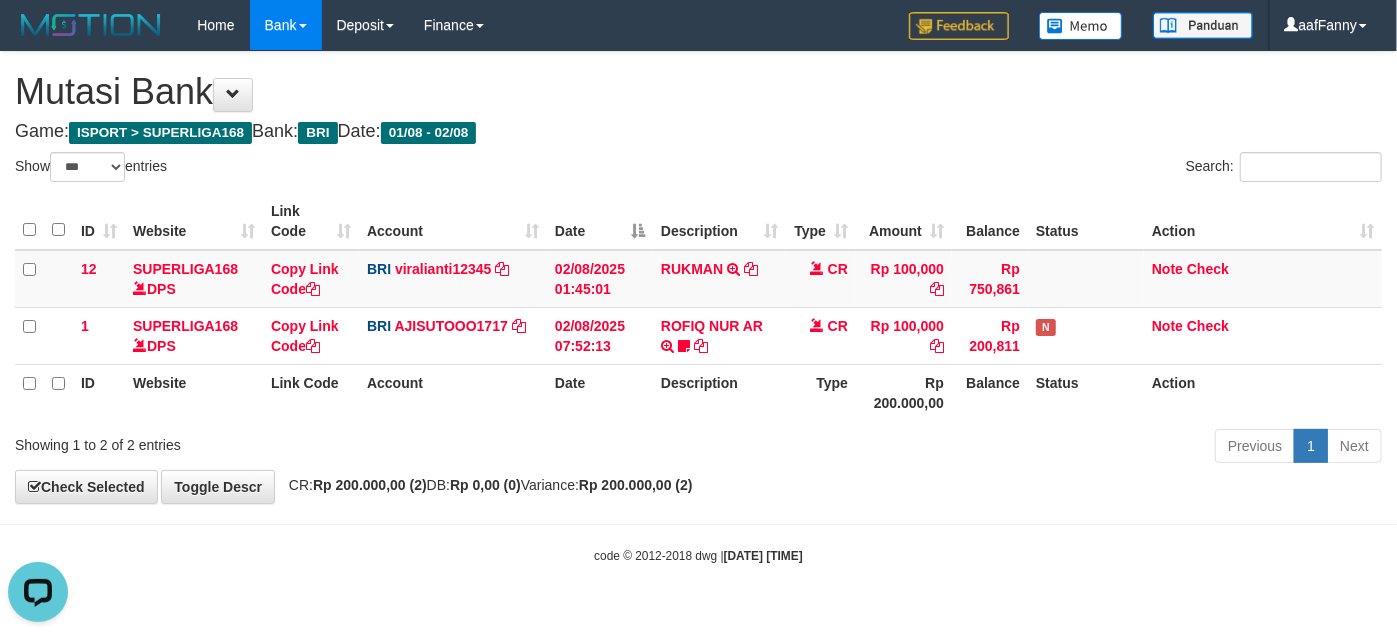 scroll, scrollTop: 0, scrollLeft: 0, axis: both 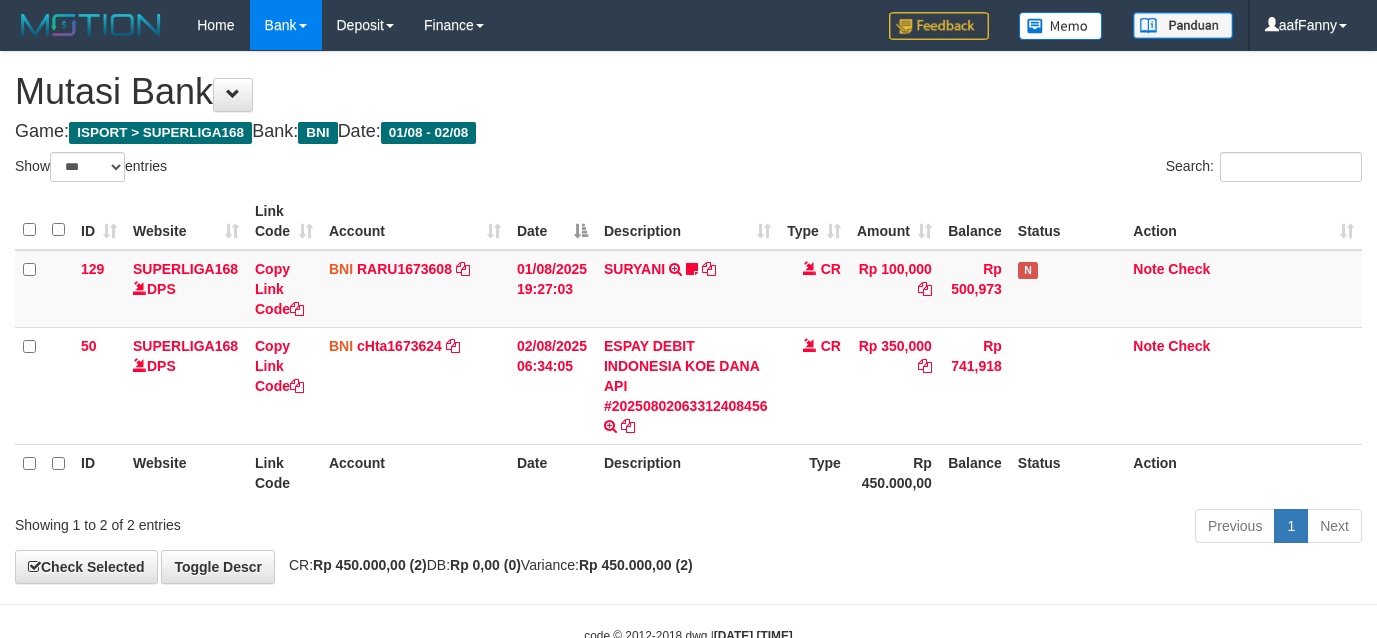 select on "***" 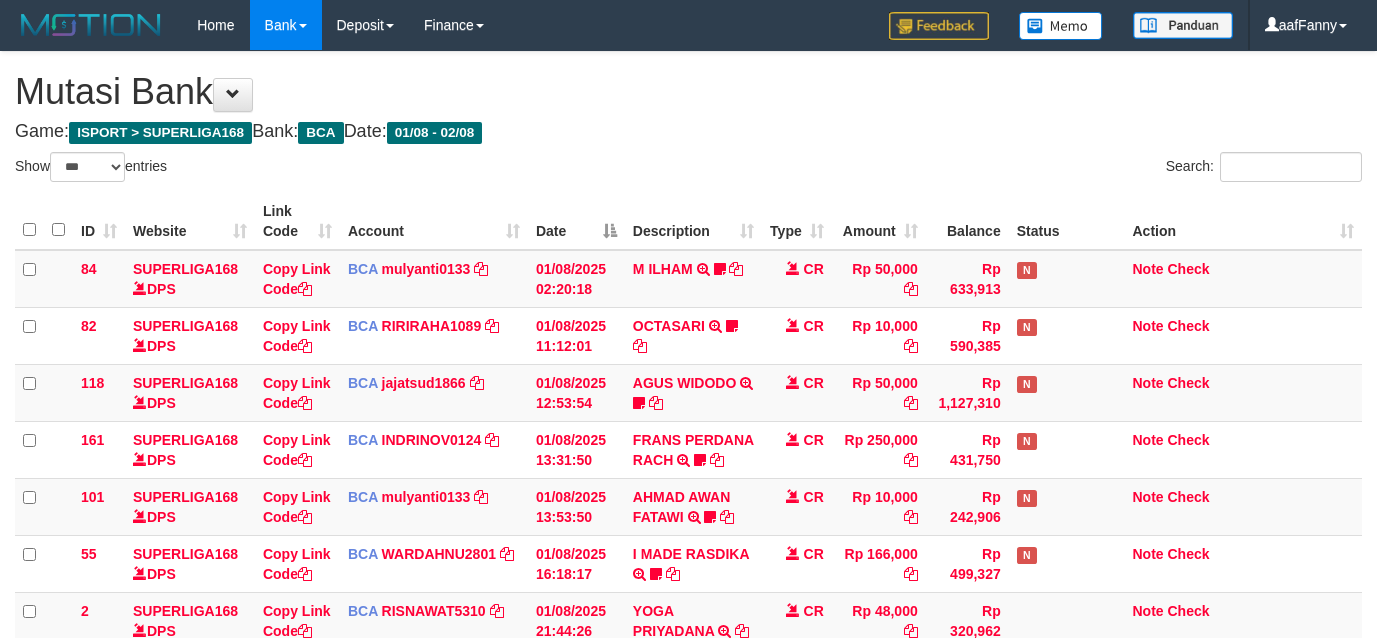 select on "***" 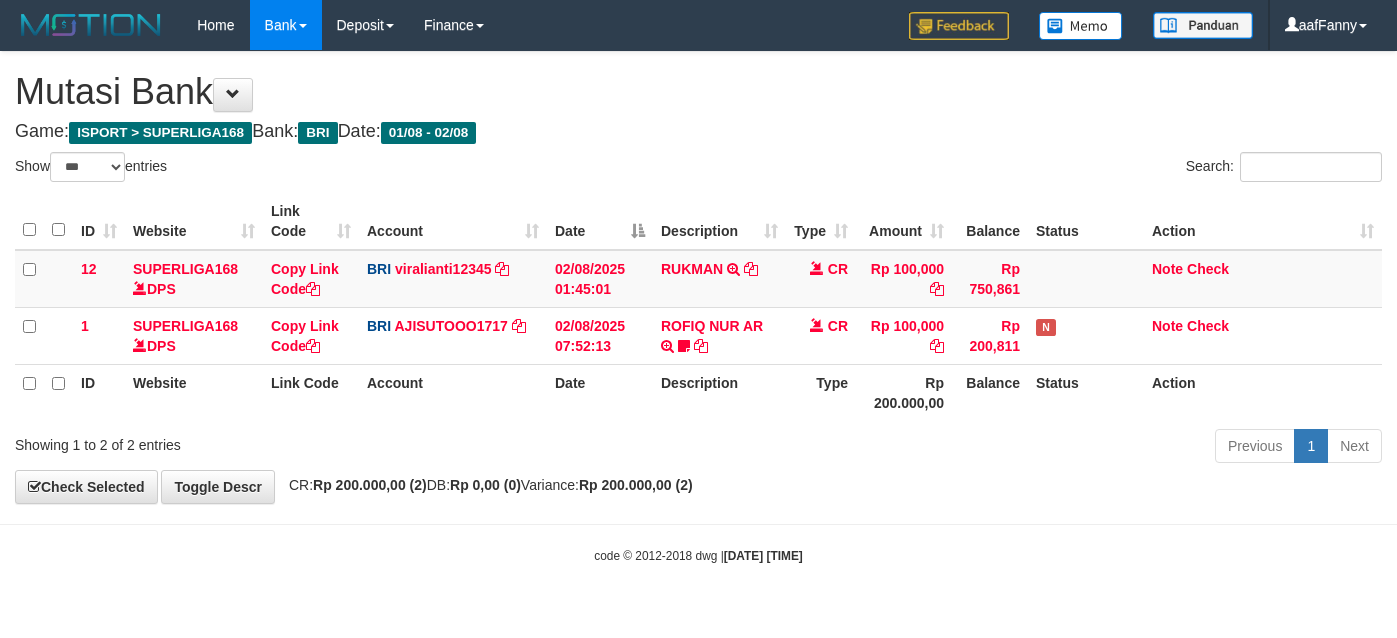 select on "***" 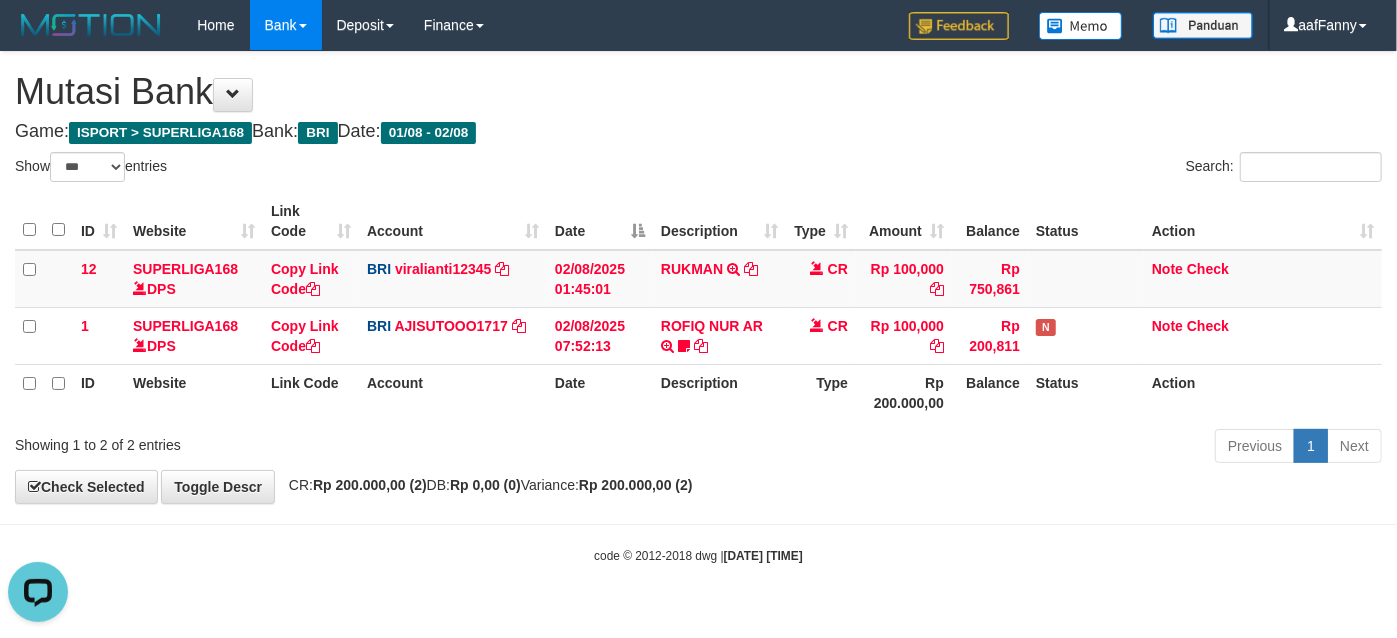 scroll, scrollTop: 0, scrollLeft: 0, axis: both 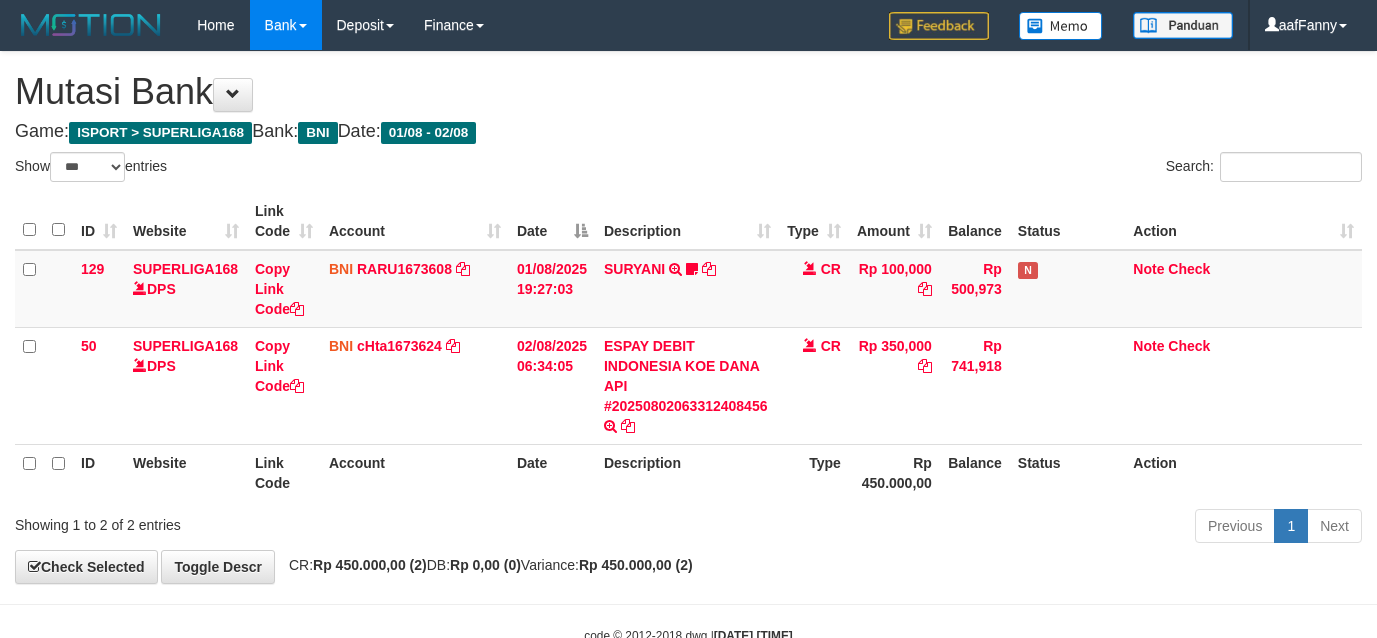 select on "***" 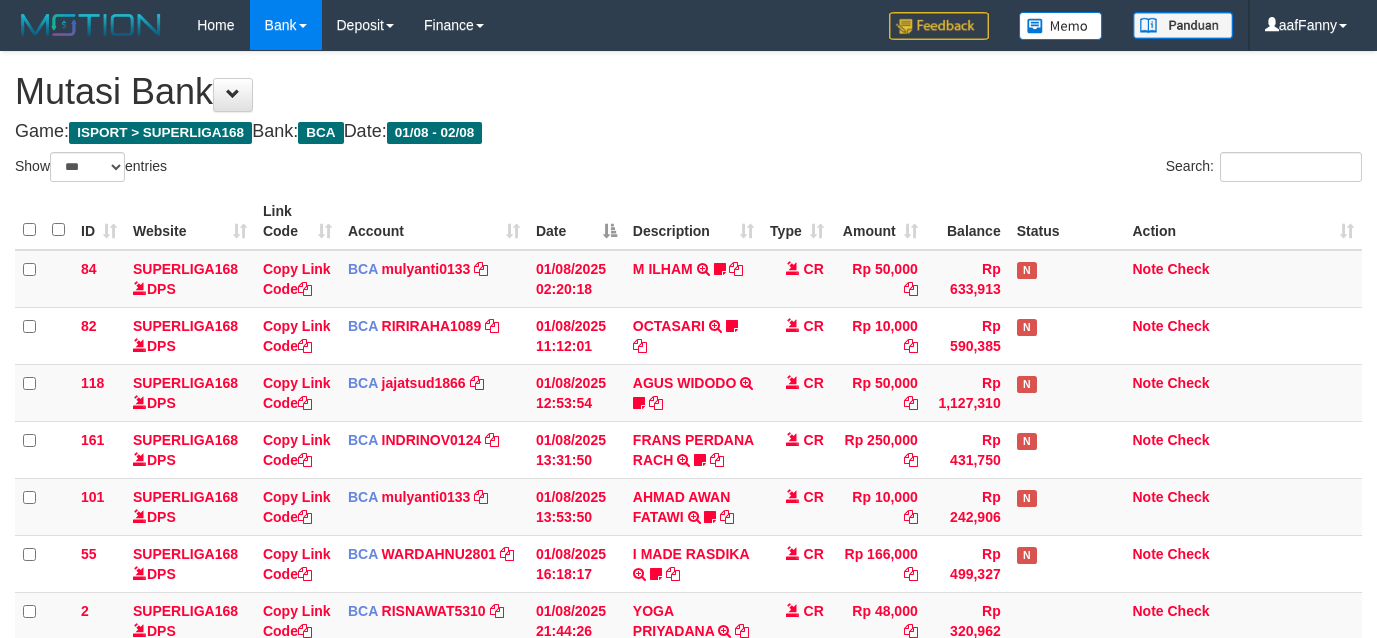 select on "***" 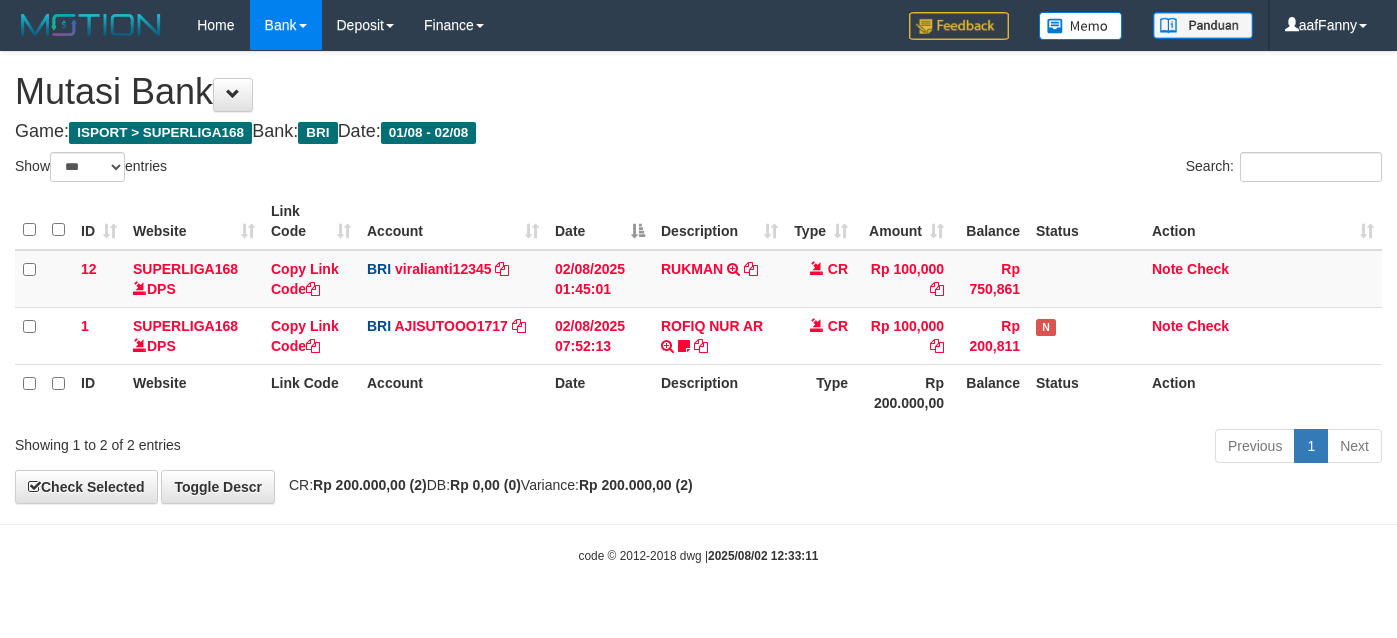 select on "***" 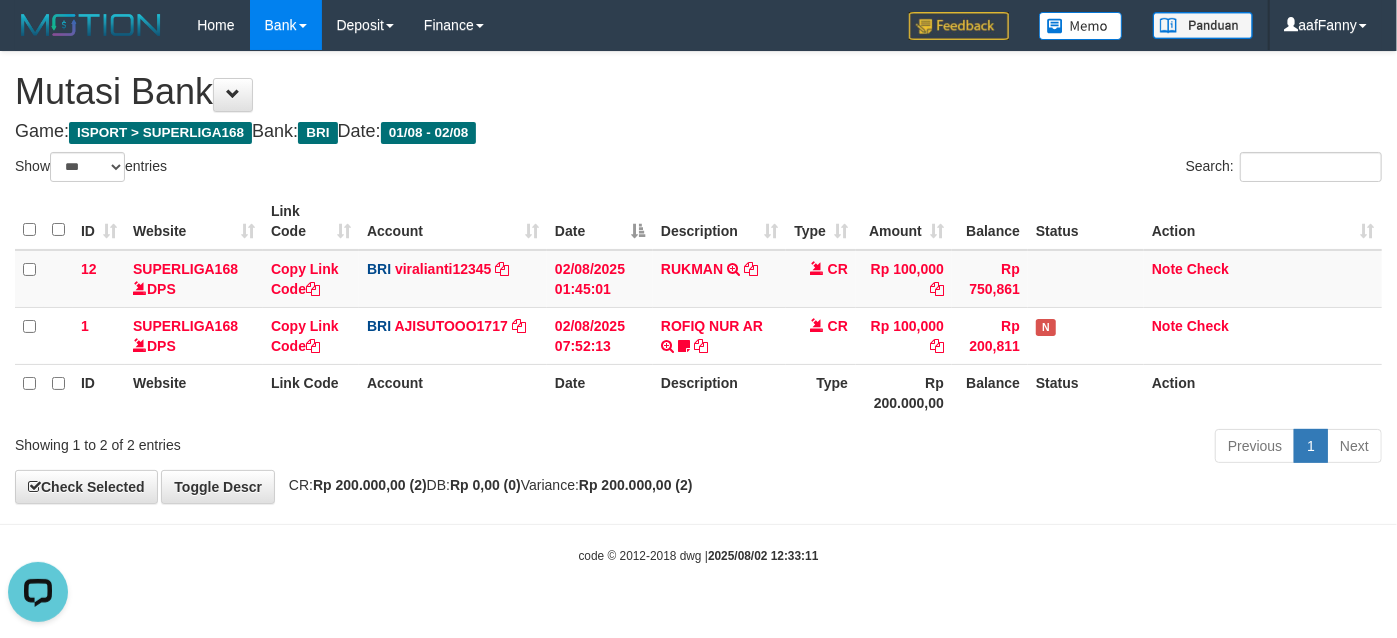 scroll, scrollTop: 0, scrollLeft: 0, axis: both 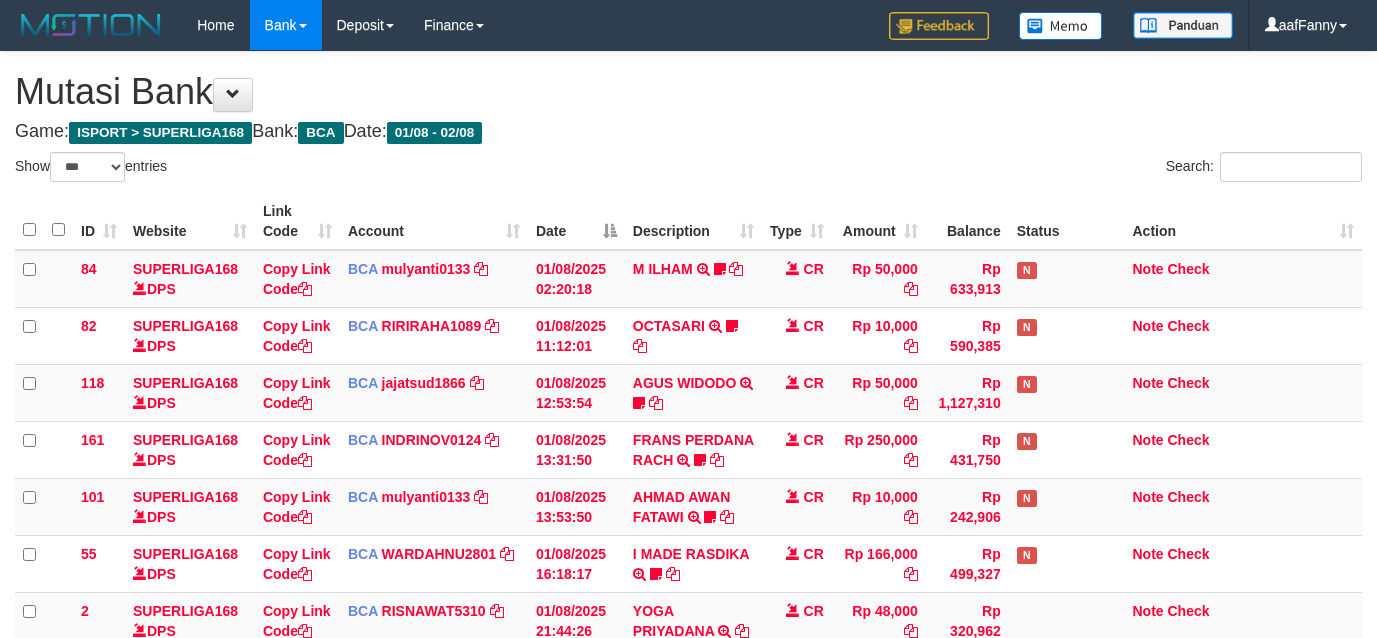 select on "***" 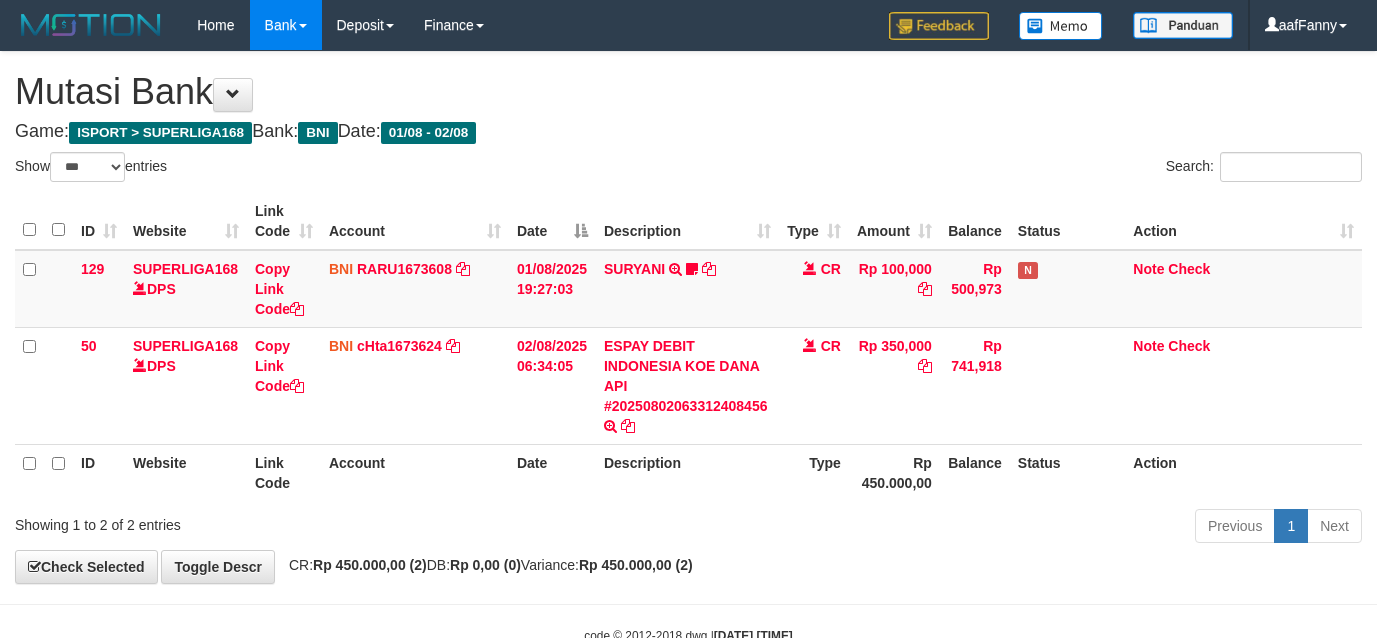 select on "***" 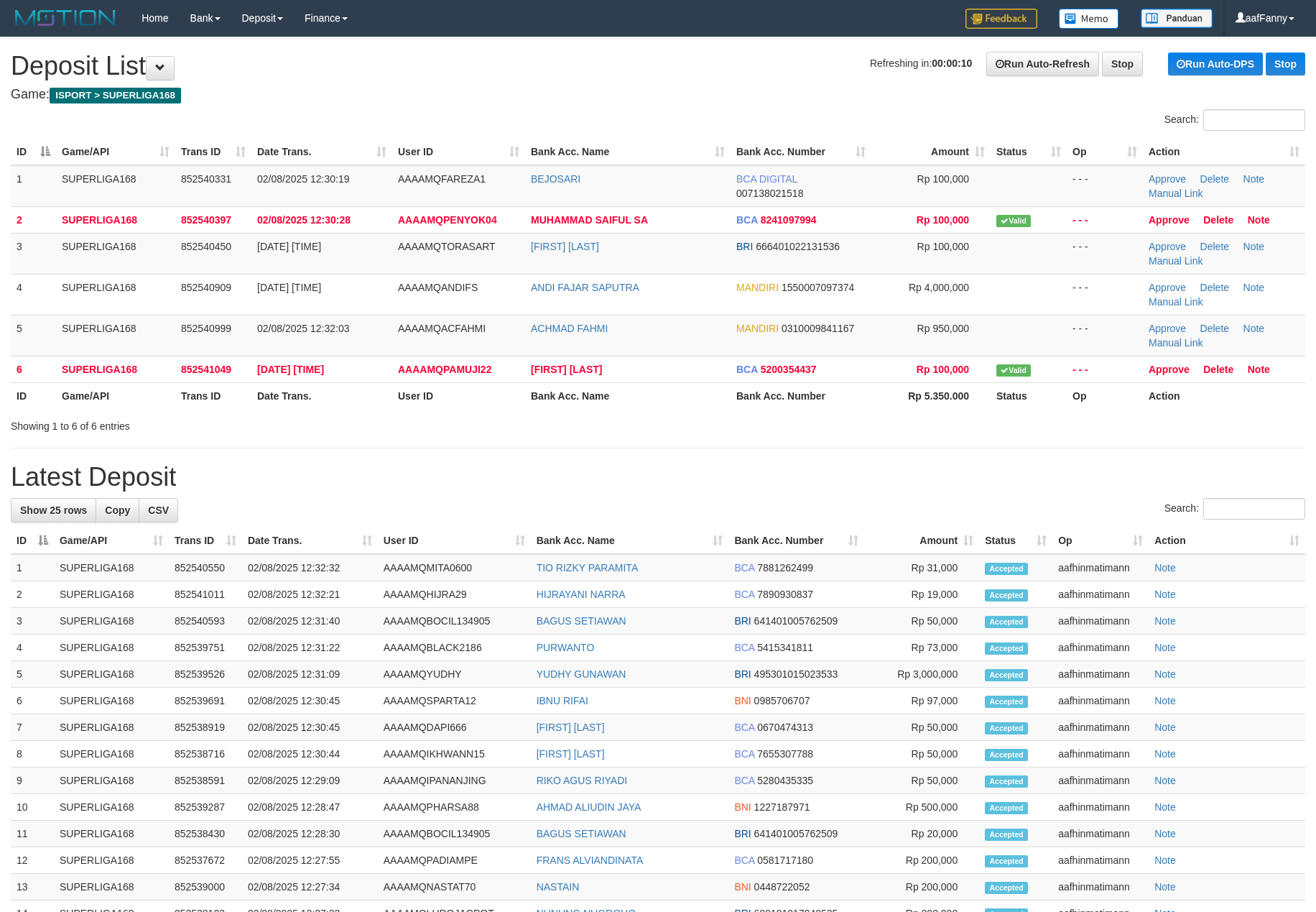scroll, scrollTop: 0, scrollLeft: 0, axis: both 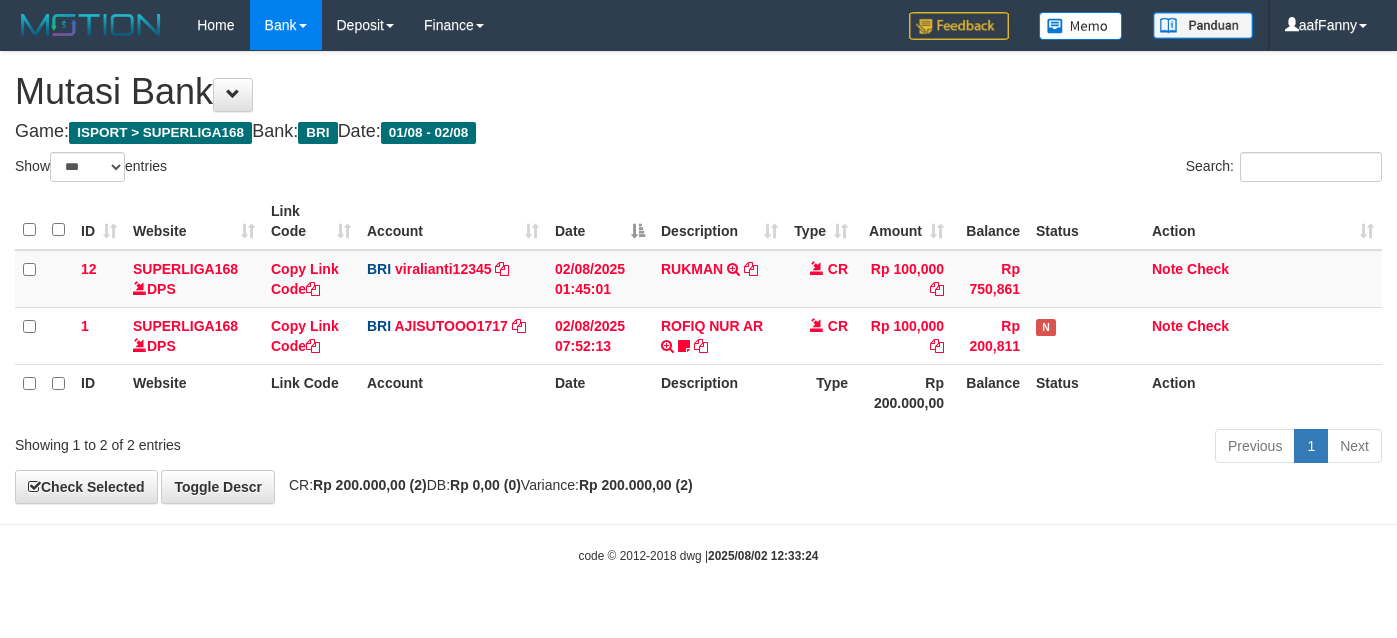 select on "***" 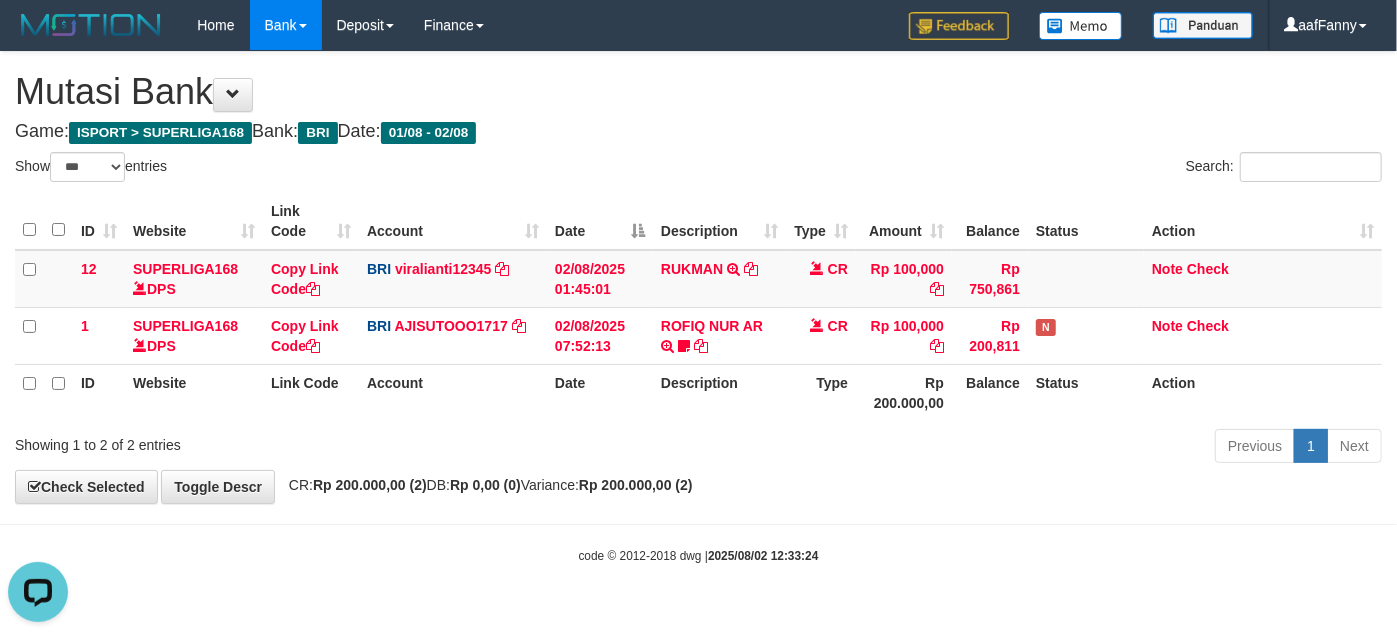 scroll, scrollTop: 0, scrollLeft: 0, axis: both 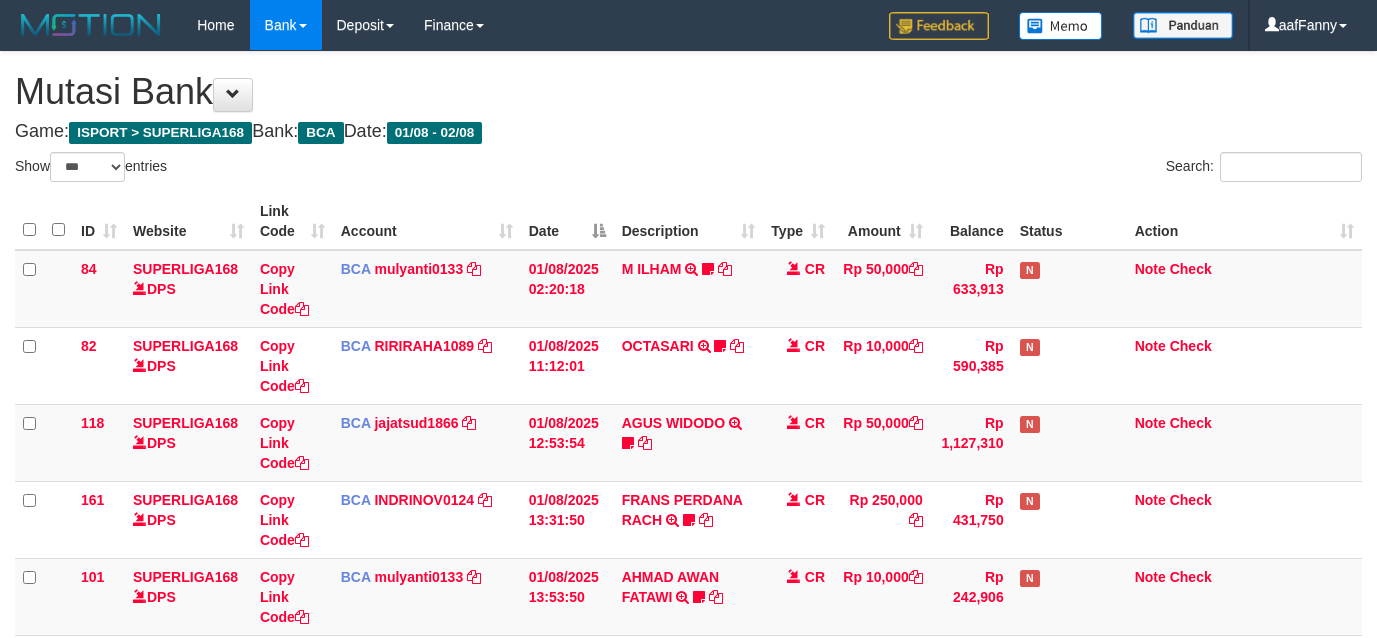select on "***" 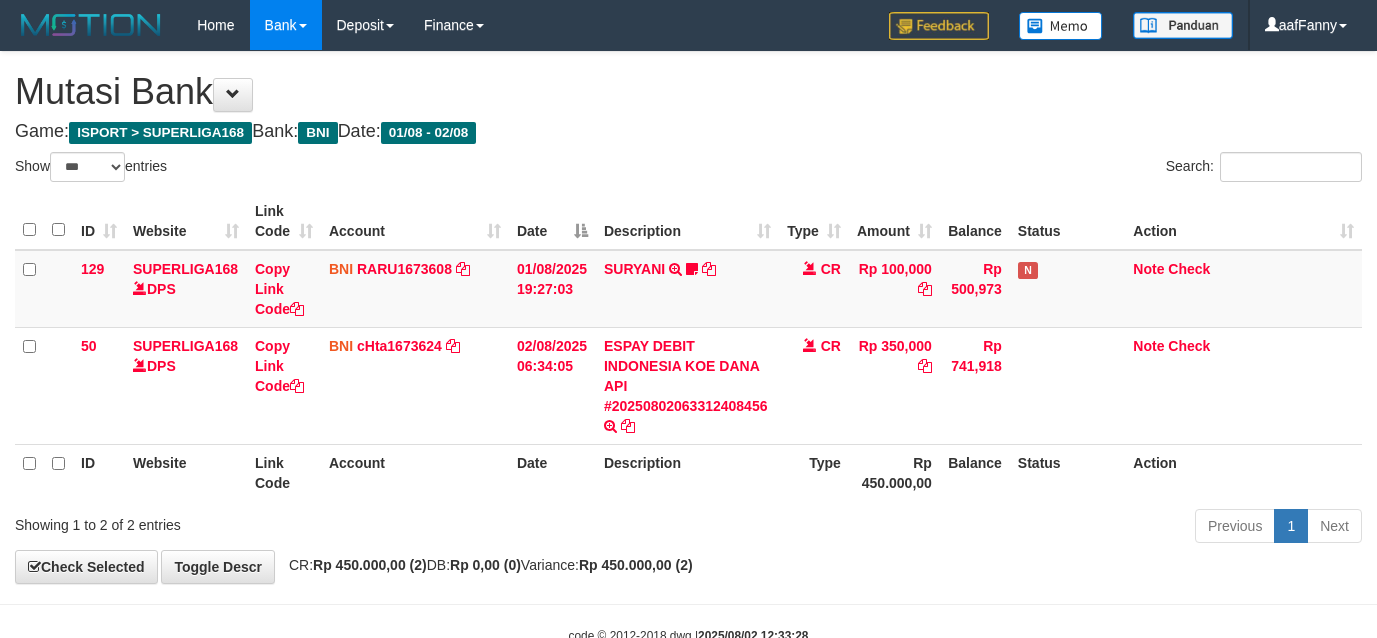 select on "***" 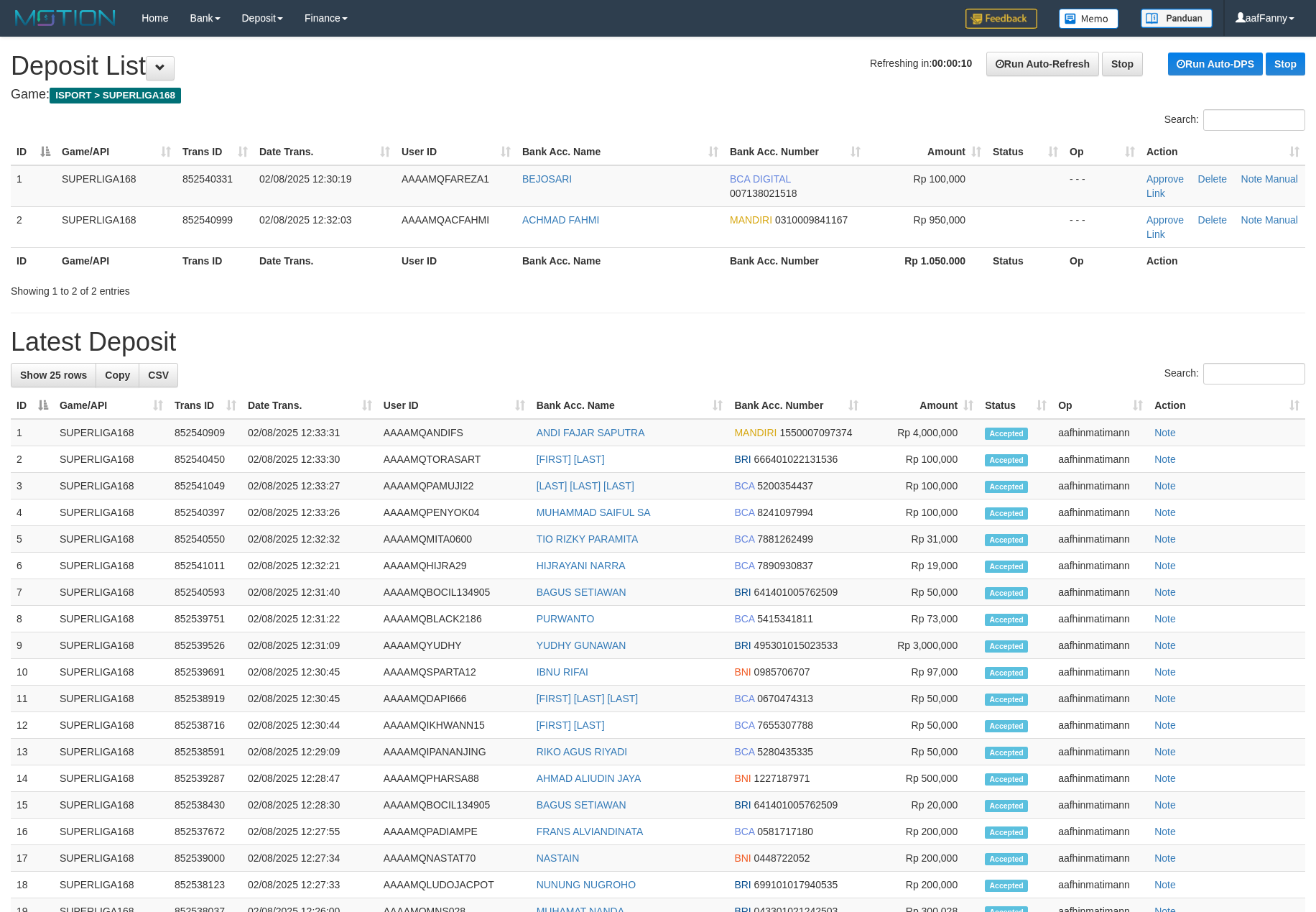scroll, scrollTop: 0, scrollLeft: 0, axis: both 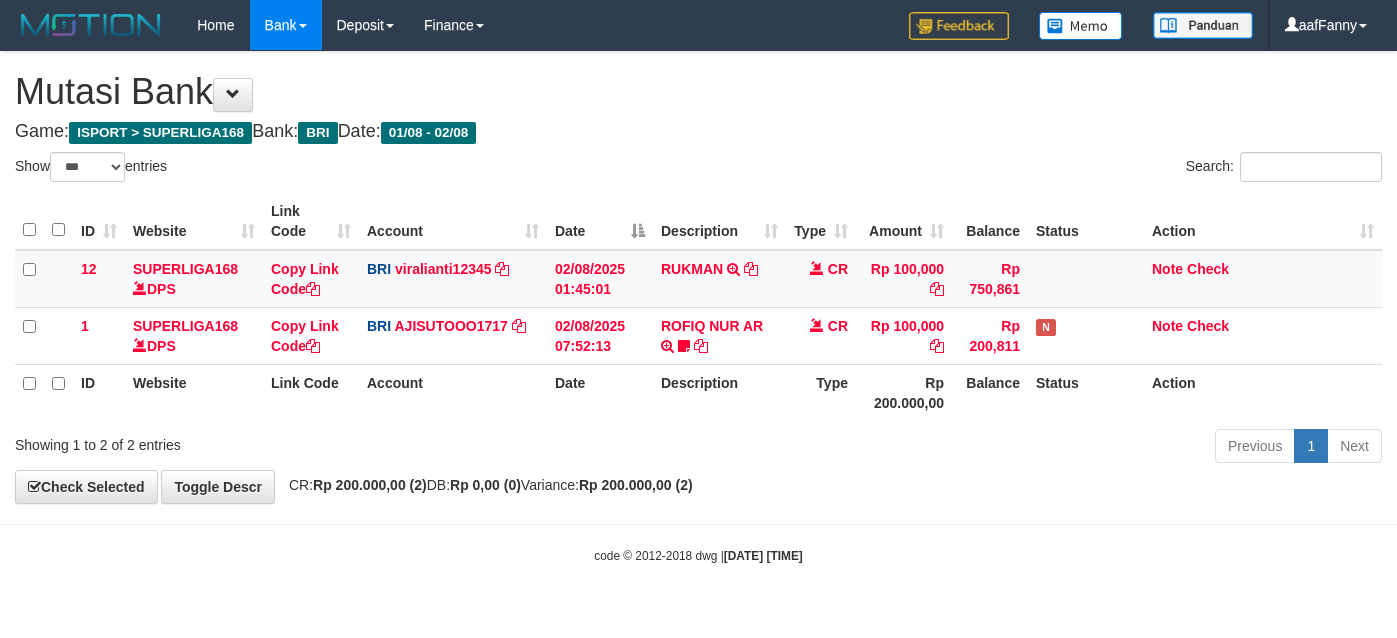 select on "***" 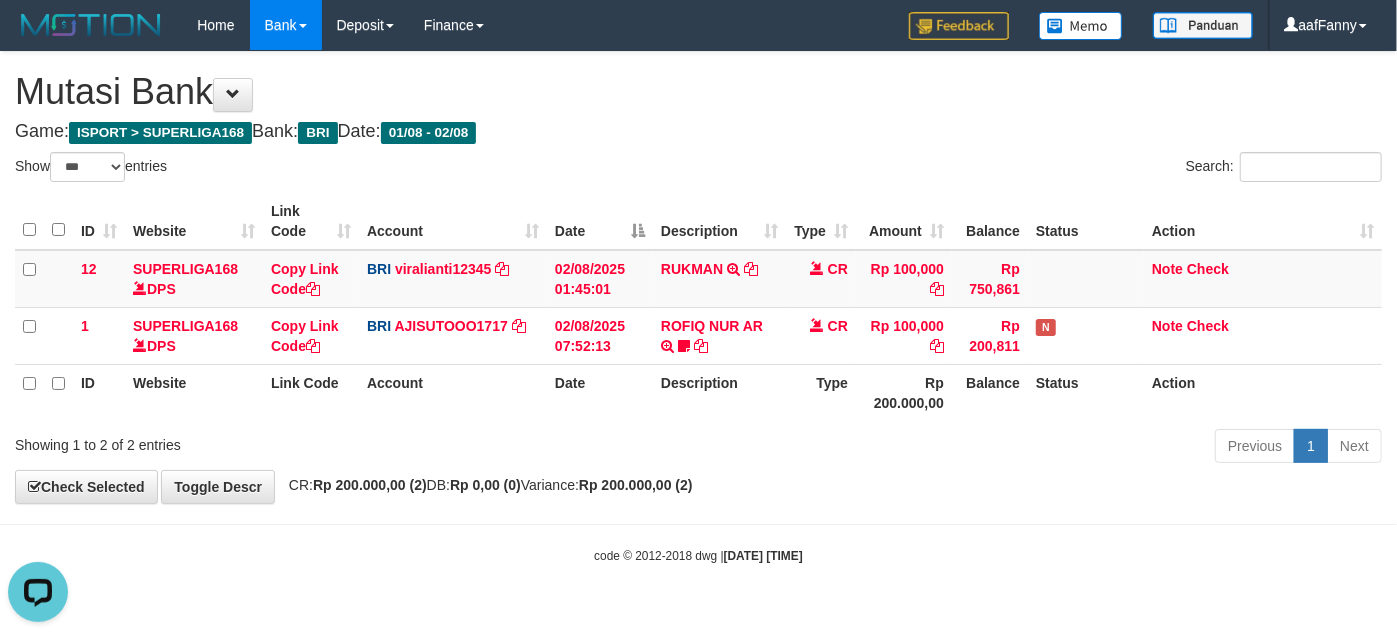 scroll, scrollTop: 0, scrollLeft: 0, axis: both 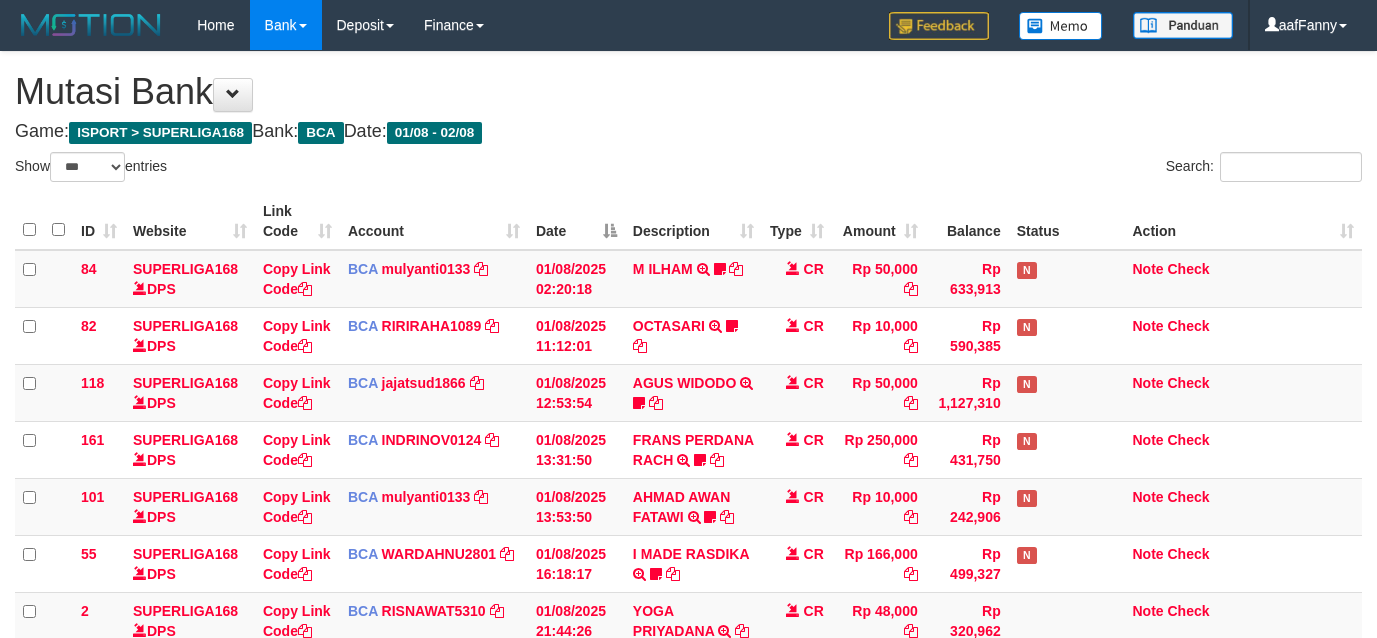 select on "***" 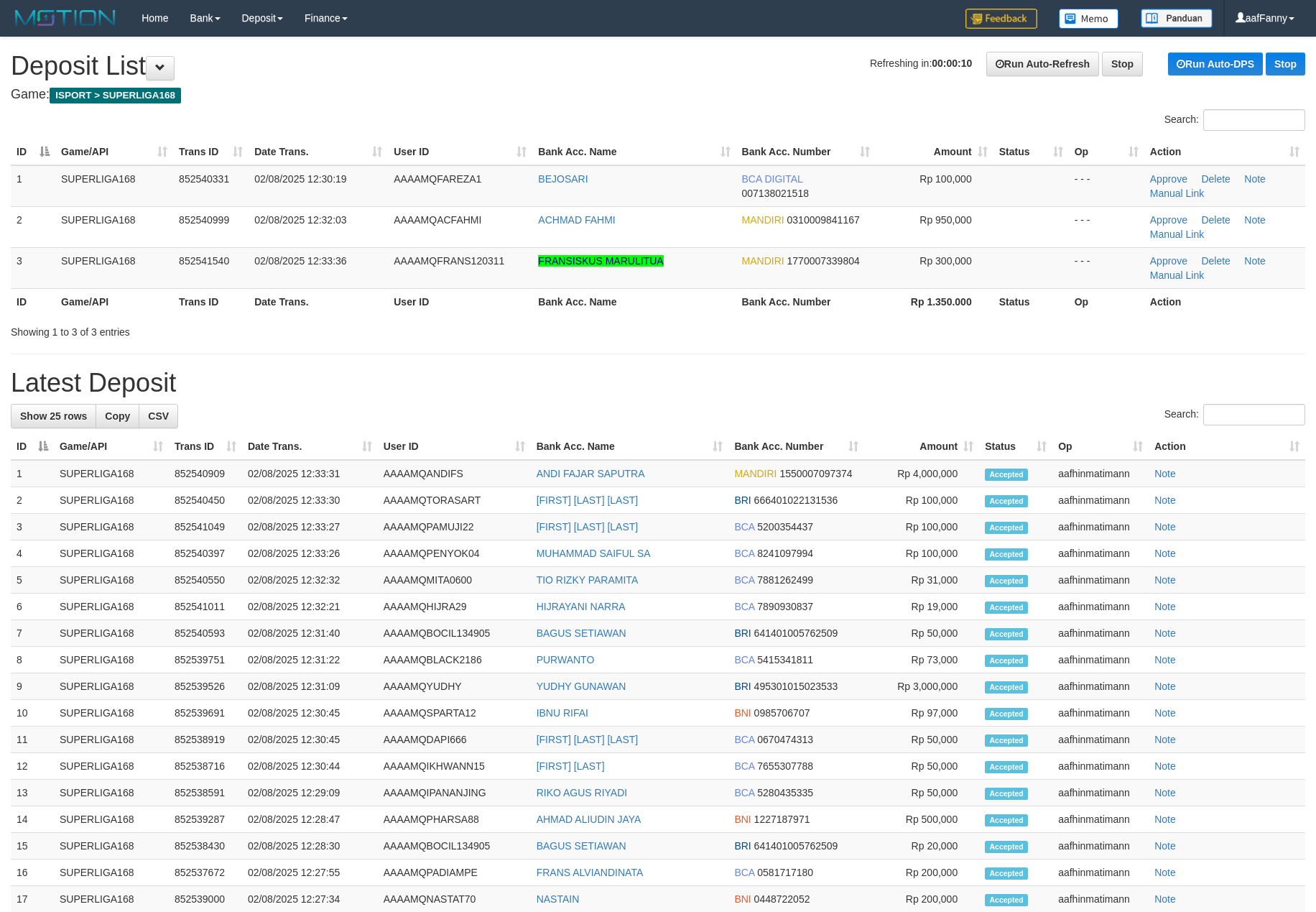 scroll, scrollTop: 0, scrollLeft: 0, axis: both 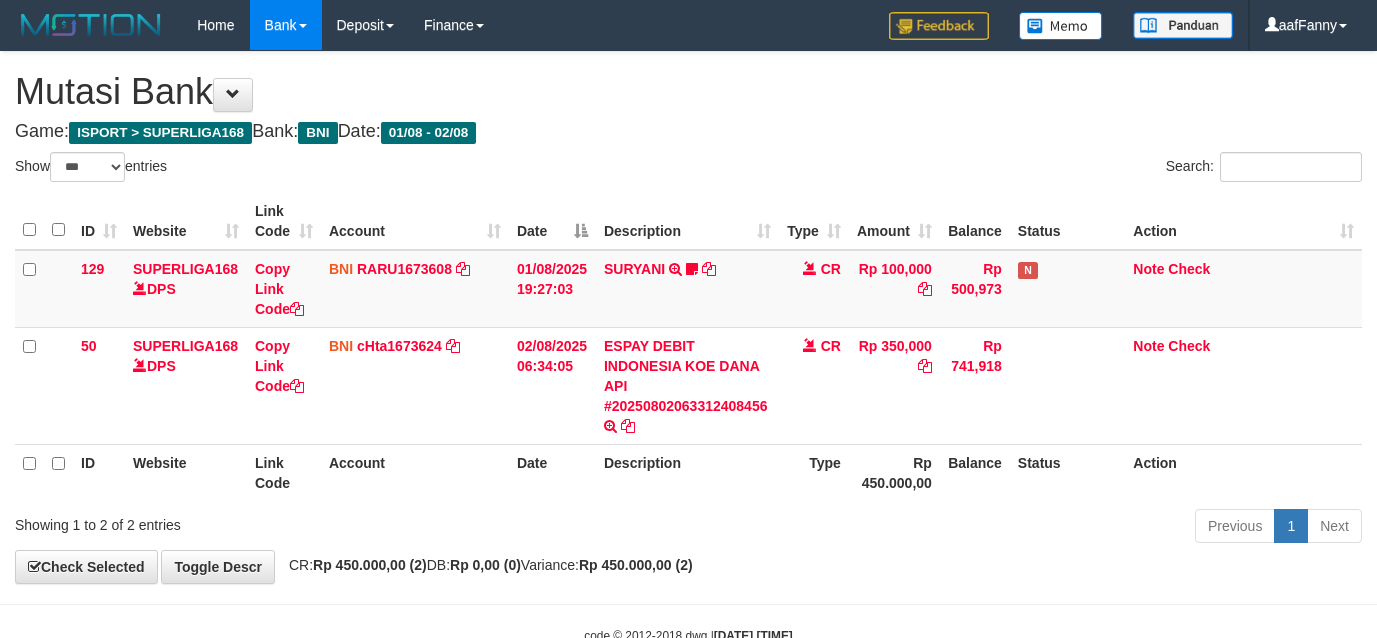 select on "***" 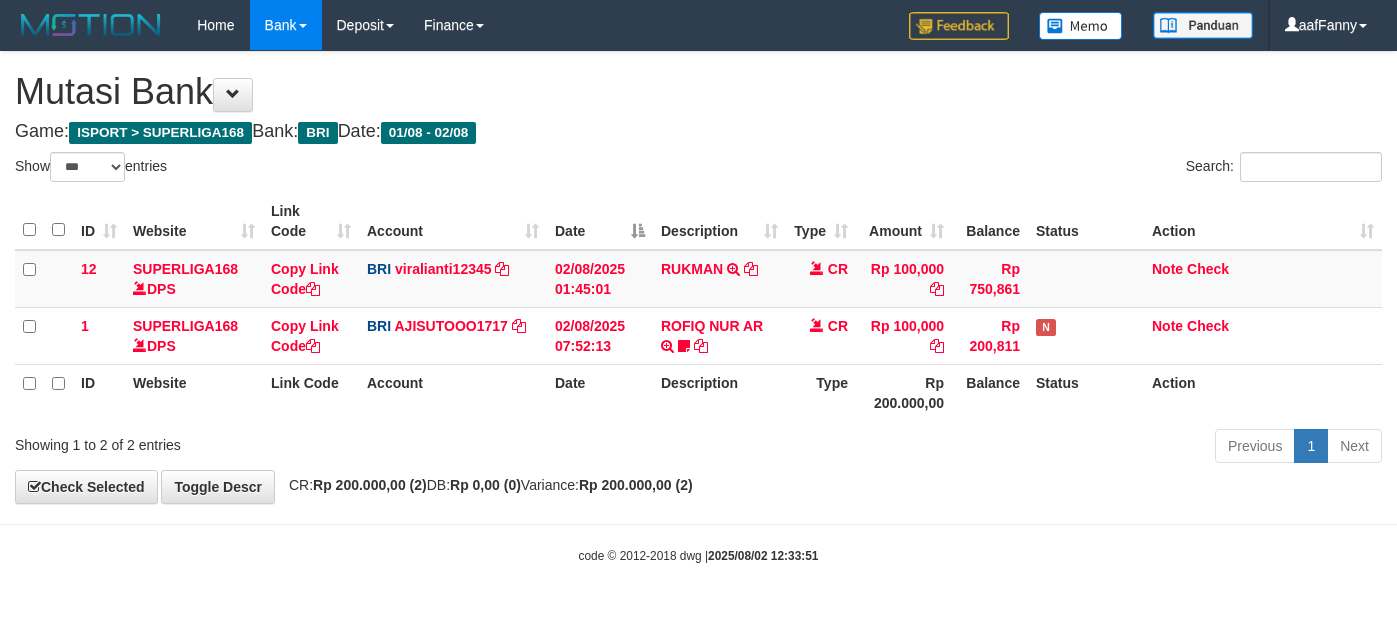 select on "***" 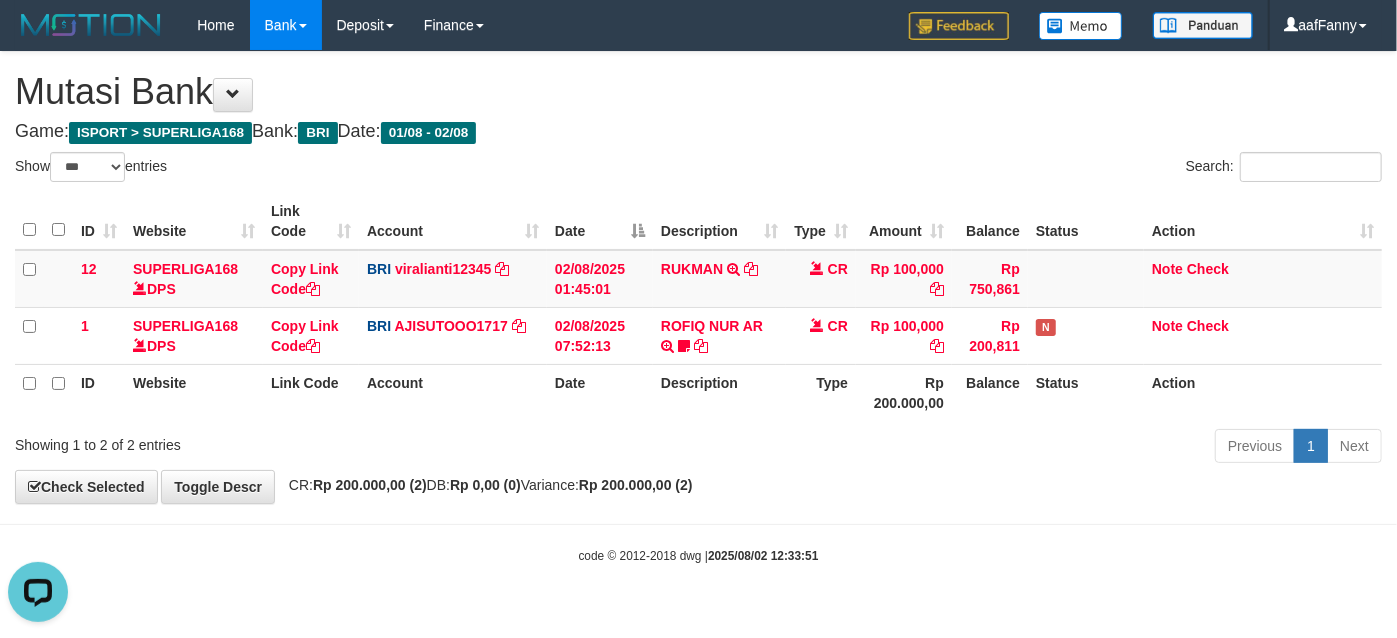 scroll, scrollTop: 0, scrollLeft: 0, axis: both 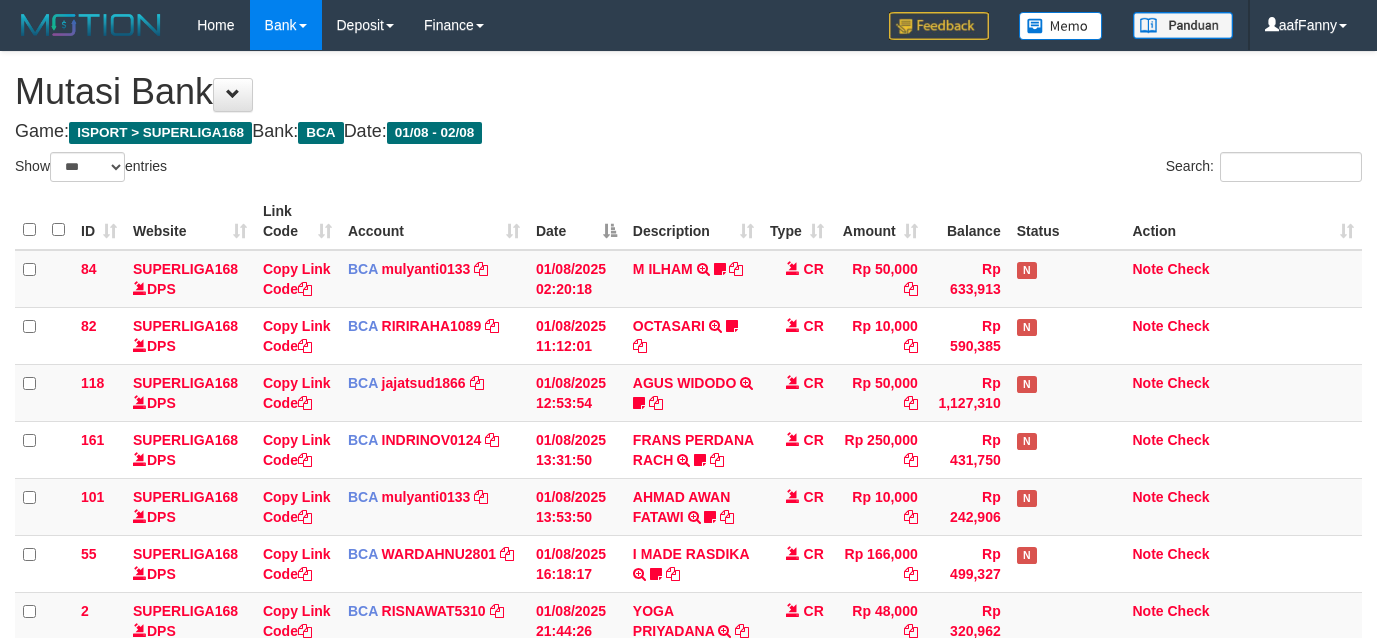 select on "***" 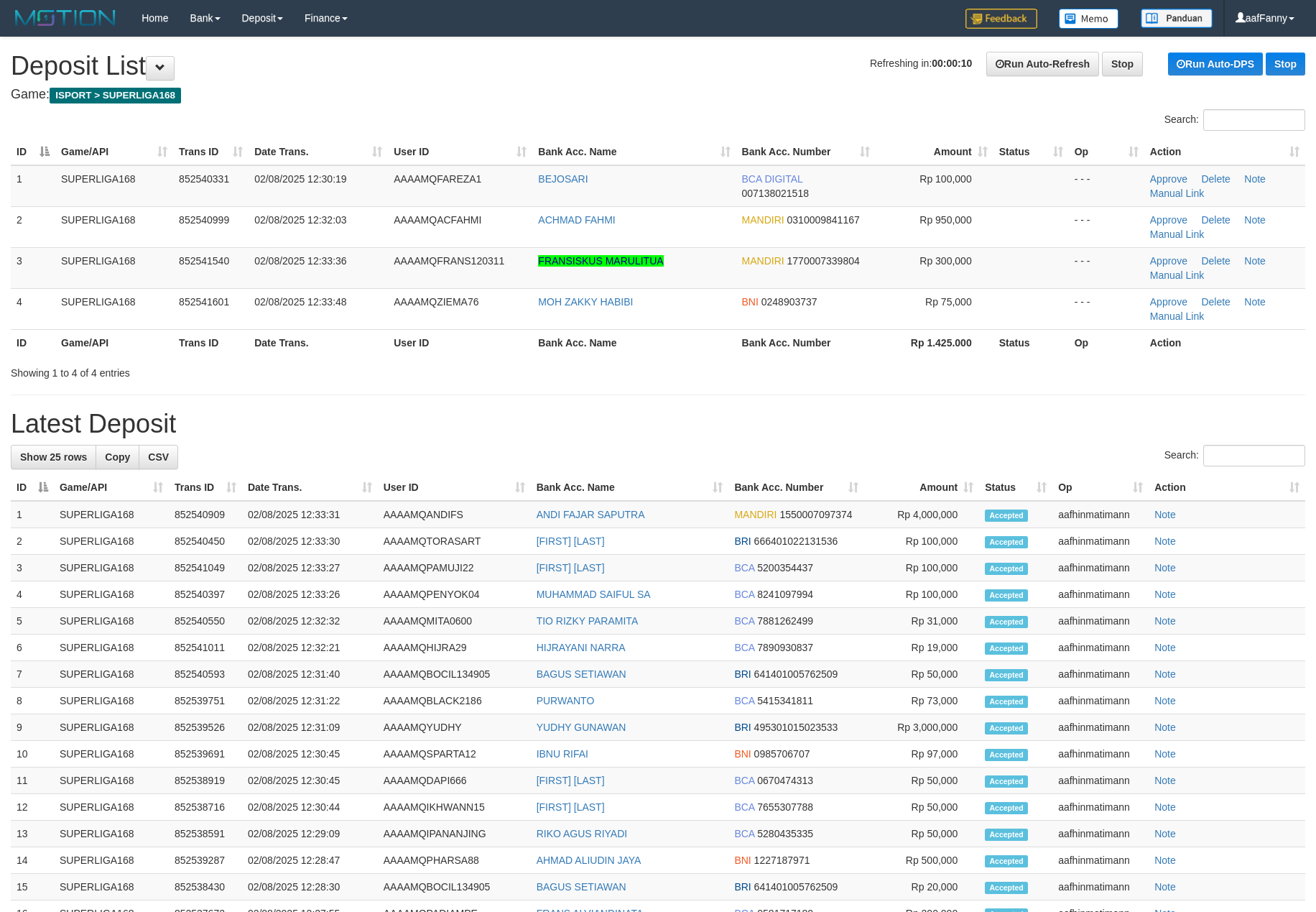 scroll, scrollTop: 0, scrollLeft: 0, axis: both 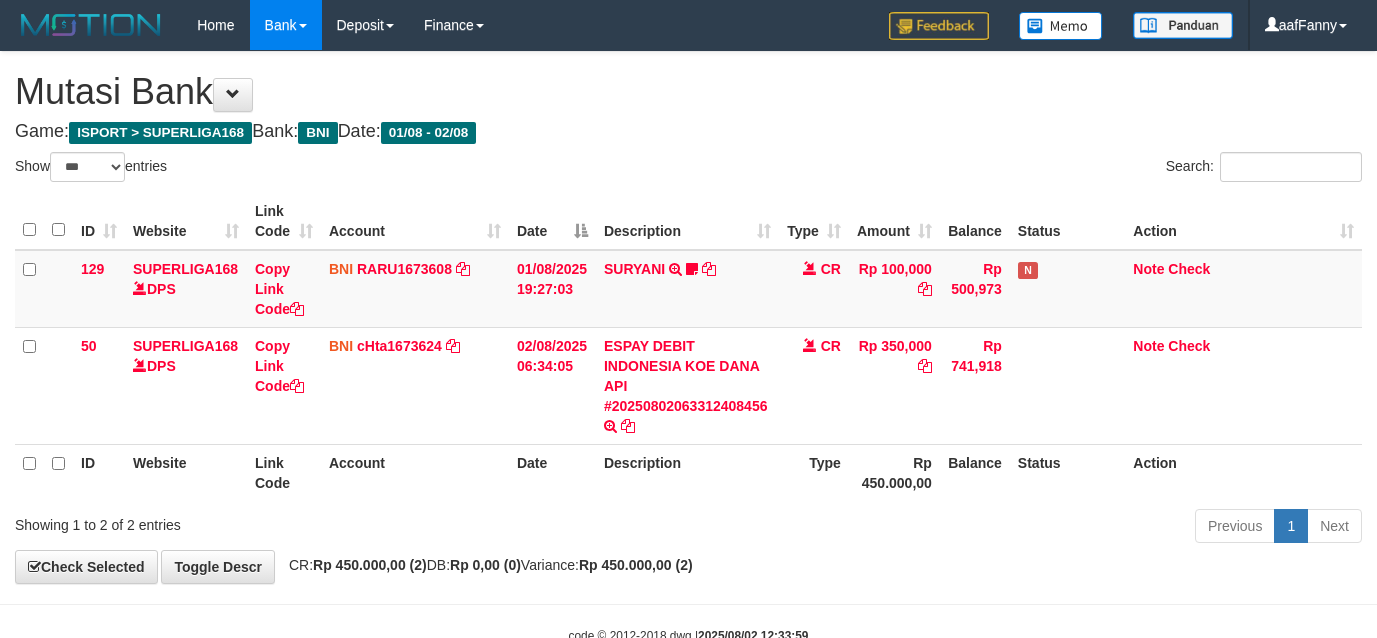 select on "***" 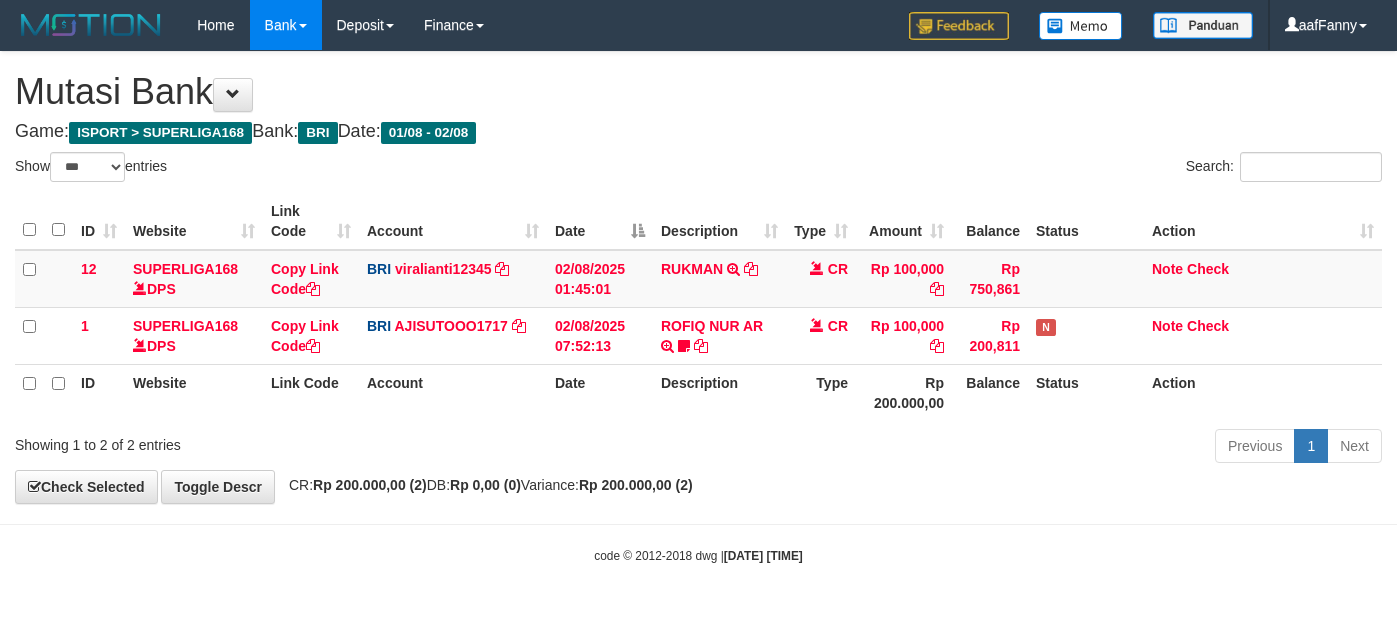 select on "***" 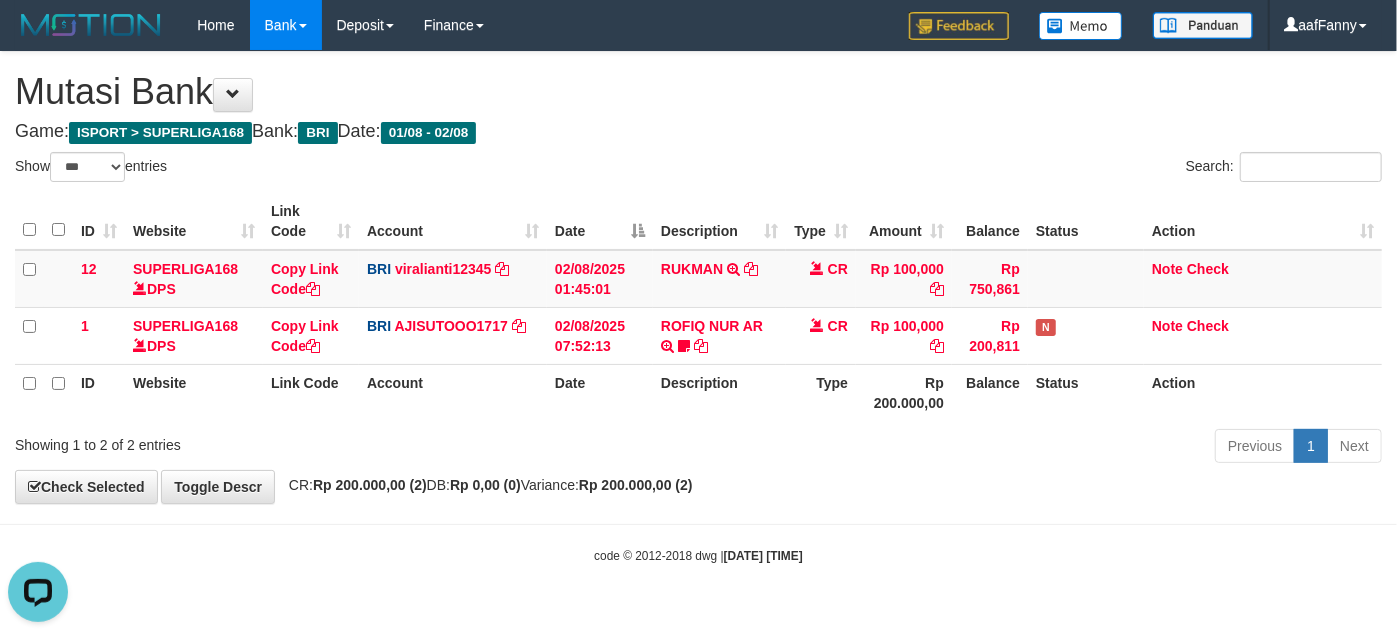 scroll, scrollTop: 0, scrollLeft: 0, axis: both 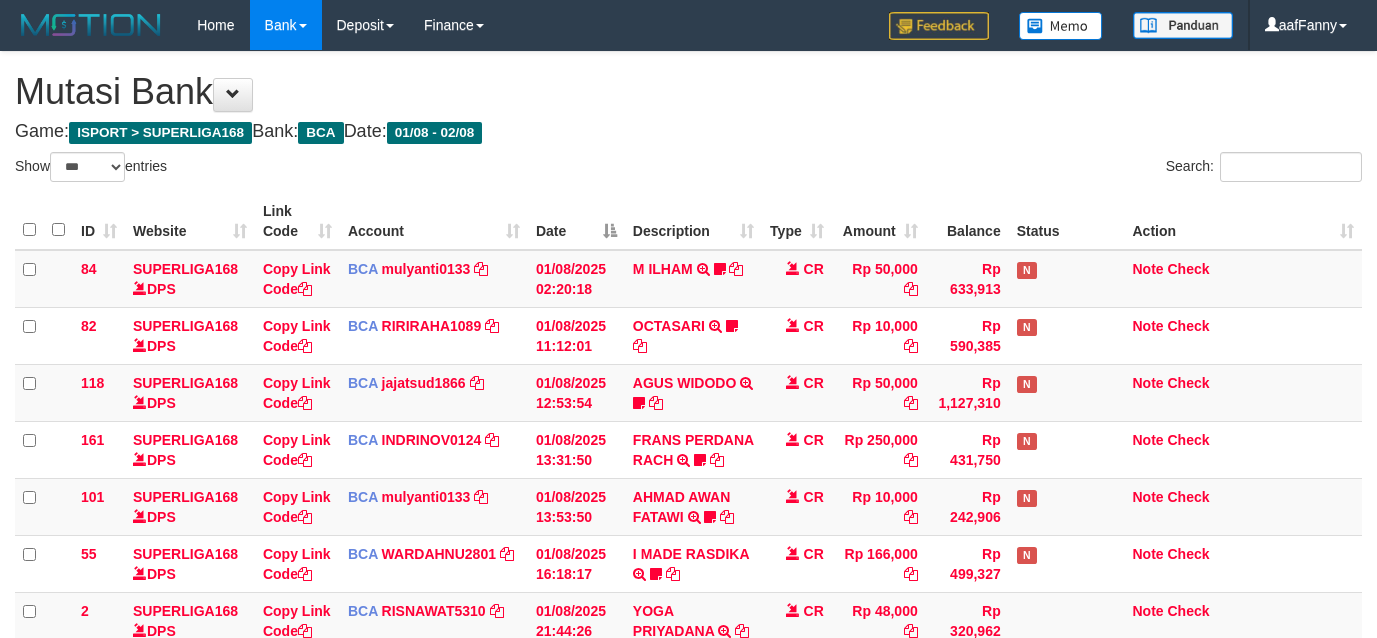 select on "***" 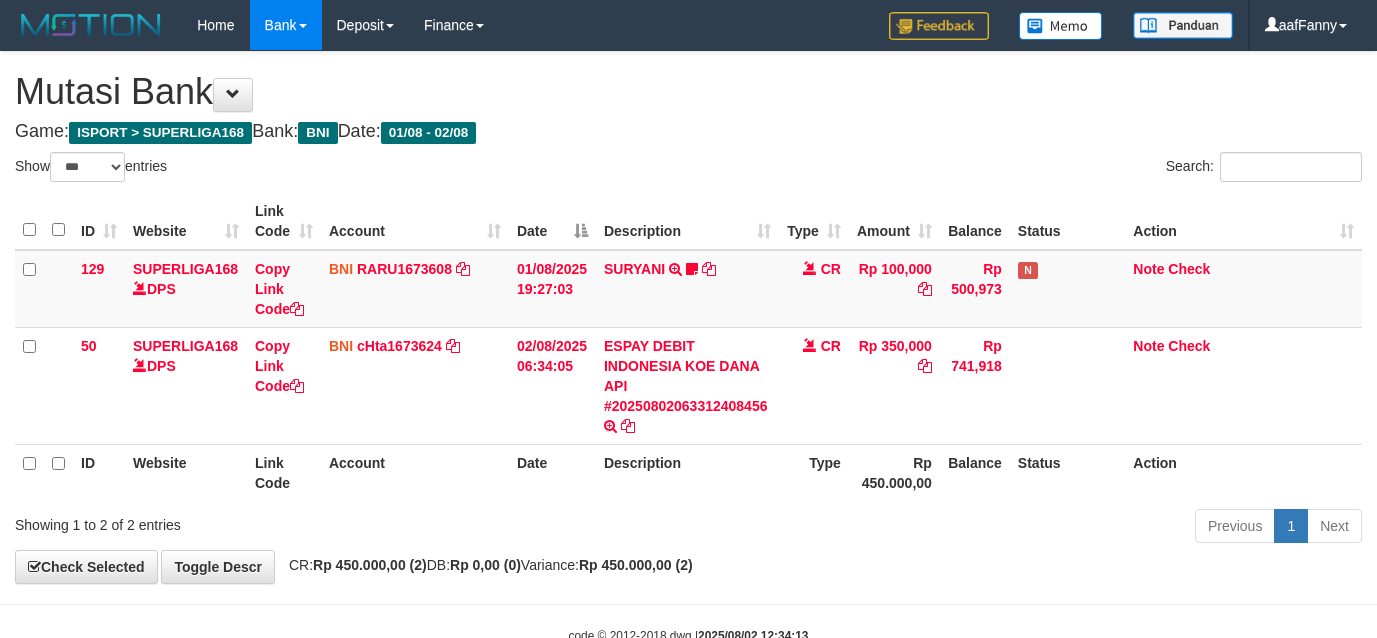 select on "***" 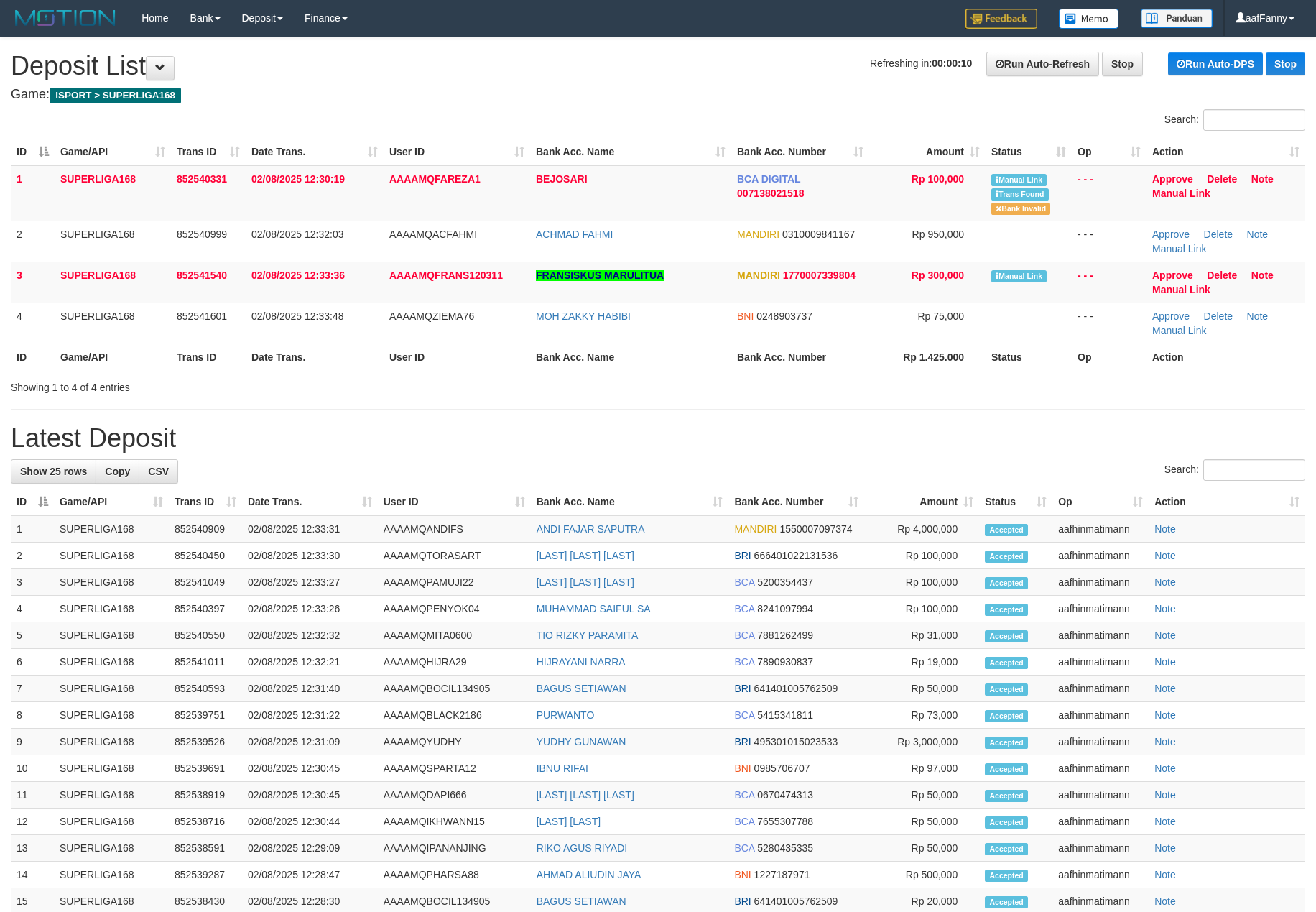 scroll, scrollTop: 0, scrollLeft: 0, axis: both 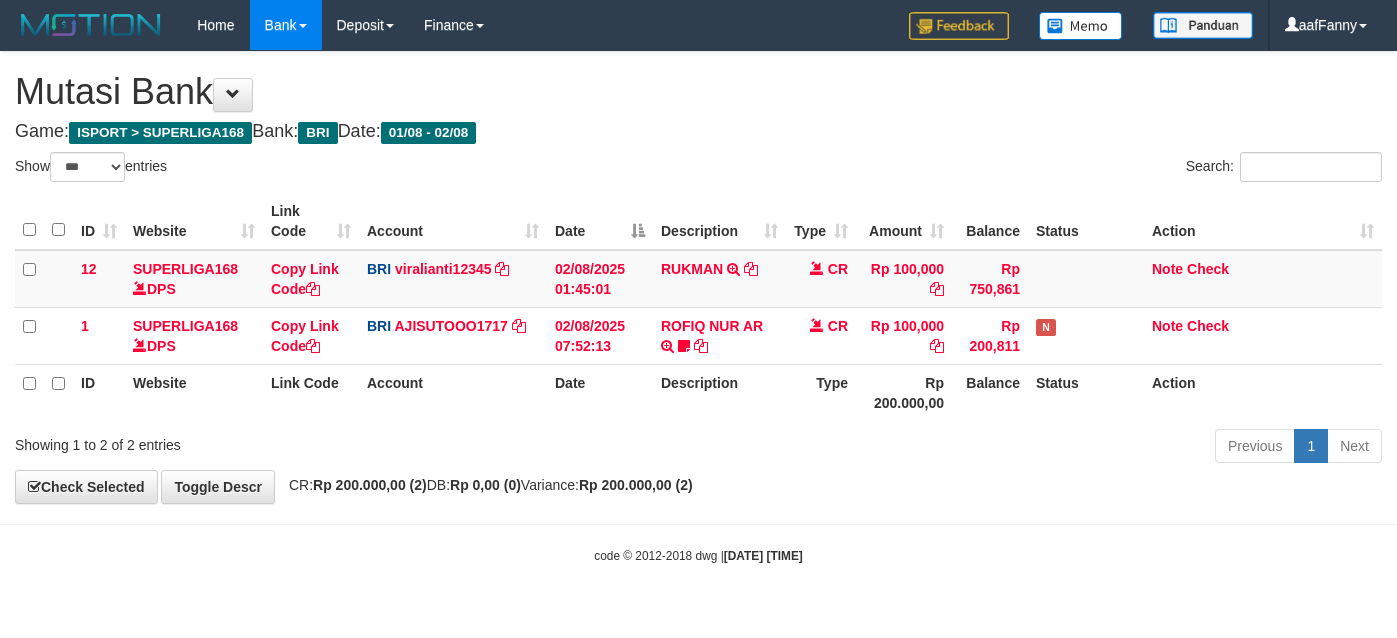 select on "***" 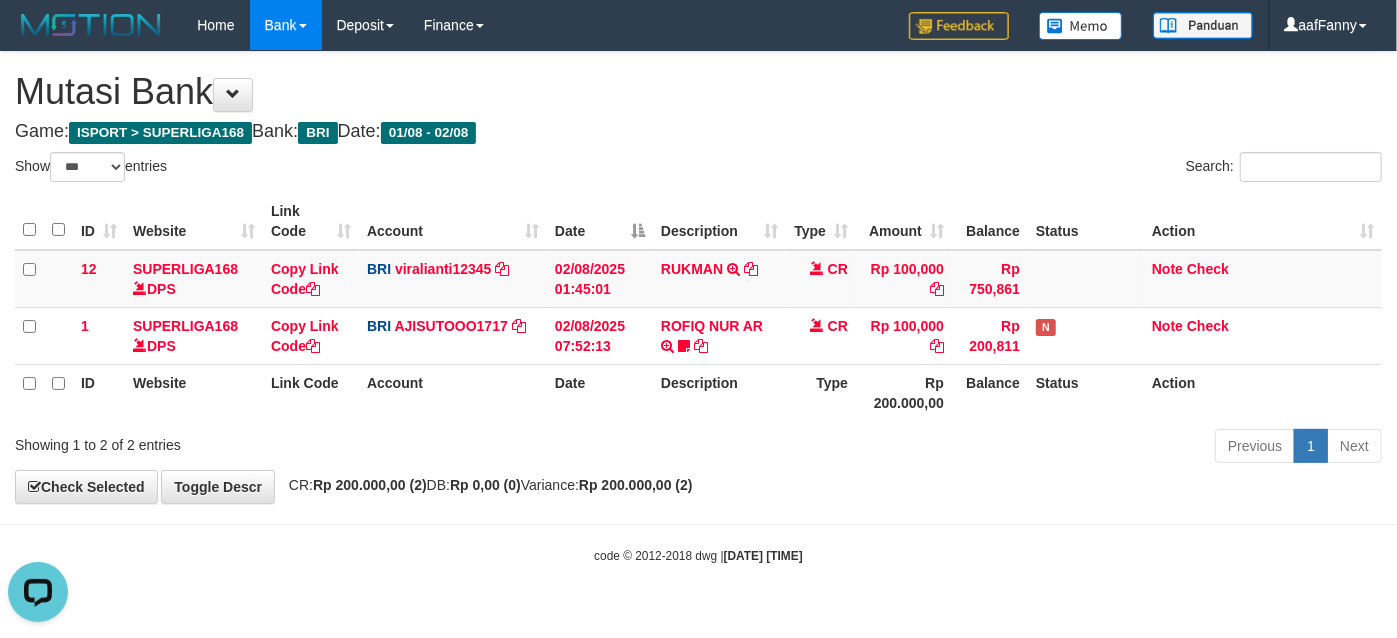 scroll, scrollTop: 0, scrollLeft: 0, axis: both 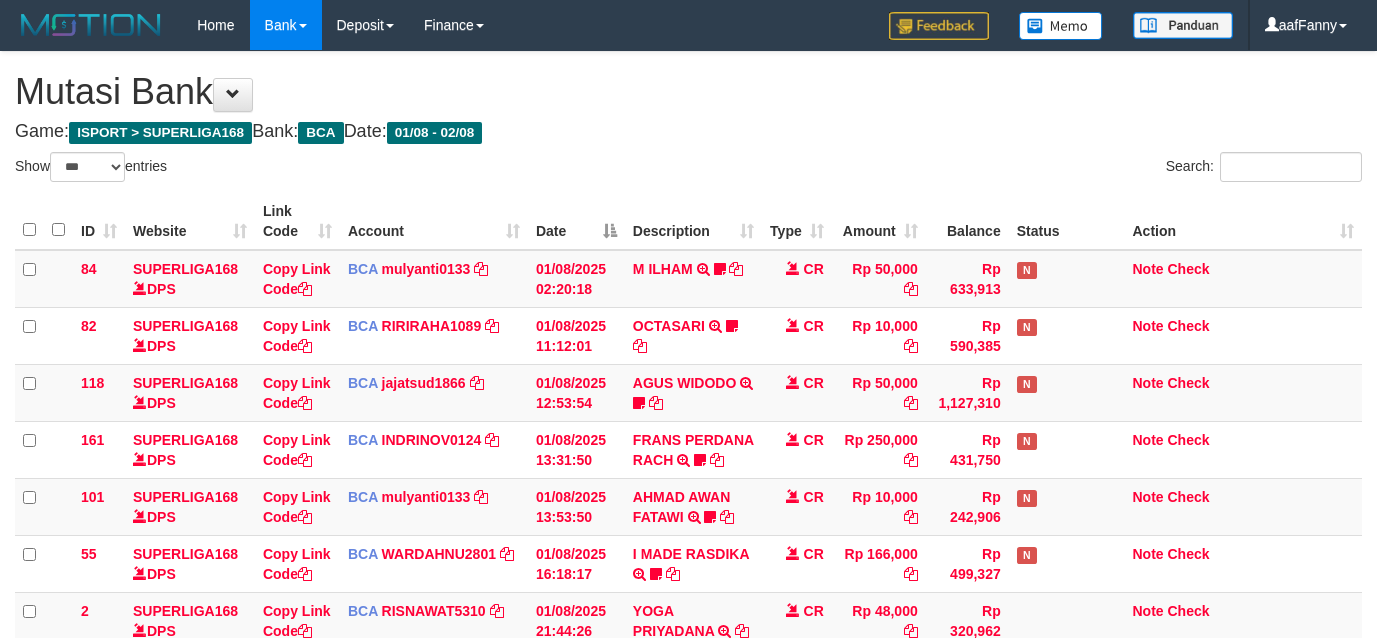 select on "***" 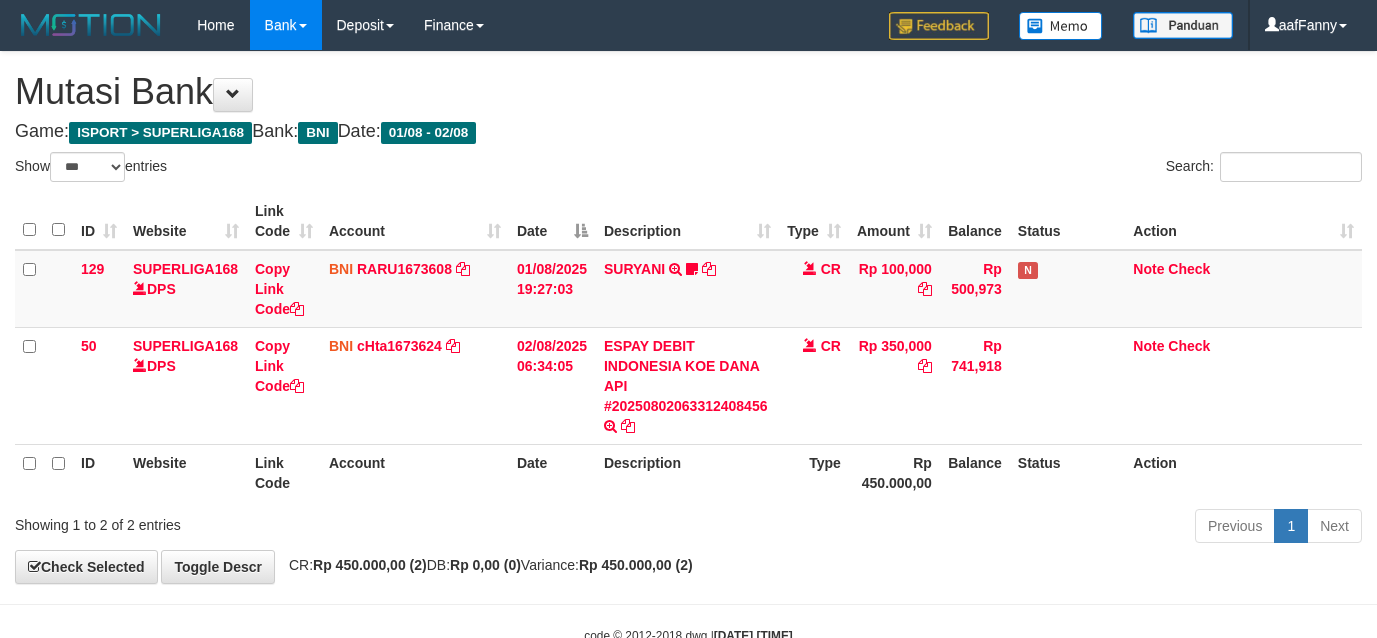 select on "***" 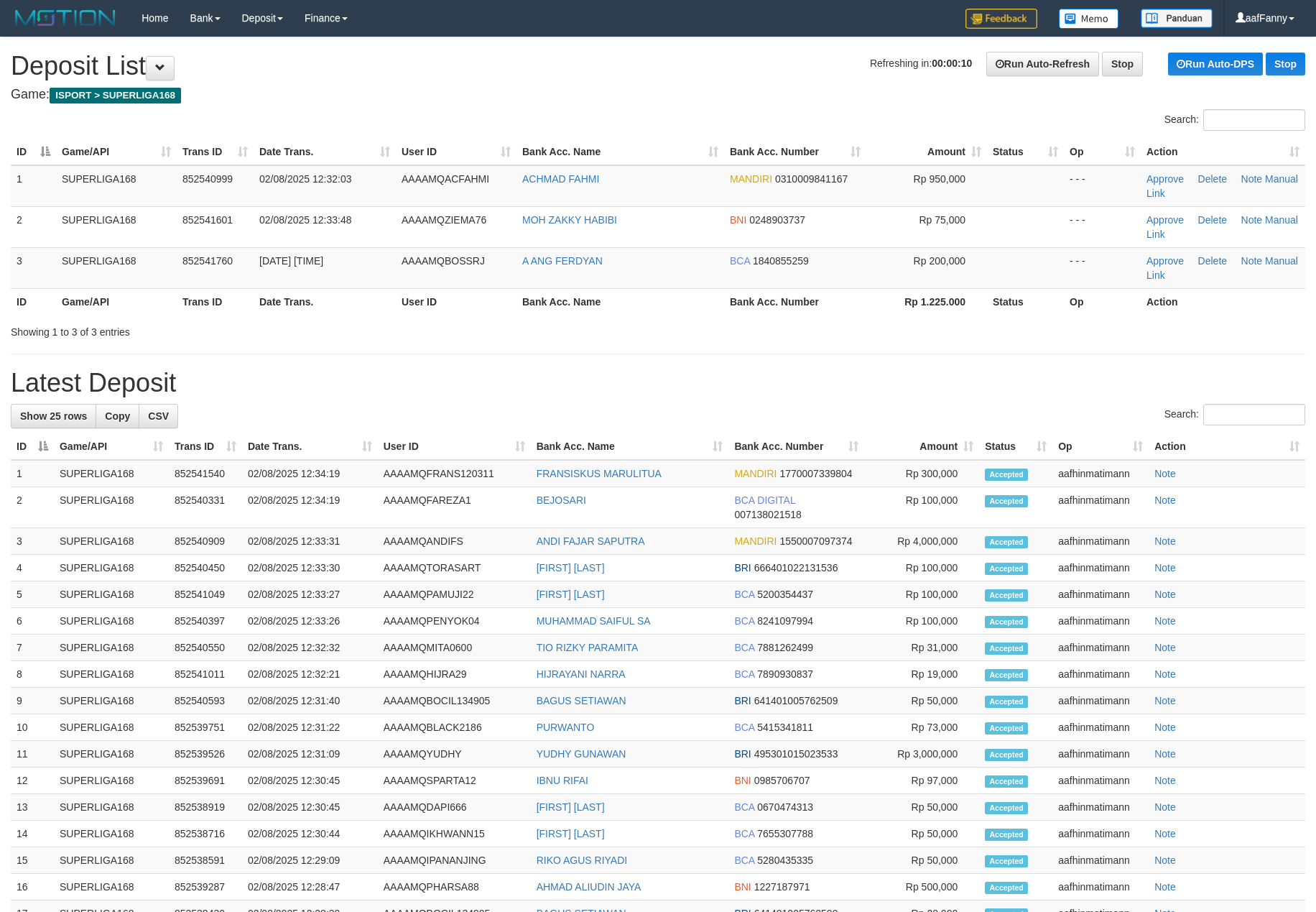 scroll, scrollTop: 0, scrollLeft: 0, axis: both 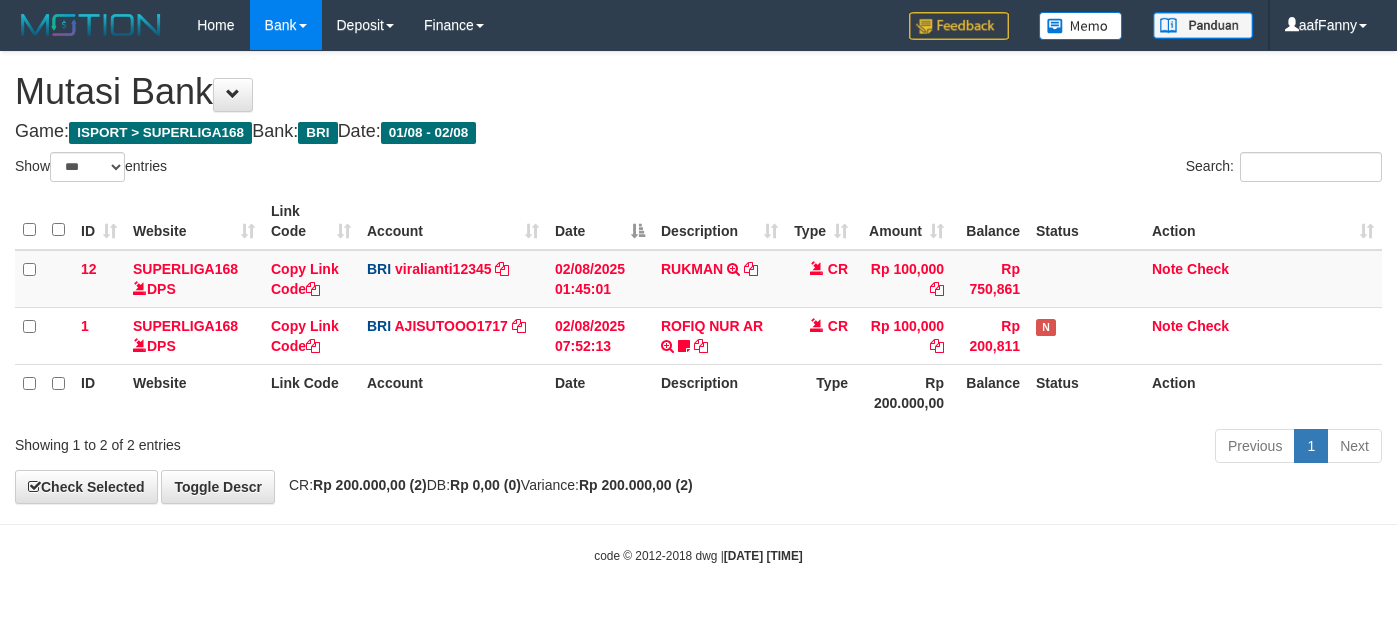 select on "***" 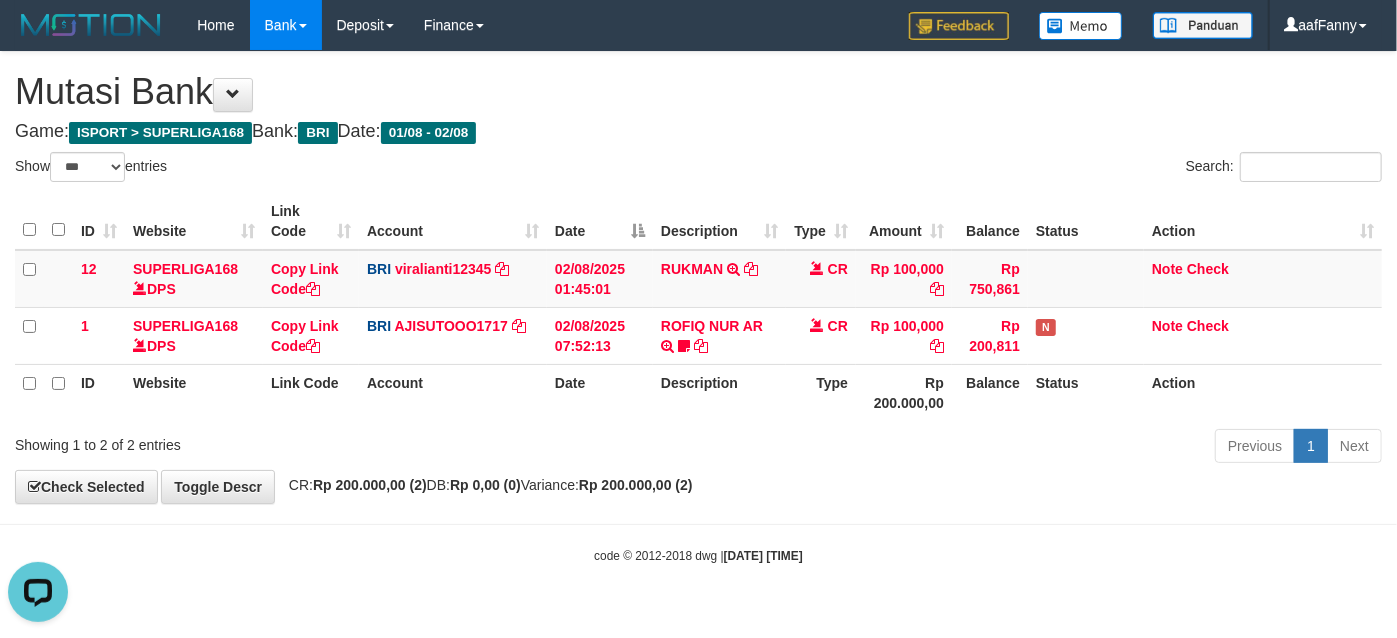 scroll, scrollTop: 0, scrollLeft: 0, axis: both 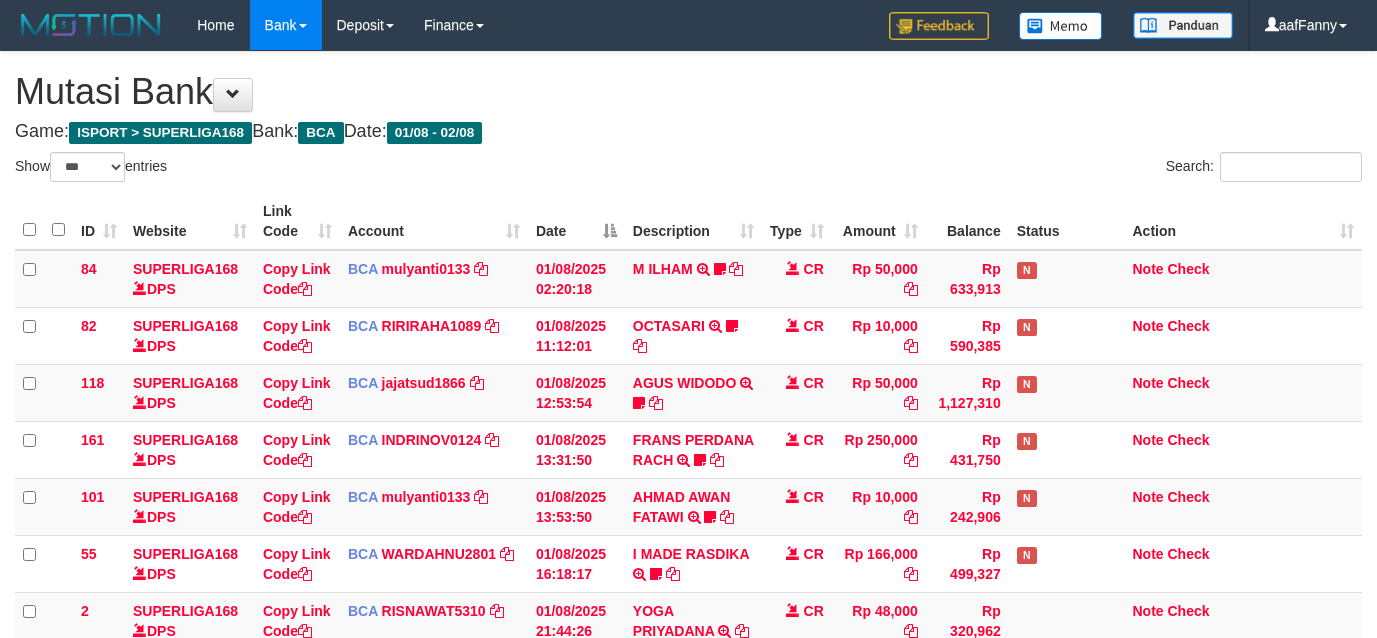 select on "***" 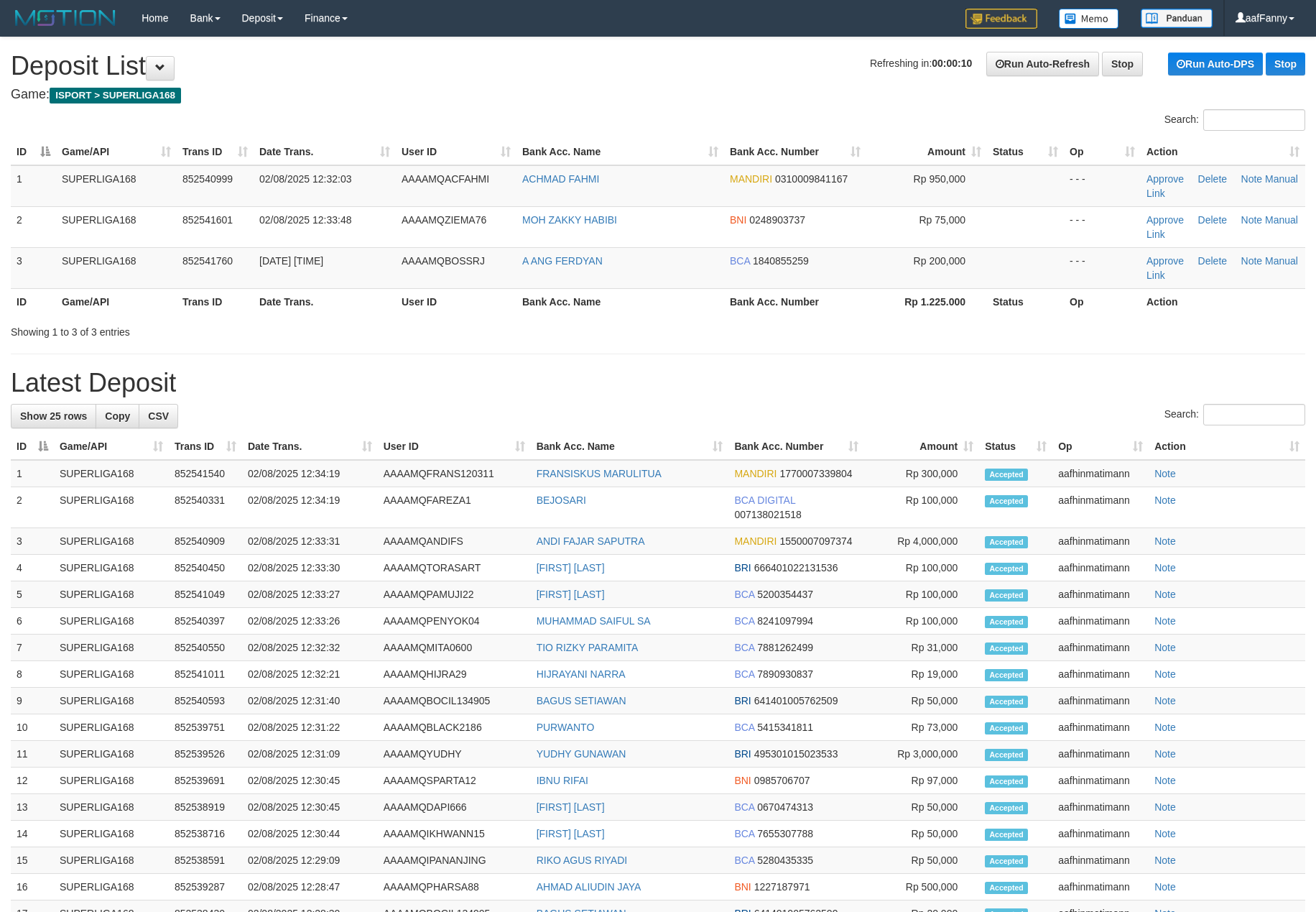scroll, scrollTop: 0, scrollLeft: 0, axis: both 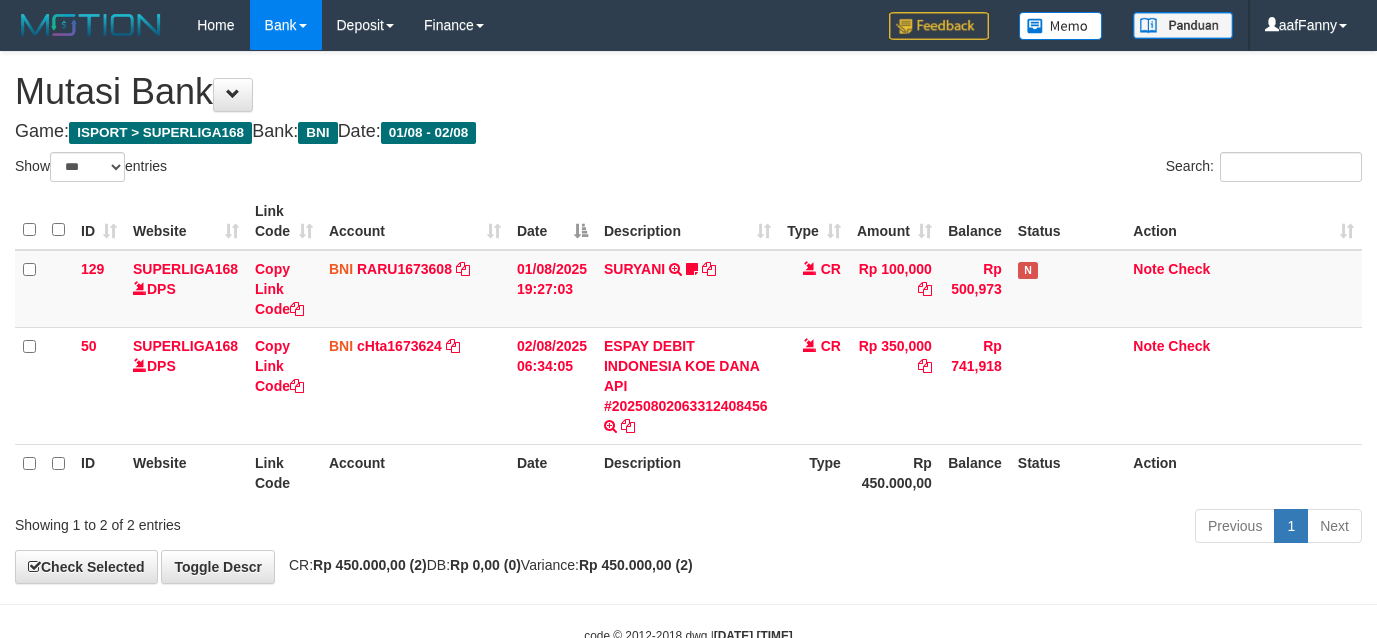 select on "***" 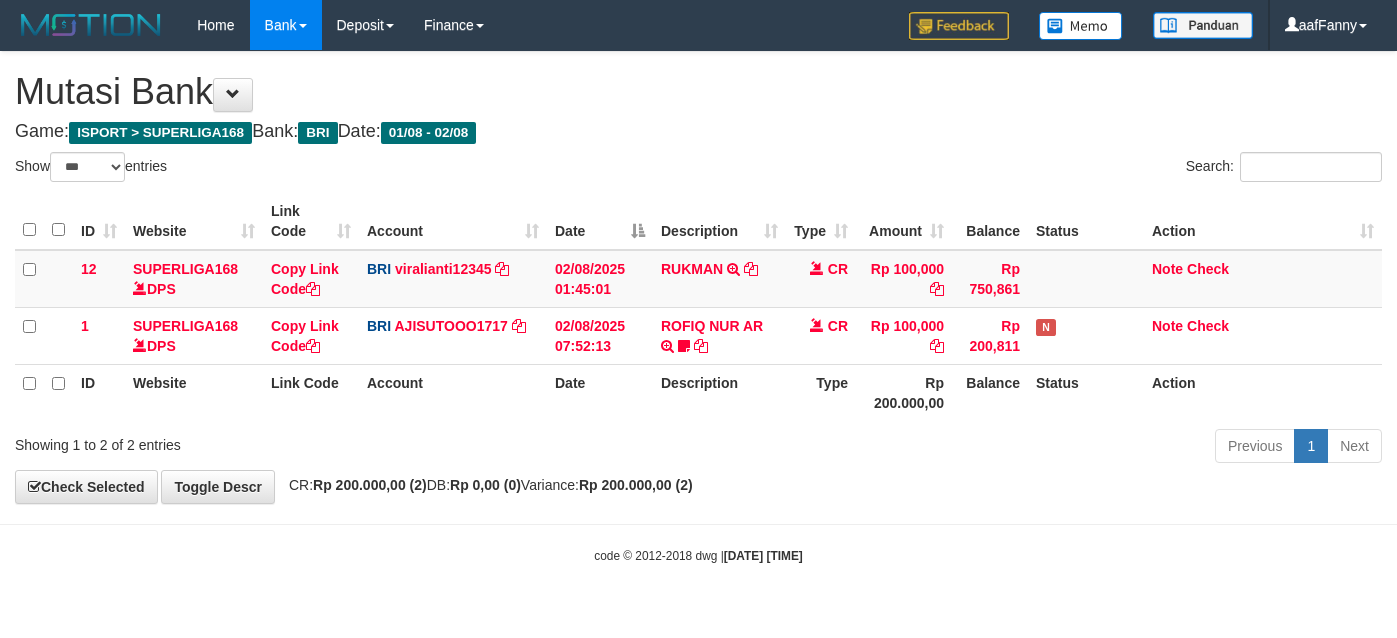 select on "***" 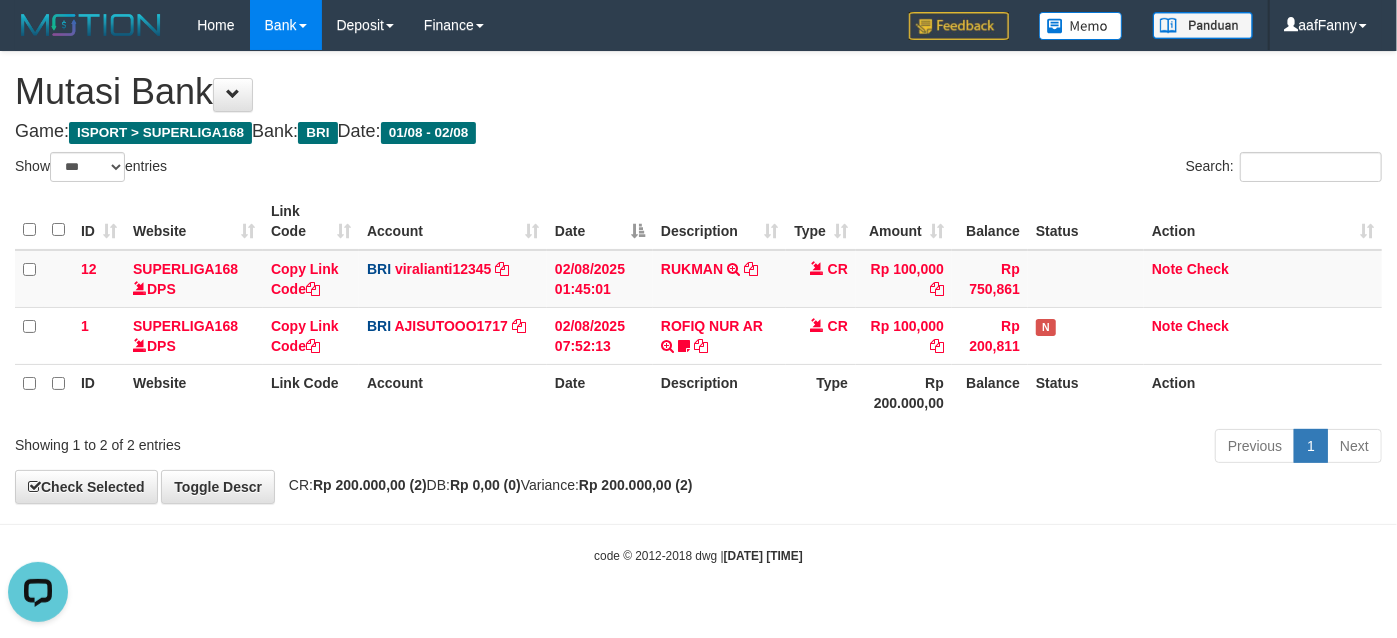 scroll, scrollTop: 0, scrollLeft: 0, axis: both 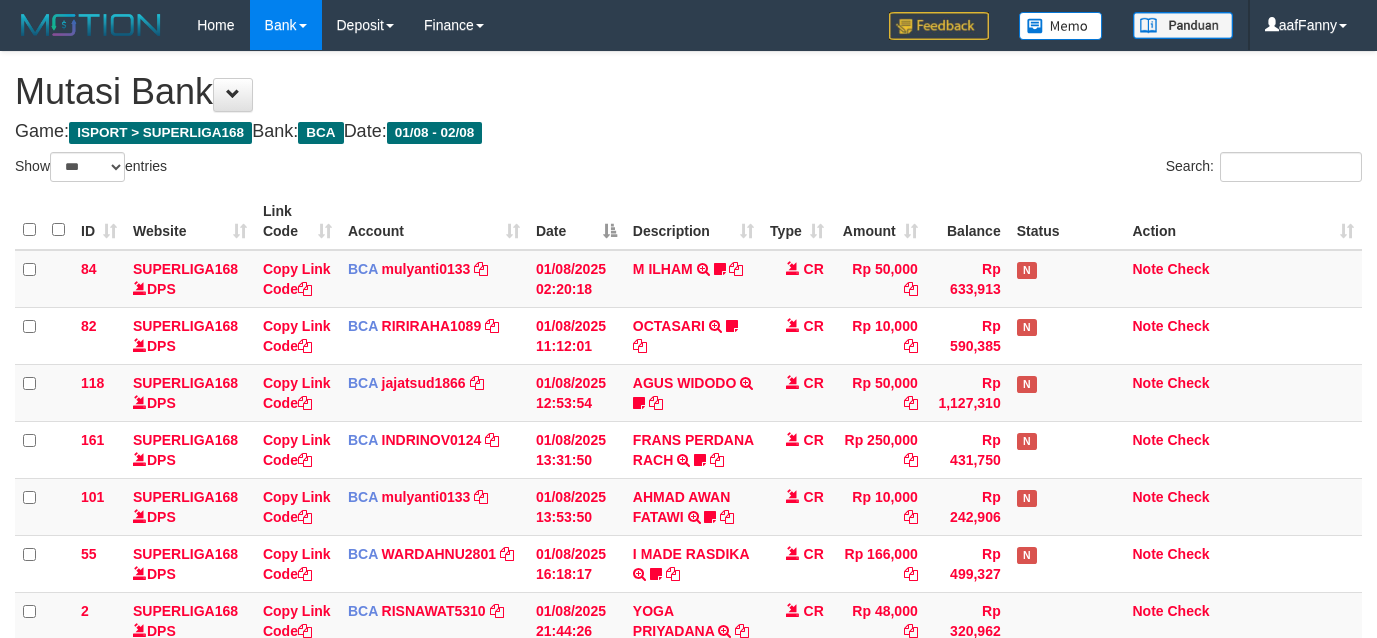 select on "***" 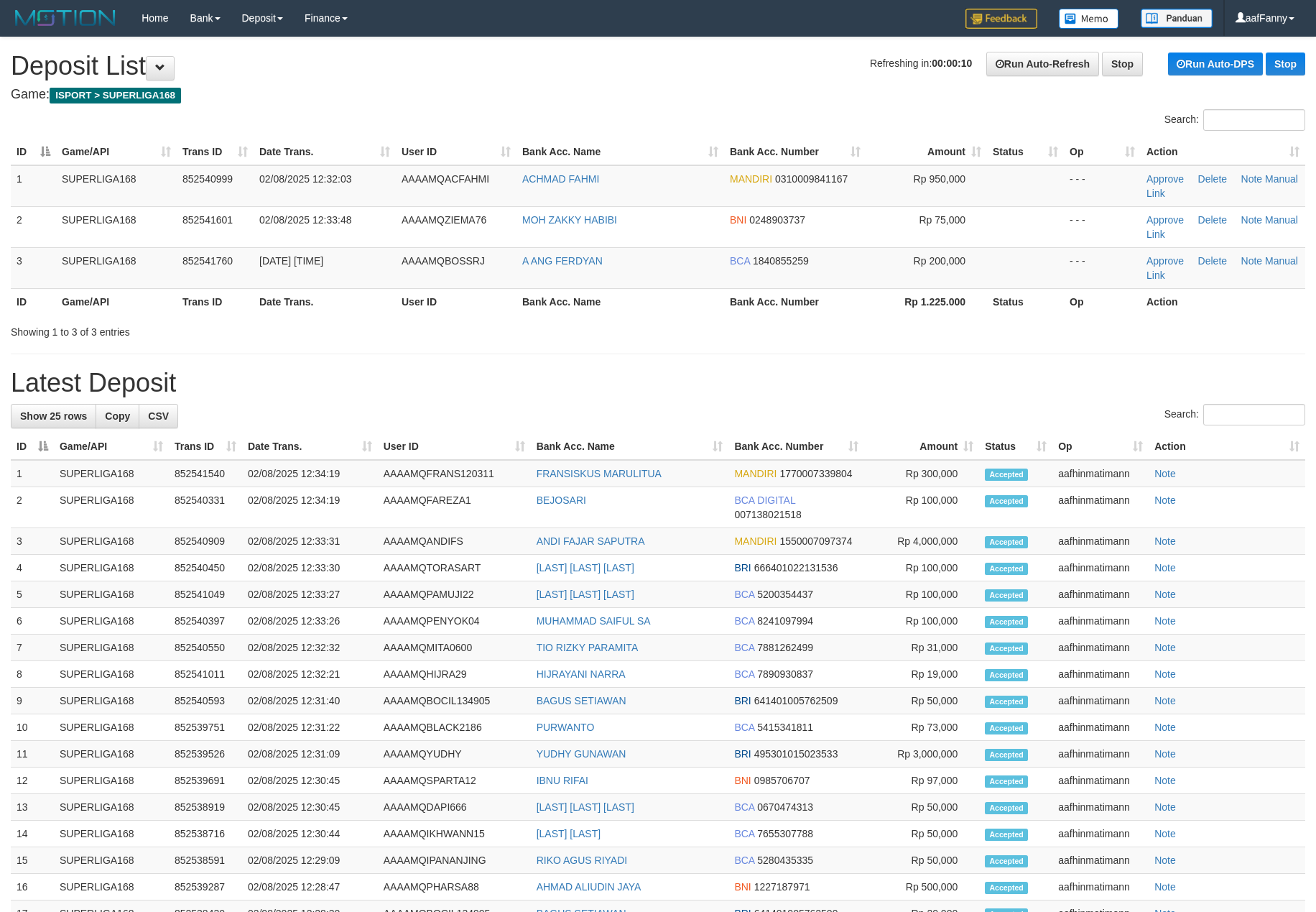 scroll, scrollTop: 0, scrollLeft: 0, axis: both 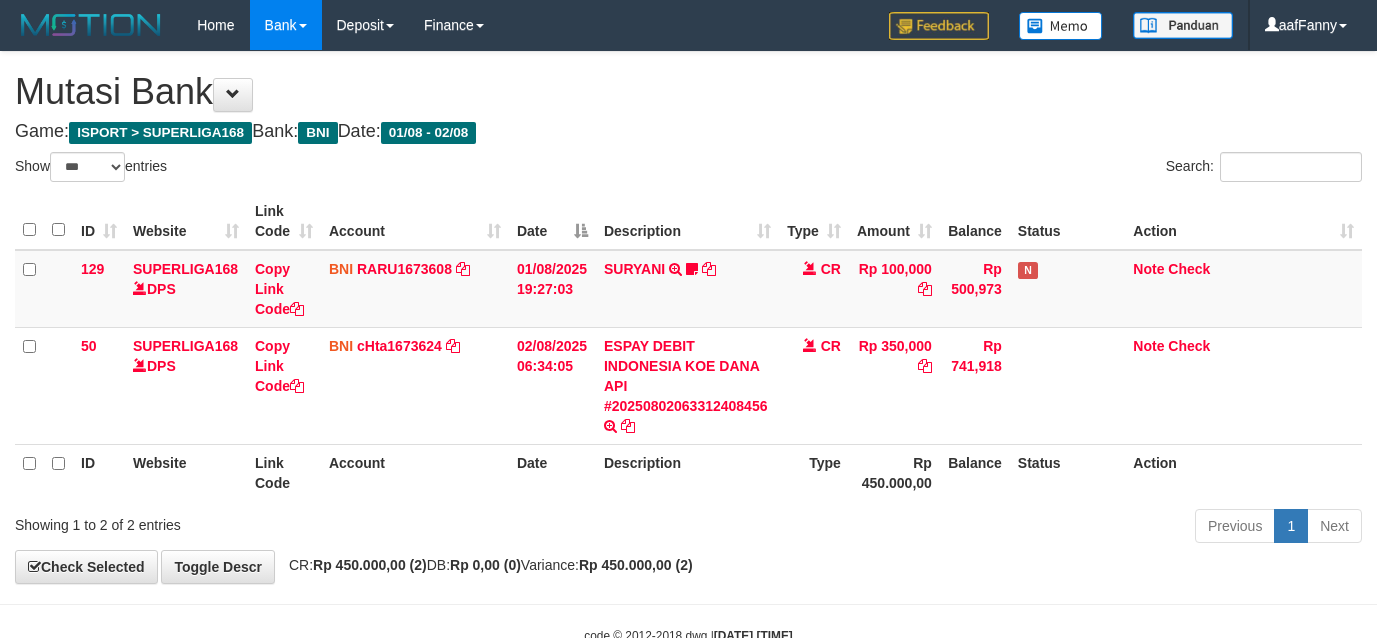 select on "***" 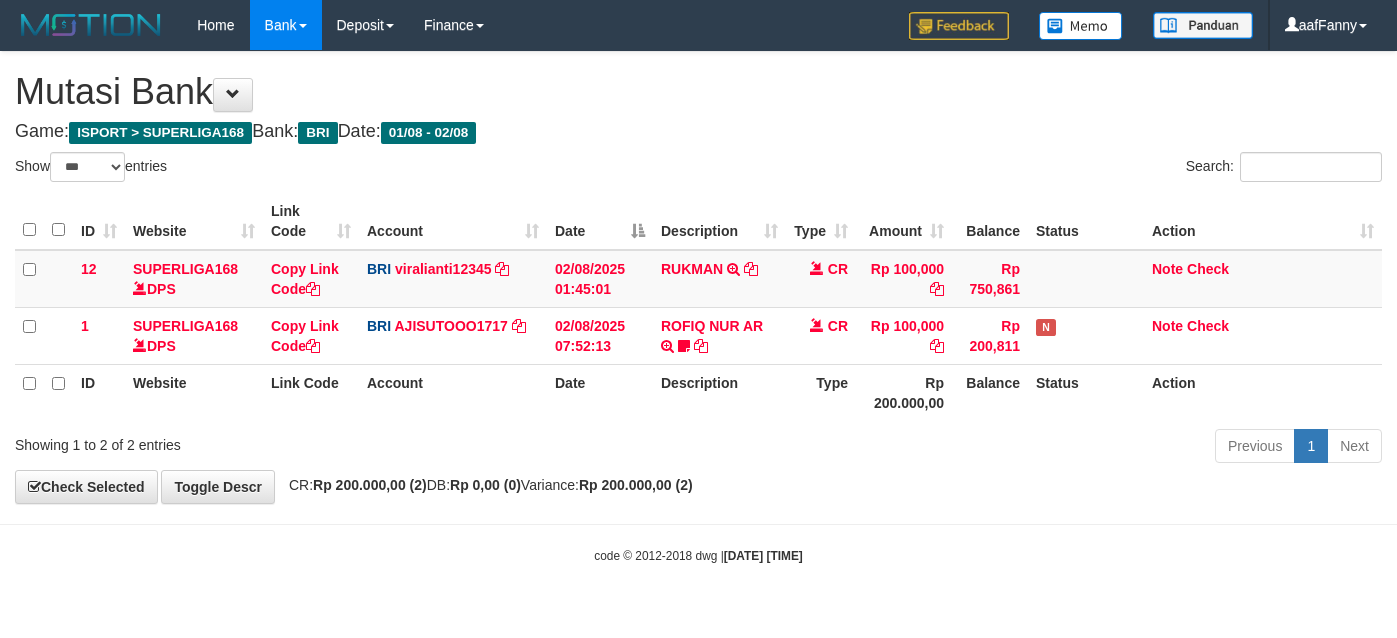 select on "***" 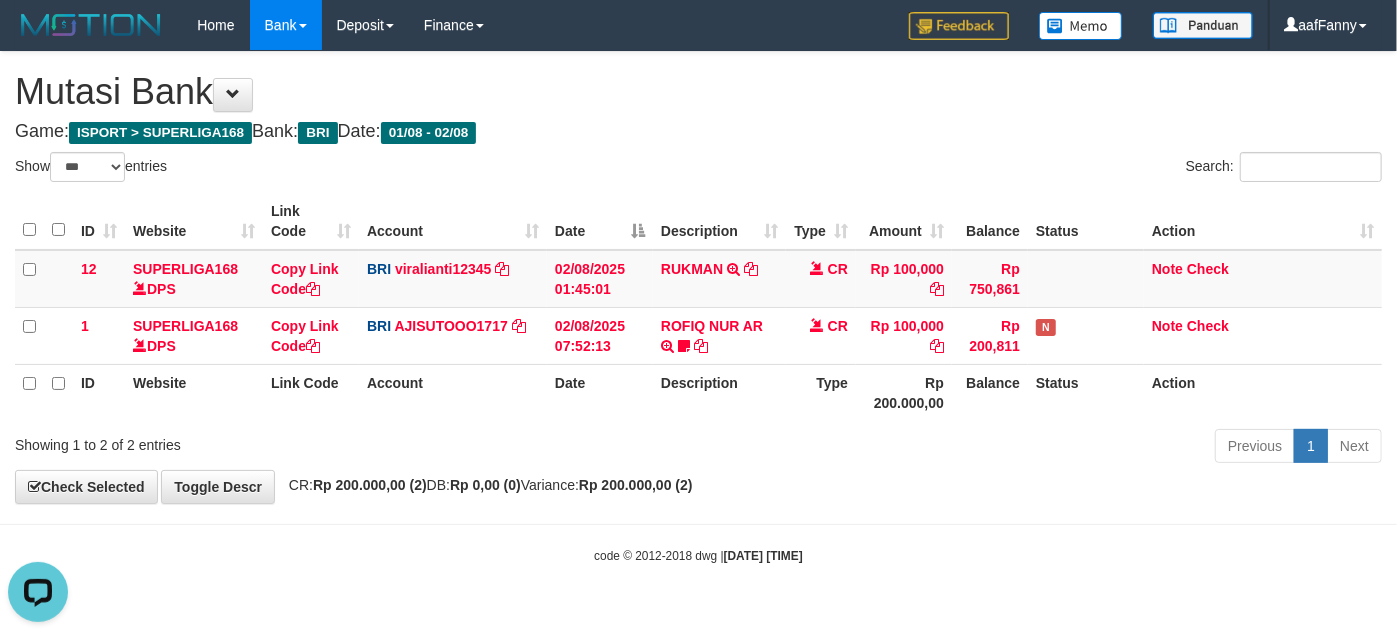 scroll, scrollTop: 0, scrollLeft: 0, axis: both 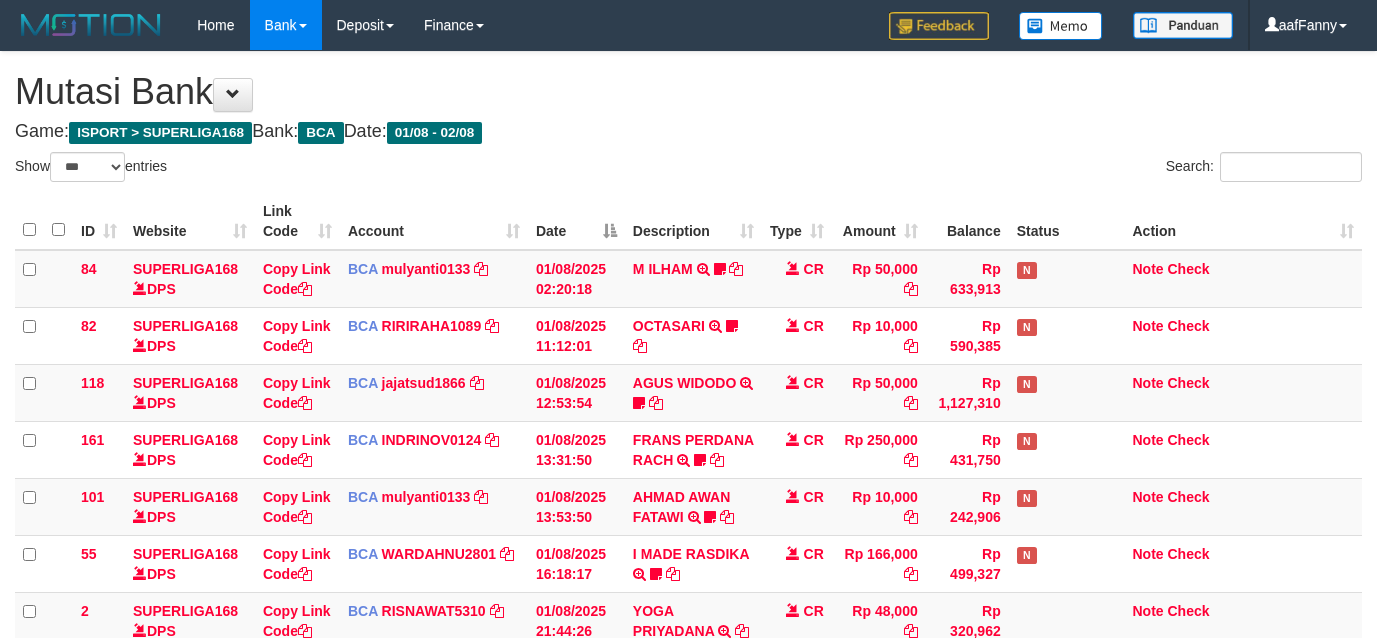 select on "***" 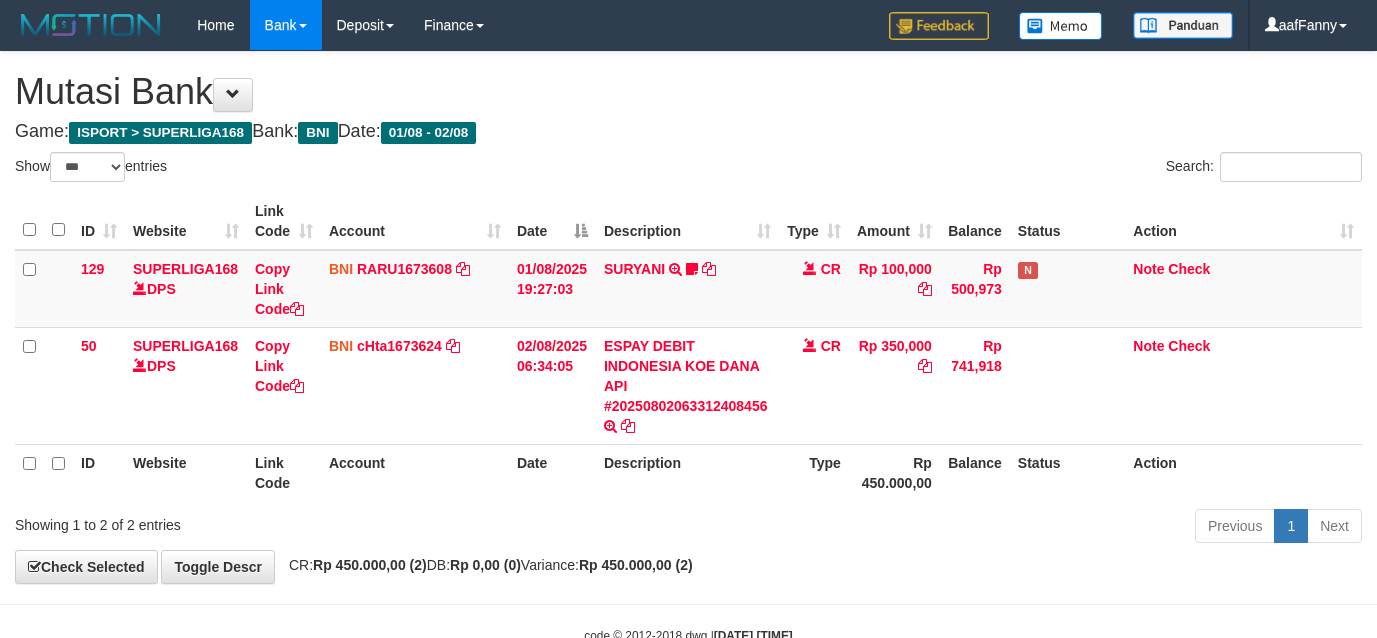 select on "***" 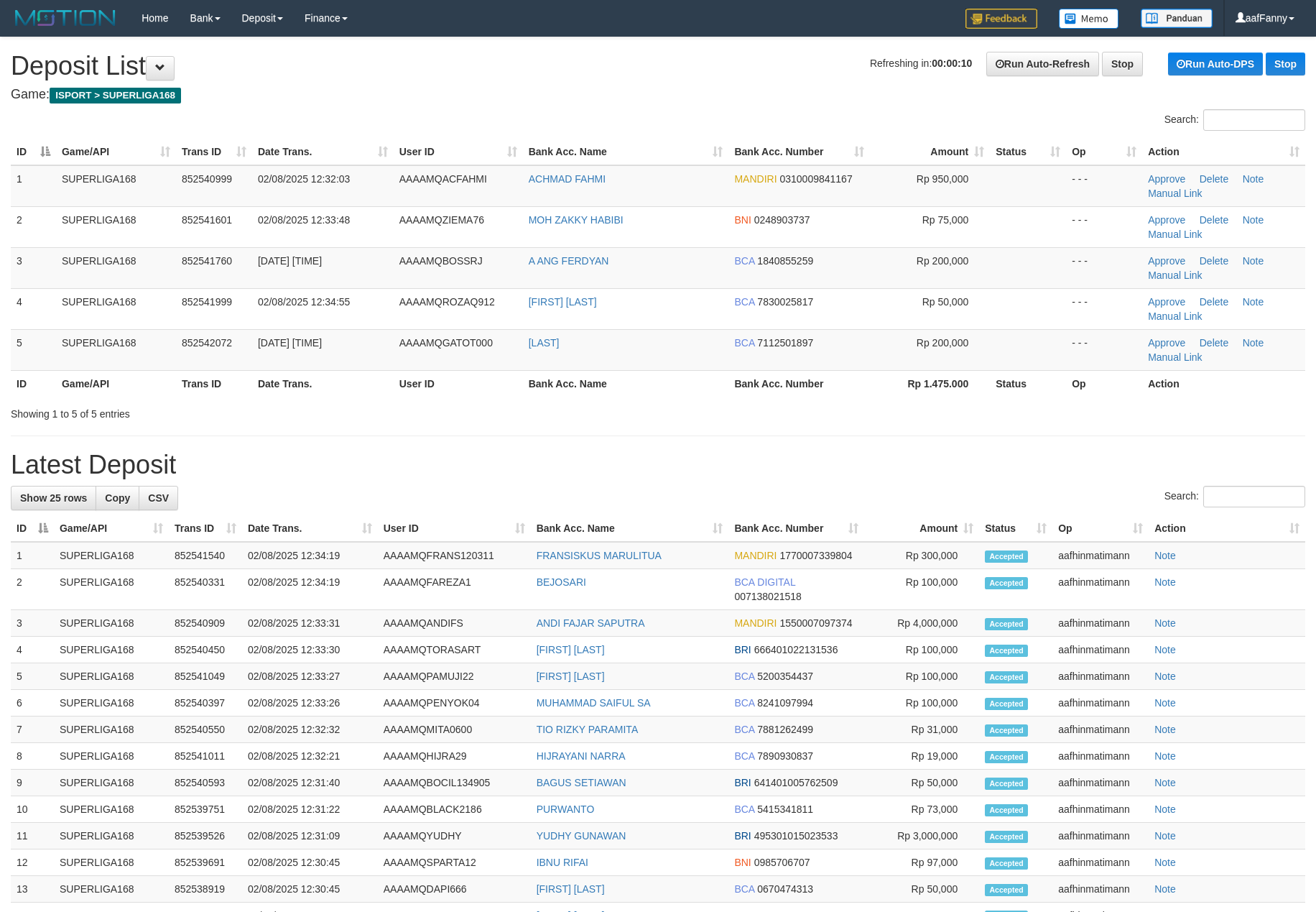 scroll, scrollTop: 0, scrollLeft: 0, axis: both 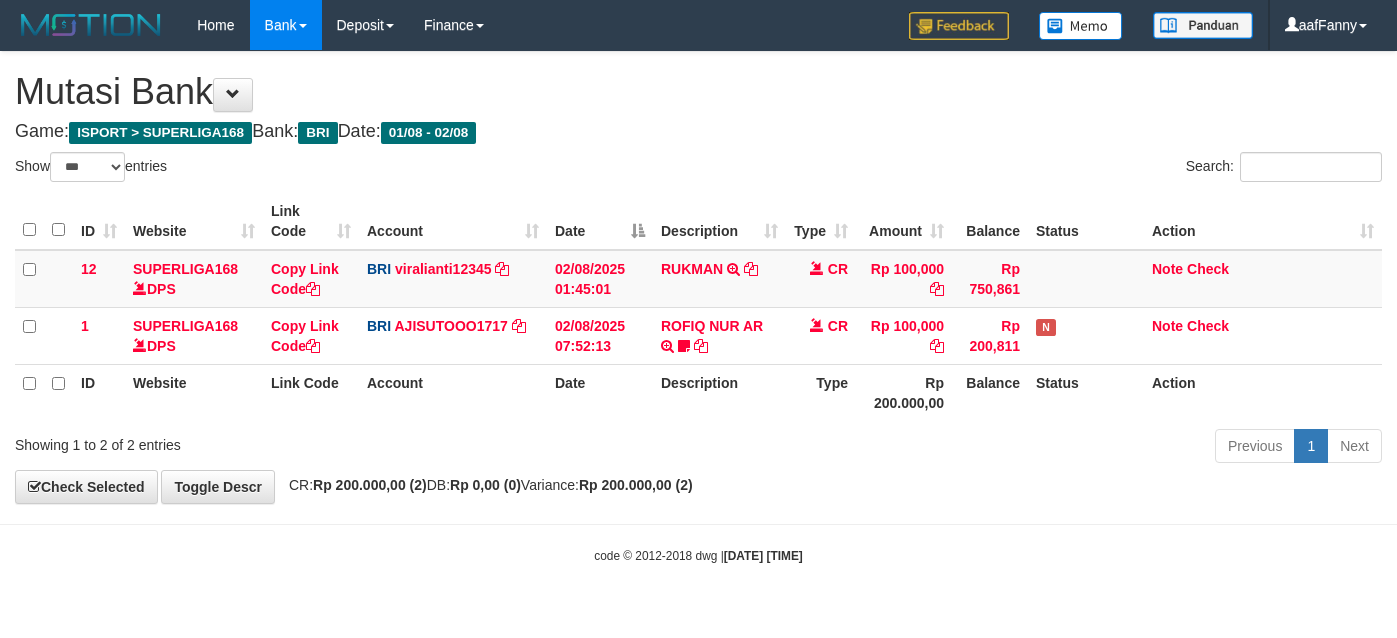 select on "***" 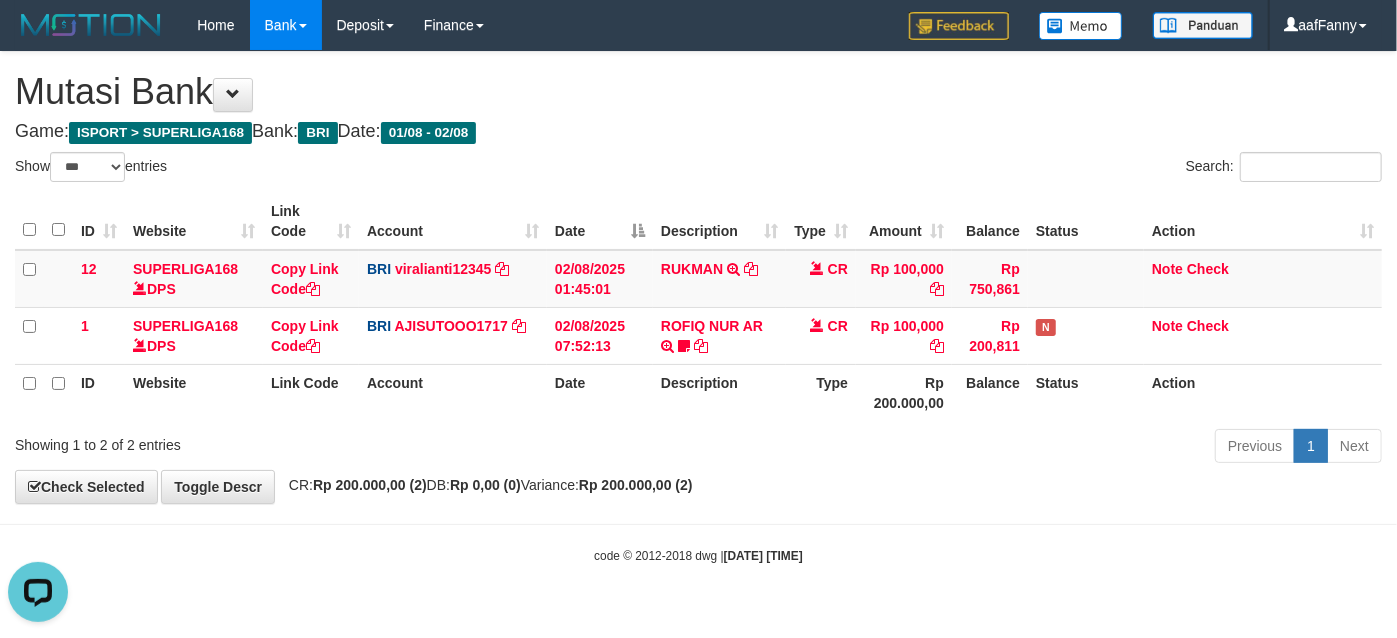 scroll, scrollTop: 0, scrollLeft: 0, axis: both 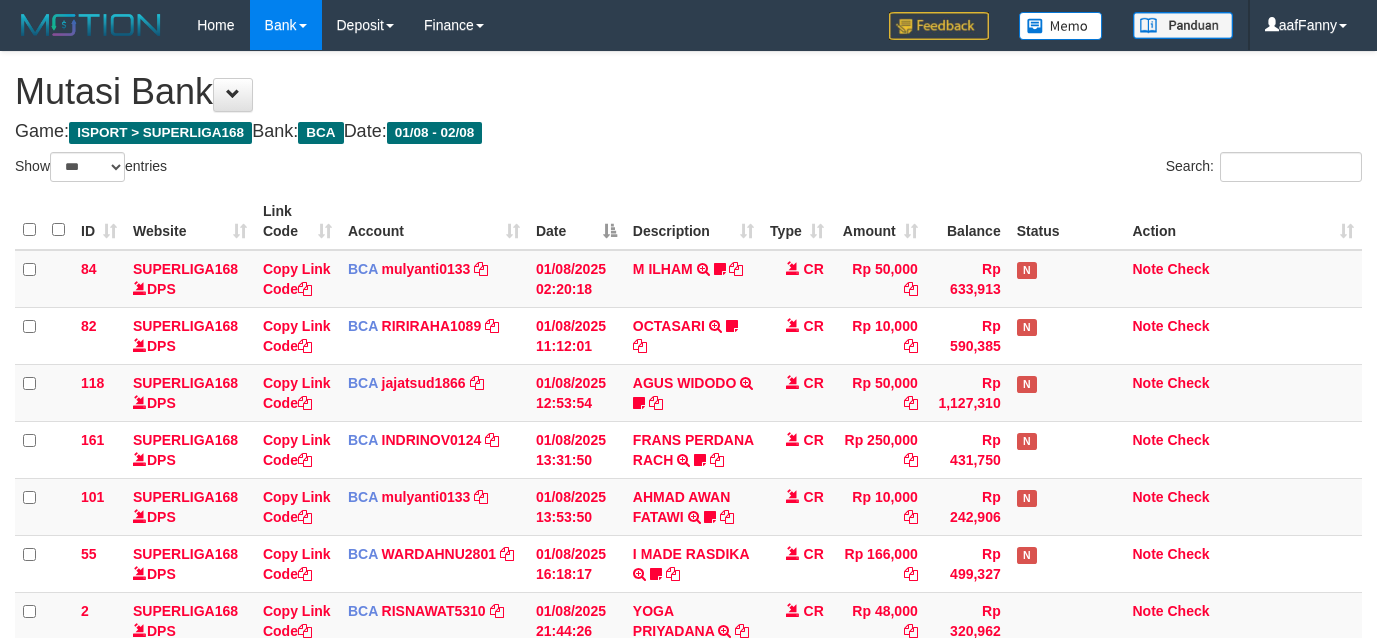 select on "***" 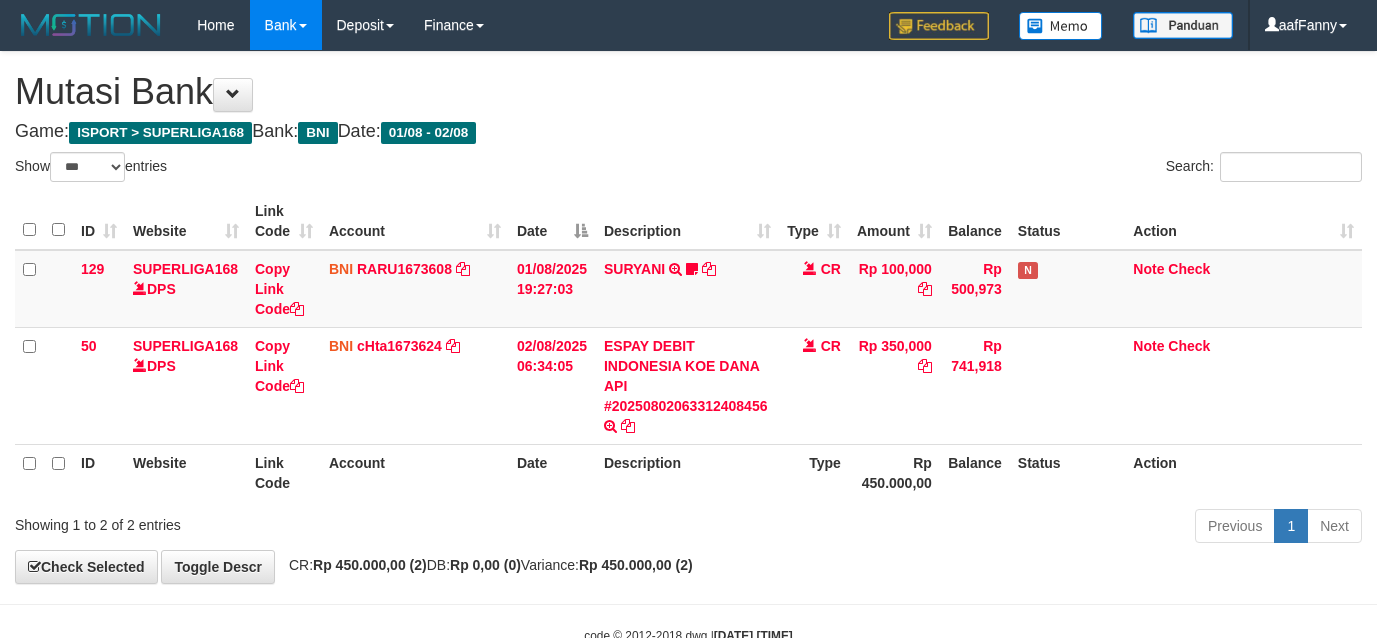 select on "***" 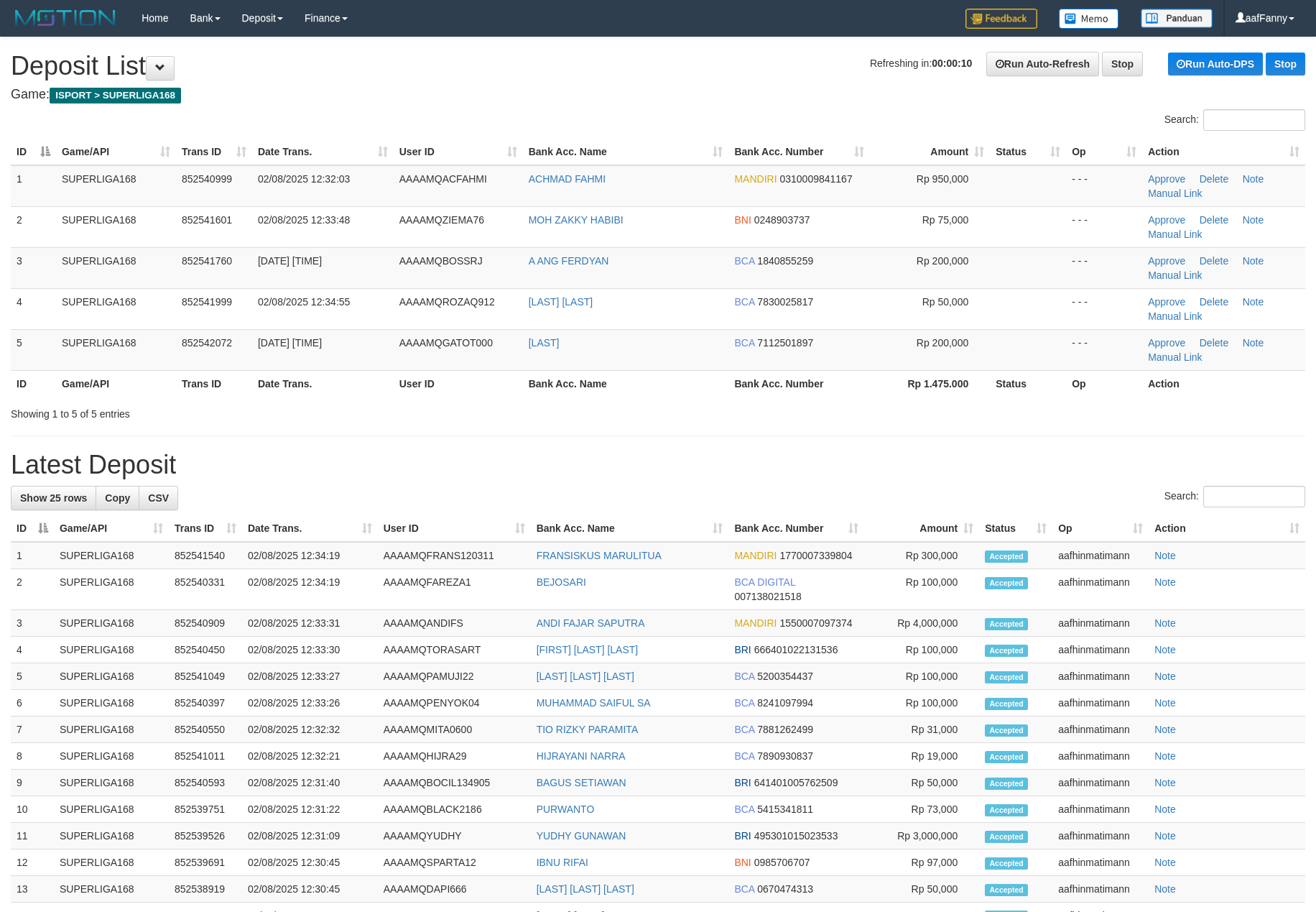 scroll, scrollTop: 0, scrollLeft: 0, axis: both 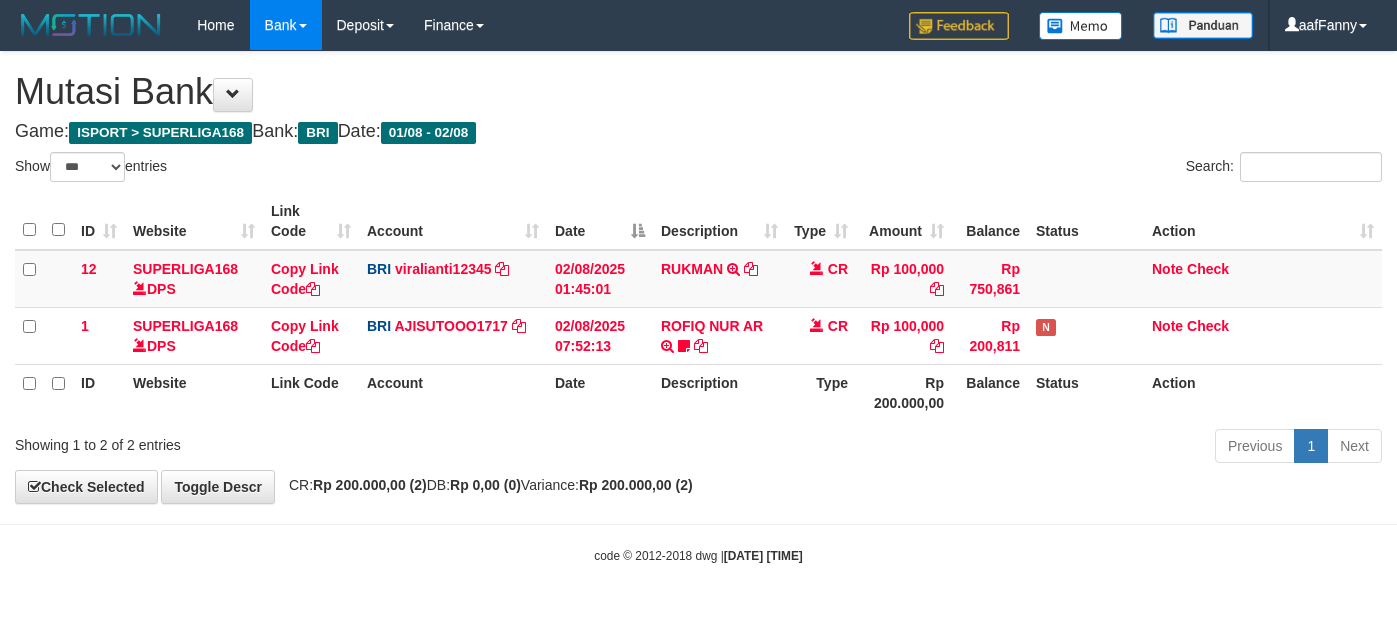 select on "***" 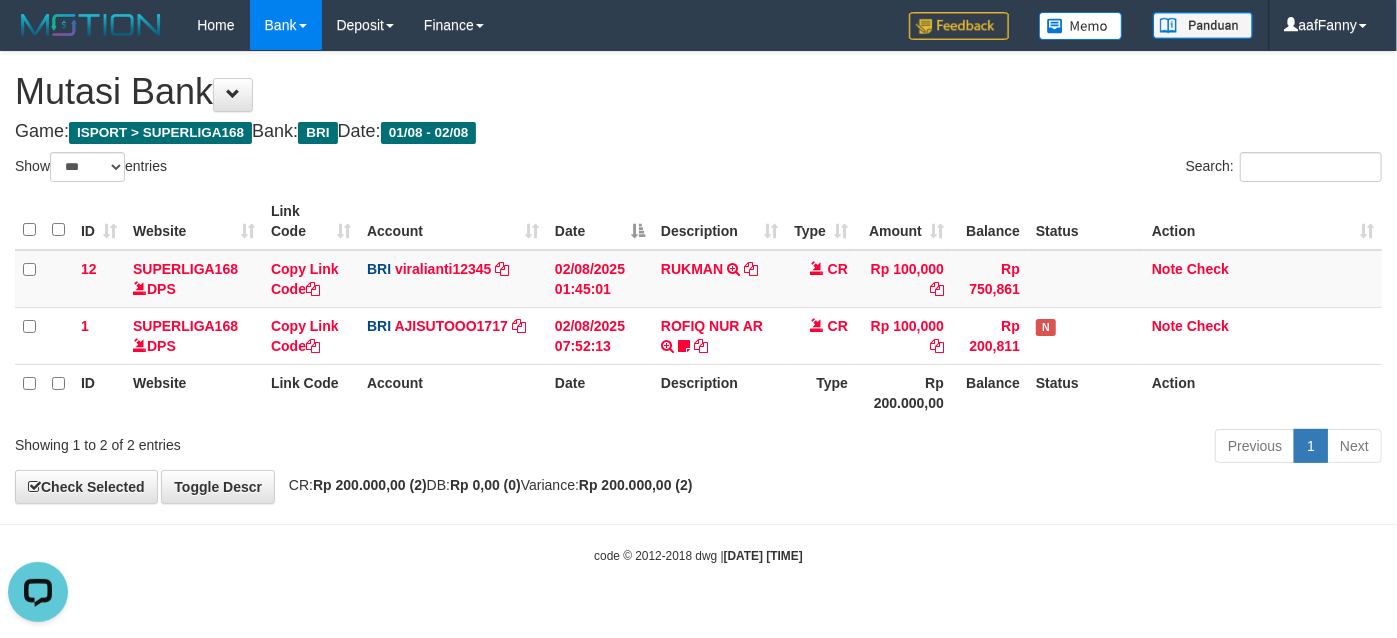 scroll, scrollTop: 0, scrollLeft: 0, axis: both 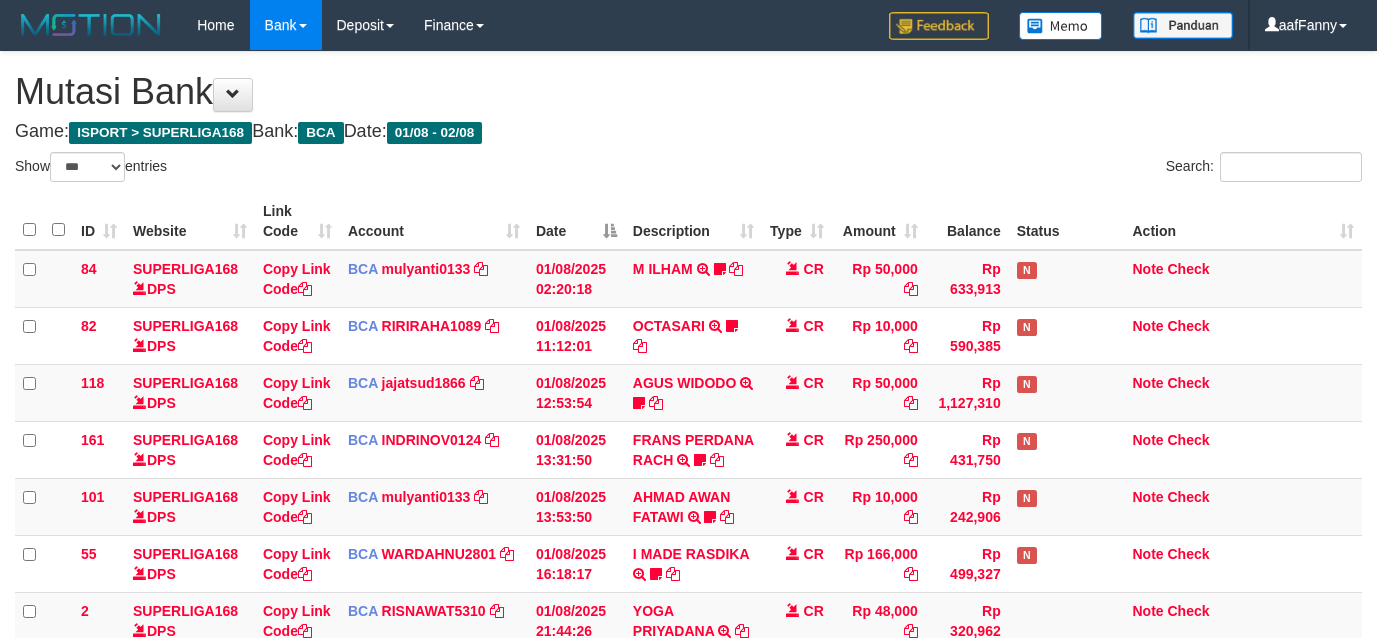select on "***" 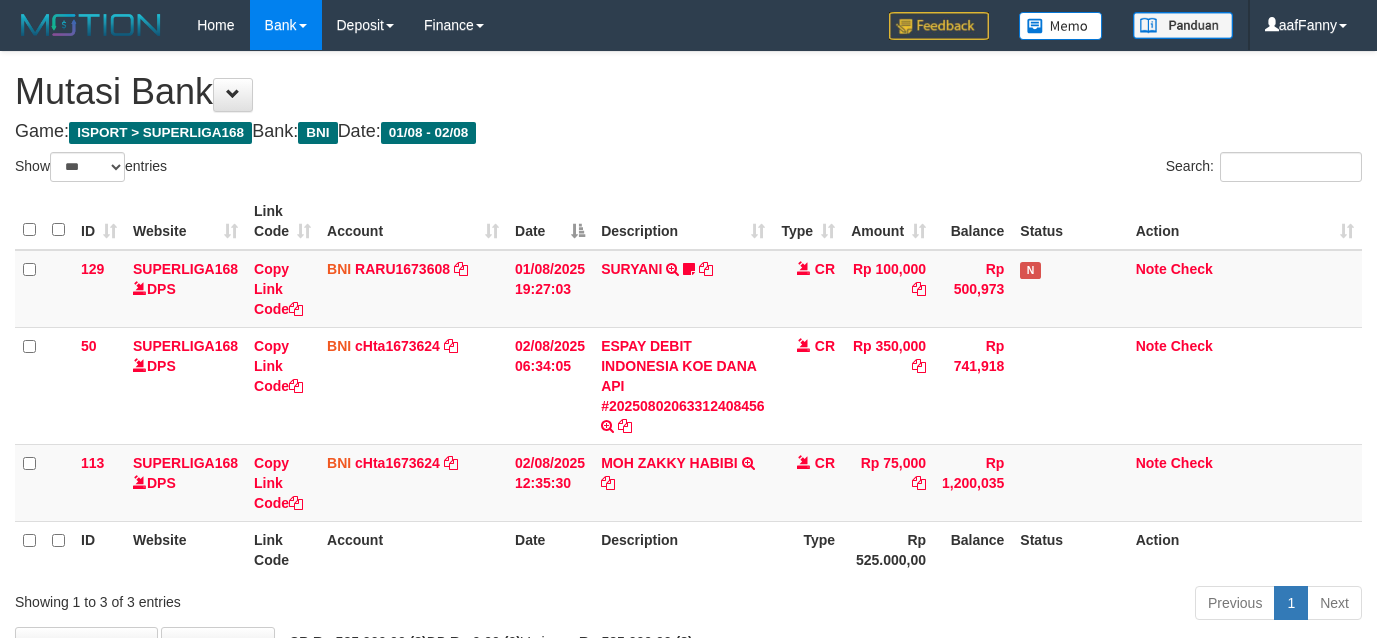 select on "***" 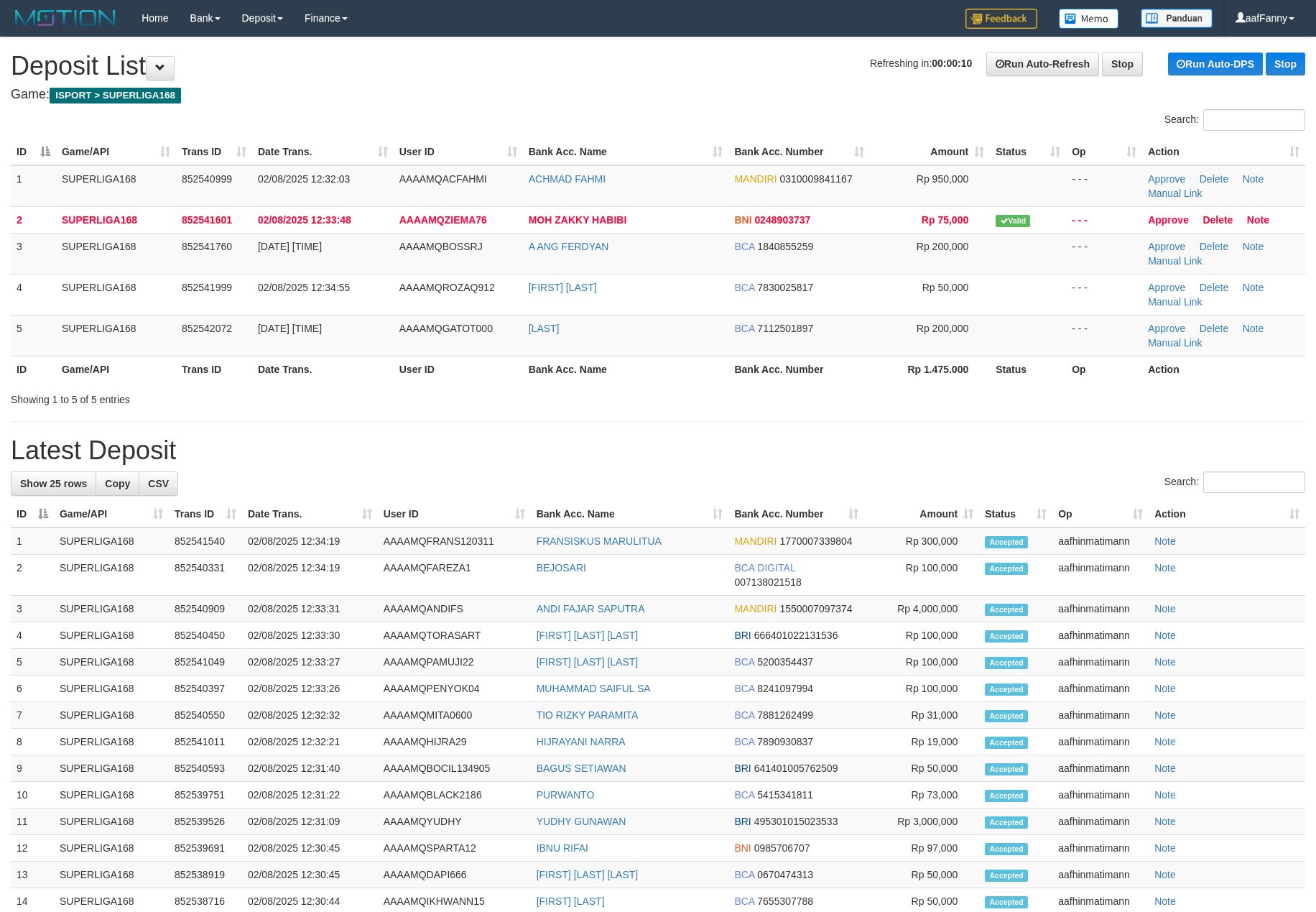 scroll, scrollTop: 0, scrollLeft: 0, axis: both 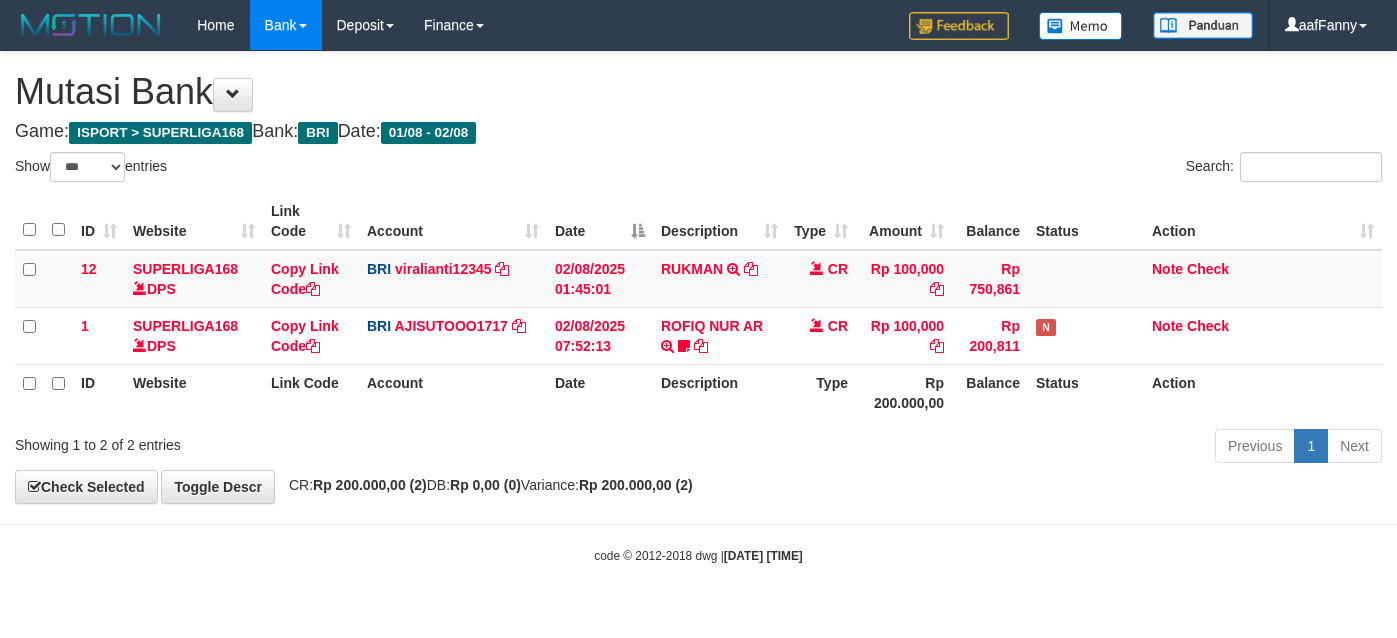 select on "***" 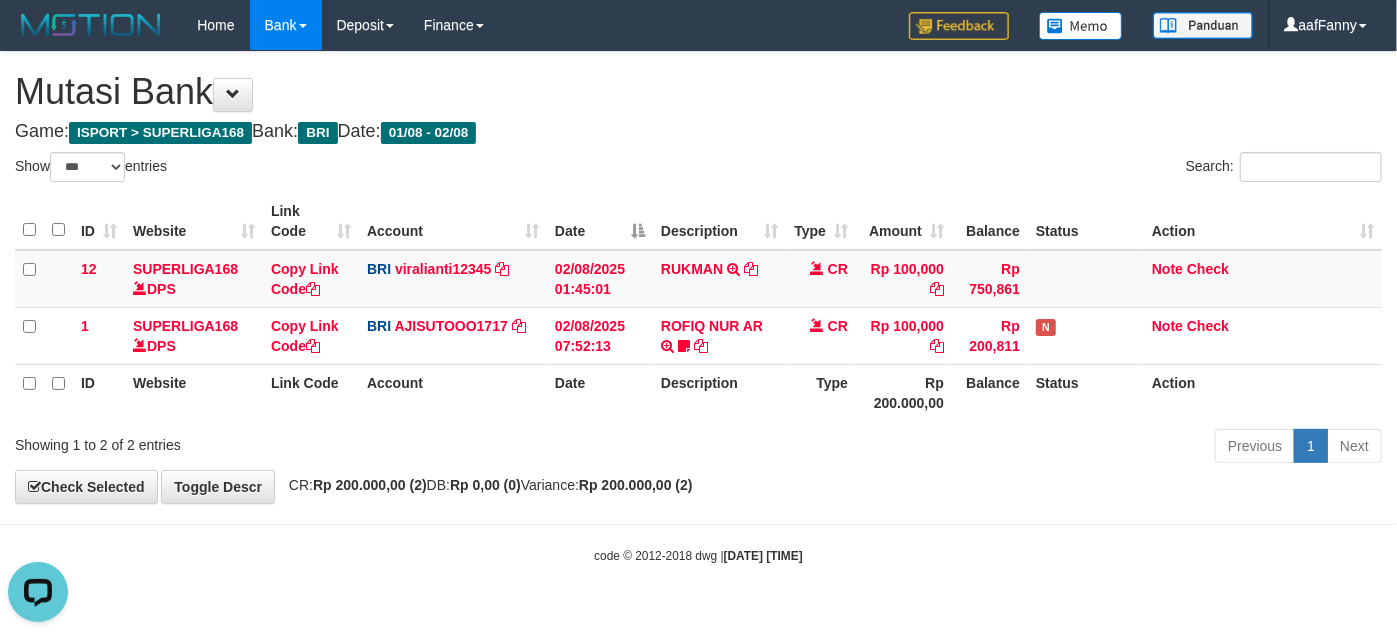 scroll, scrollTop: 0, scrollLeft: 0, axis: both 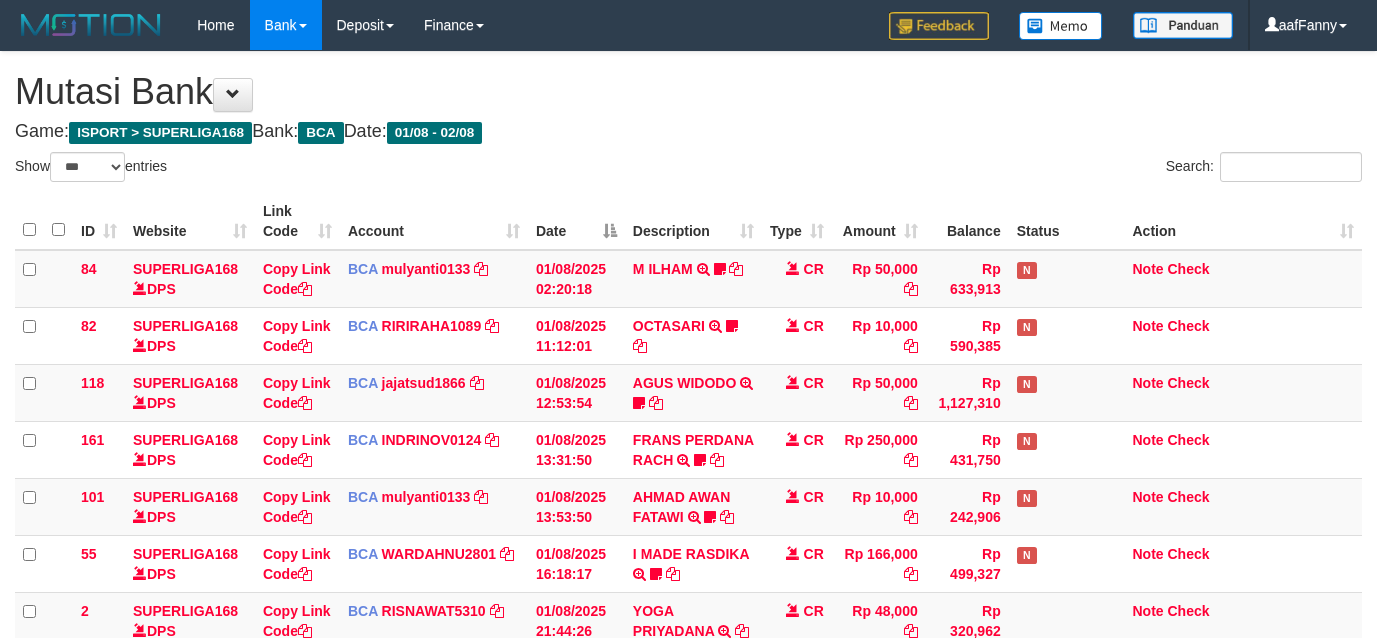 select on "***" 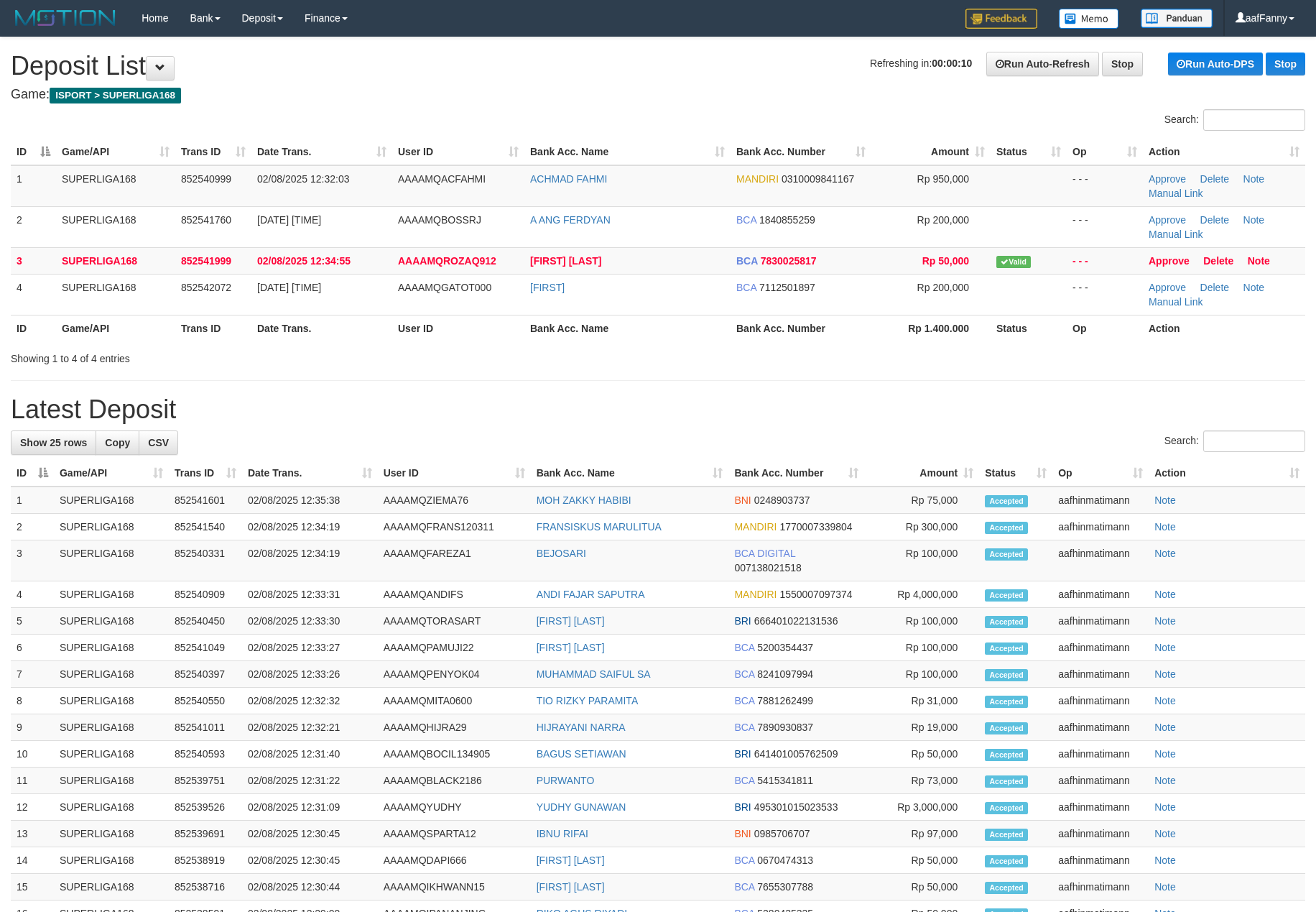 scroll, scrollTop: 0, scrollLeft: 0, axis: both 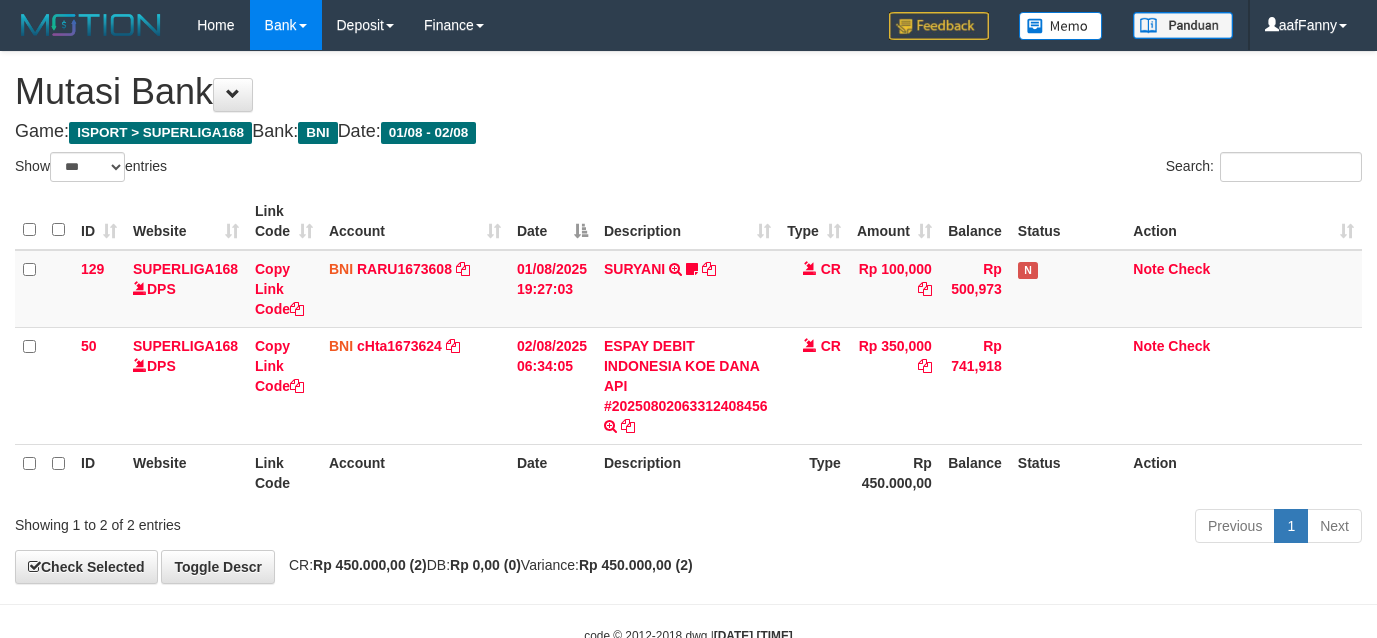 select on "***" 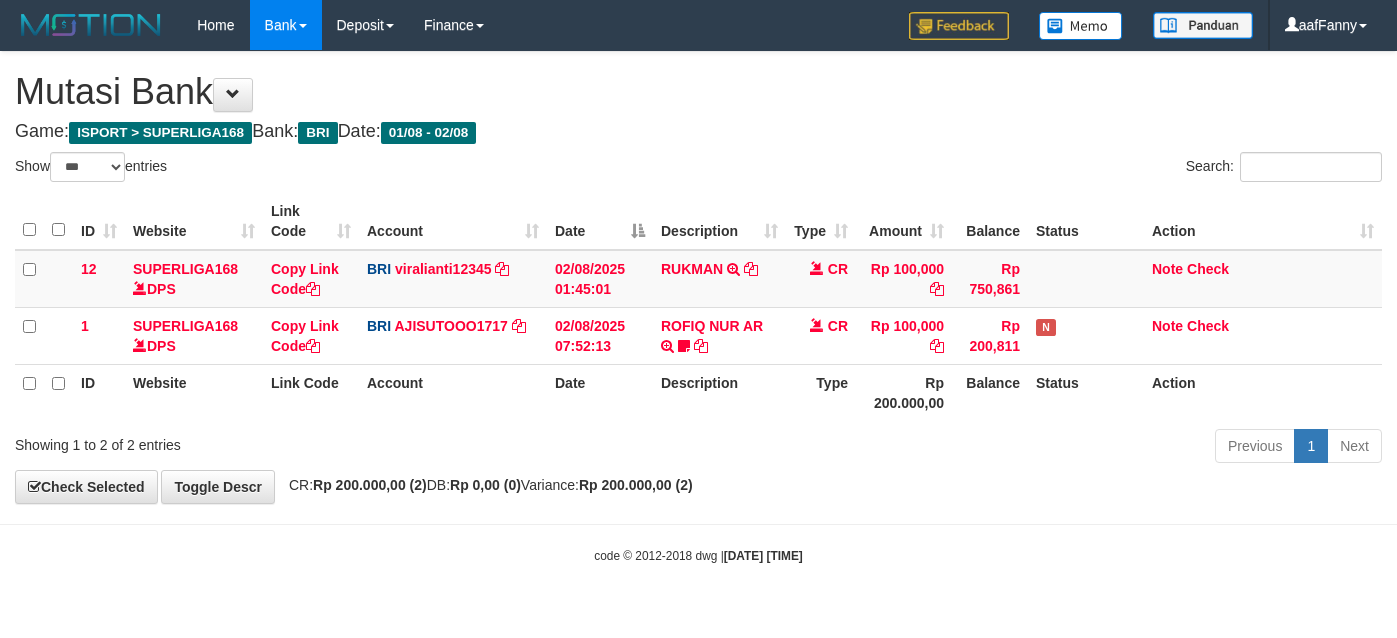 select on "***" 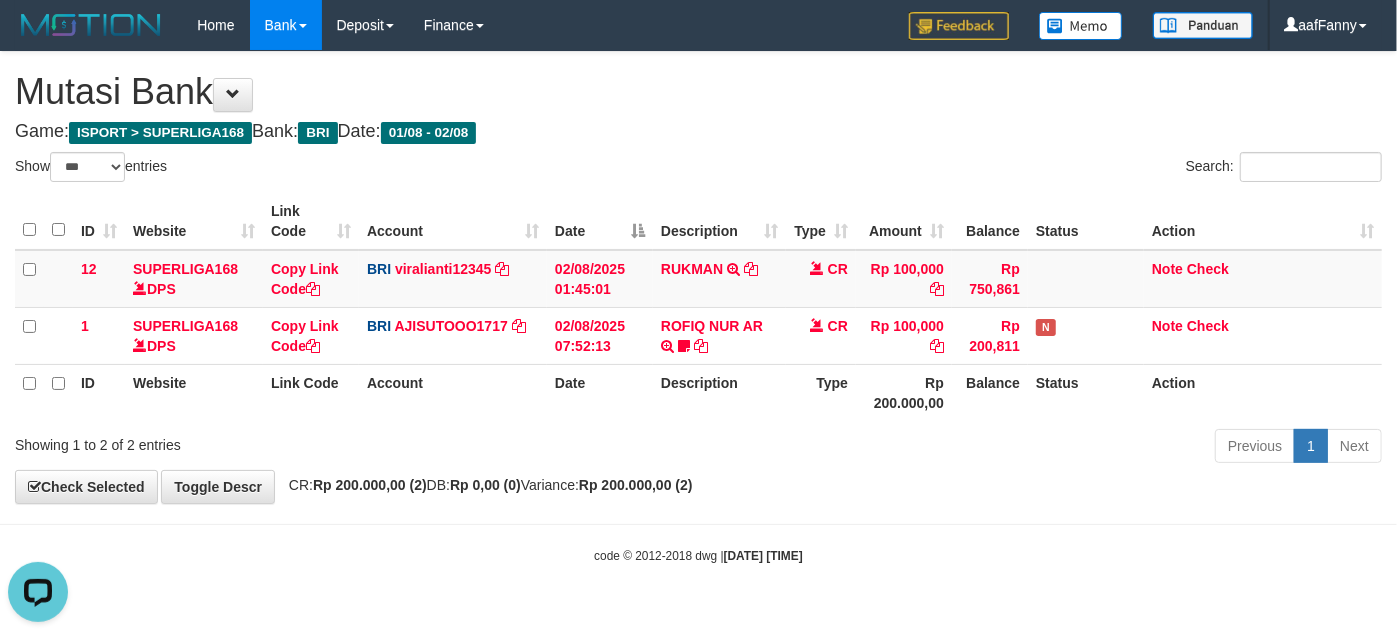 scroll, scrollTop: 0, scrollLeft: 0, axis: both 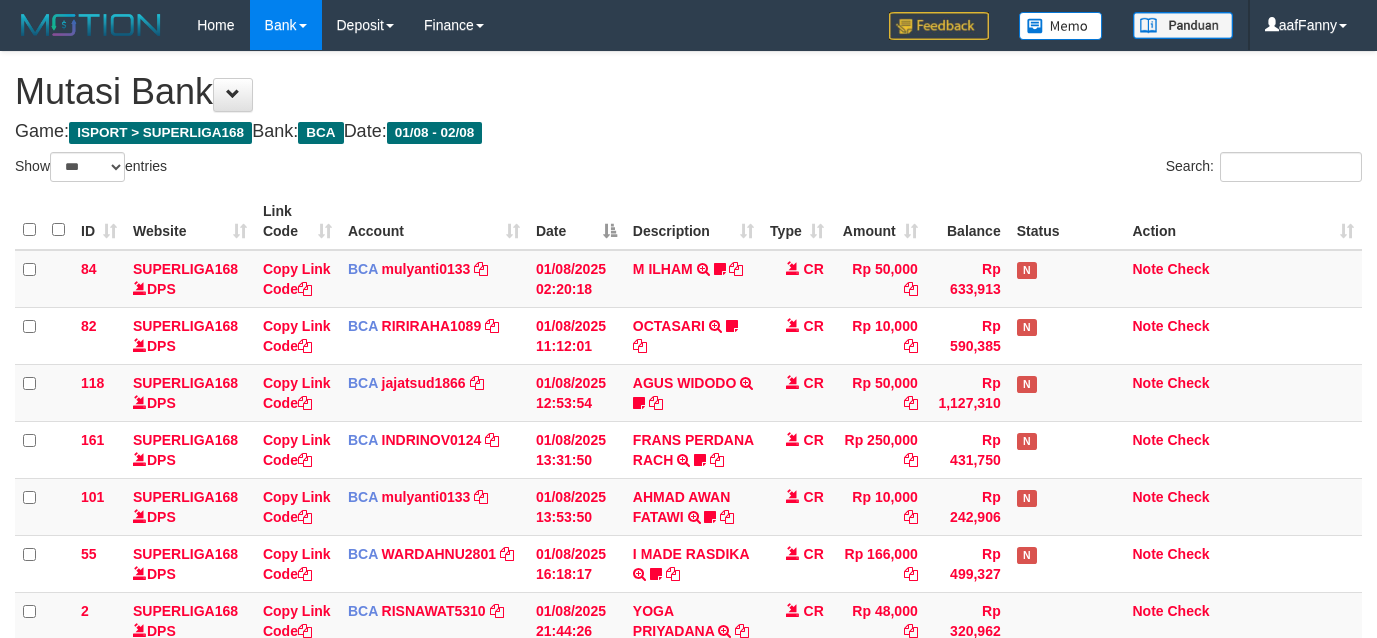 select on "***" 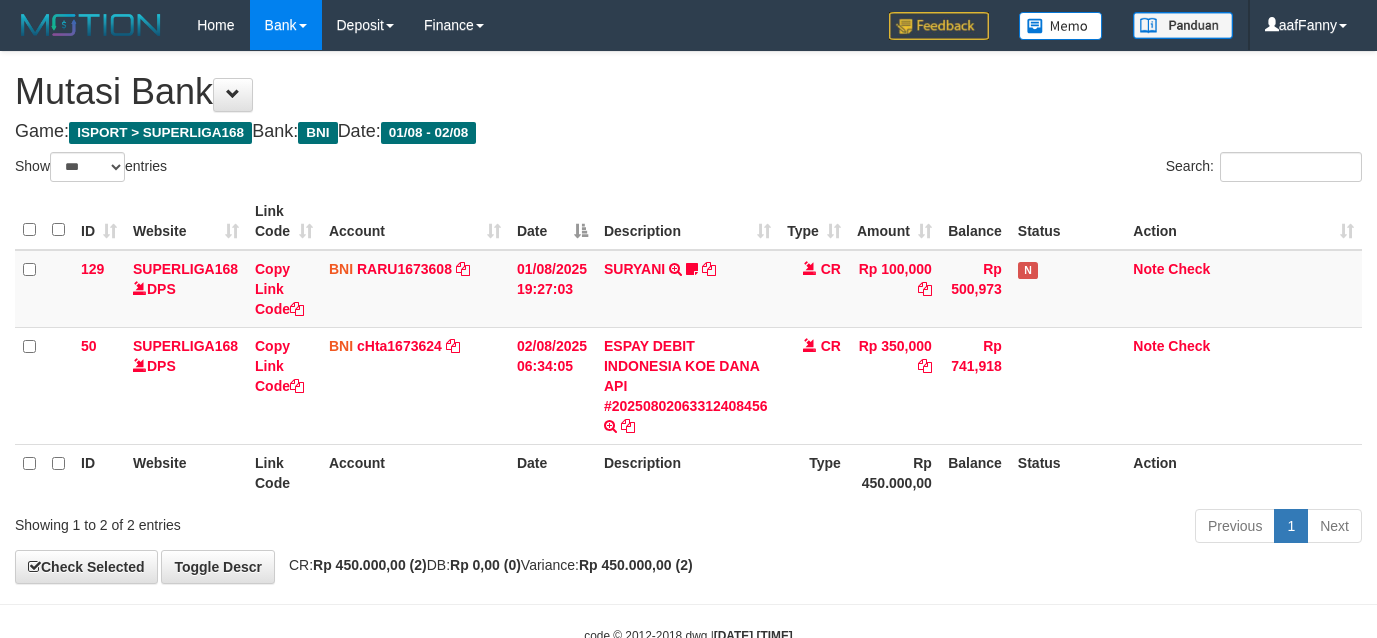 select on "***" 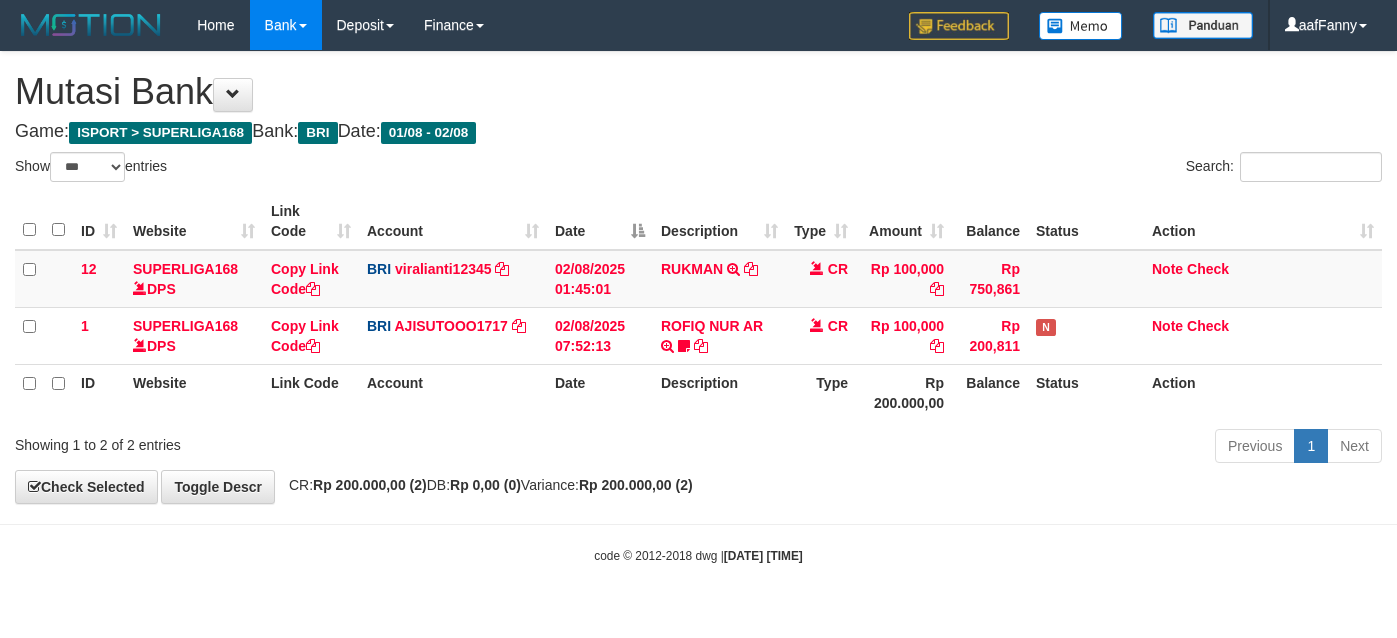 select on "***" 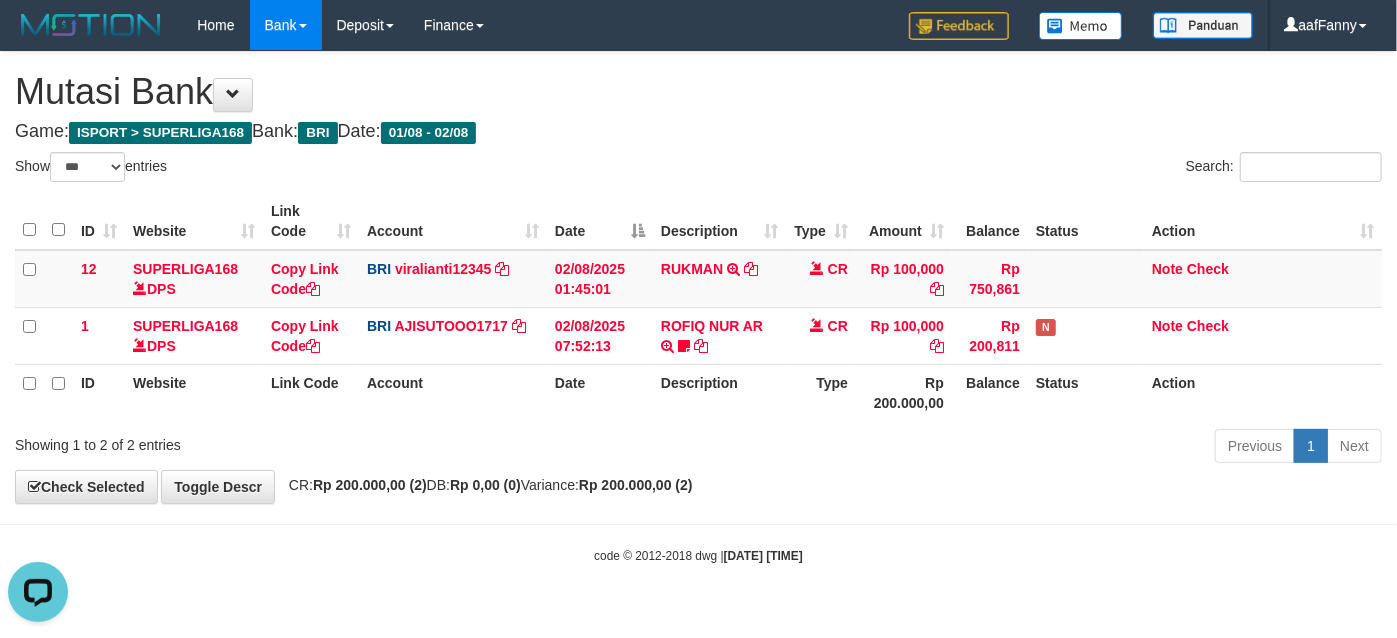 scroll, scrollTop: 0, scrollLeft: 0, axis: both 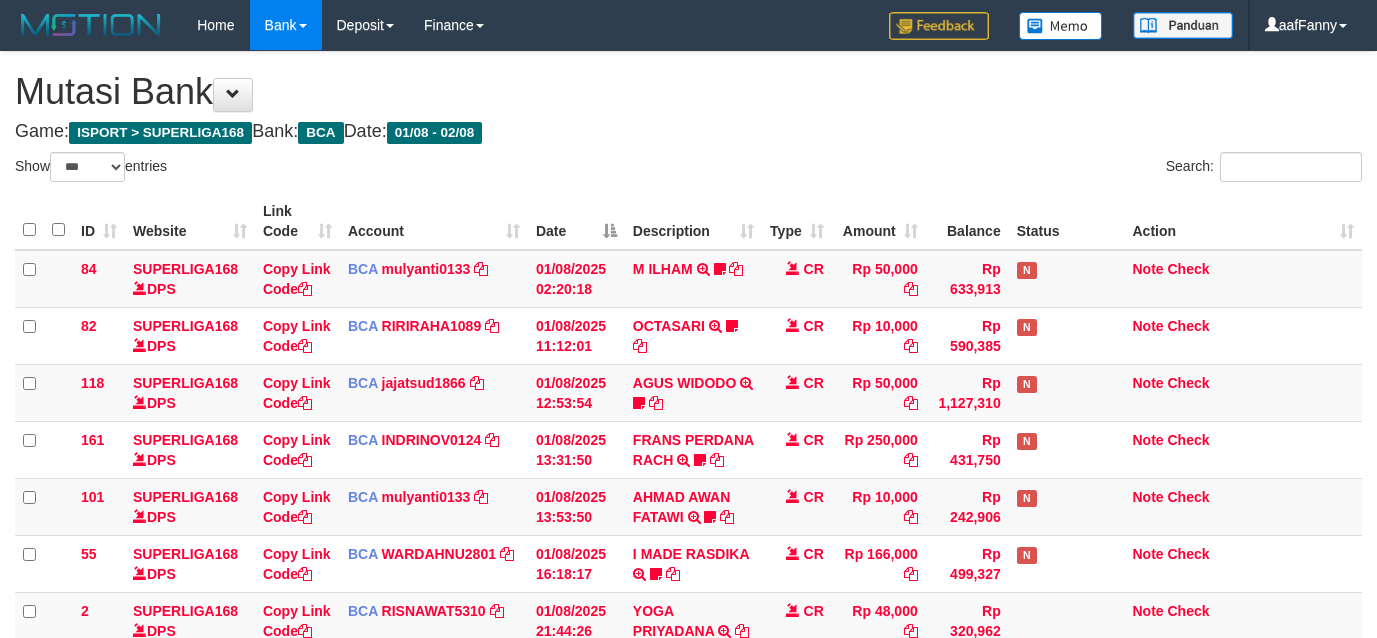 select on "***" 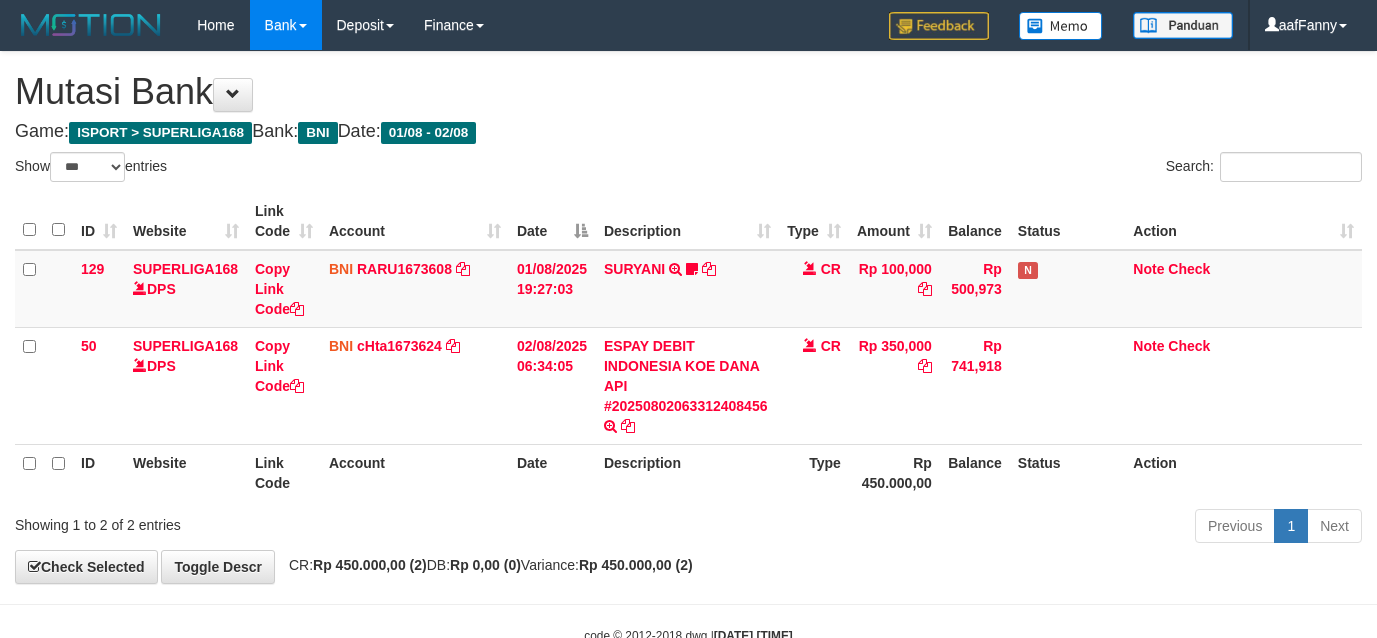 select on "***" 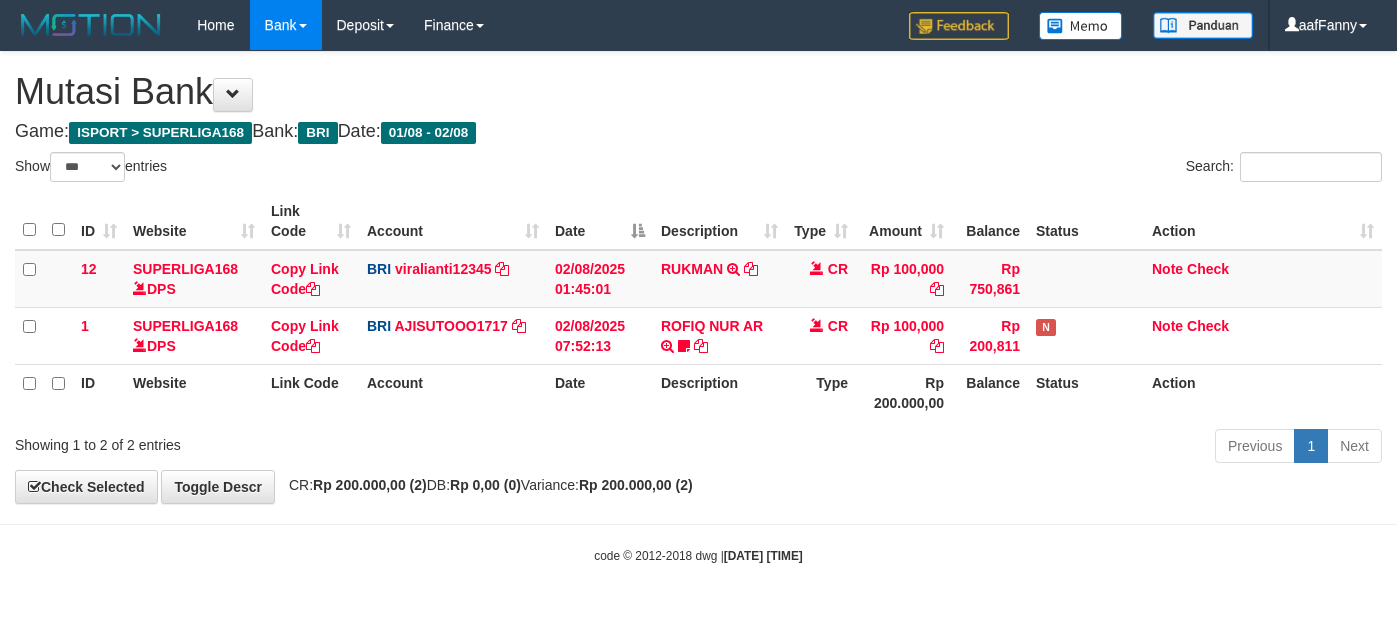 select on "***" 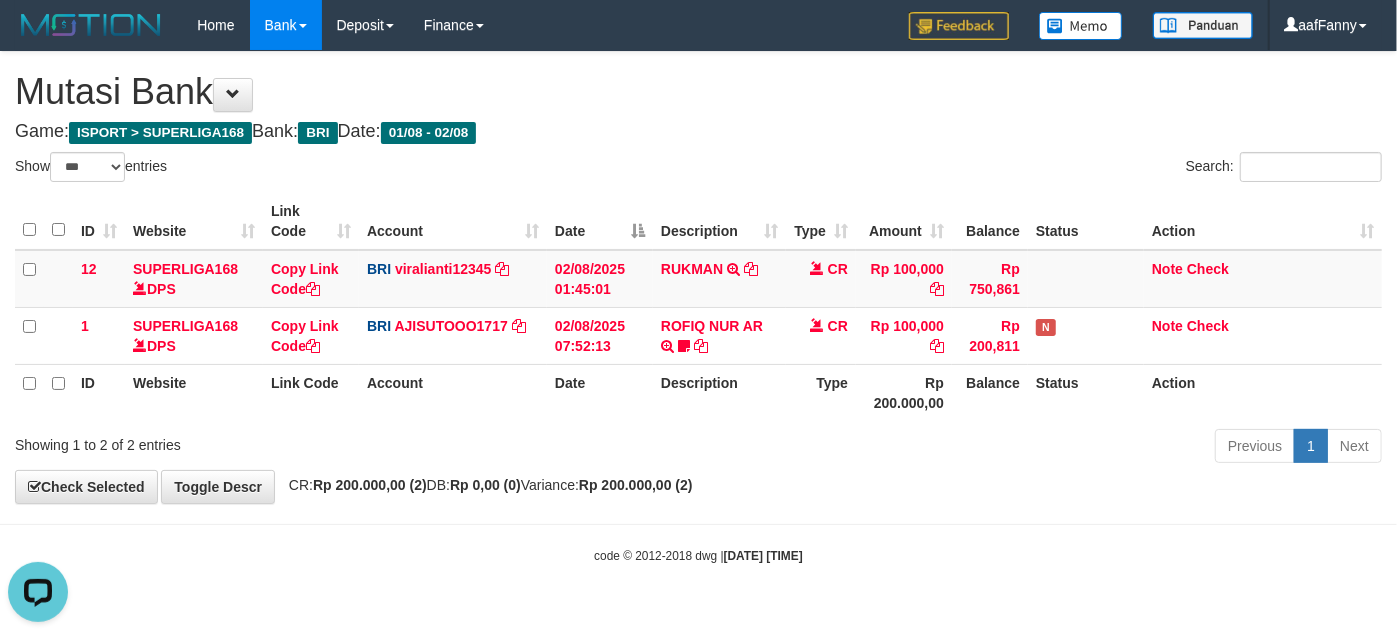 scroll, scrollTop: 0, scrollLeft: 0, axis: both 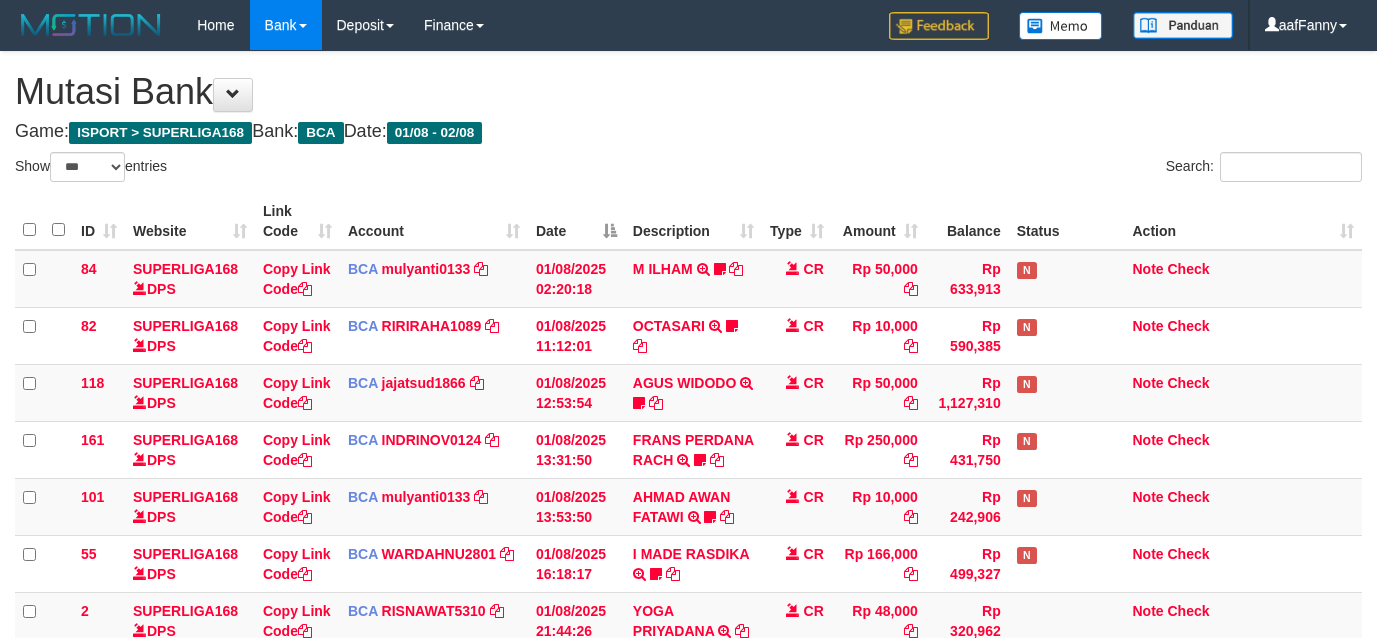 select on "***" 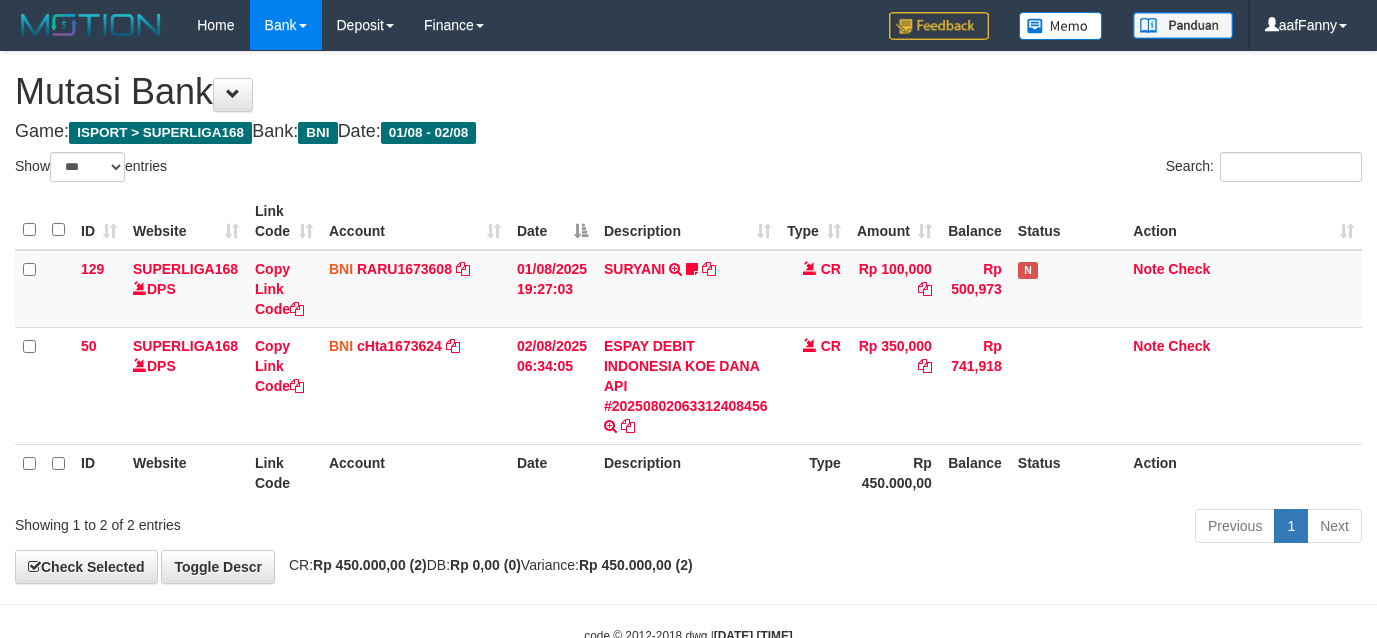select on "***" 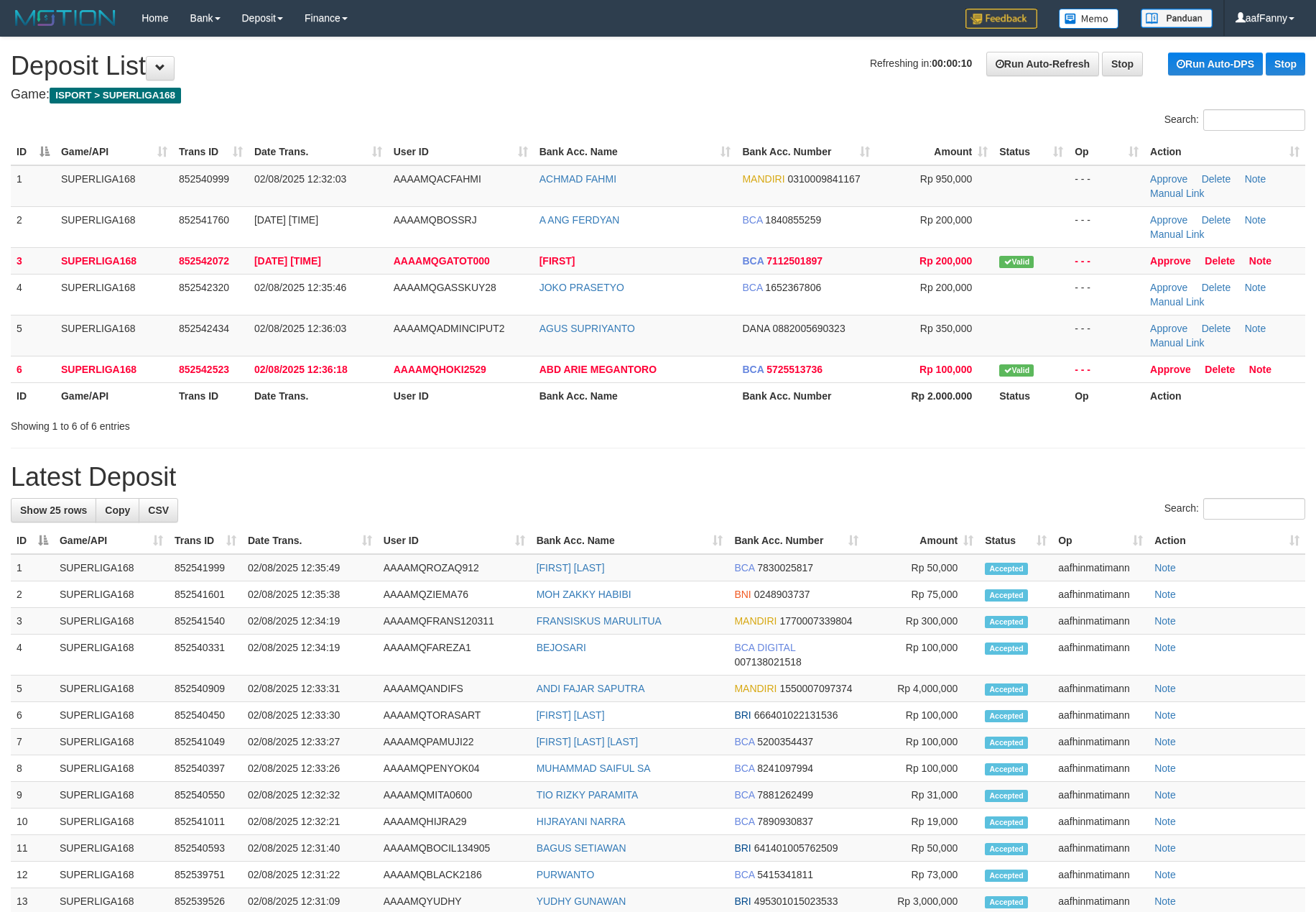 scroll, scrollTop: 0, scrollLeft: 0, axis: both 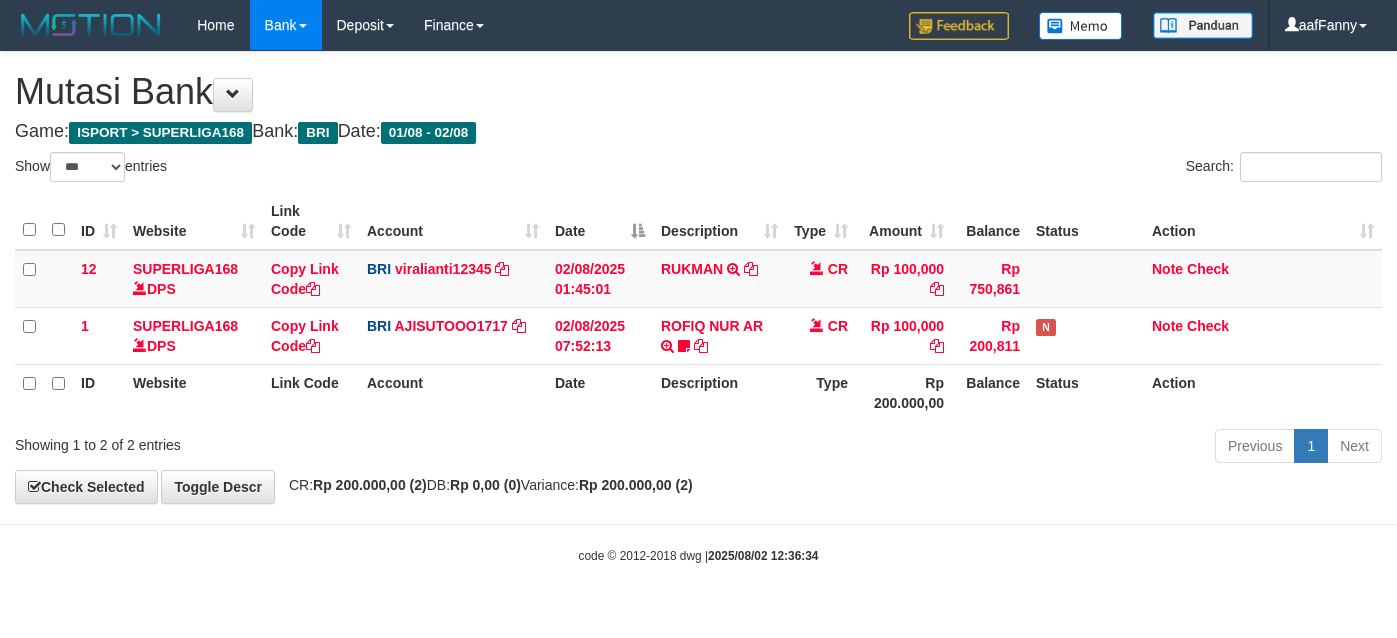 select on "***" 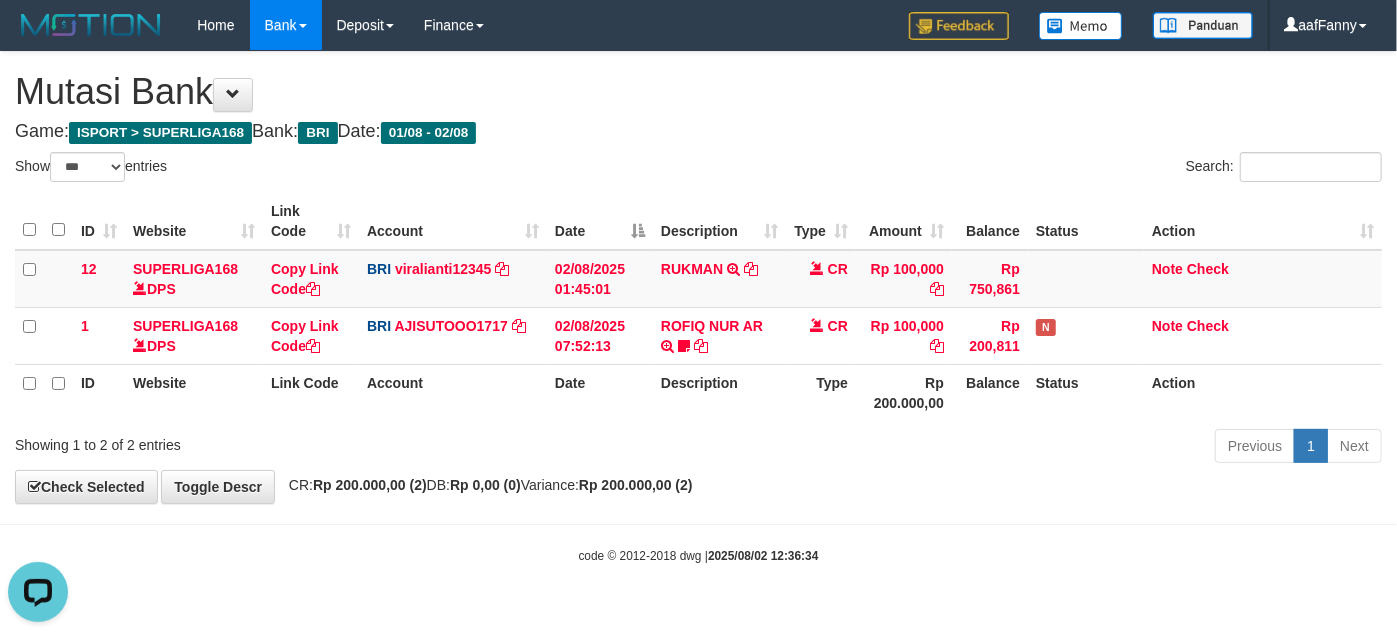 scroll, scrollTop: 0, scrollLeft: 0, axis: both 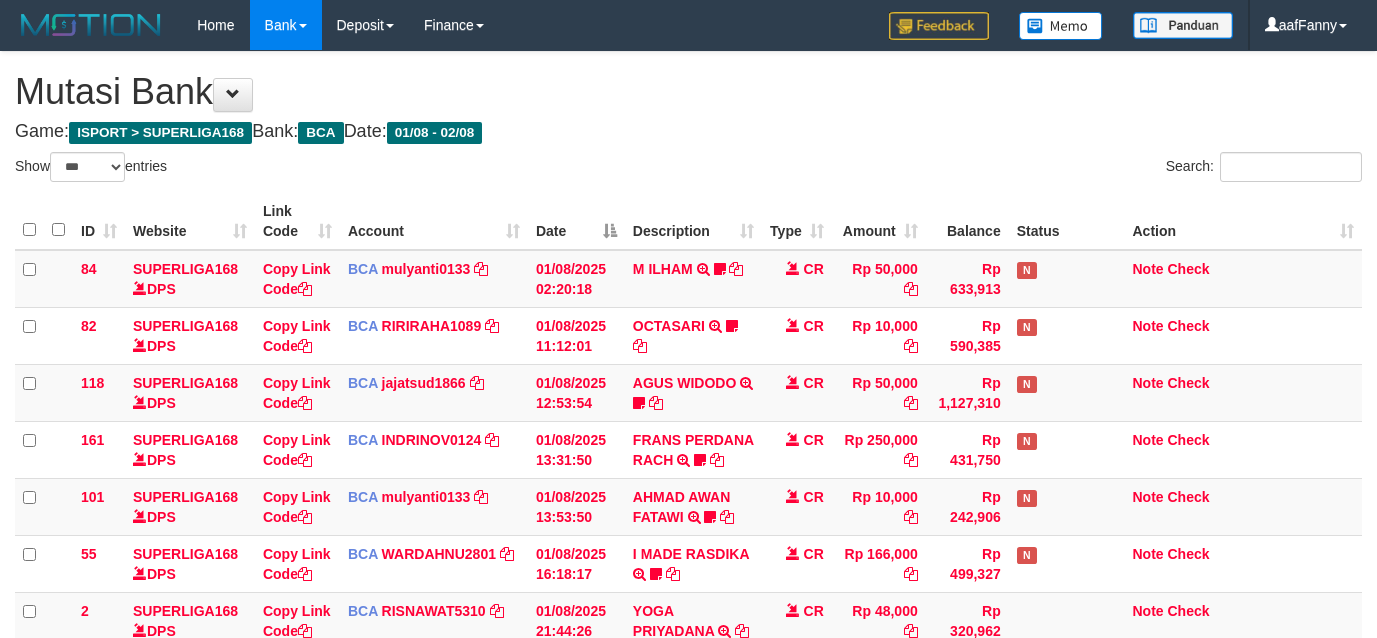 select on "***" 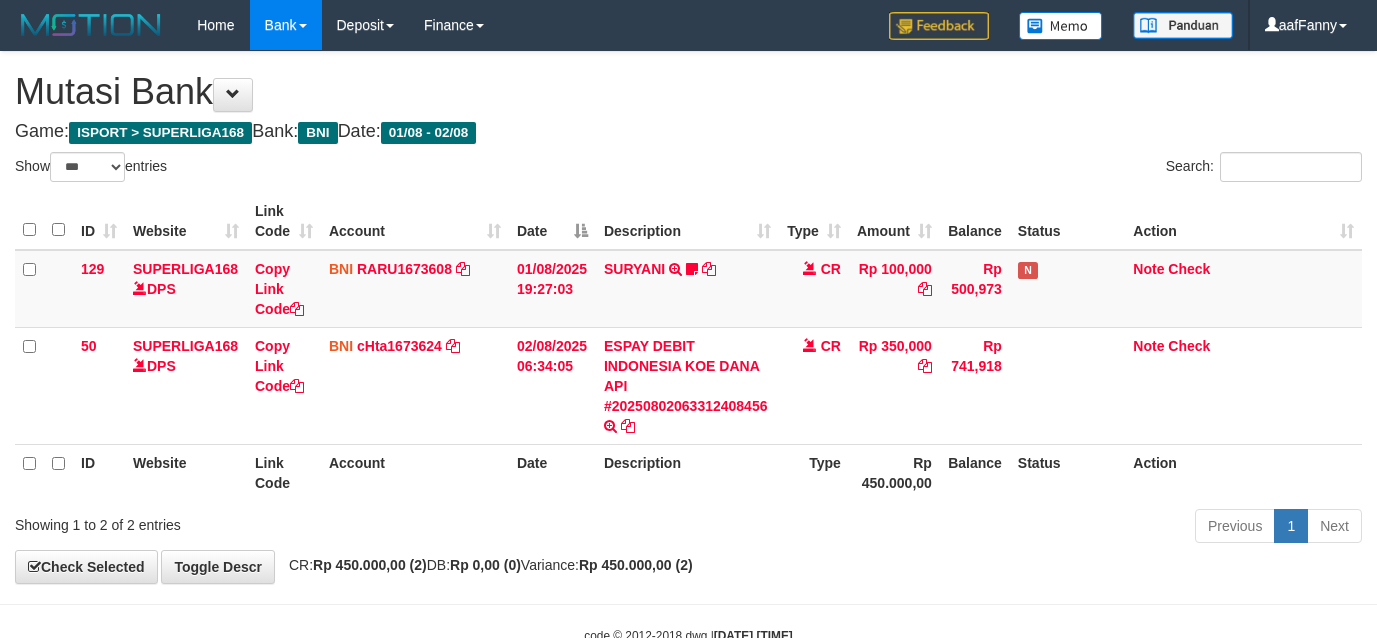 select on "***" 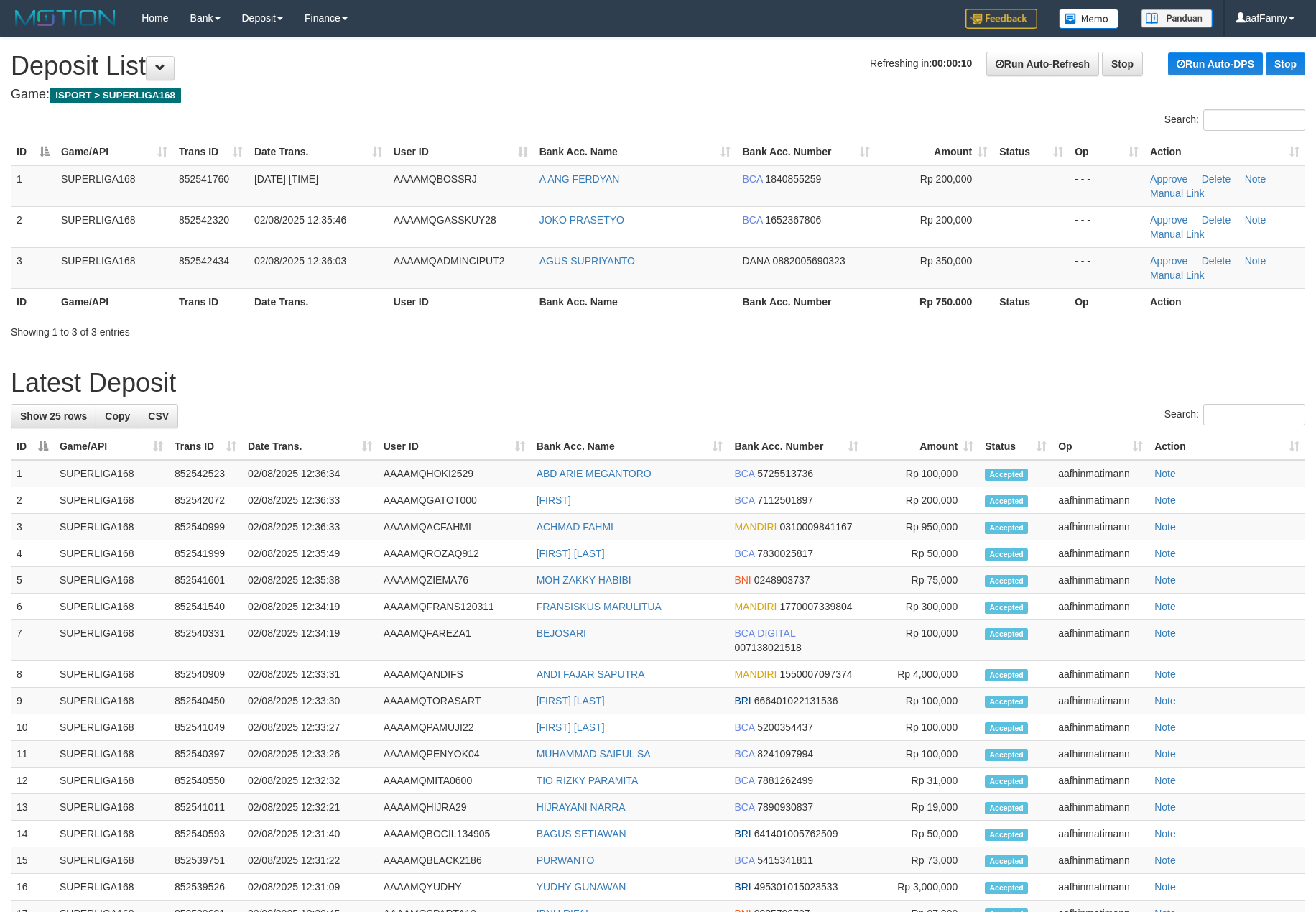 scroll, scrollTop: 0, scrollLeft: 0, axis: both 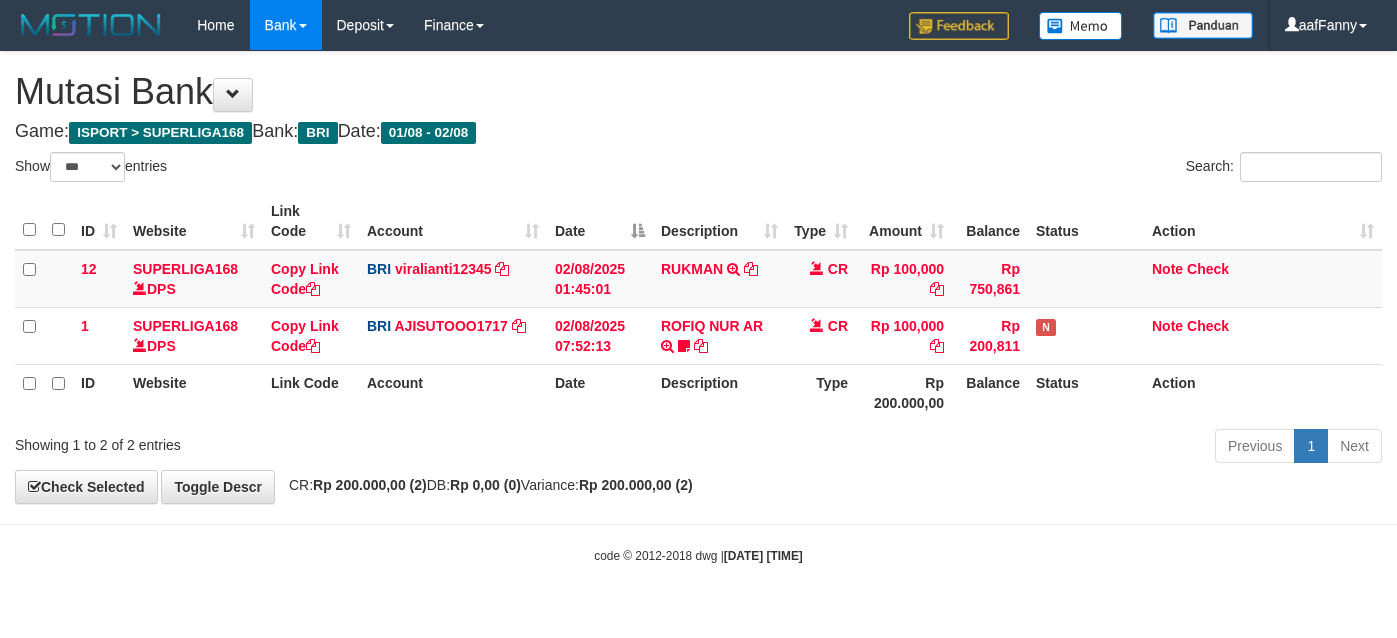 select on "***" 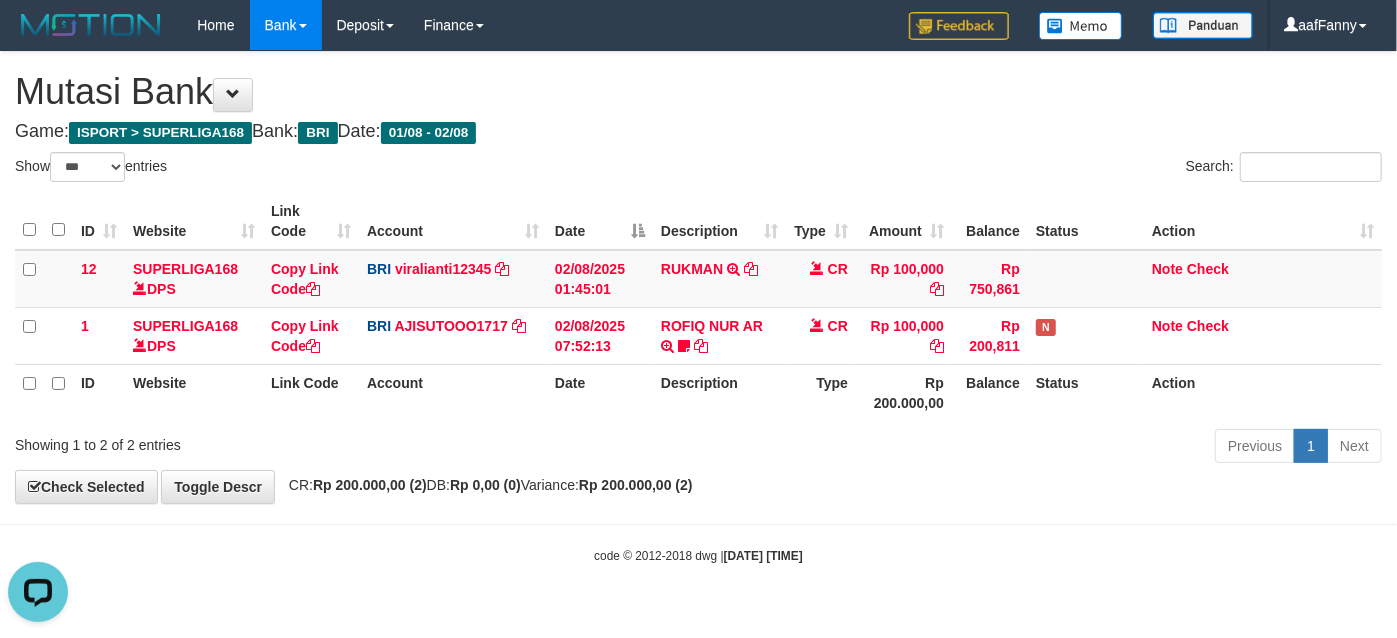 scroll, scrollTop: 0, scrollLeft: 0, axis: both 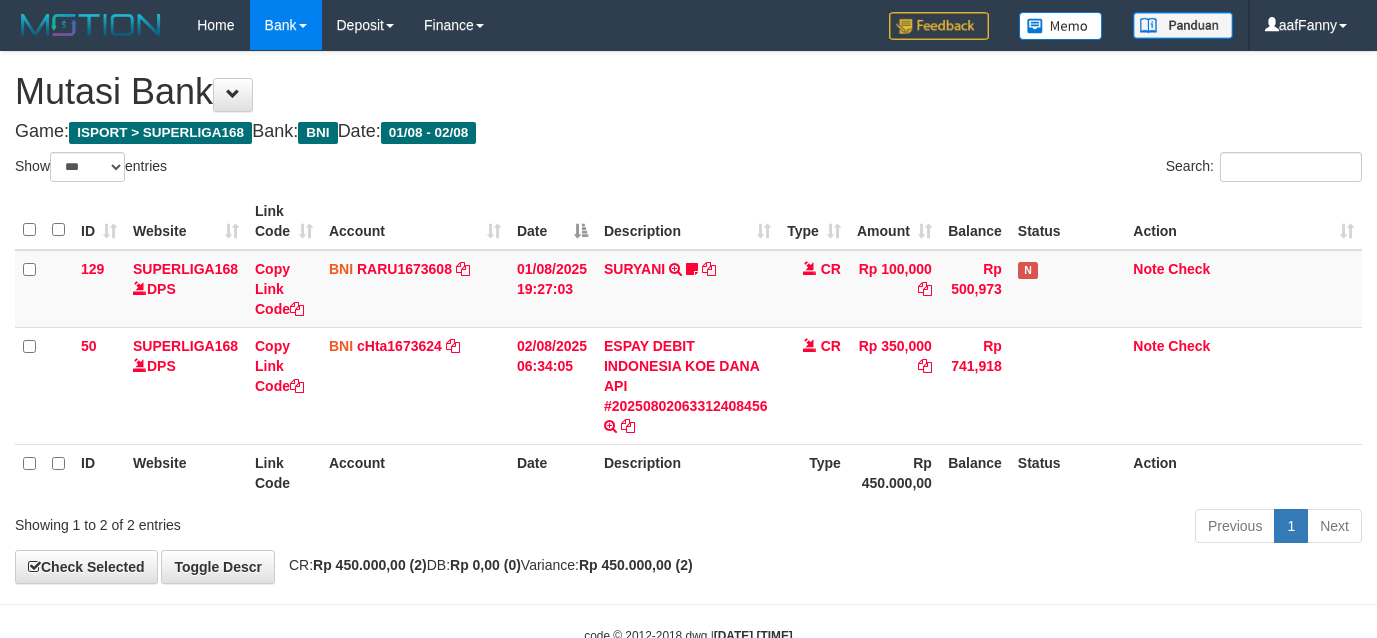 select on "***" 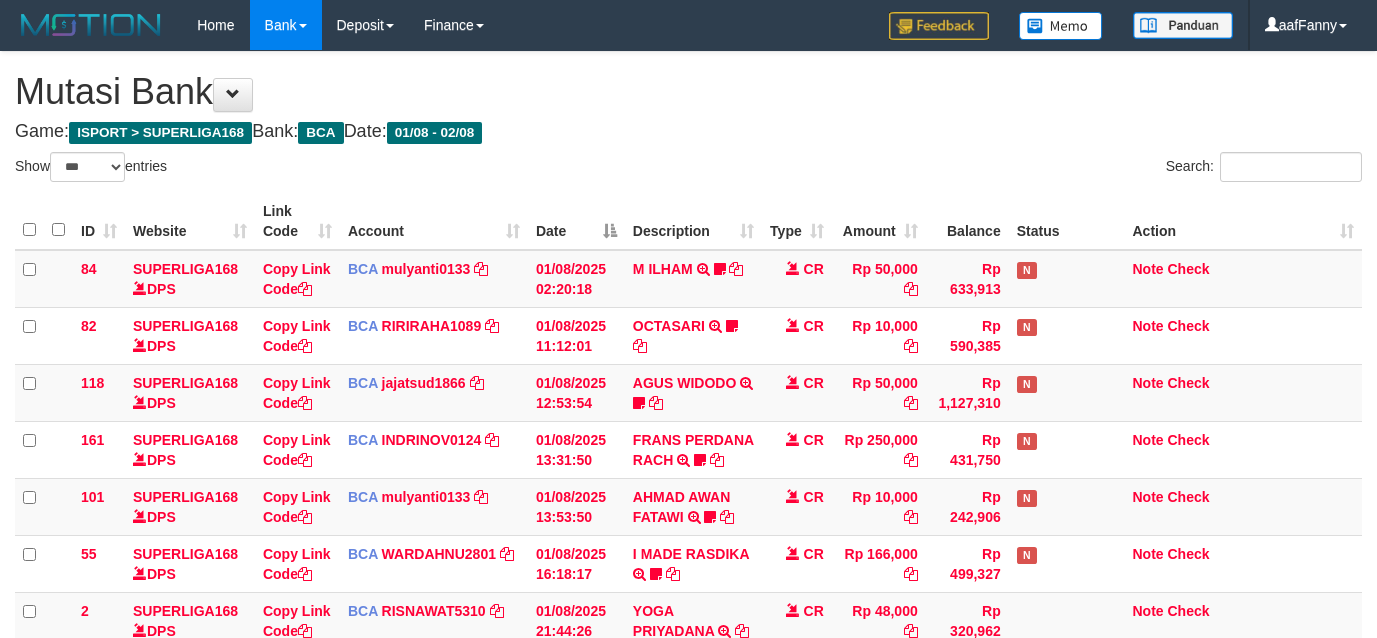 select on "***" 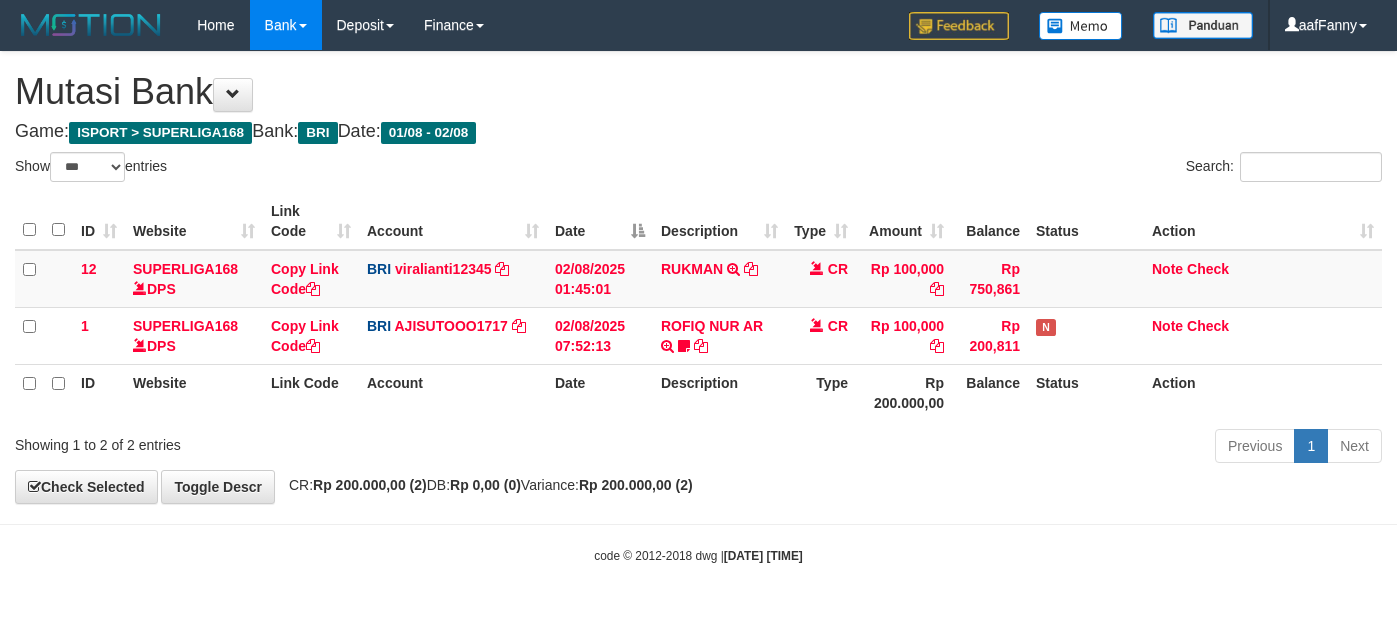 select on "***" 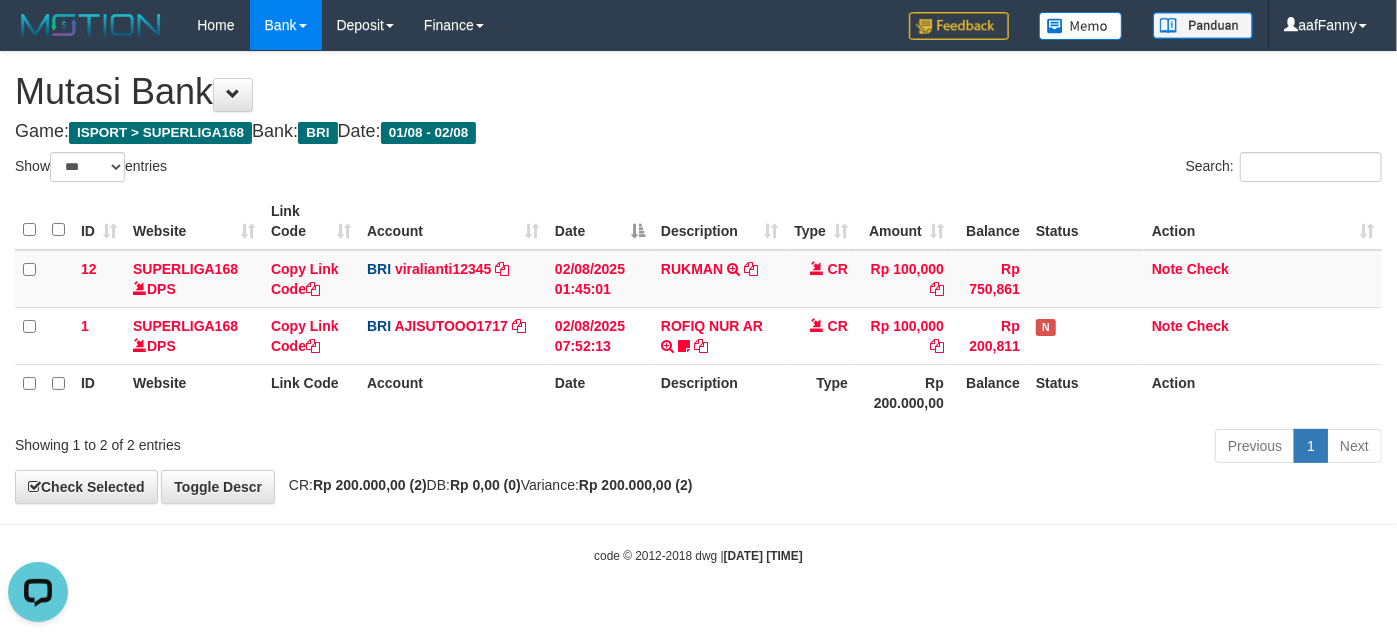 scroll, scrollTop: 0, scrollLeft: 0, axis: both 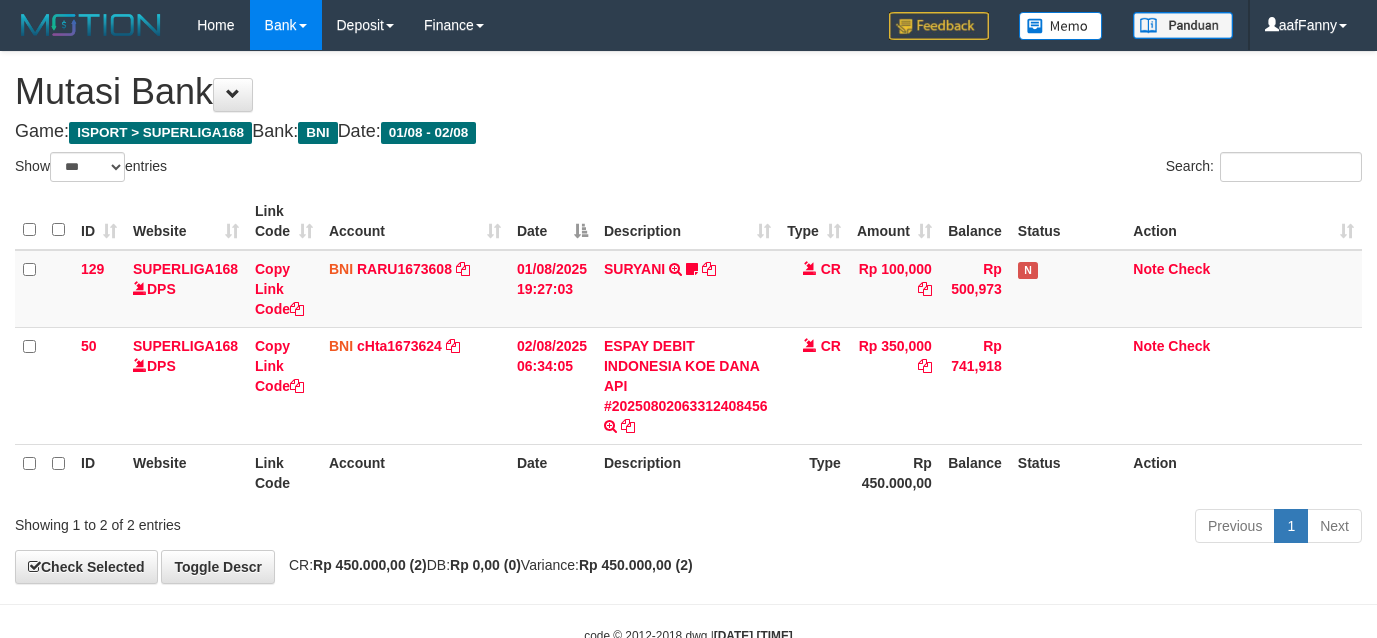 select on "***" 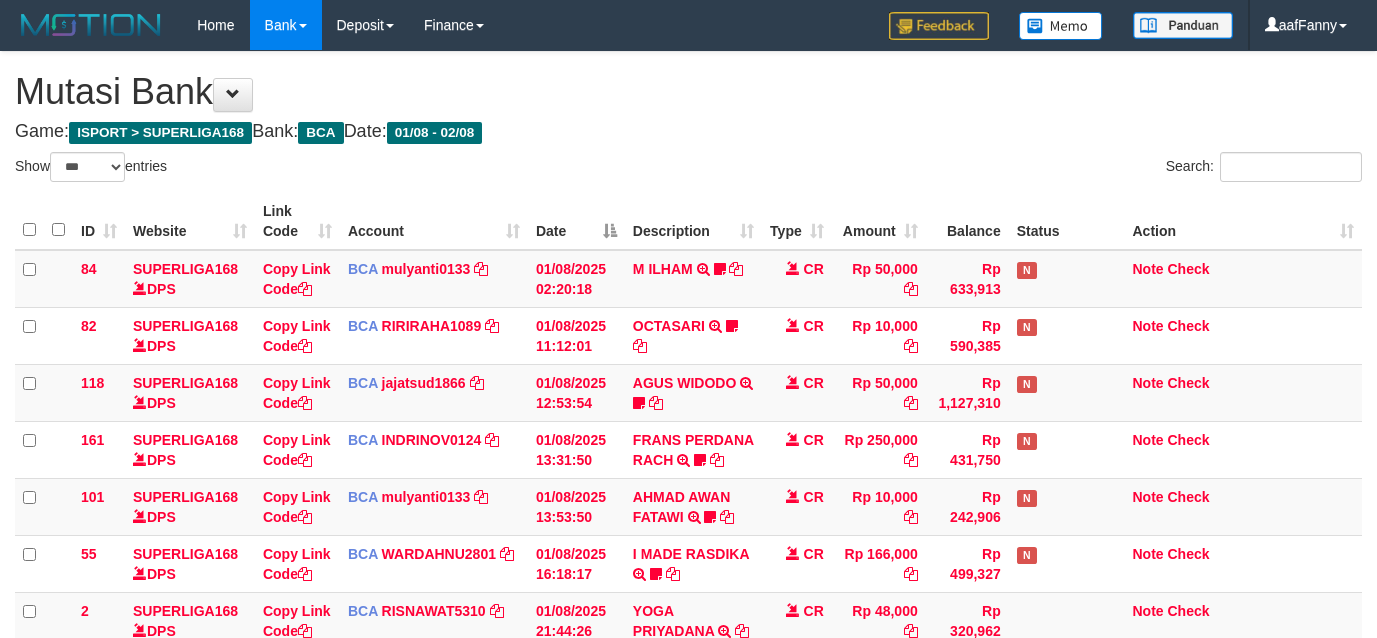 select on "***" 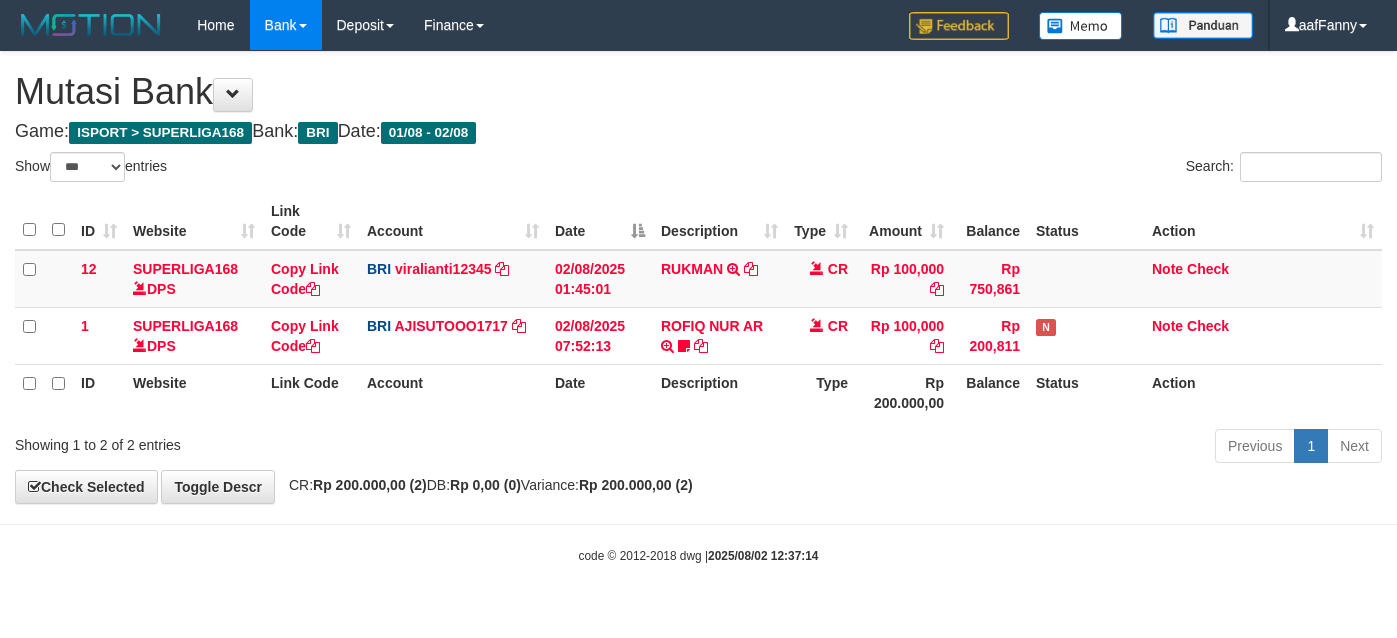 select on "***" 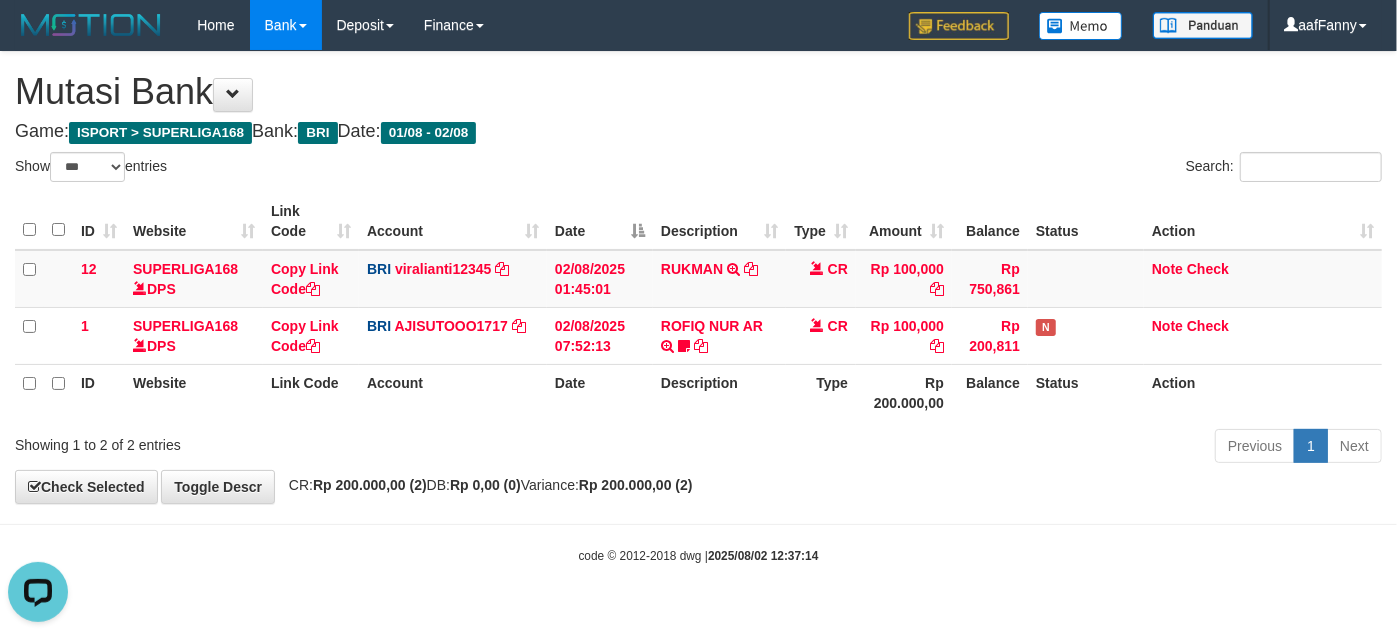 scroll, scrollTop: 0, scrollLeft: 0, axis: both 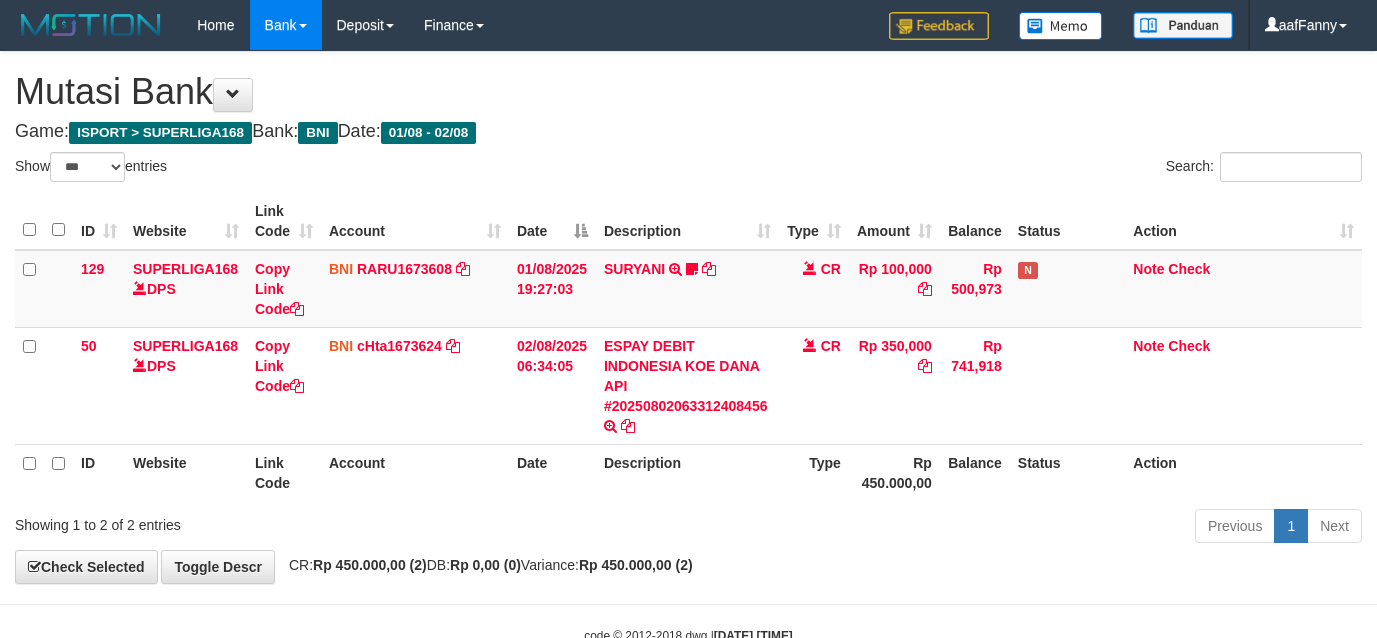 select on "***" 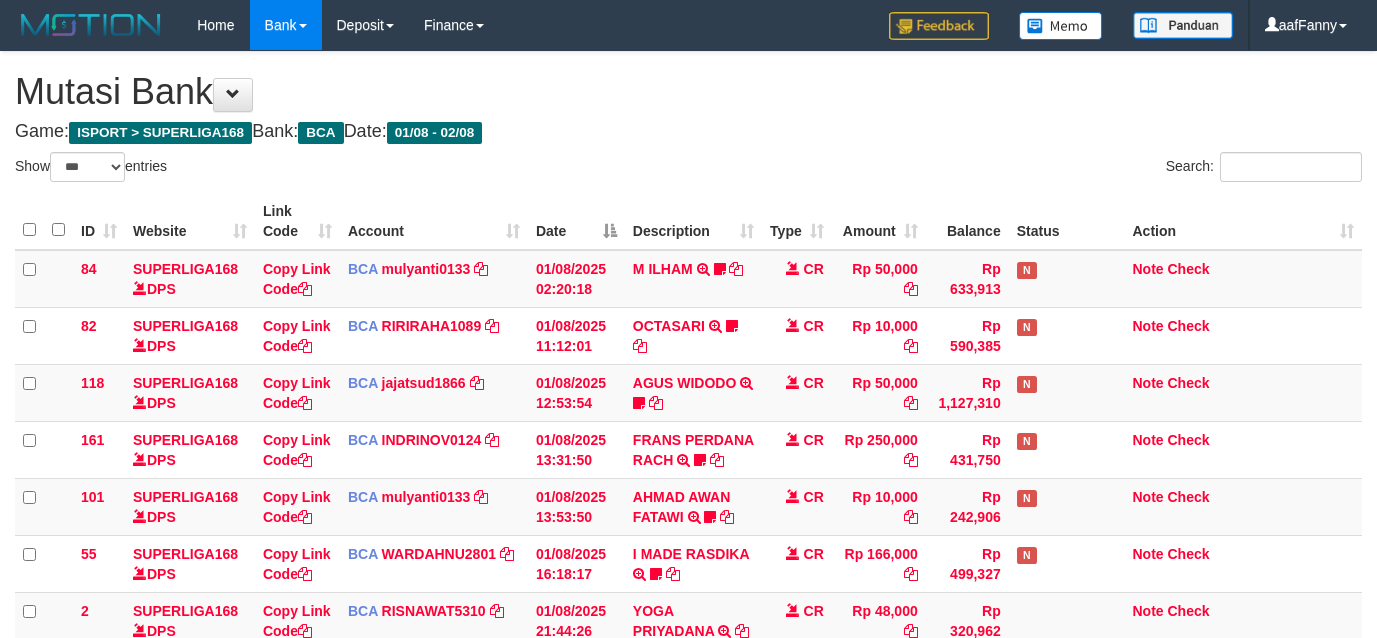 select on "***" 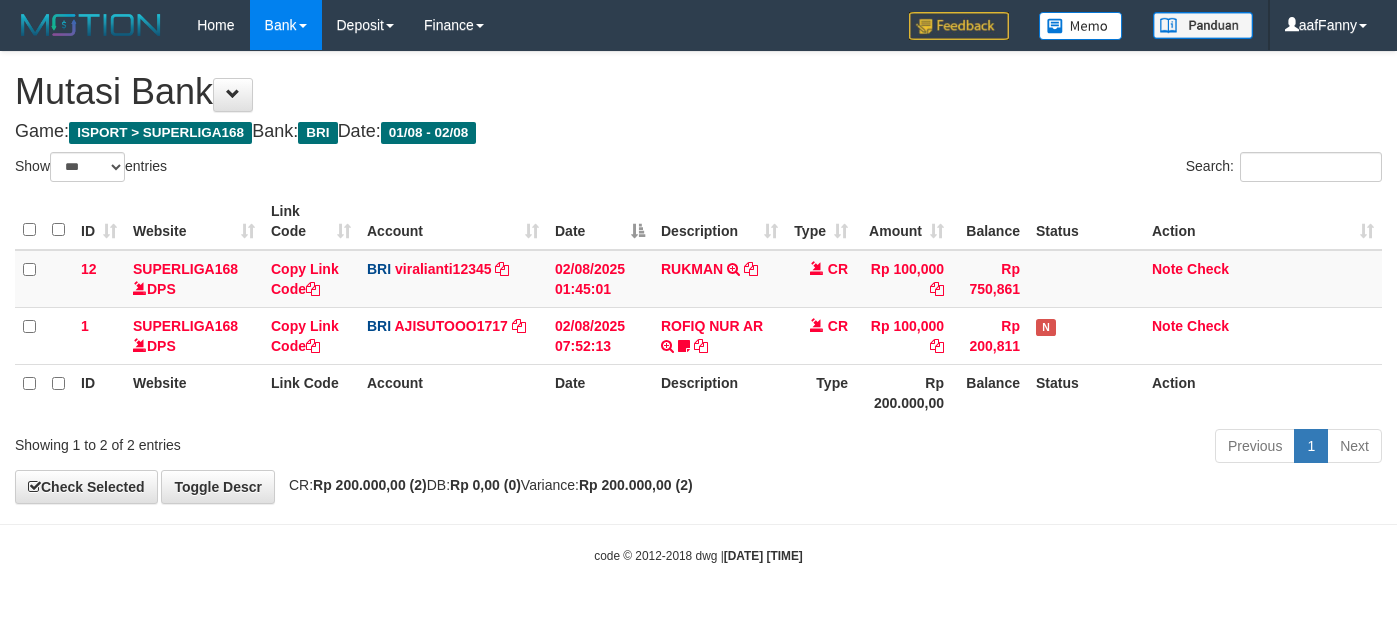 select on "***" 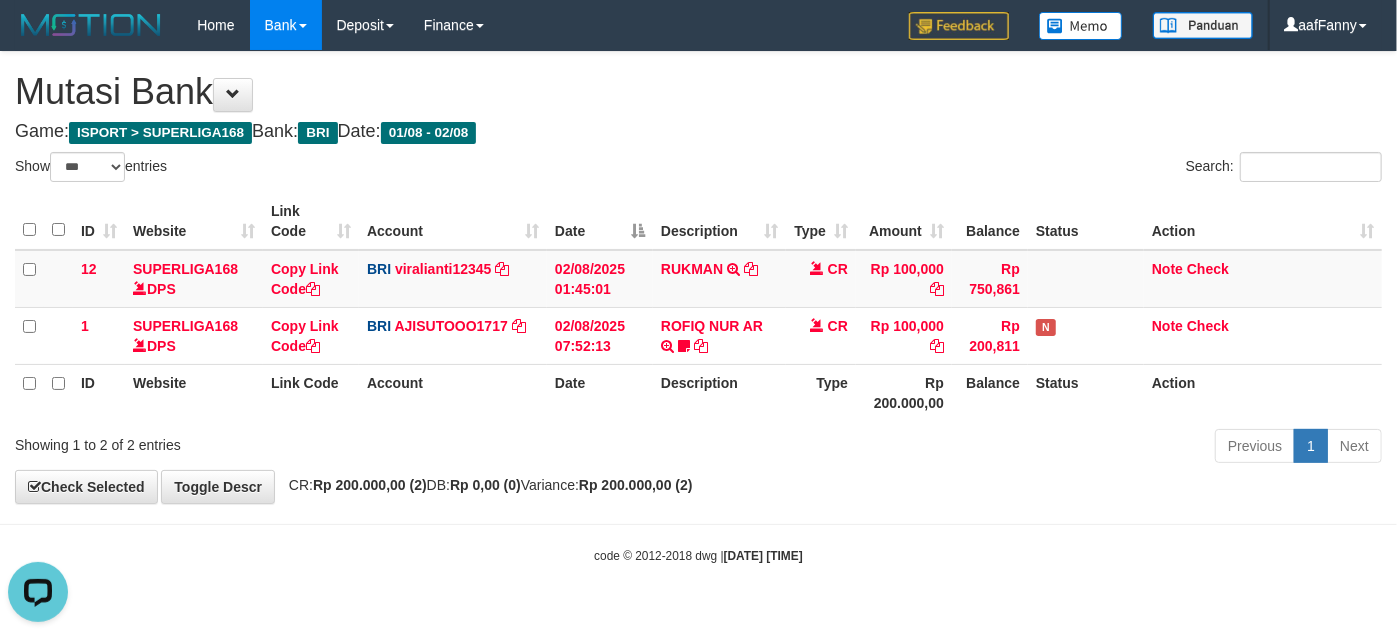 scroll, scrollTop: 0, scrollLeft: 0, axis: both 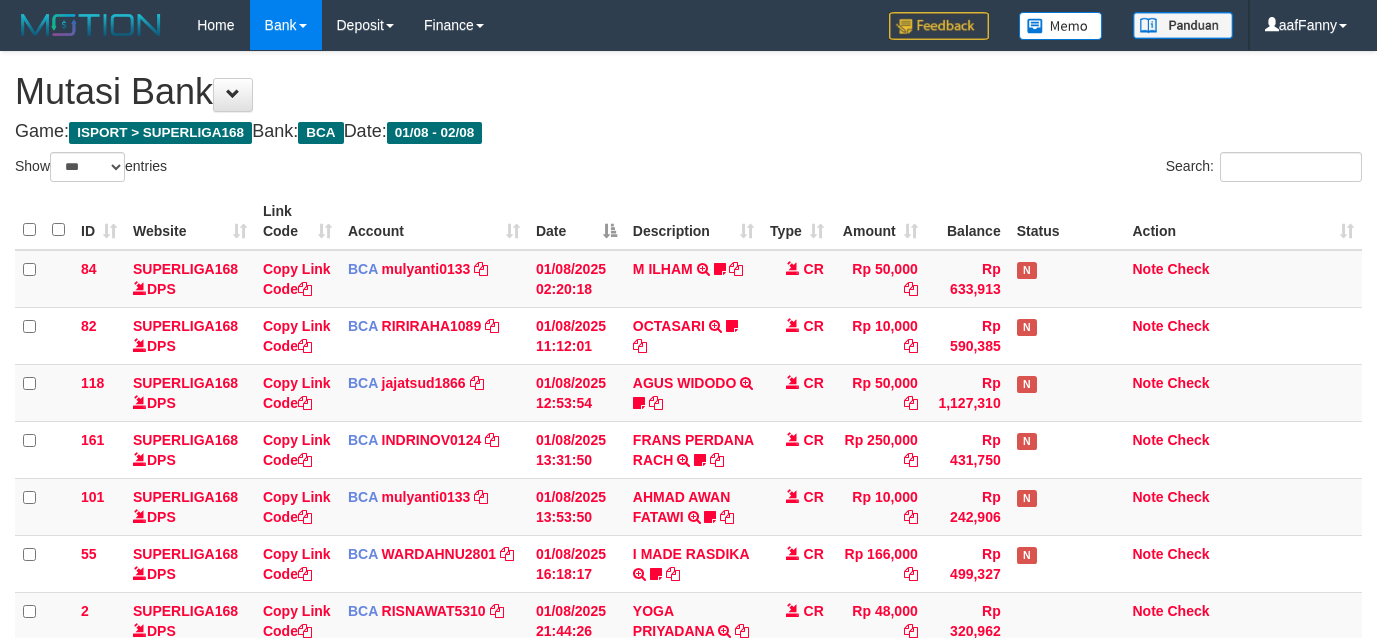 select on "***" 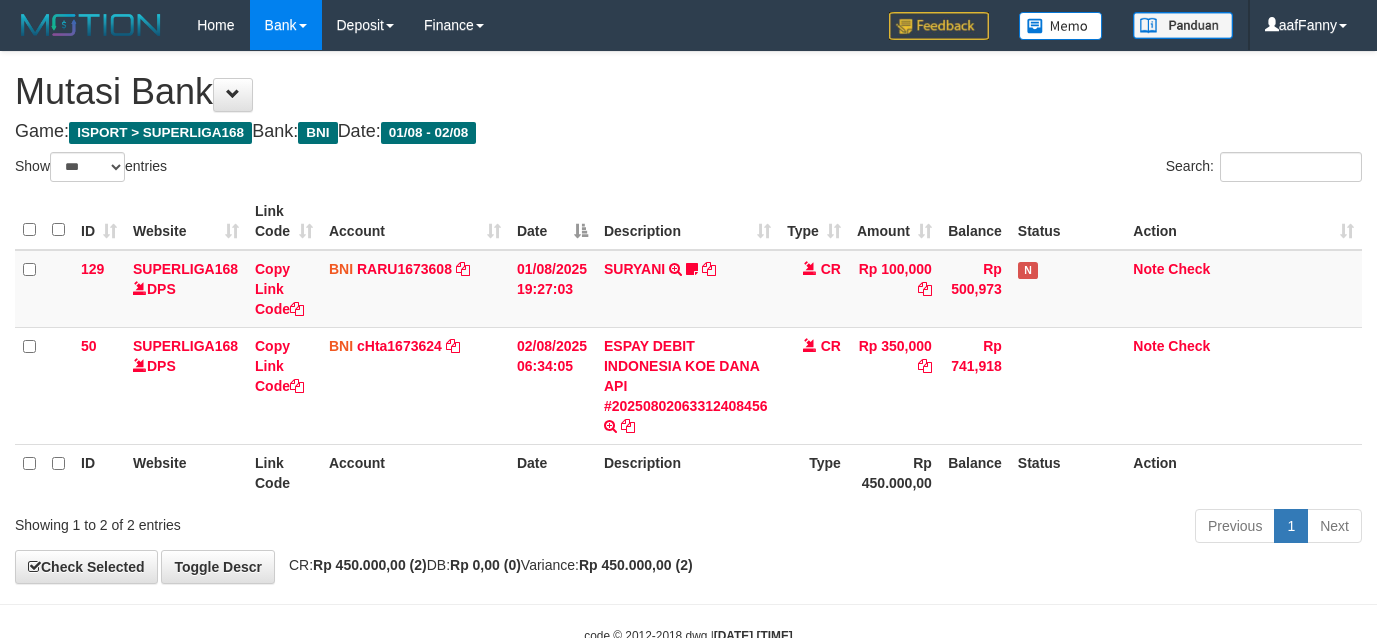 select on "***" 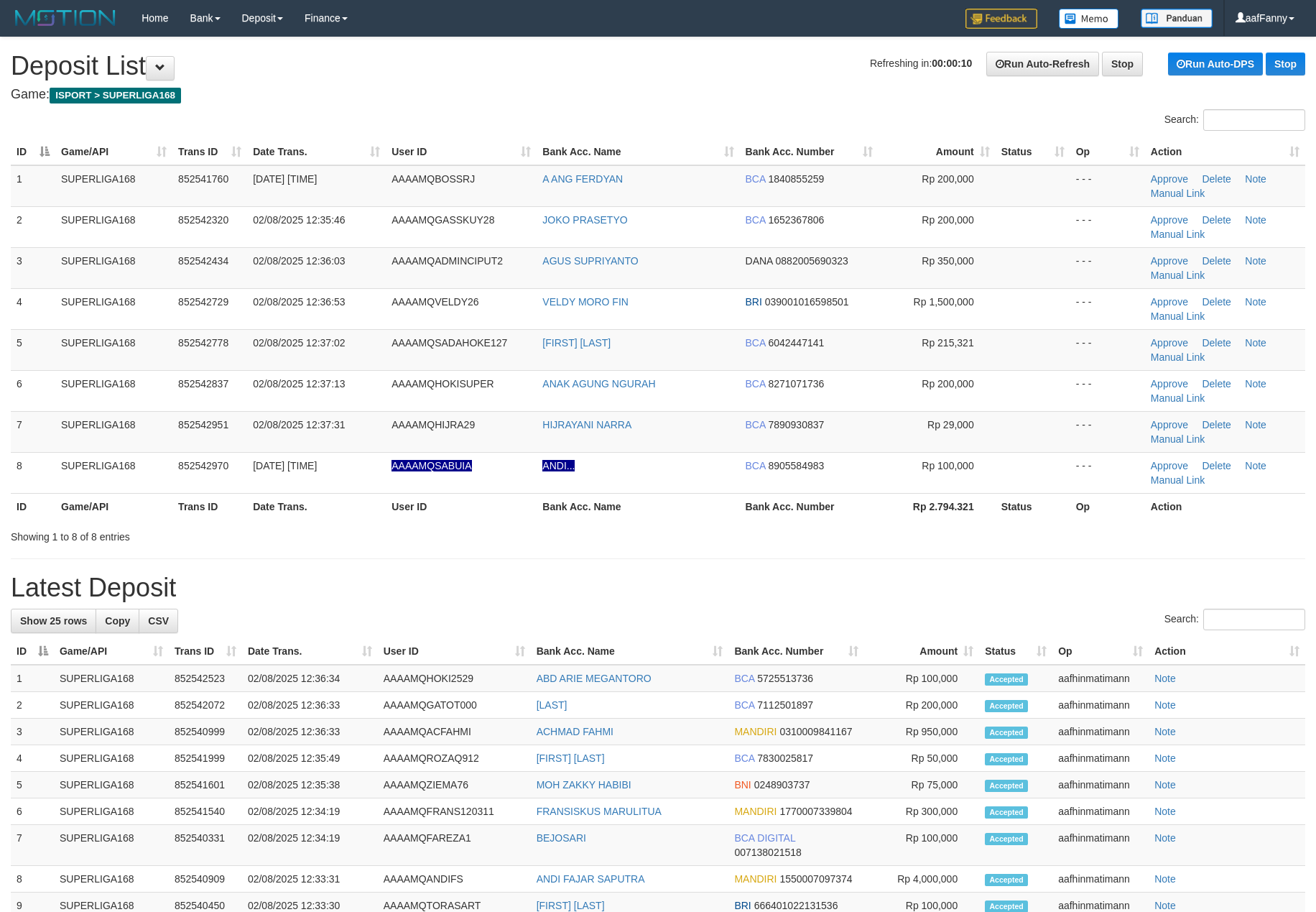 scroll, scrollTop: 0, scrollLeft: 0, axis: both 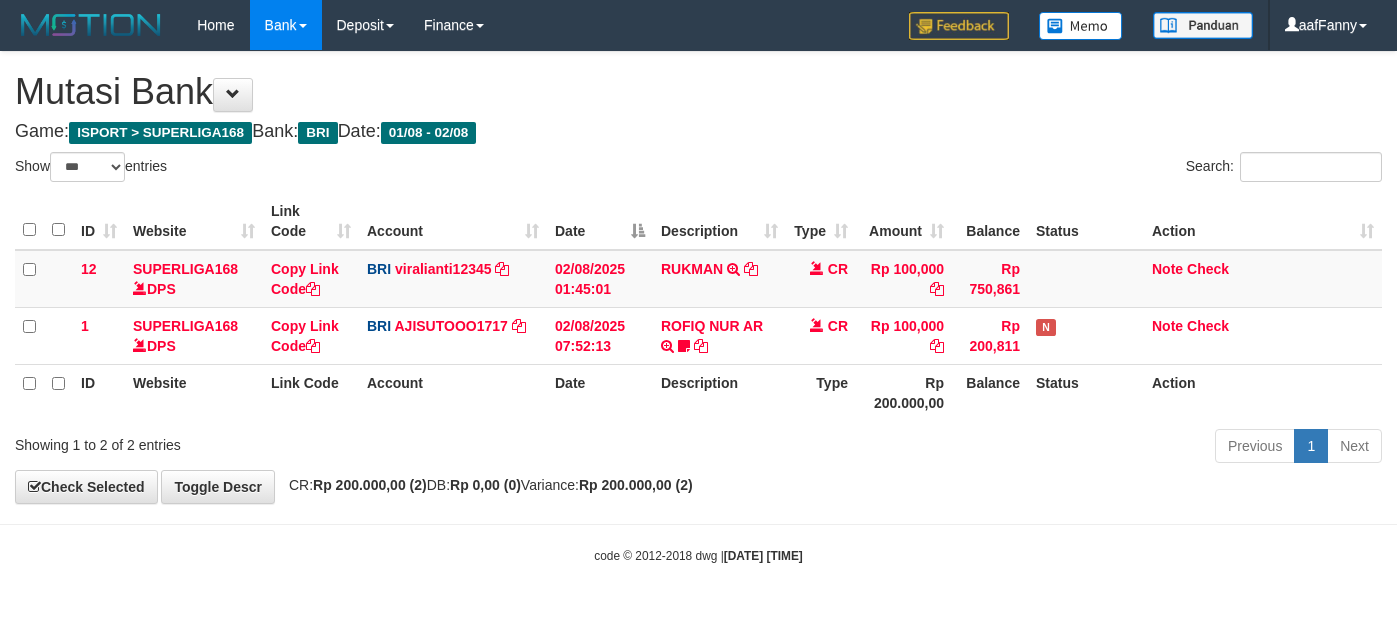 select on "***" 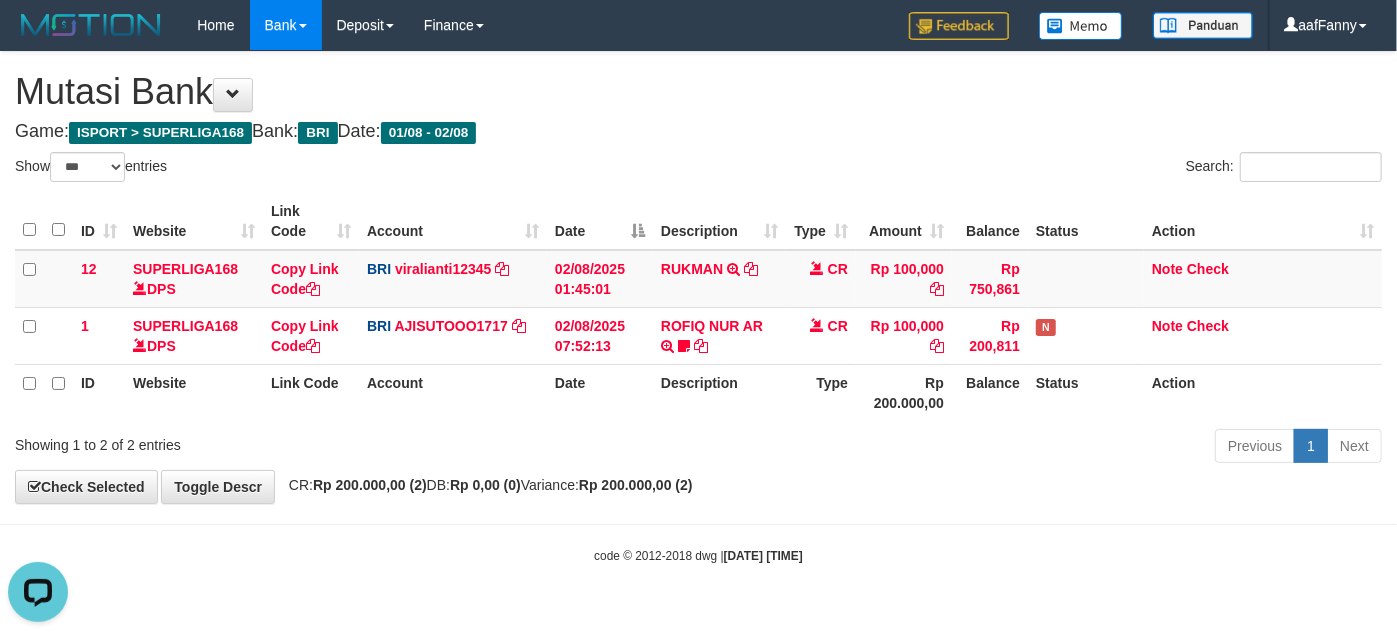 scroll, scrollTop: 0, scrollLeft: 0, axis: both 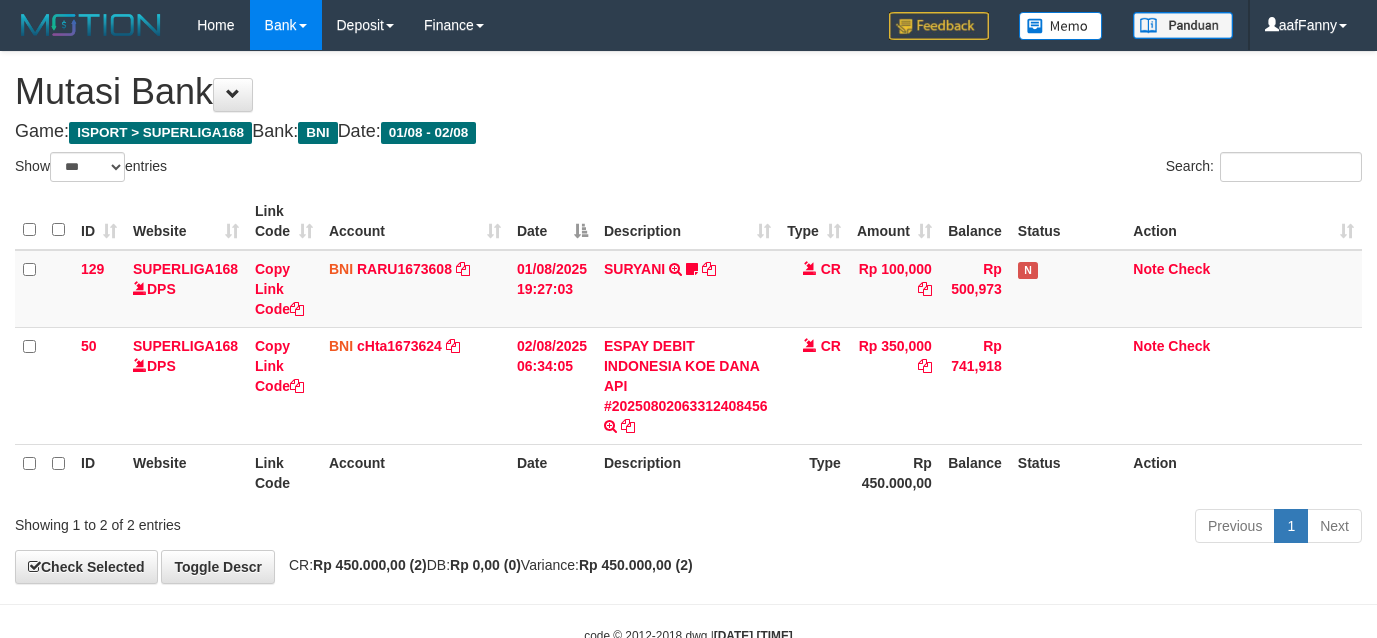 select on "***" 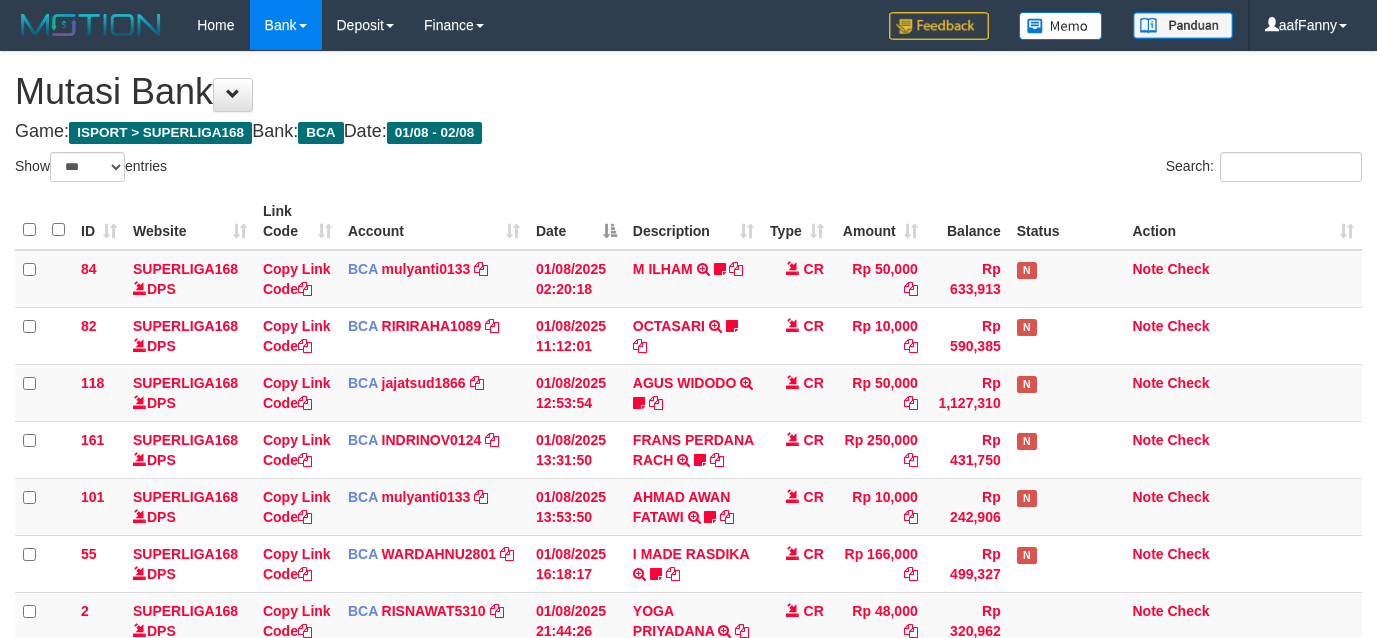 select on "***" 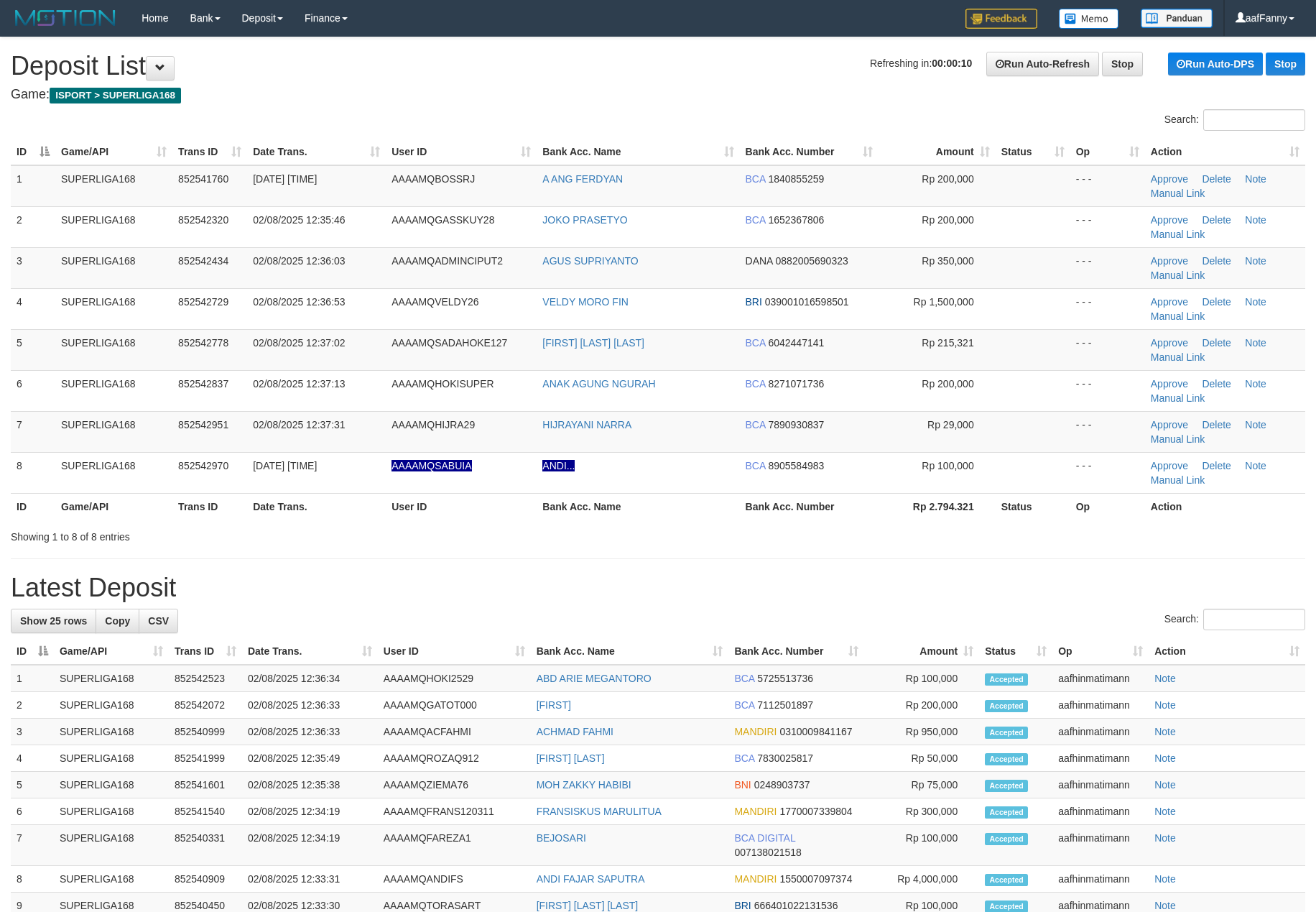 scroll, scrollTop: 0, scrollLeft: 0, axis: both 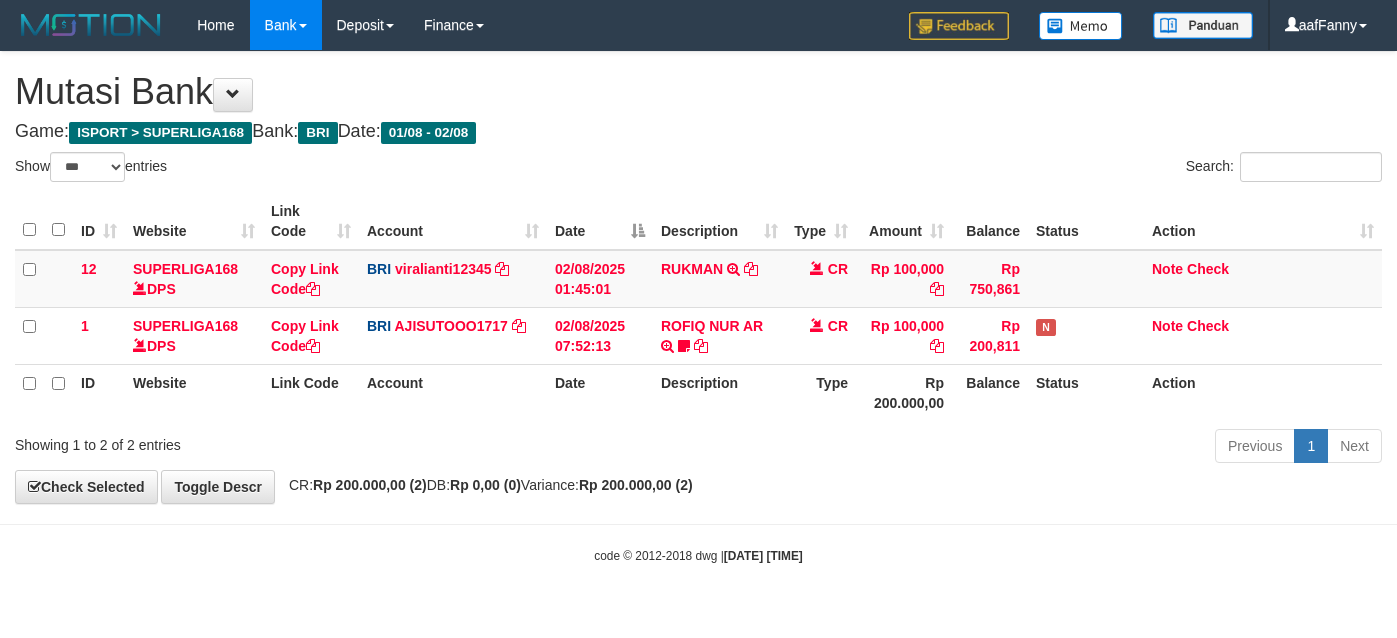 select on "***" 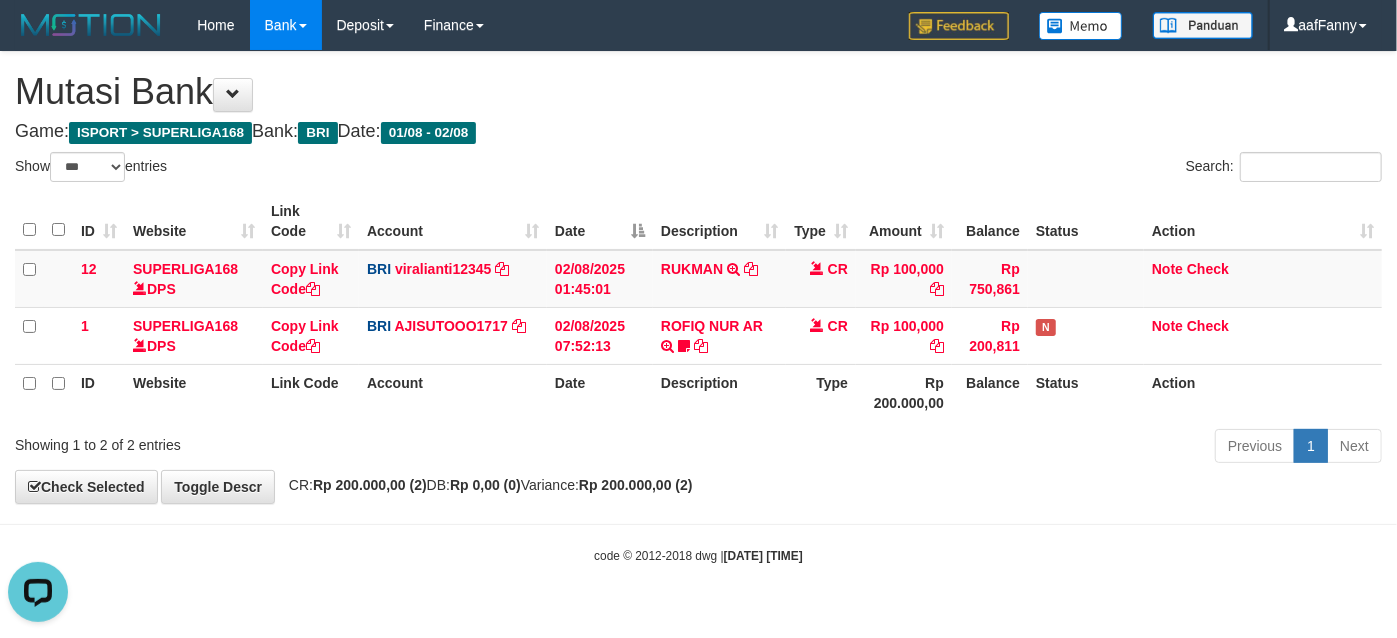 scroll, scrollTop: 0, scrollLeft: 0, axis: both 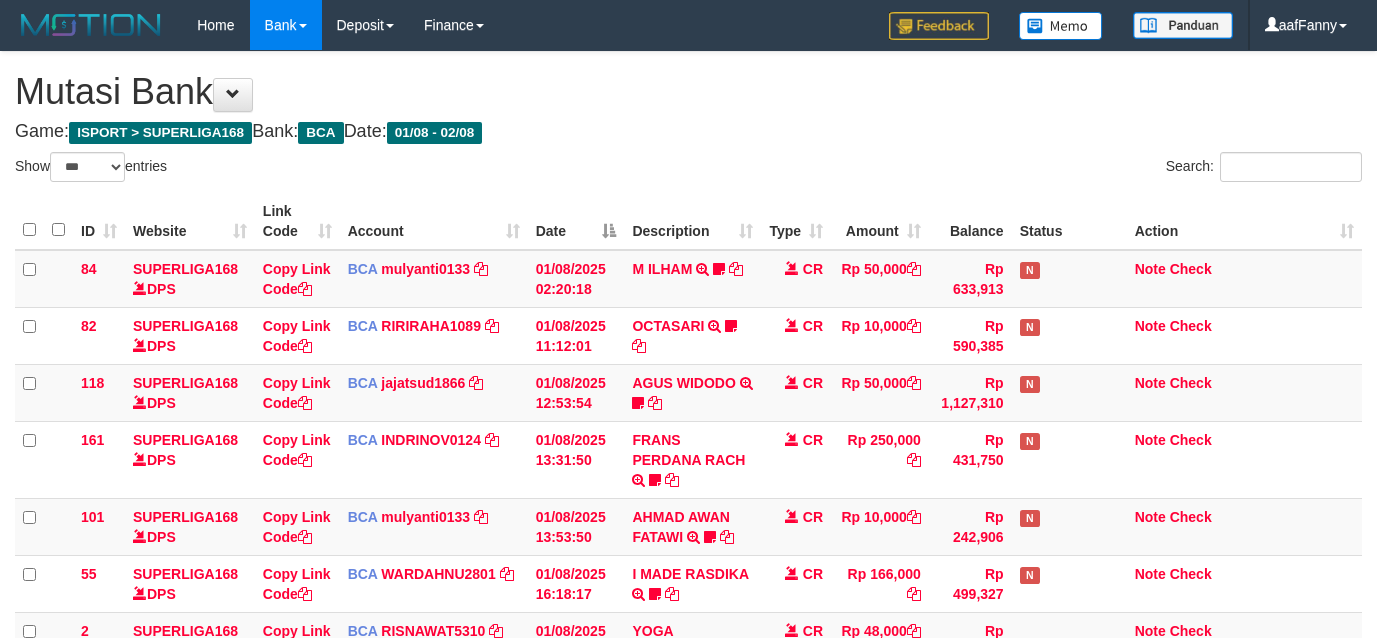 select on "***" 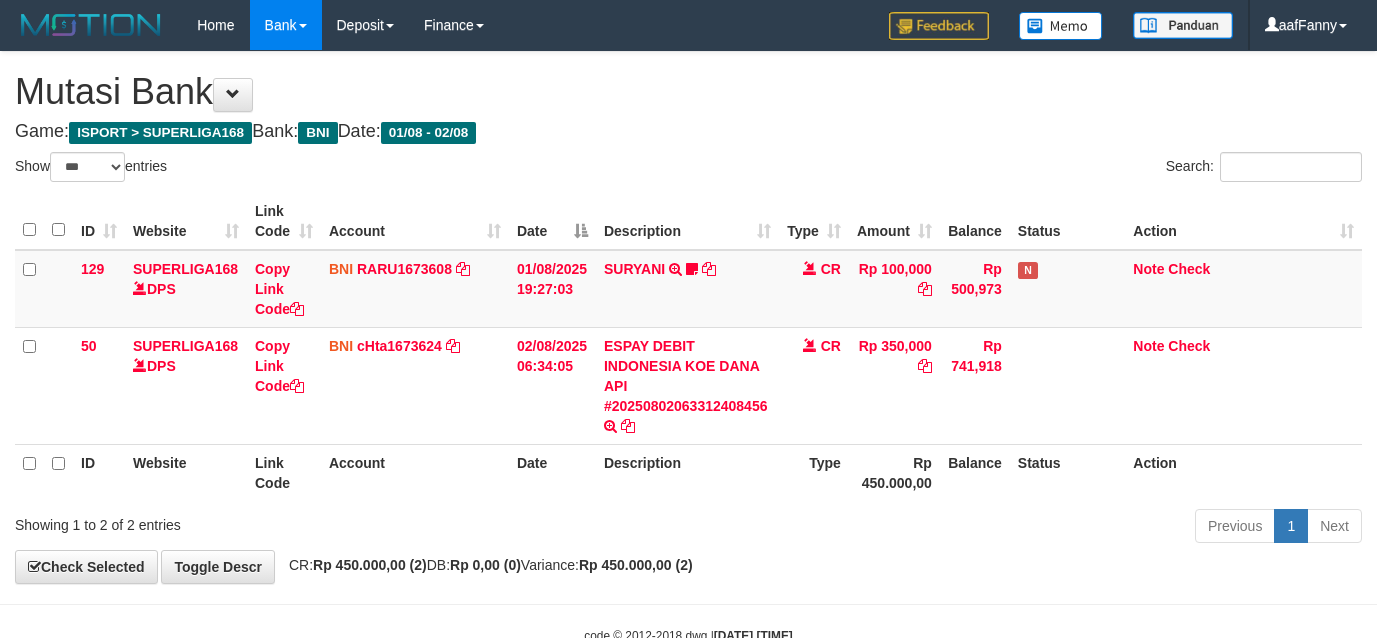 select on "***" 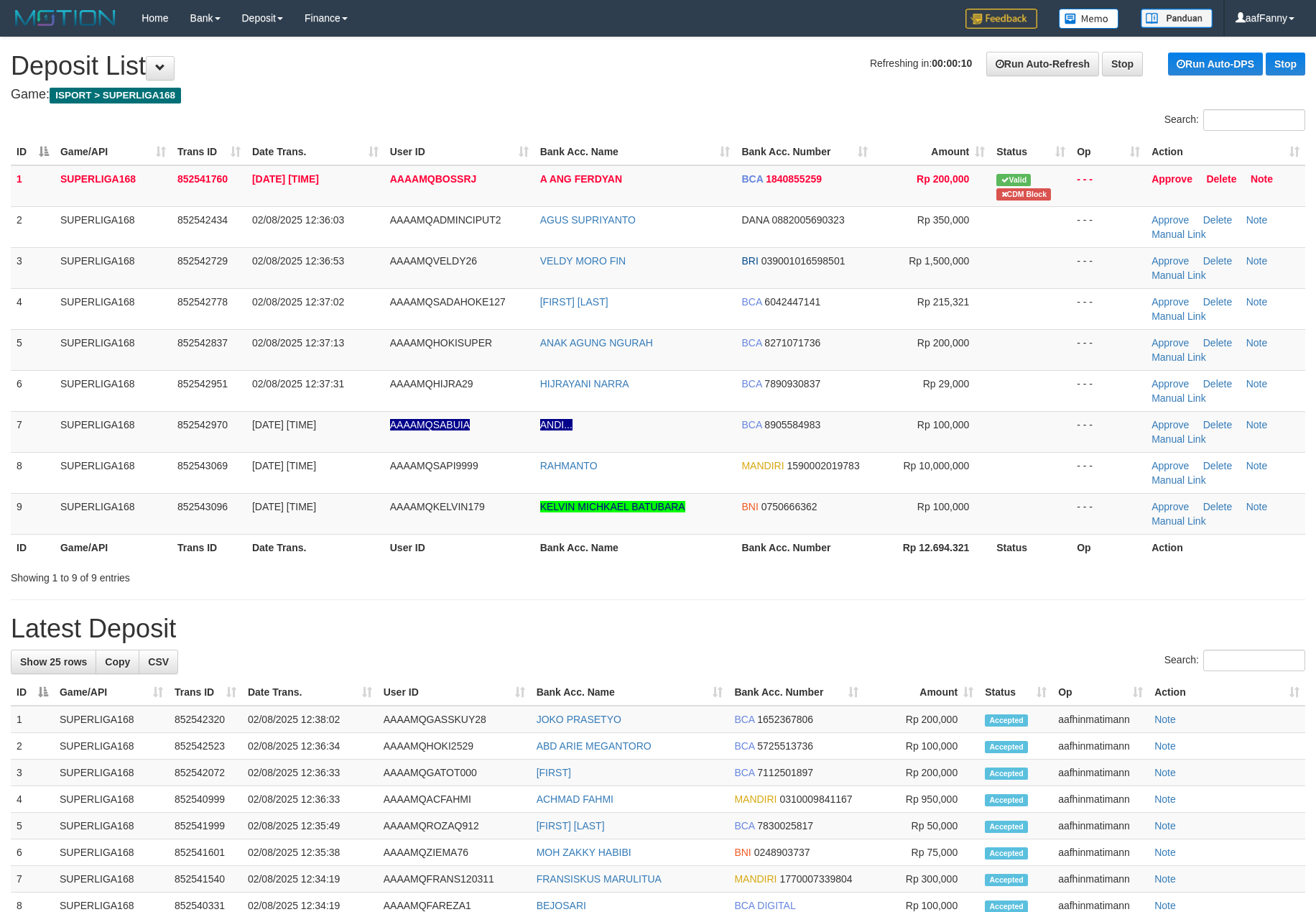 scroll, scrollTop: 0, scrollLeft: 0, axis: both 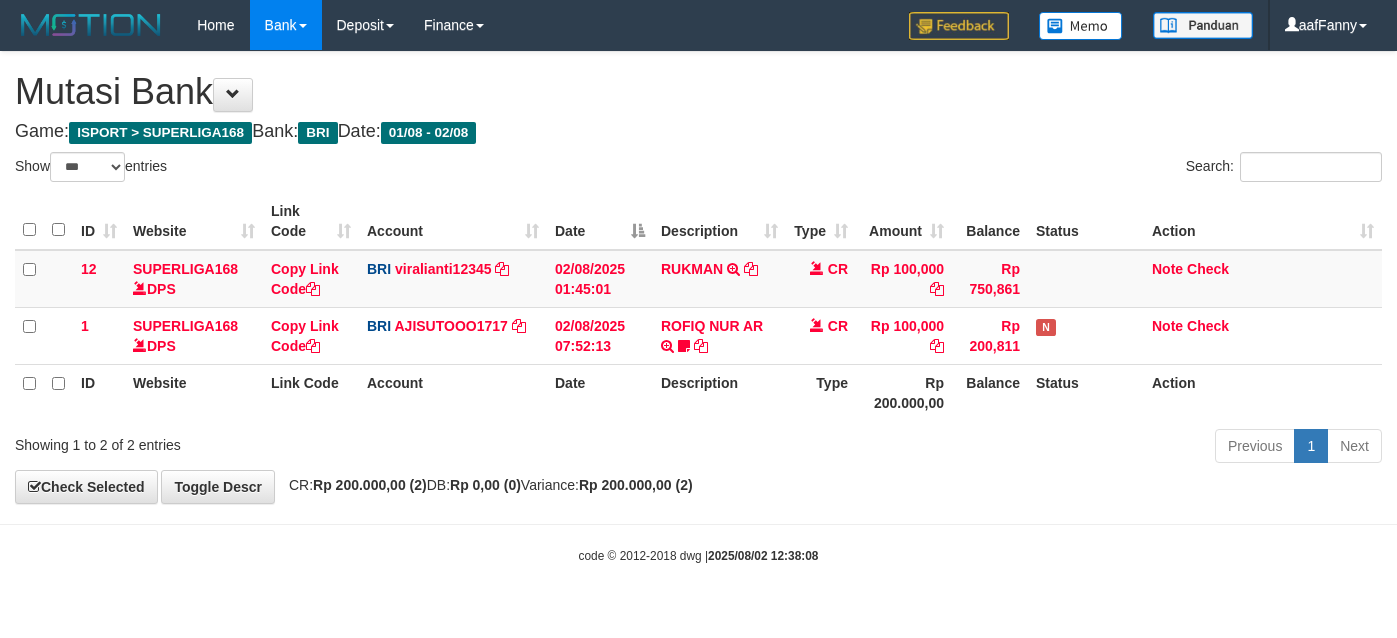 select on "***" 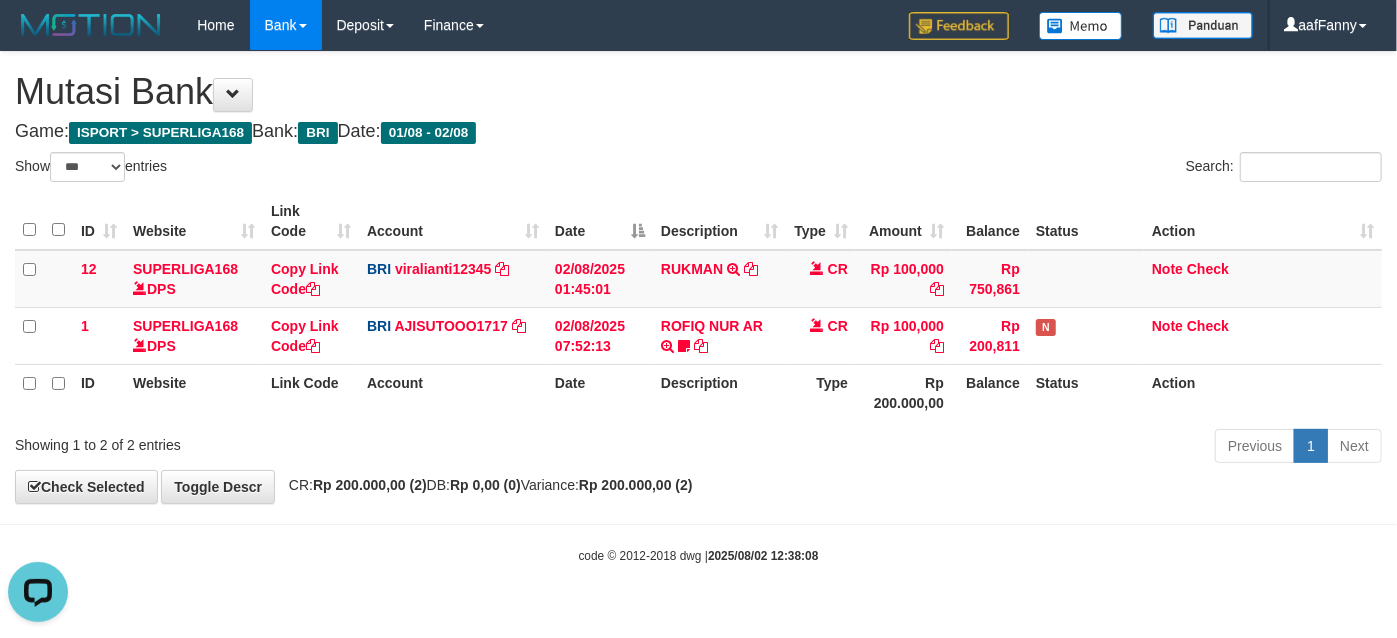 scroll, scrollTop: 0, scrollLeft: 0, axis: both 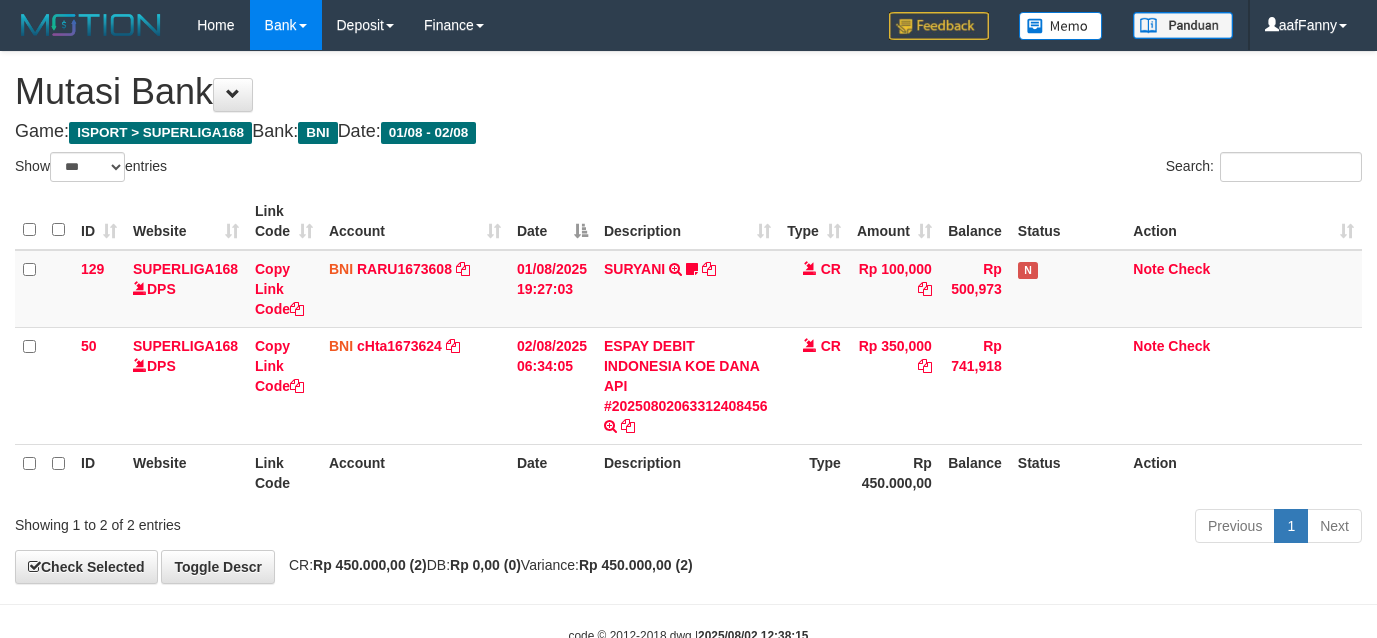 select on "***" 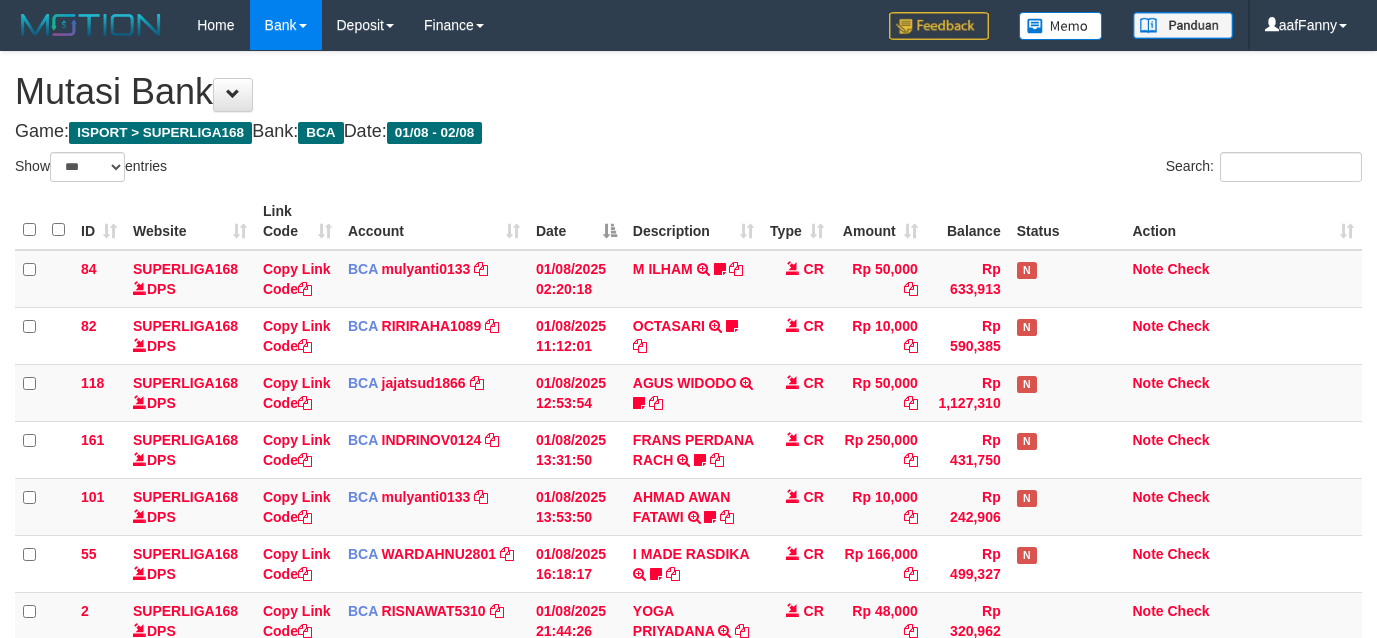 select on "***" 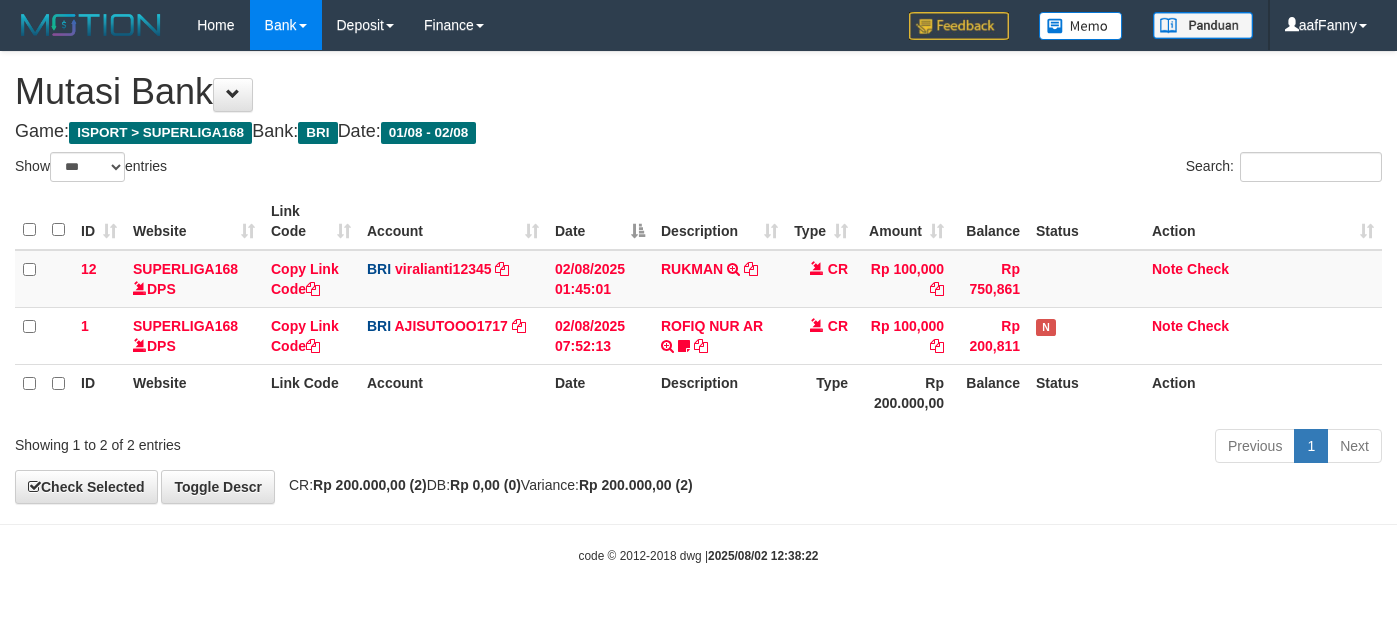select on "***" 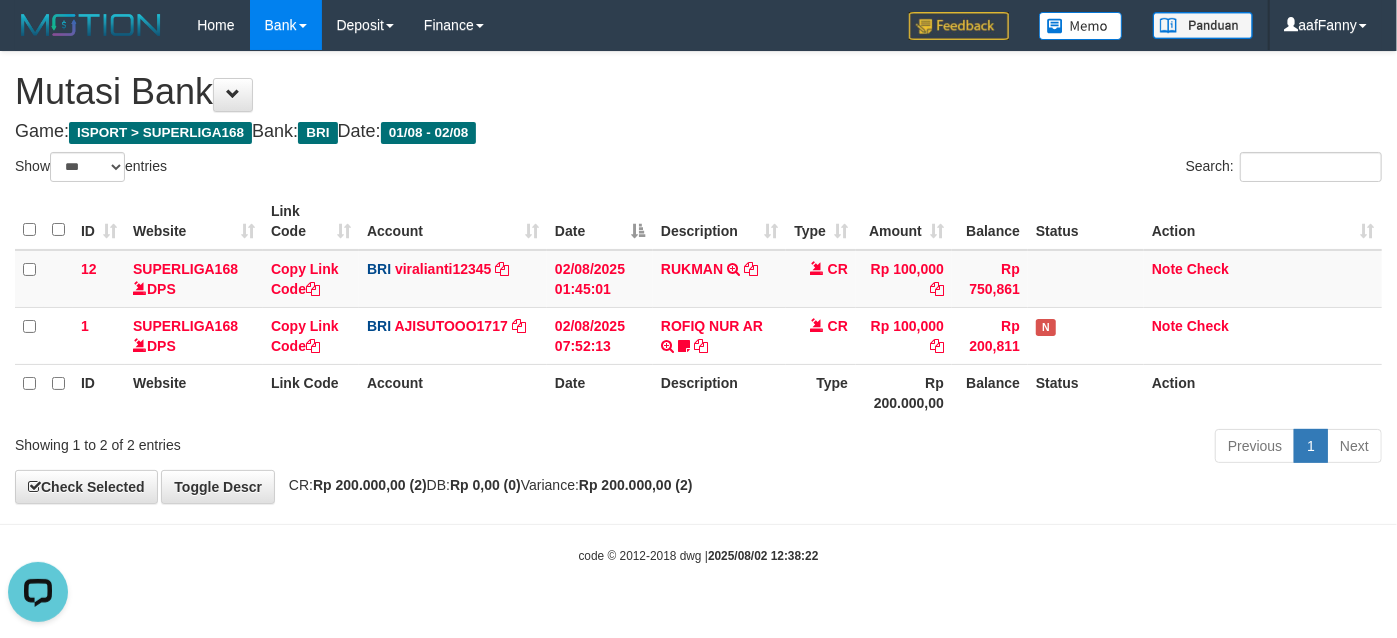 scroll, scrollTop: 0, scrollLeft: 0, axis: both 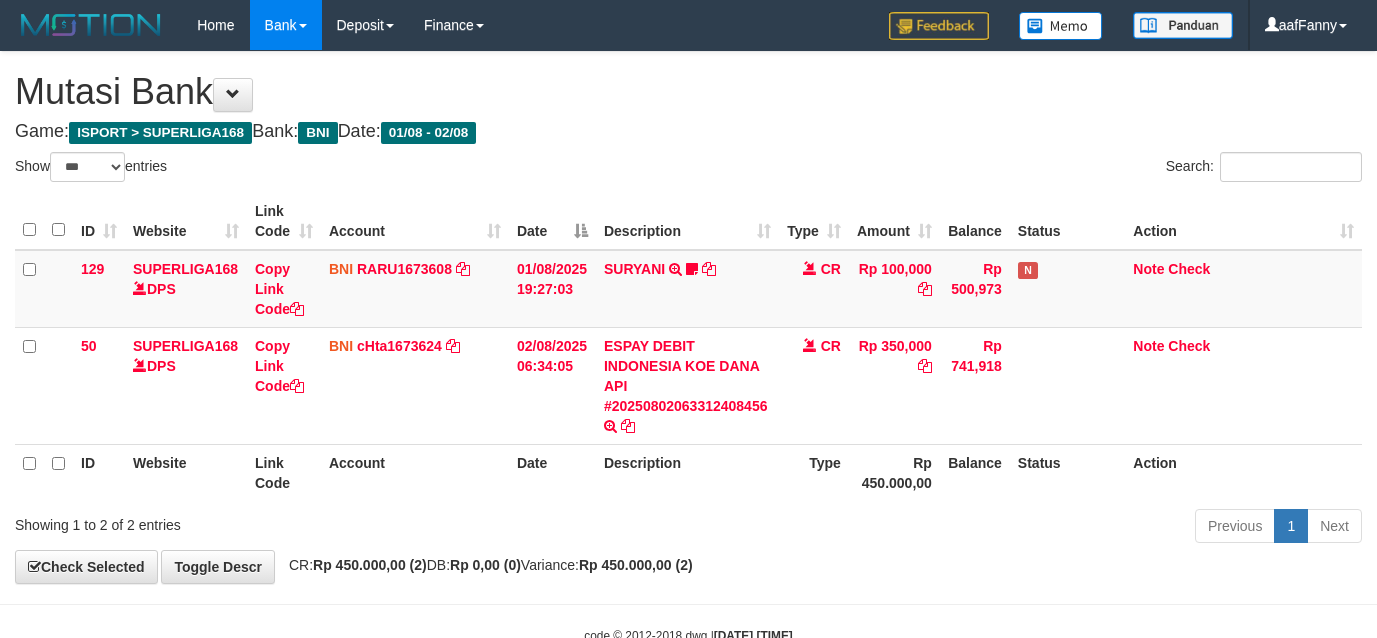 select on "***" 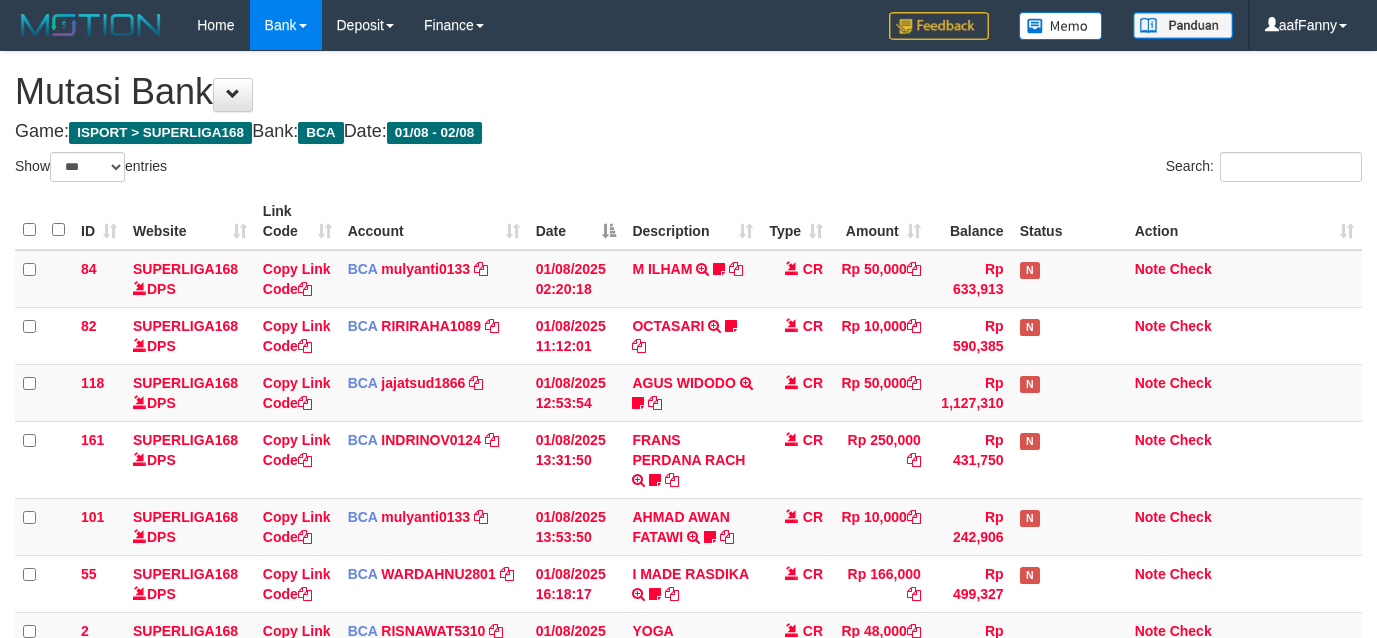 select on "***" 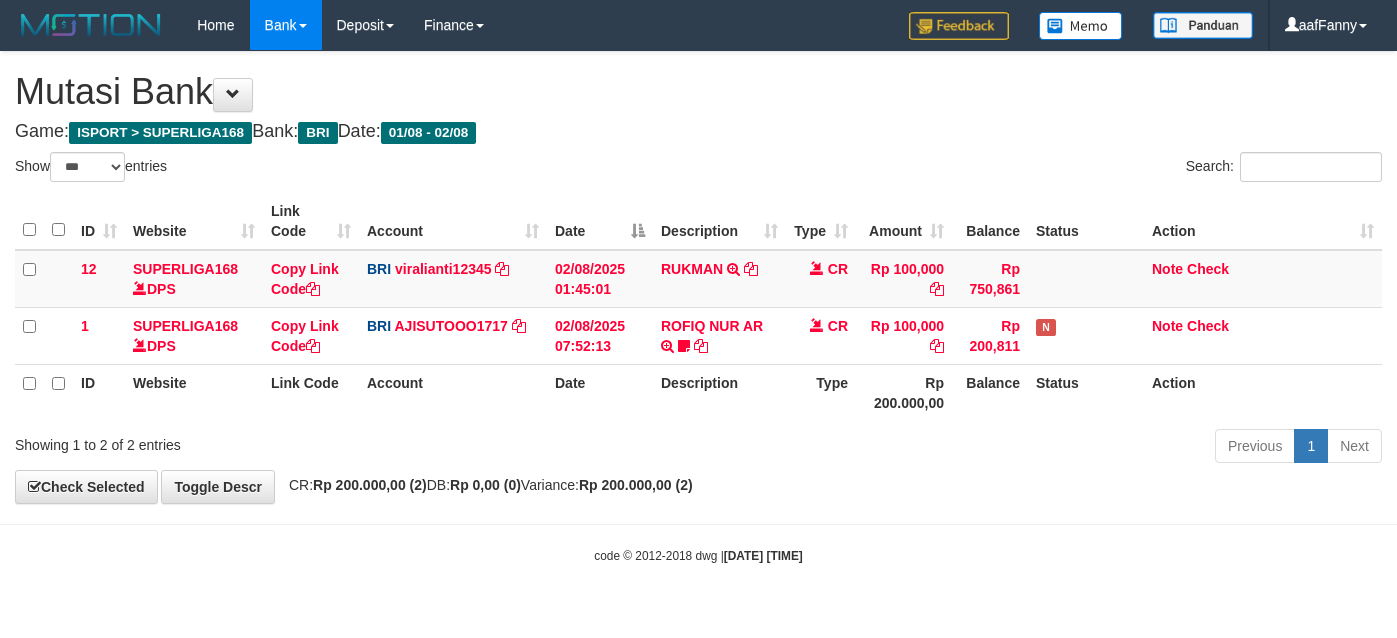 select on "***" 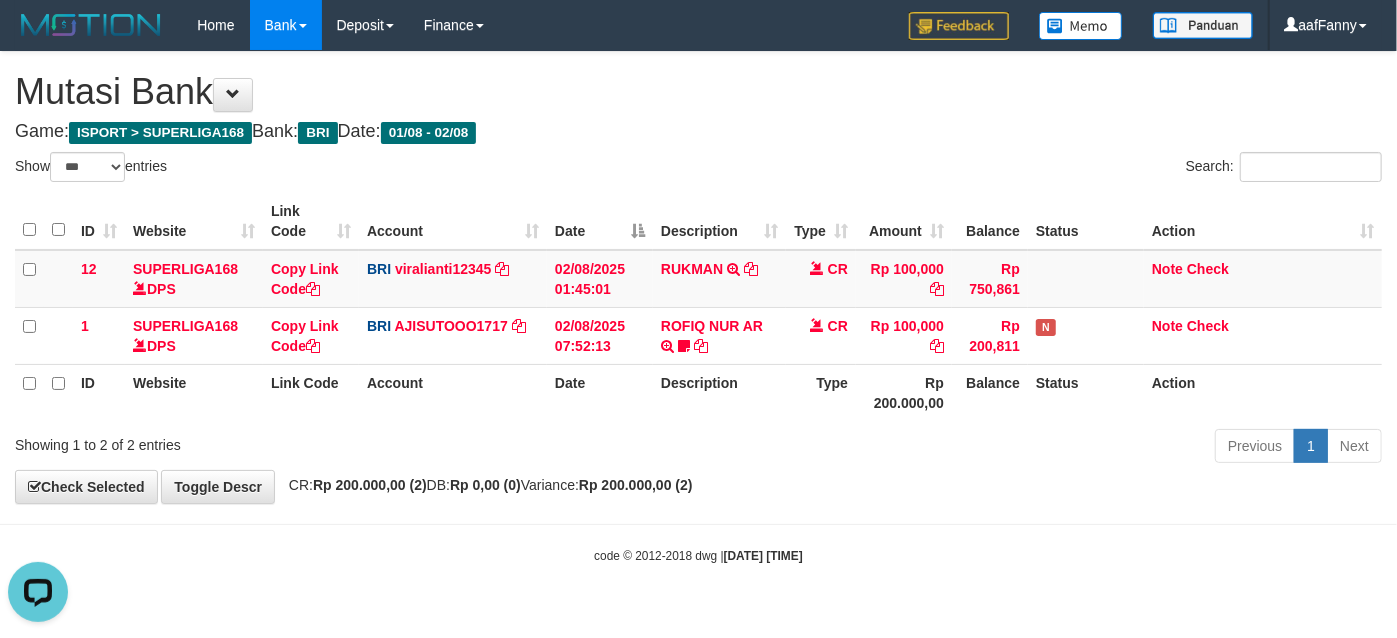 scroll, scrollTop: 0, scrollLeft: 0, axis: both 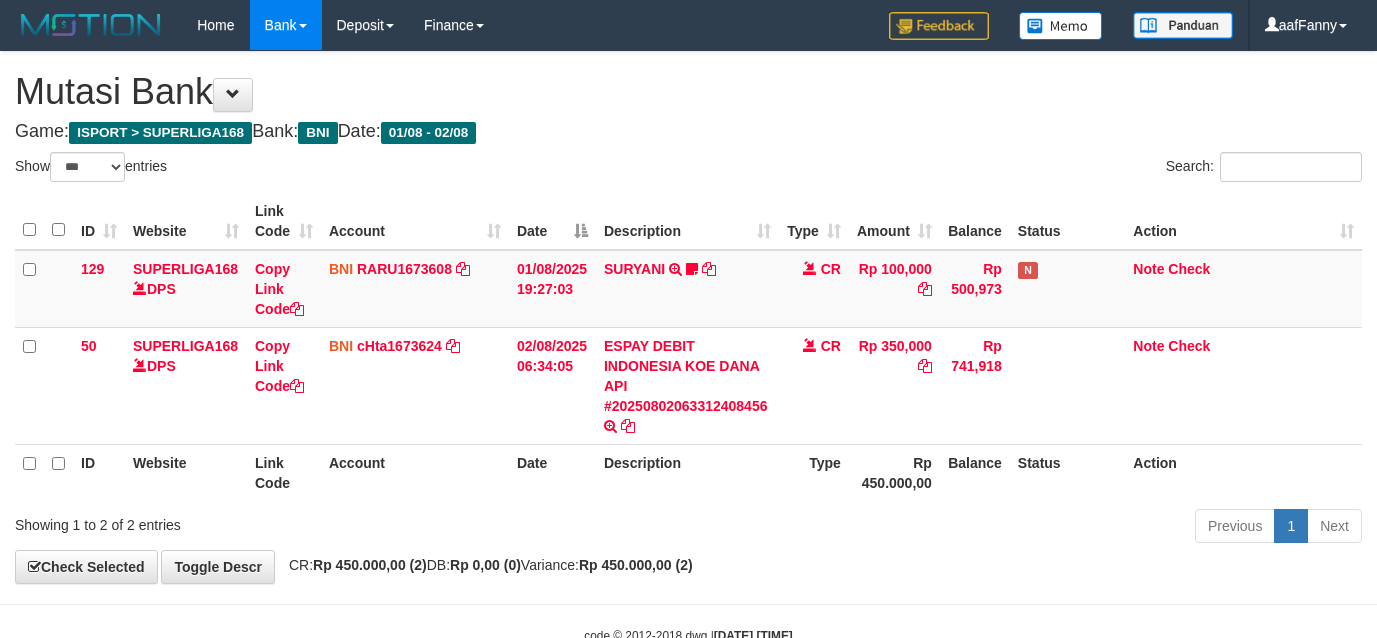 select on "***" 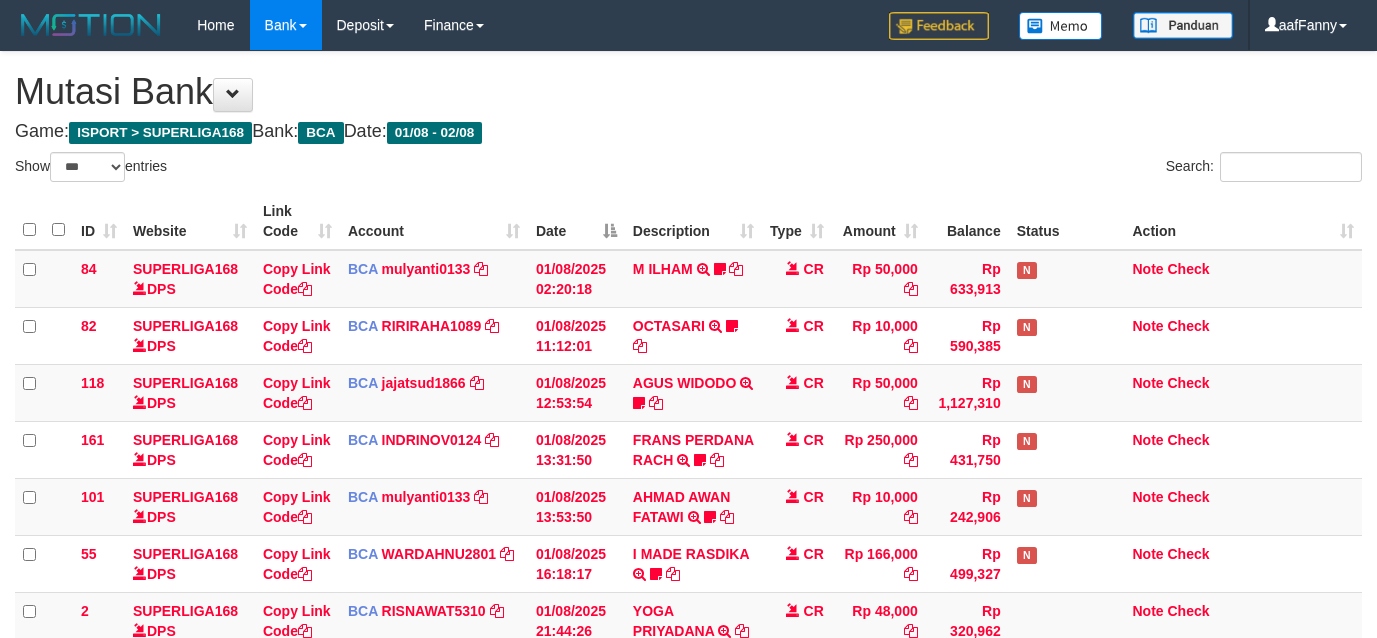 select on "***" 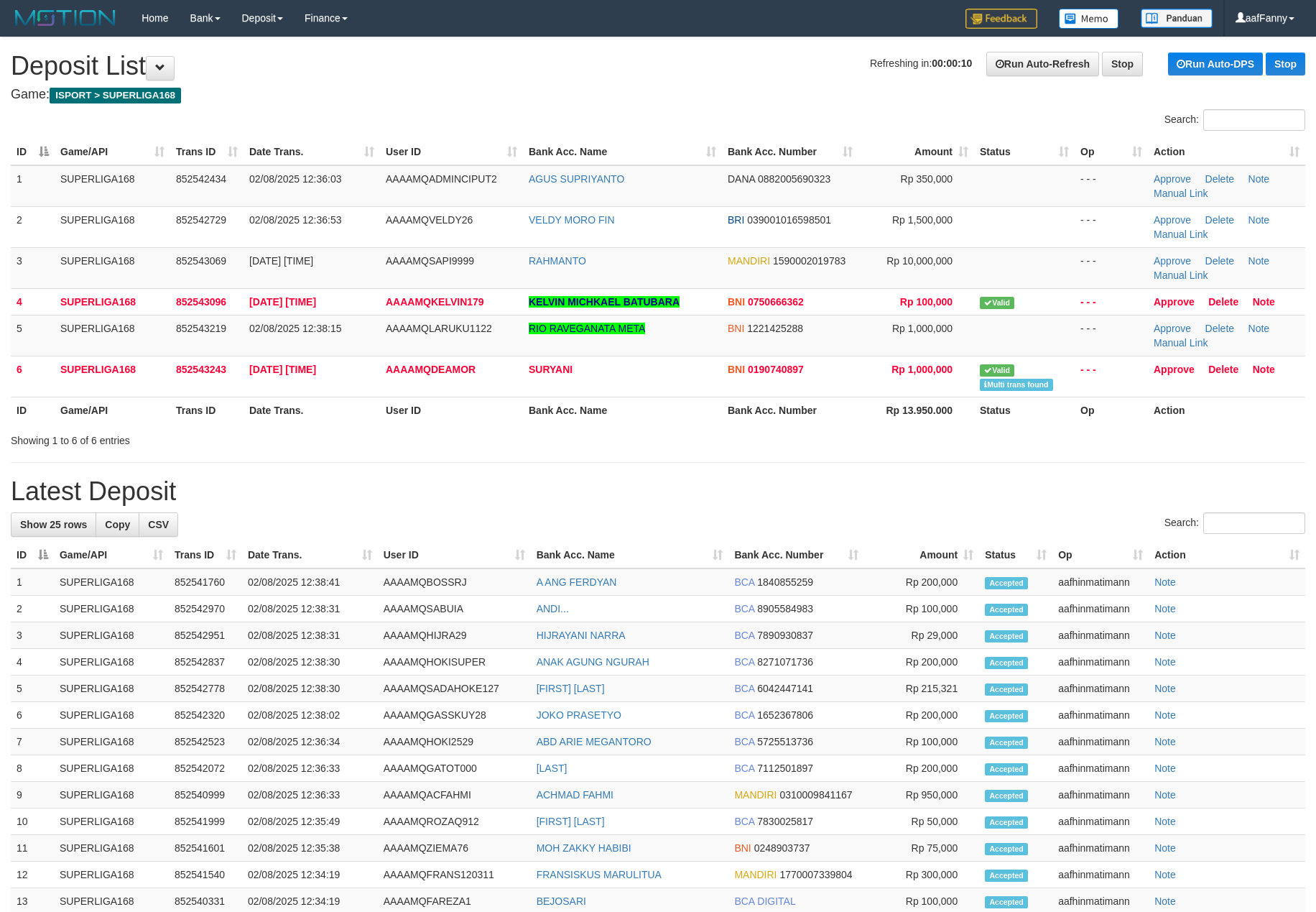 scroll, scrollTop: 0, scrollLeft: 0, axis: both 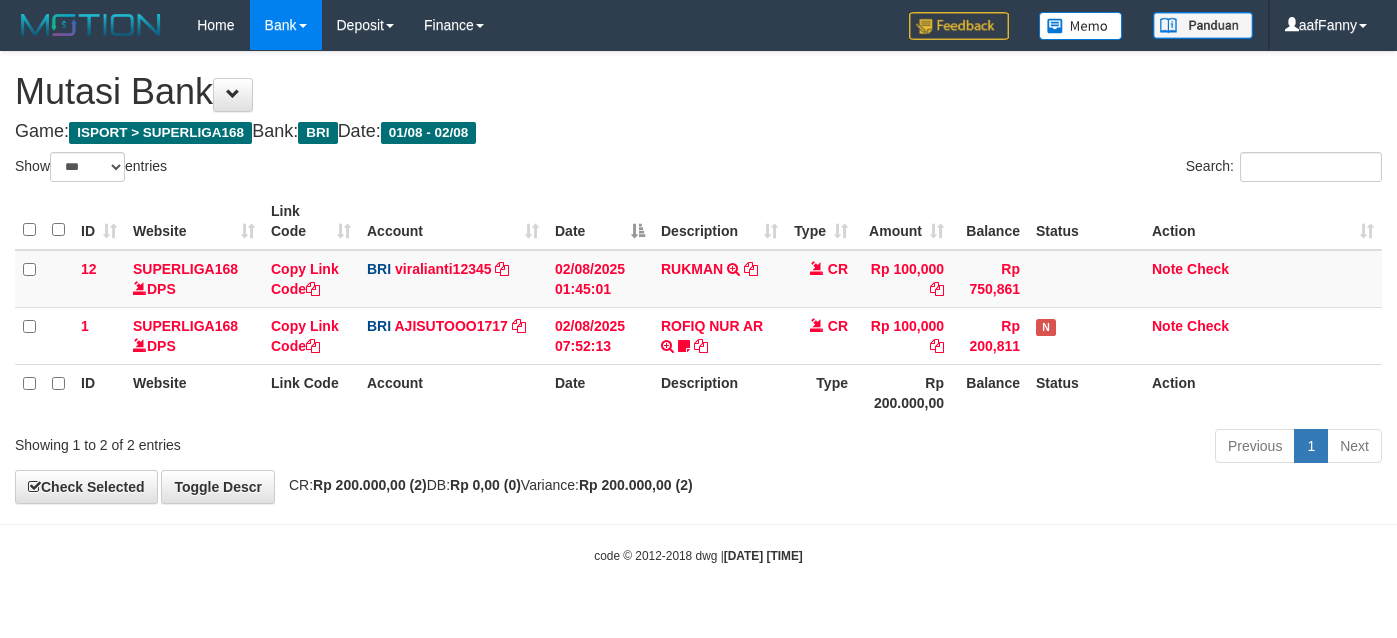 select on "***" 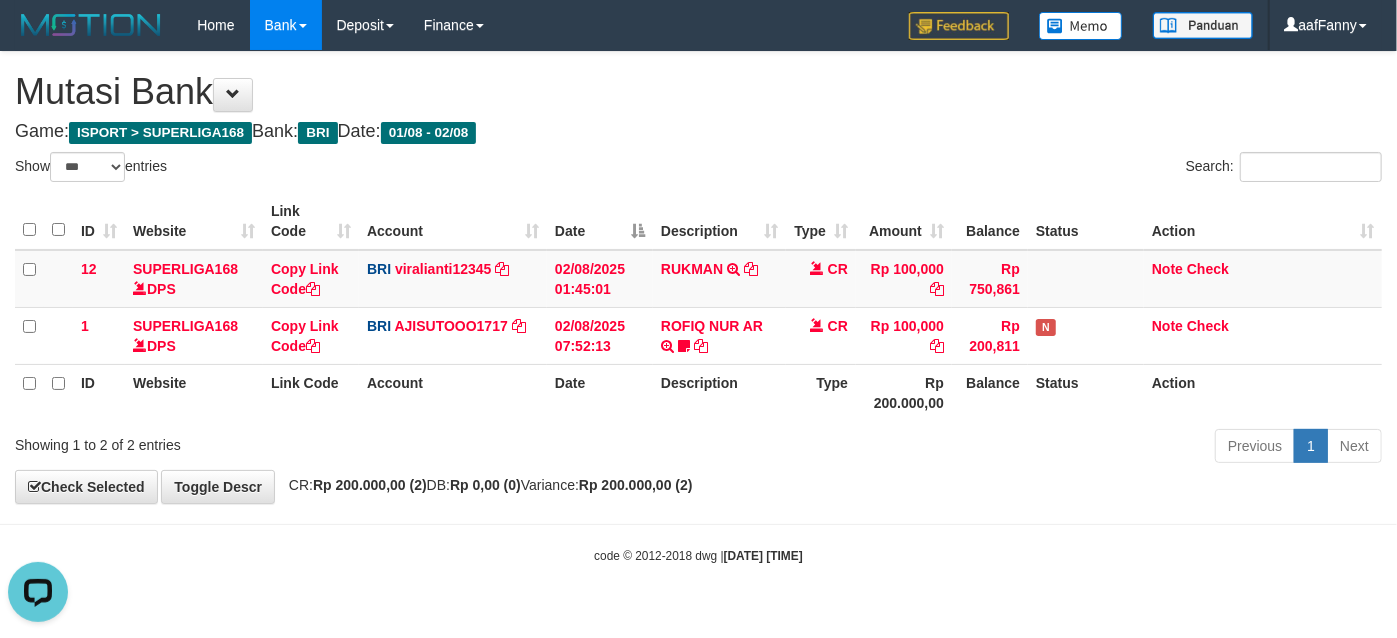 scroll, scrollTop: 0, scrollLeft: 0, axis: both 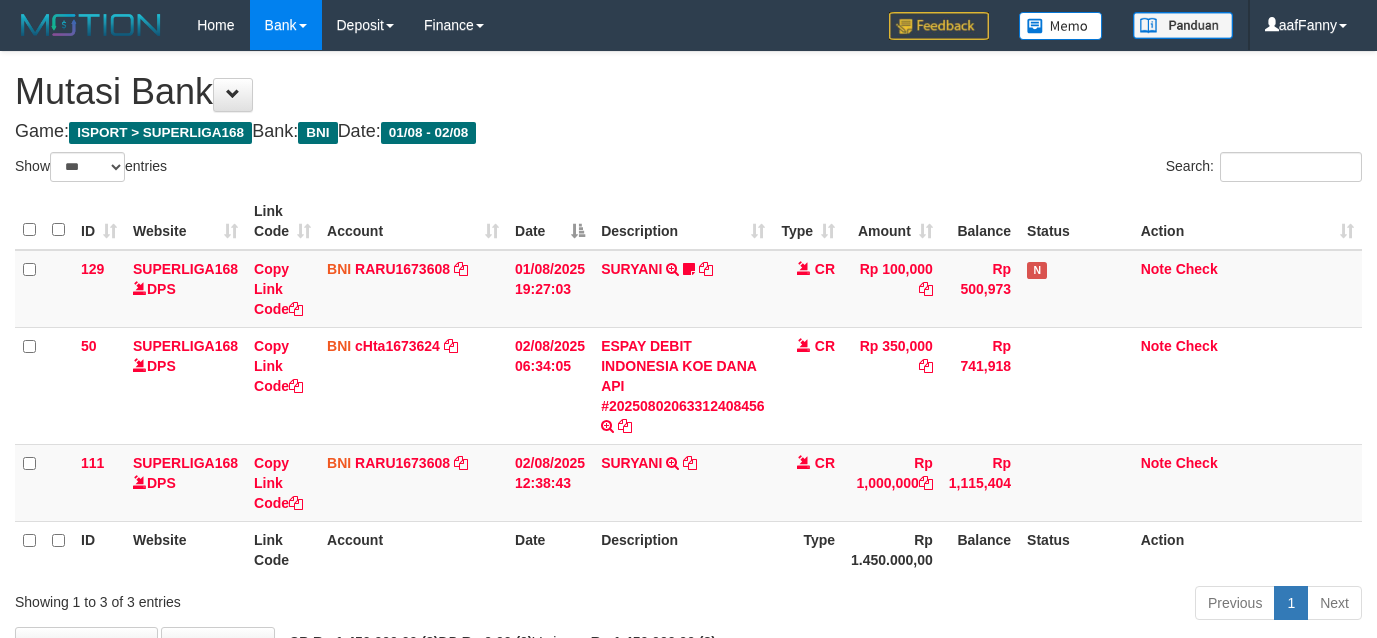 select on "***" 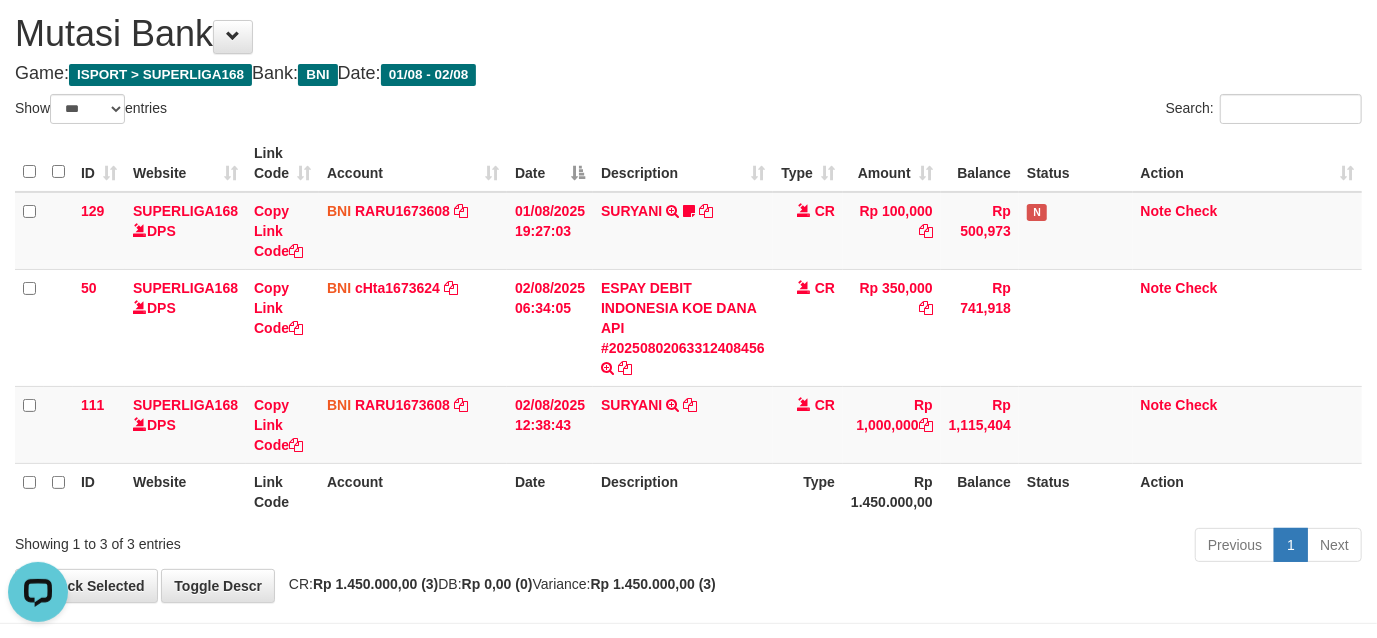 scroll, scrollTop: 0, scrollLeft: 0, axis: both 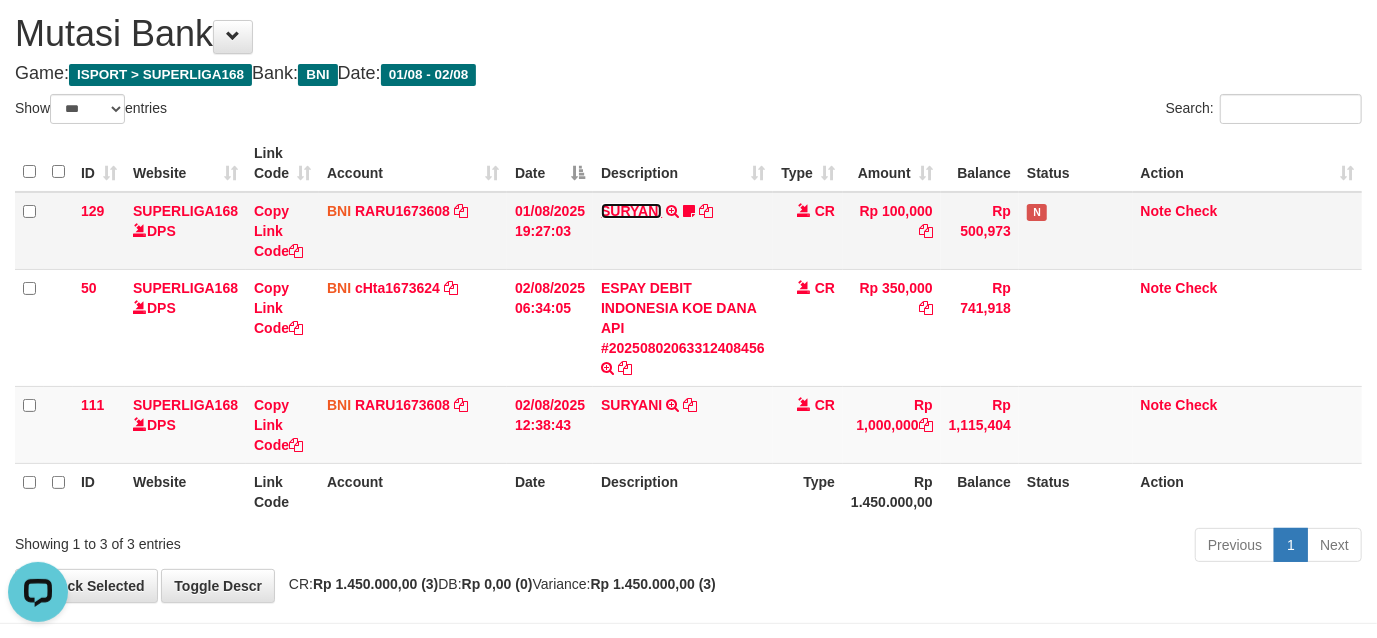 click on "SURYANI" at bounding box center (631, 211) 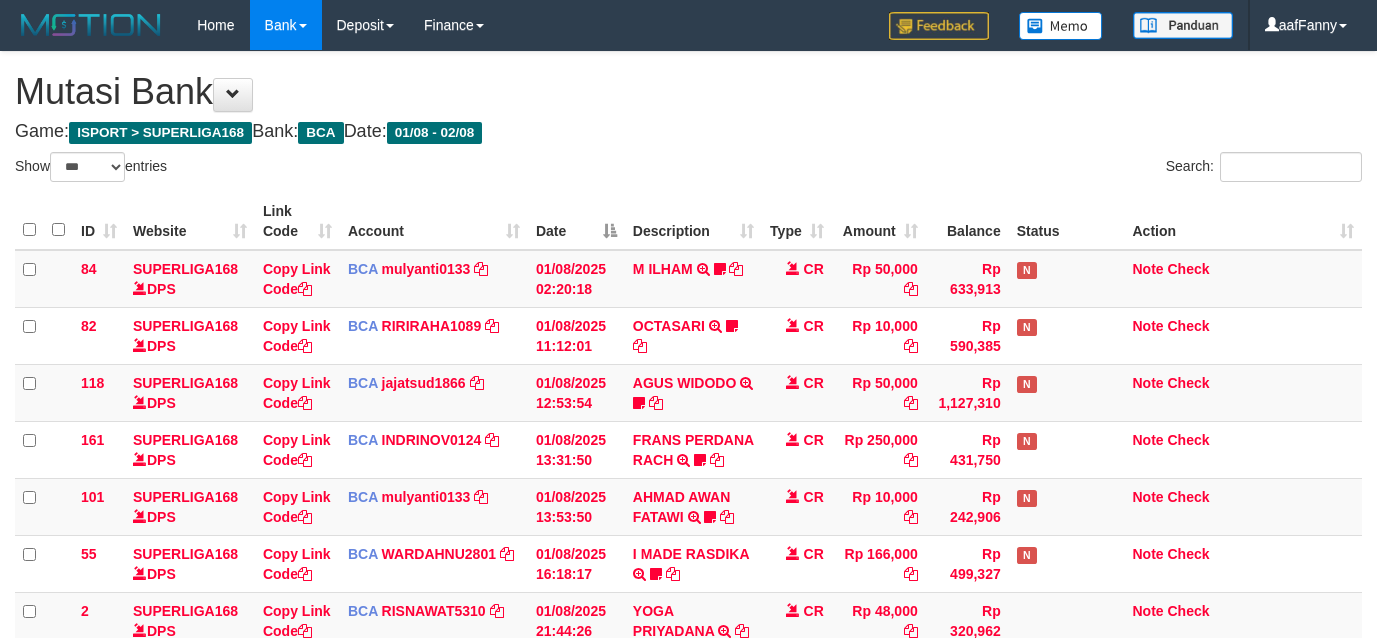select on "***" 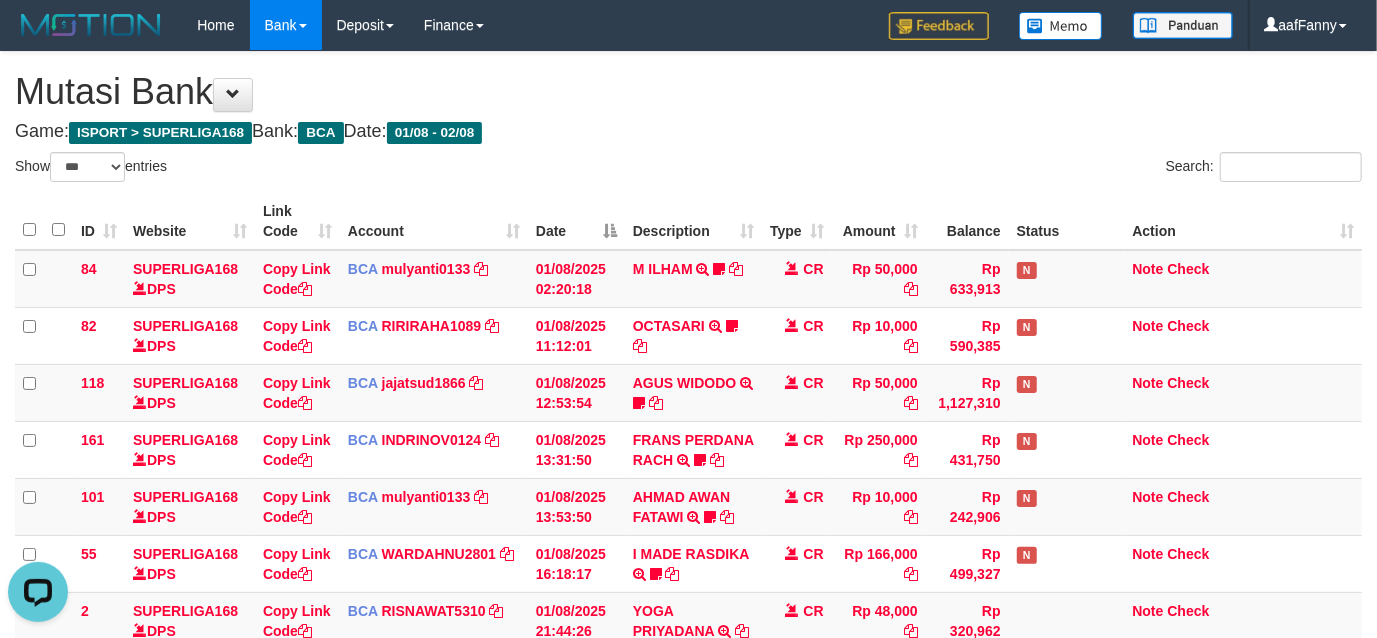 scroll, scrollTop: 0, scrollLeft: 0, axis: both 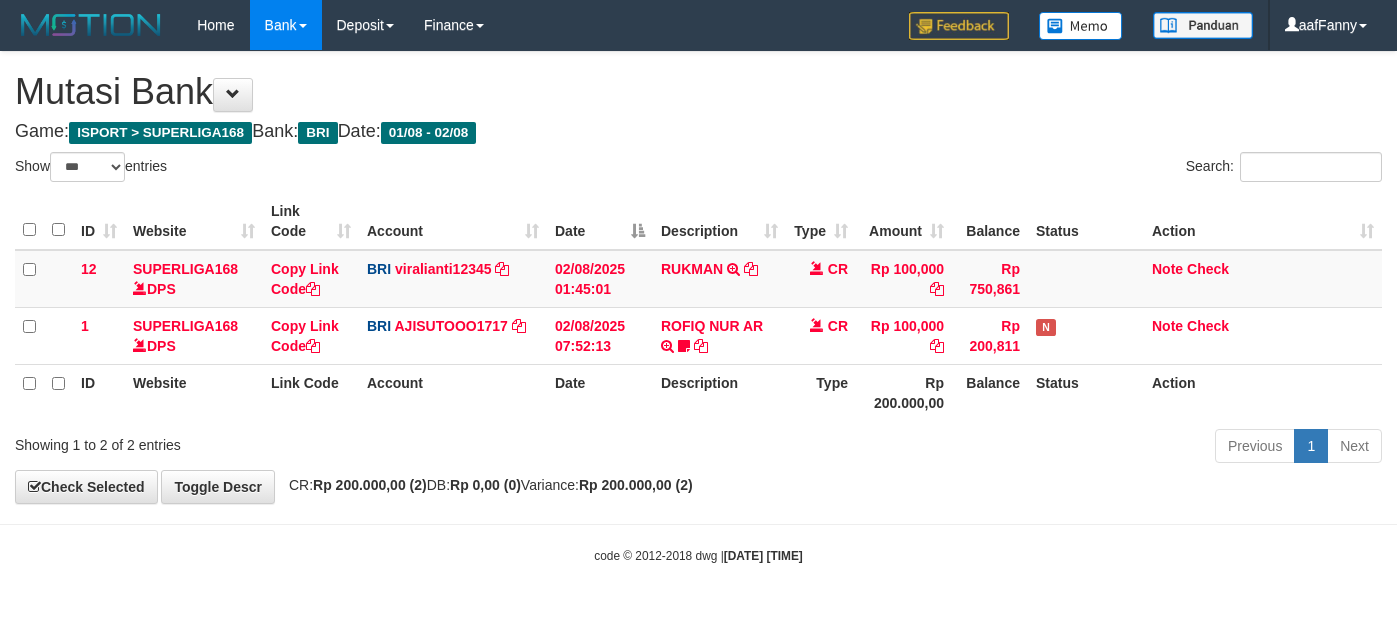 select on "***" 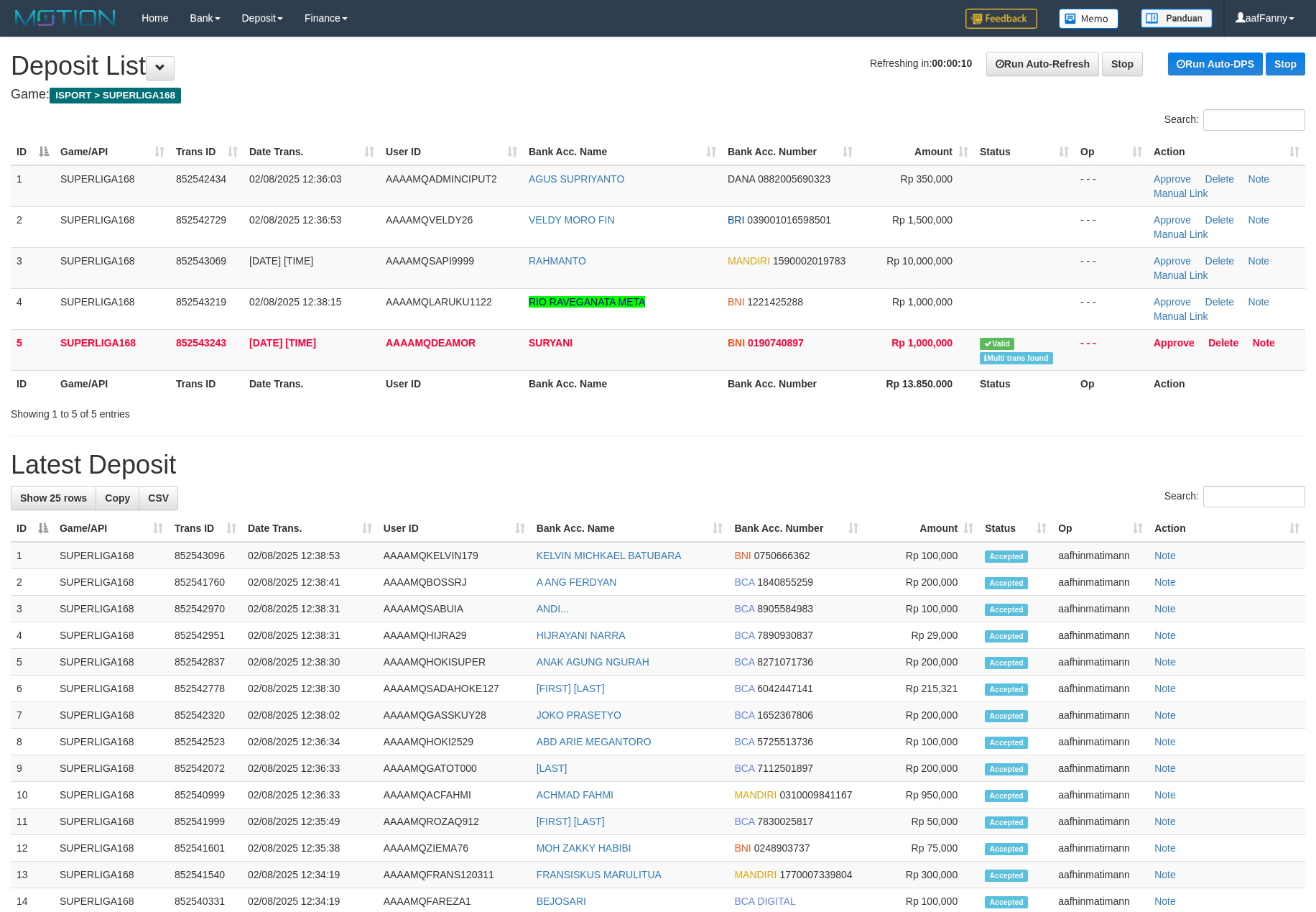 scroll, scrollTop: 0, scrollLeft: 0, axis: both 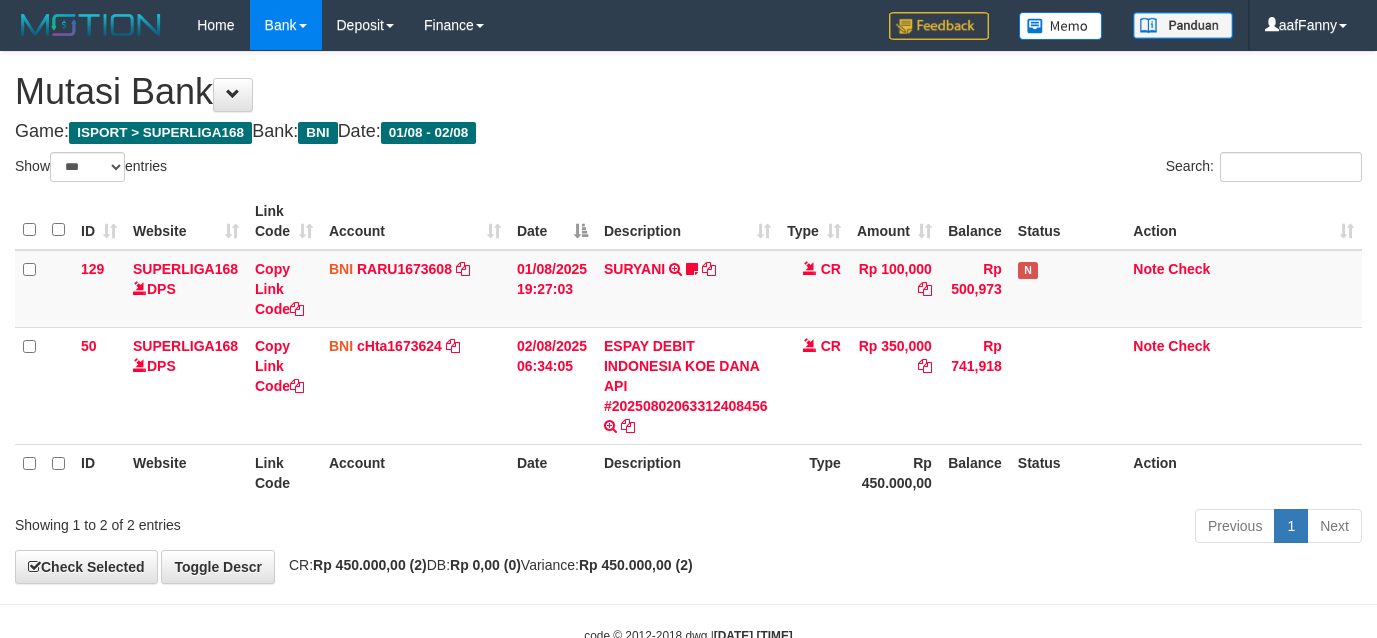 select on "***" 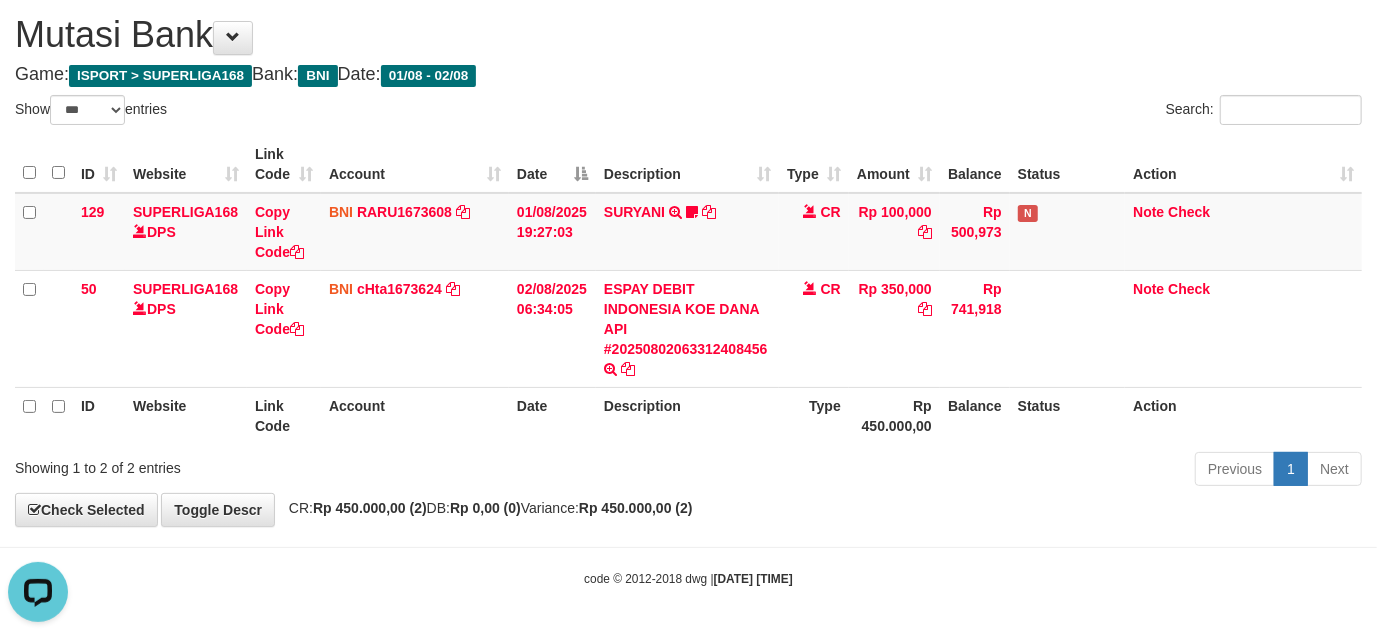 scroll, scrollTop: 0, scrollLeft: 0, axis: both 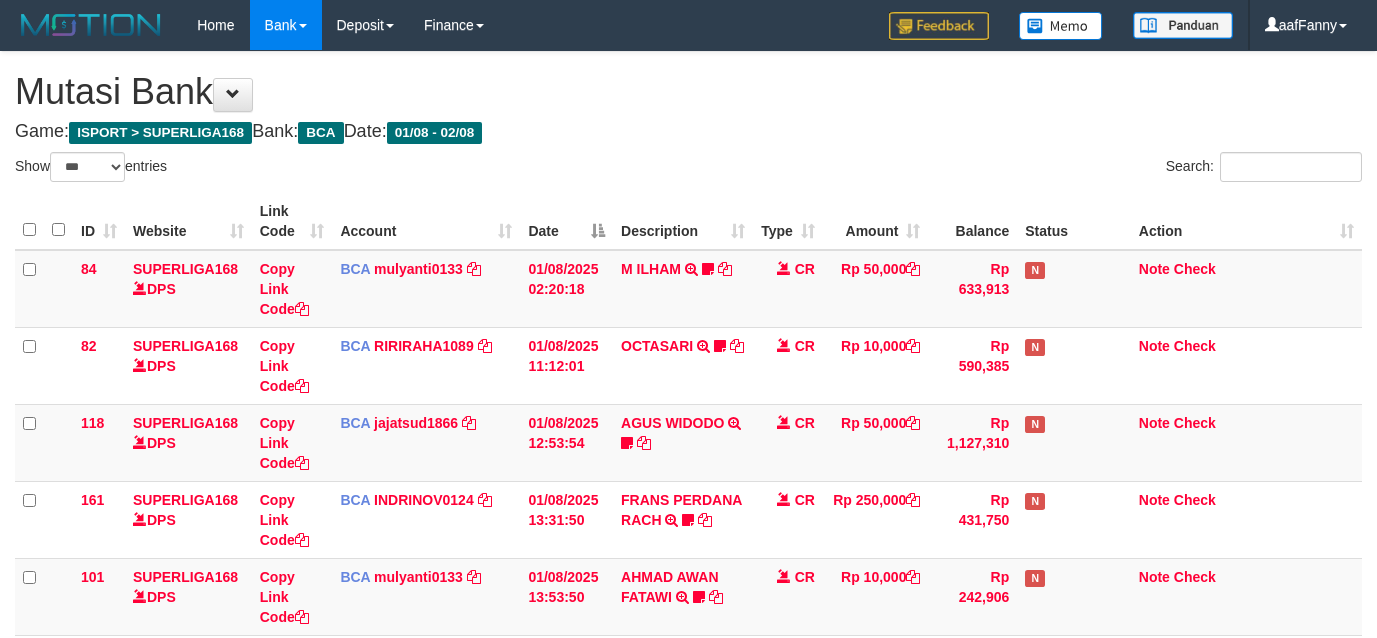 select on "***" 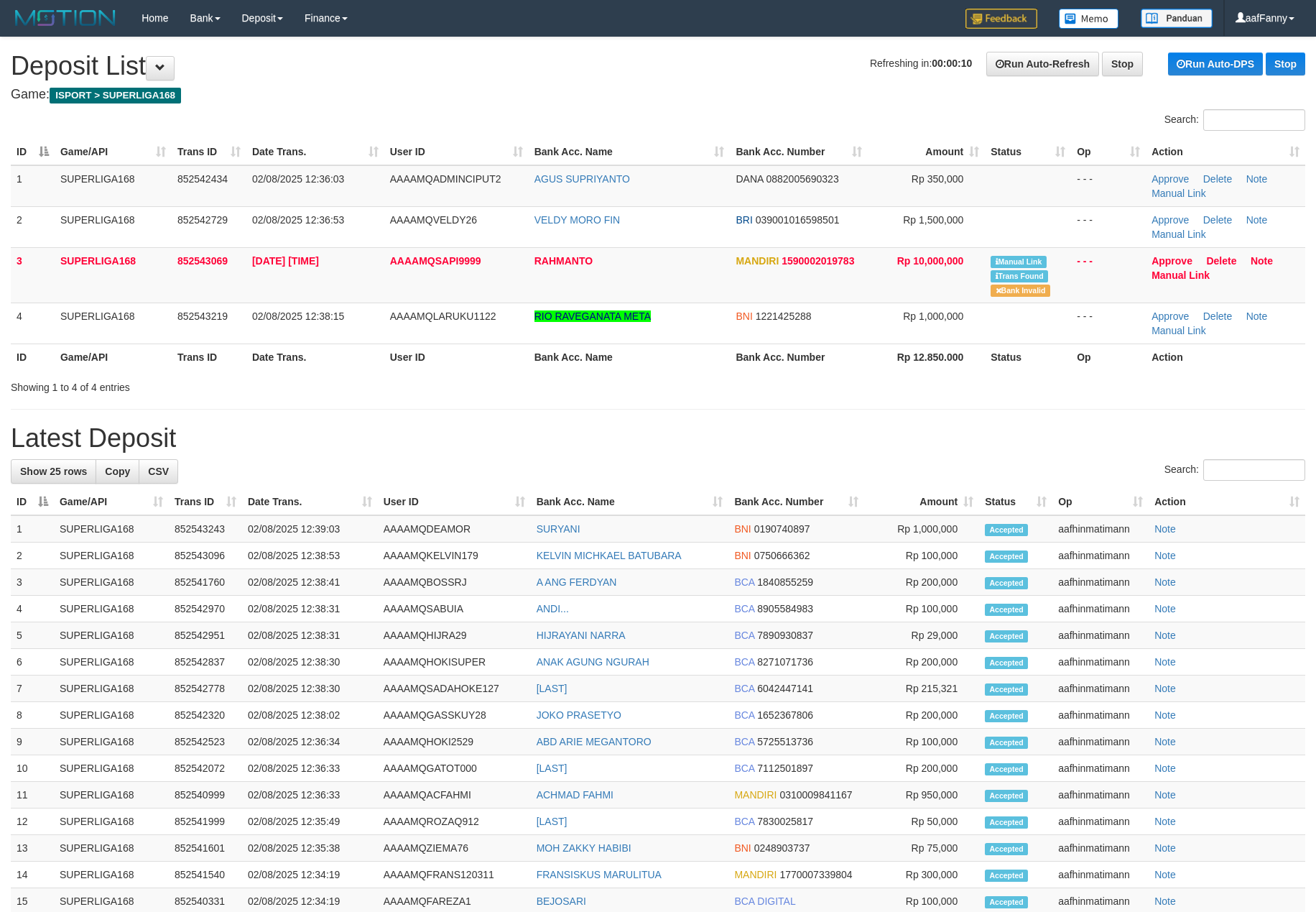 scroll, scrollTop: 0, scrollLeft: 0, axis: both 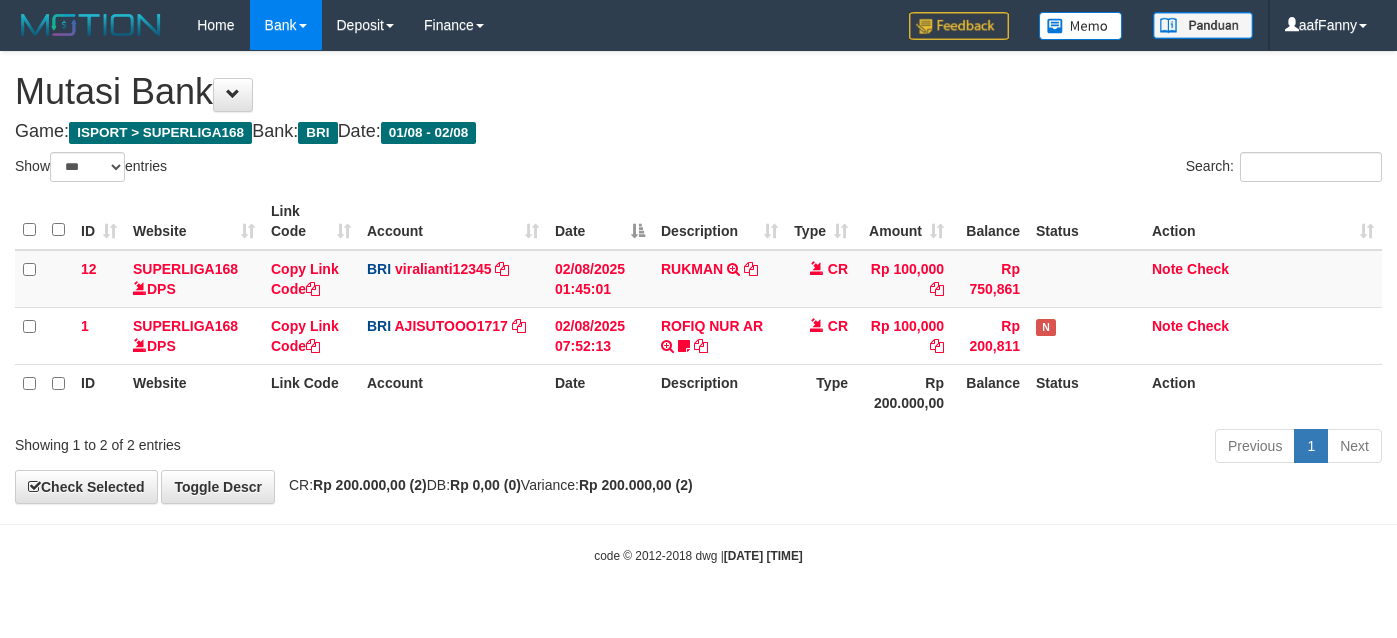 select on "***" 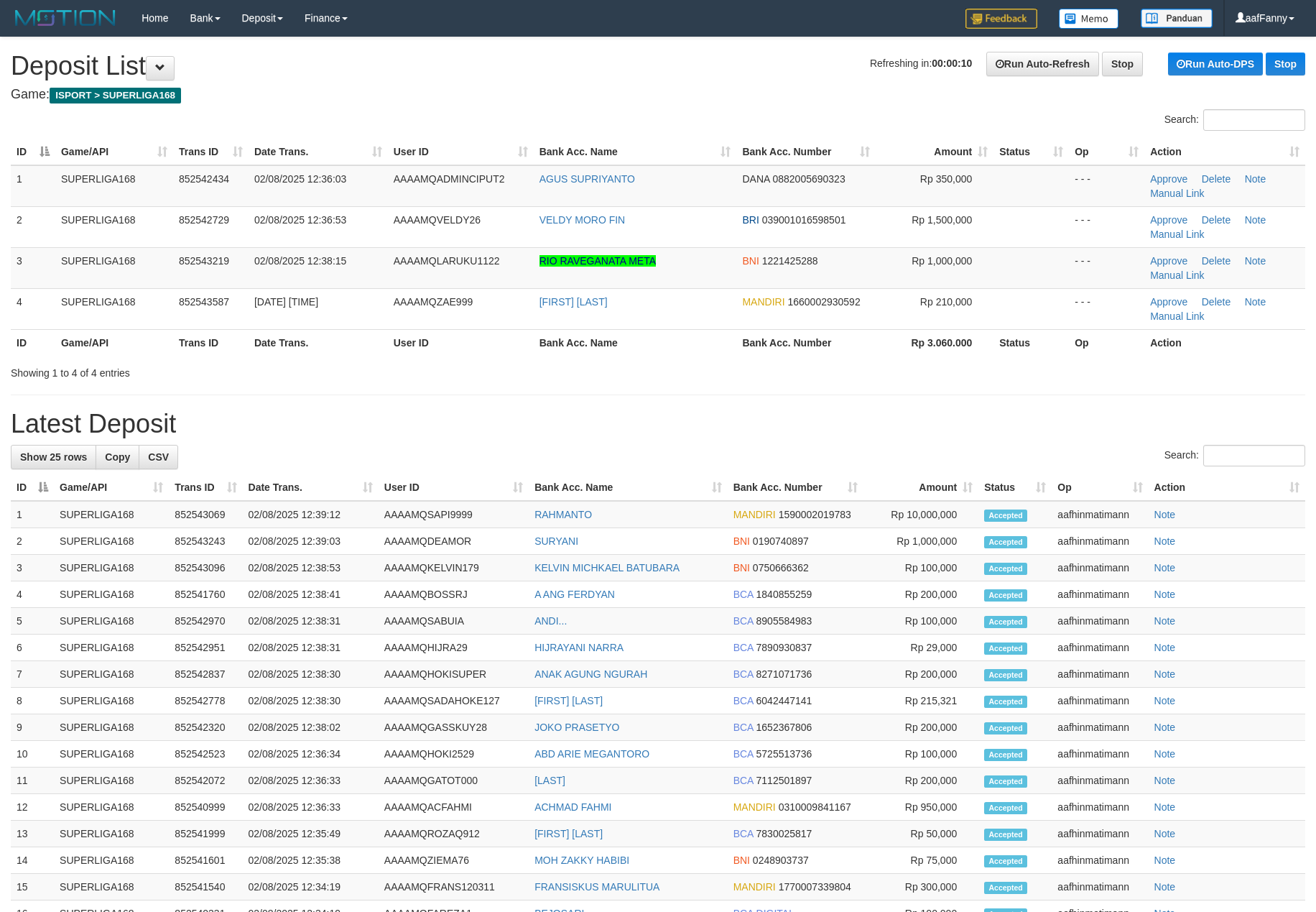 scroll, scrollTop: 0, scrollLeft: 0, axis: both 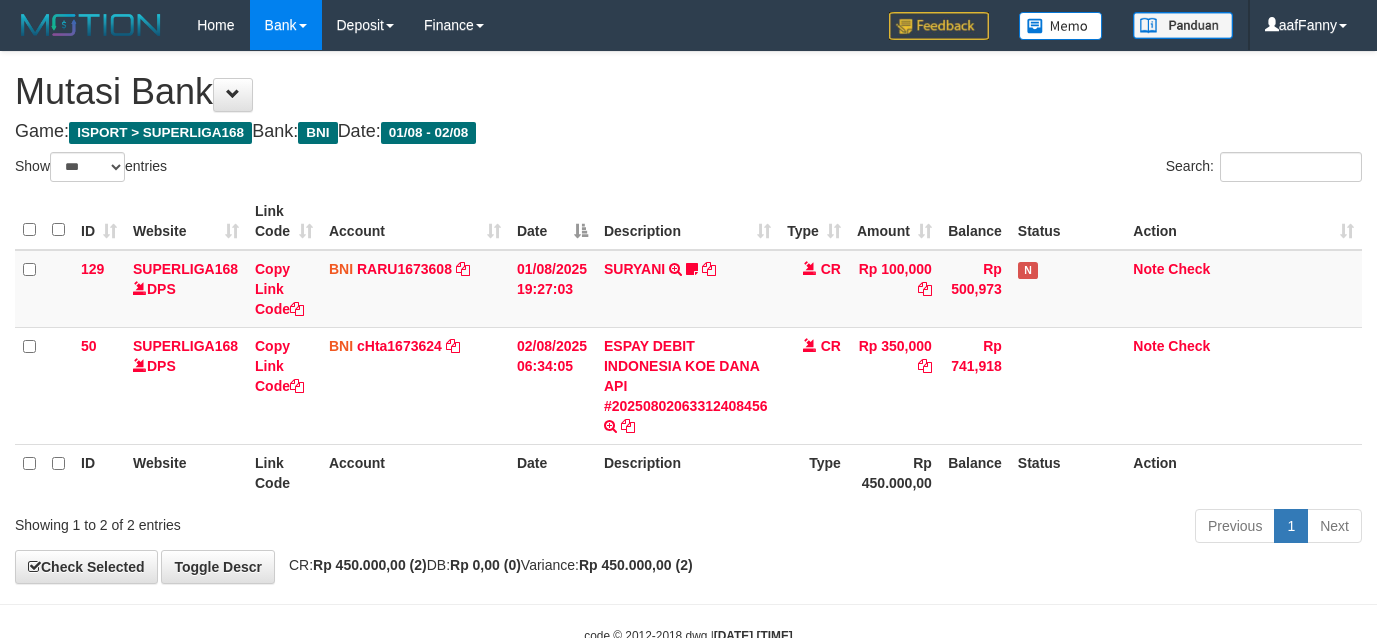 select on "***" 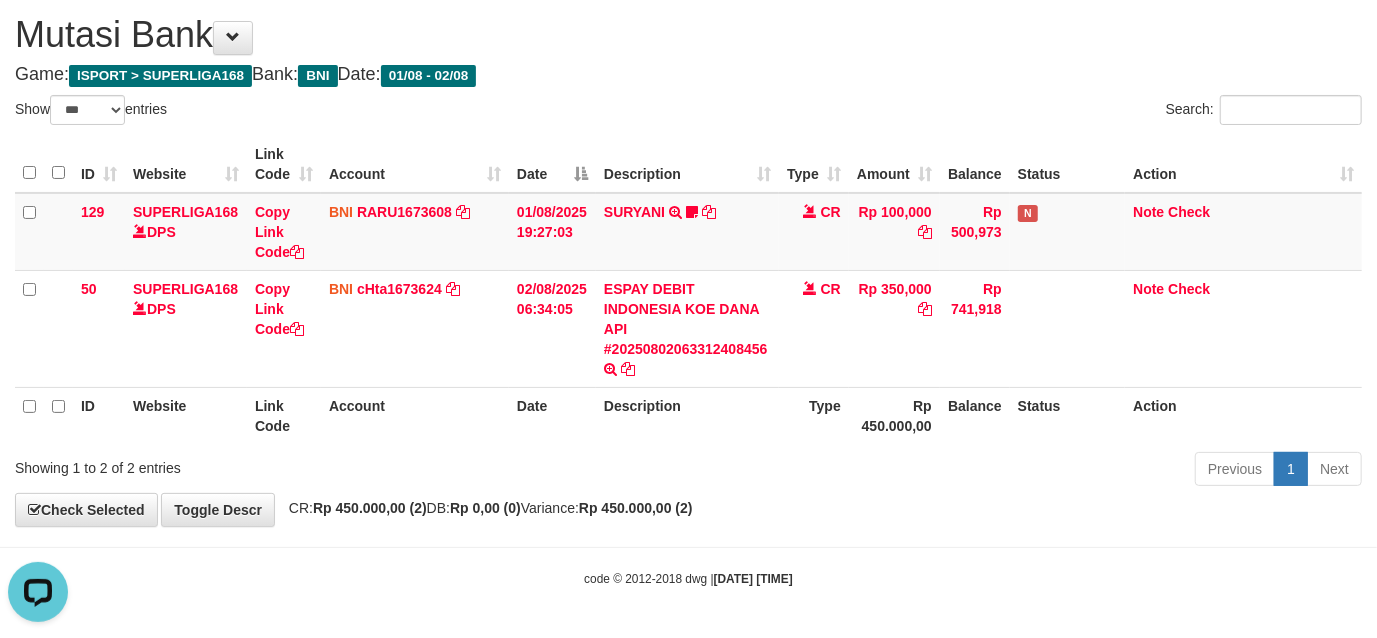 scroll, scrollTop: 0, scrollLeft: 0, axis: both 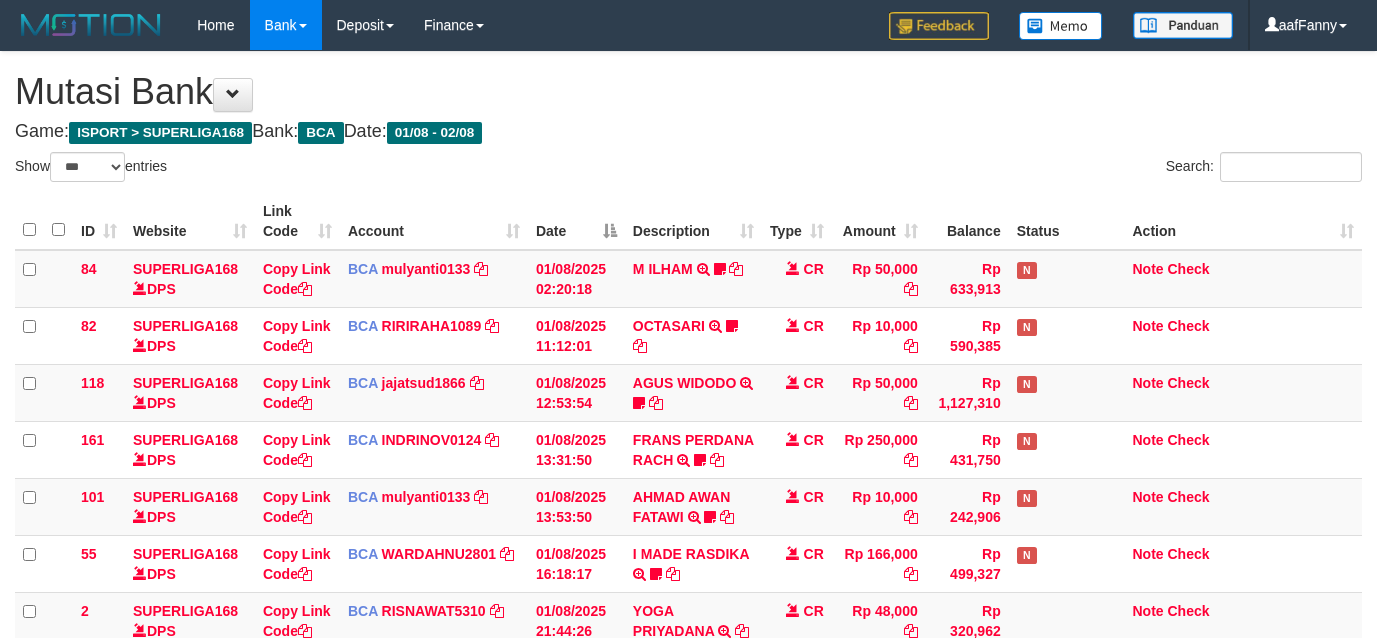 select on "***" 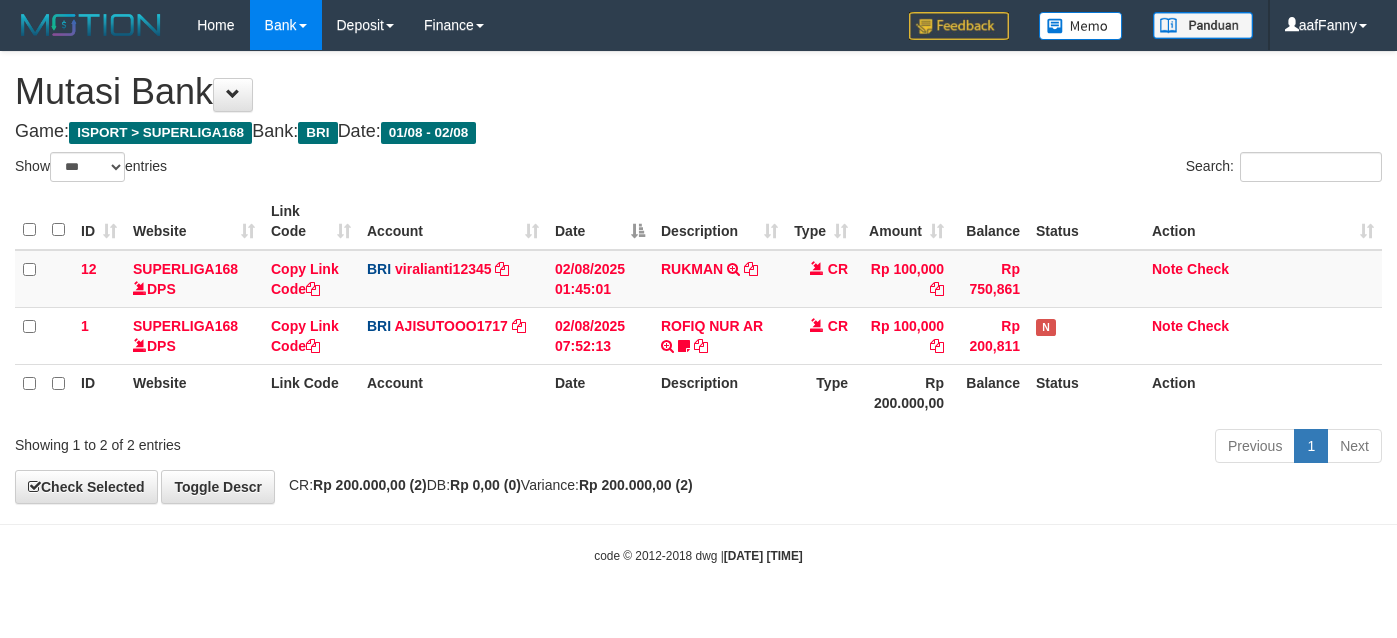 select on "***" 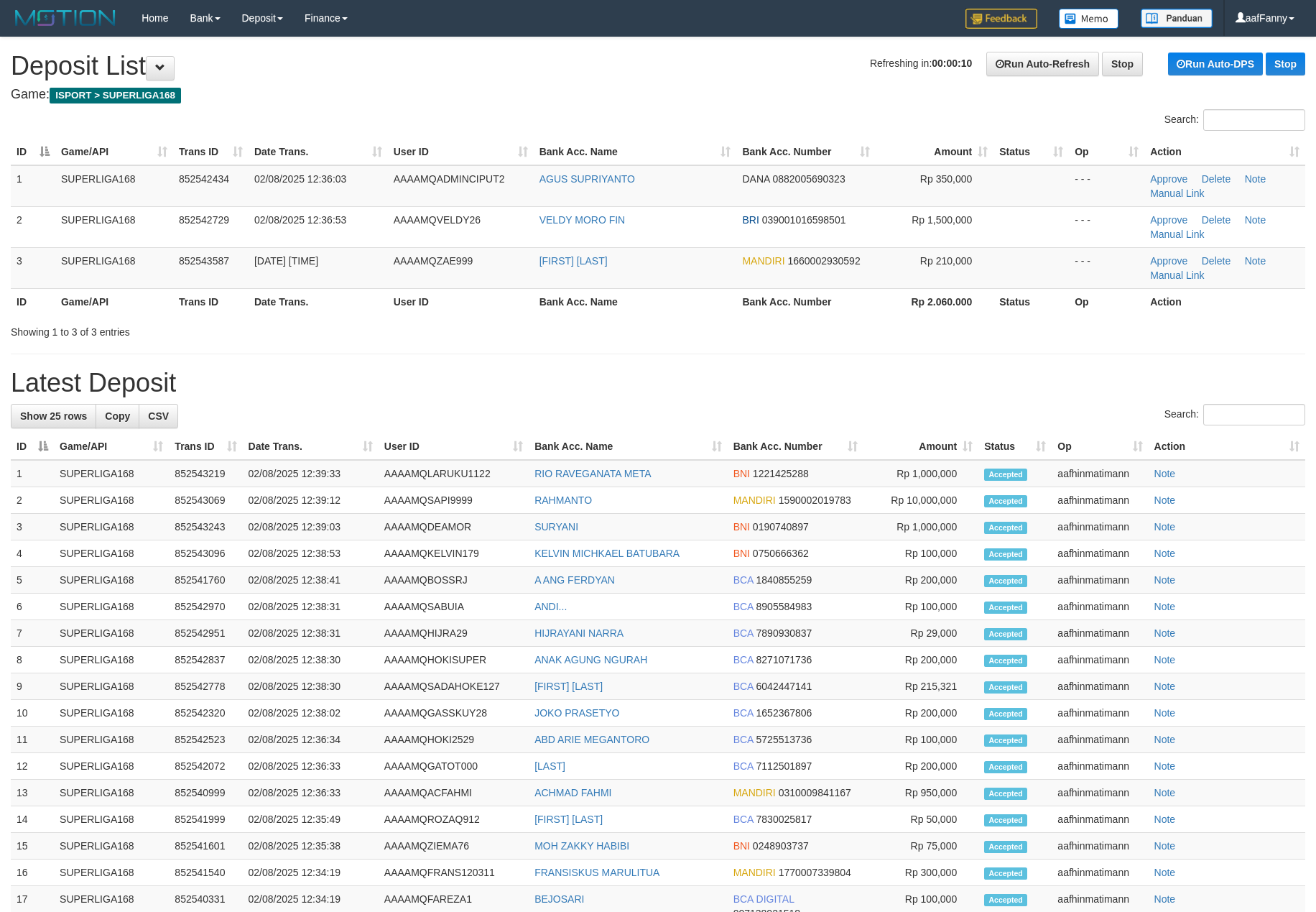 scroll, scrollTop: 0, scrollLeft: 0, axis: both 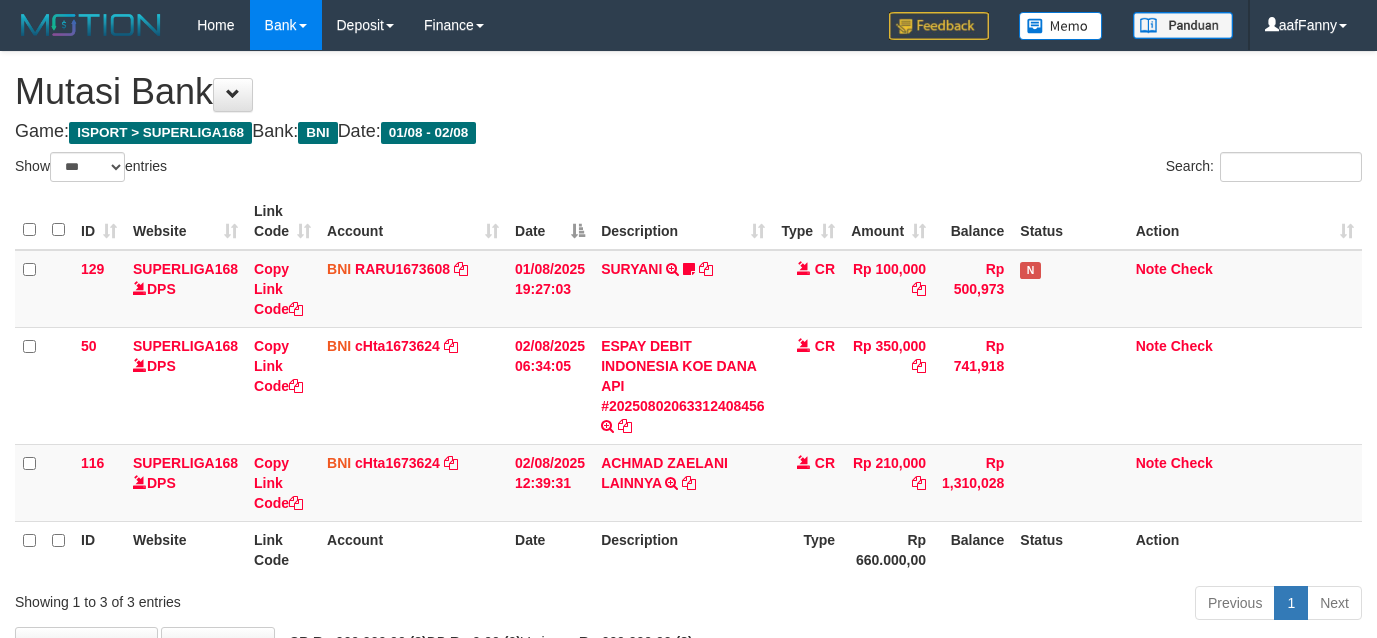 select on "***" 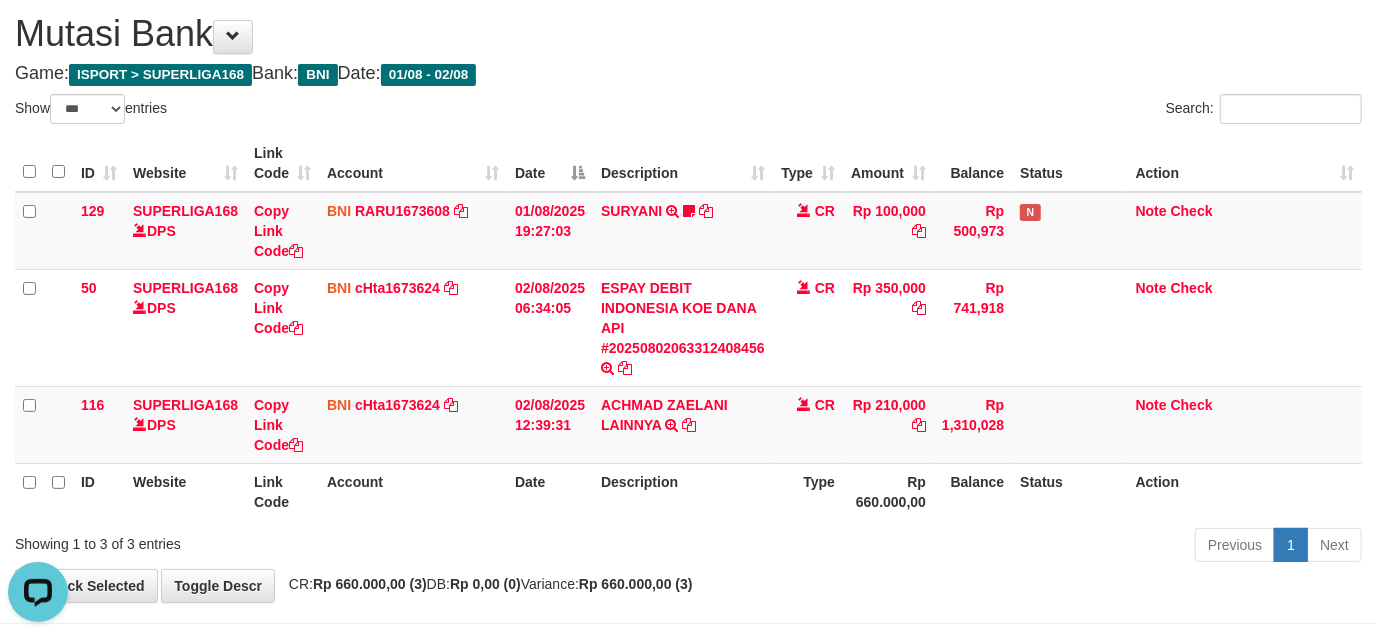 scroll, scrollTop: 0, scrollLeft: 0, axis: both 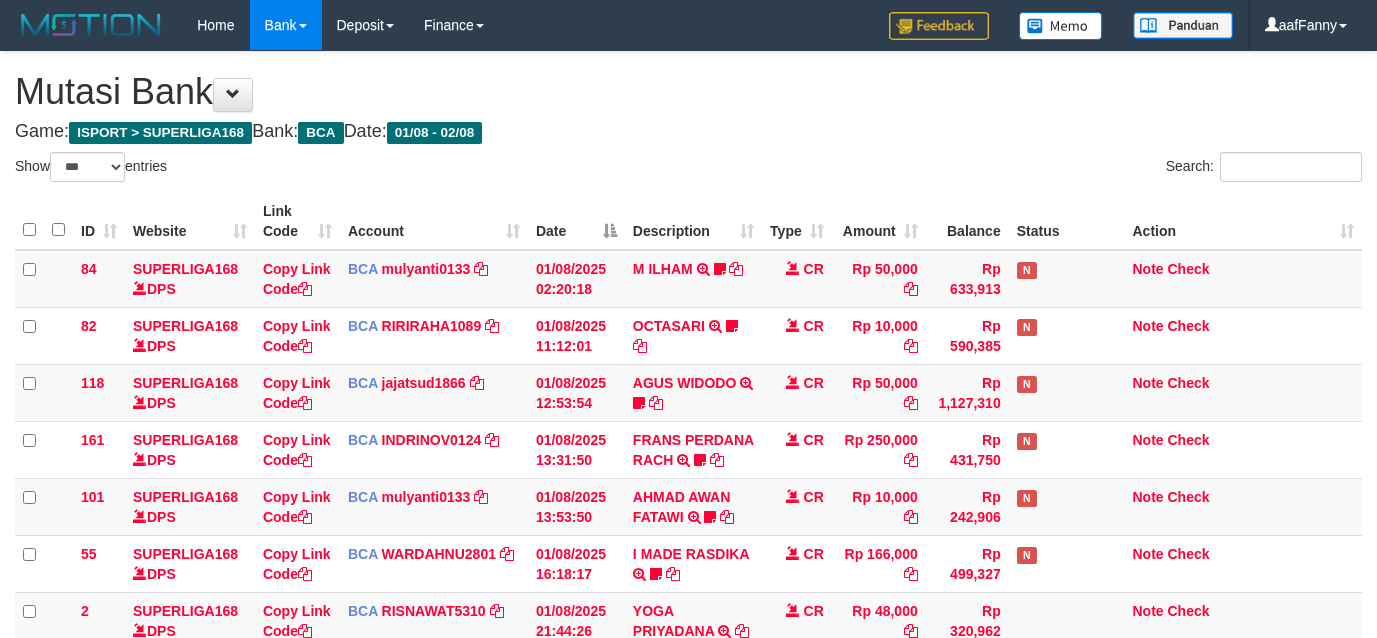 select on "***" 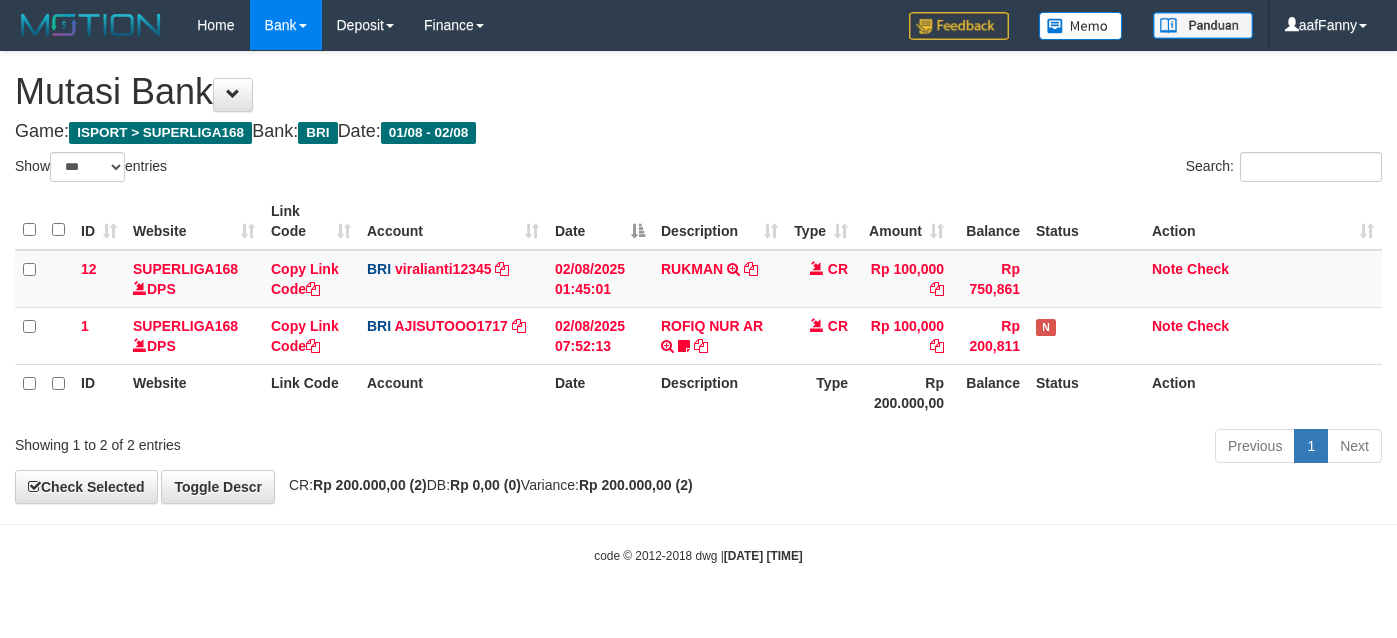 select on "***" 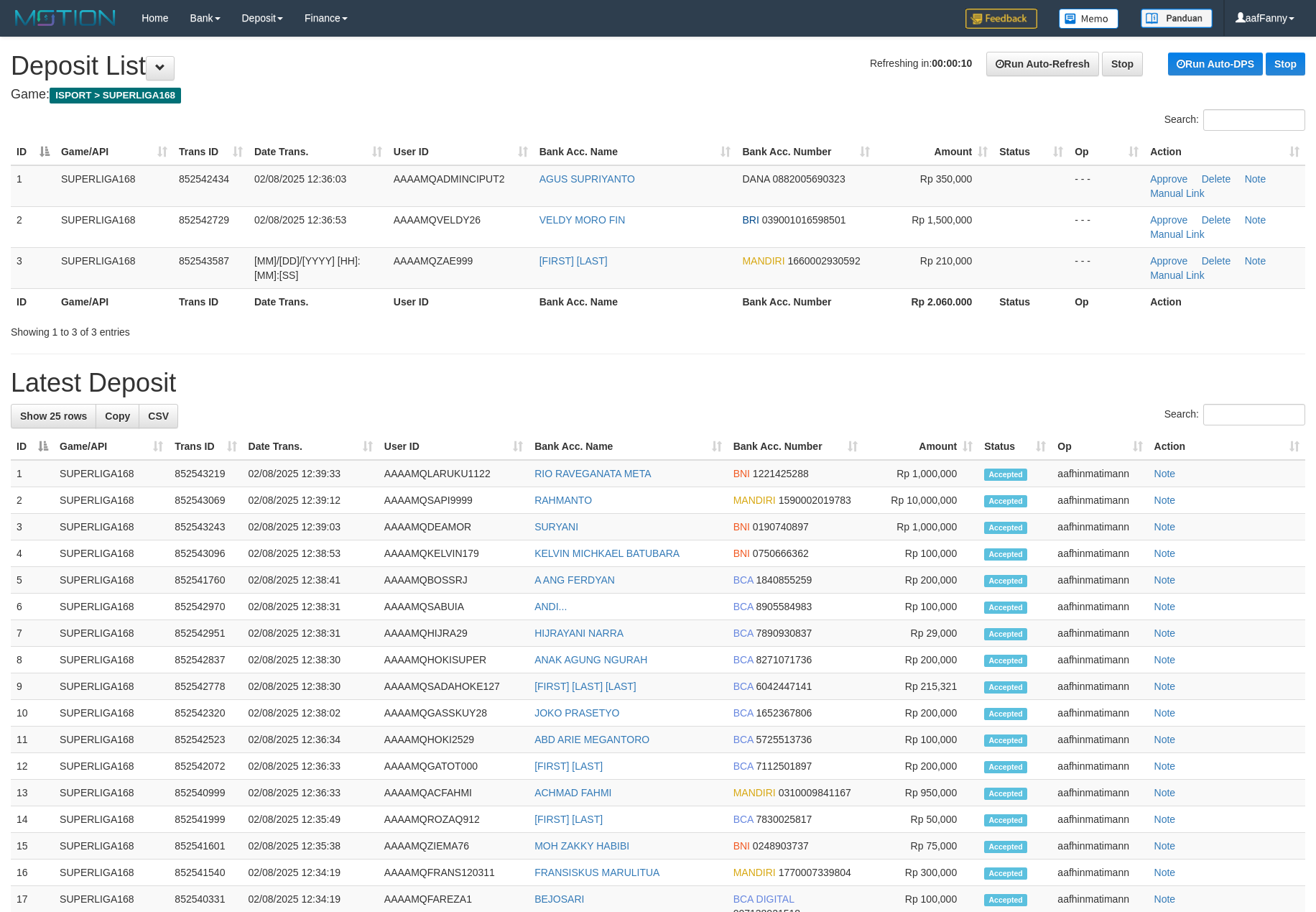 scroll, scrollTop: 0, scrollLeft: 0, axis: both 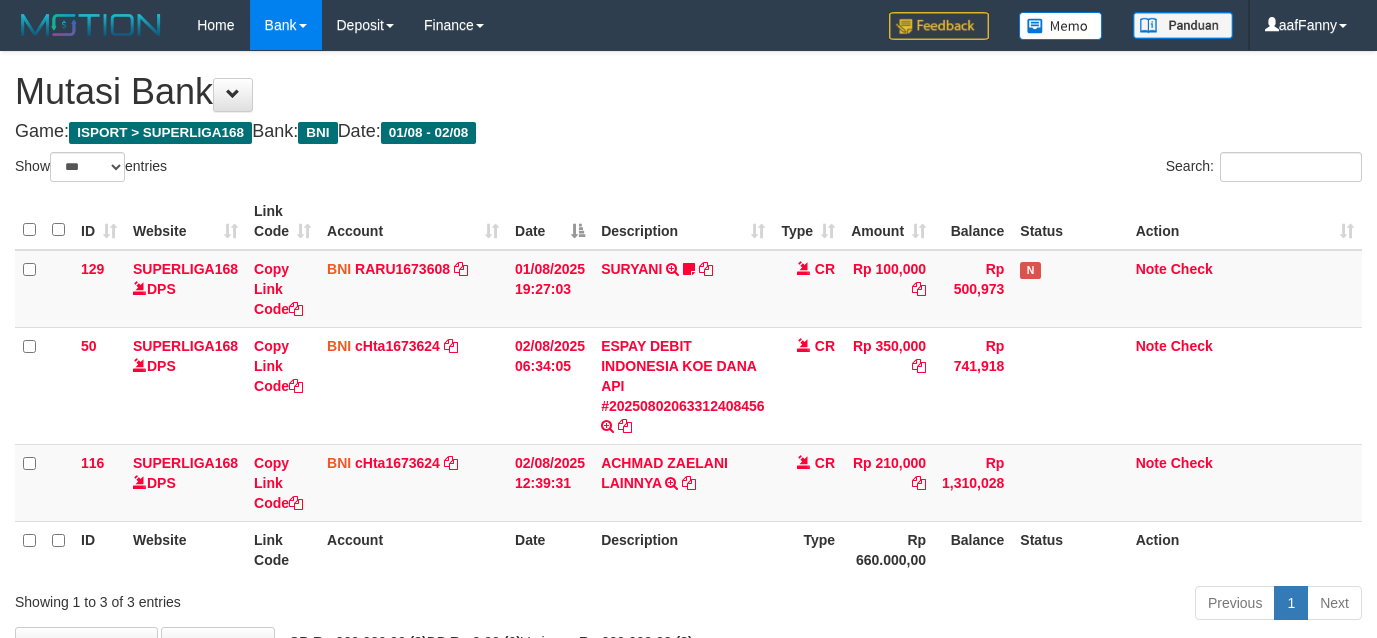 select on "***" 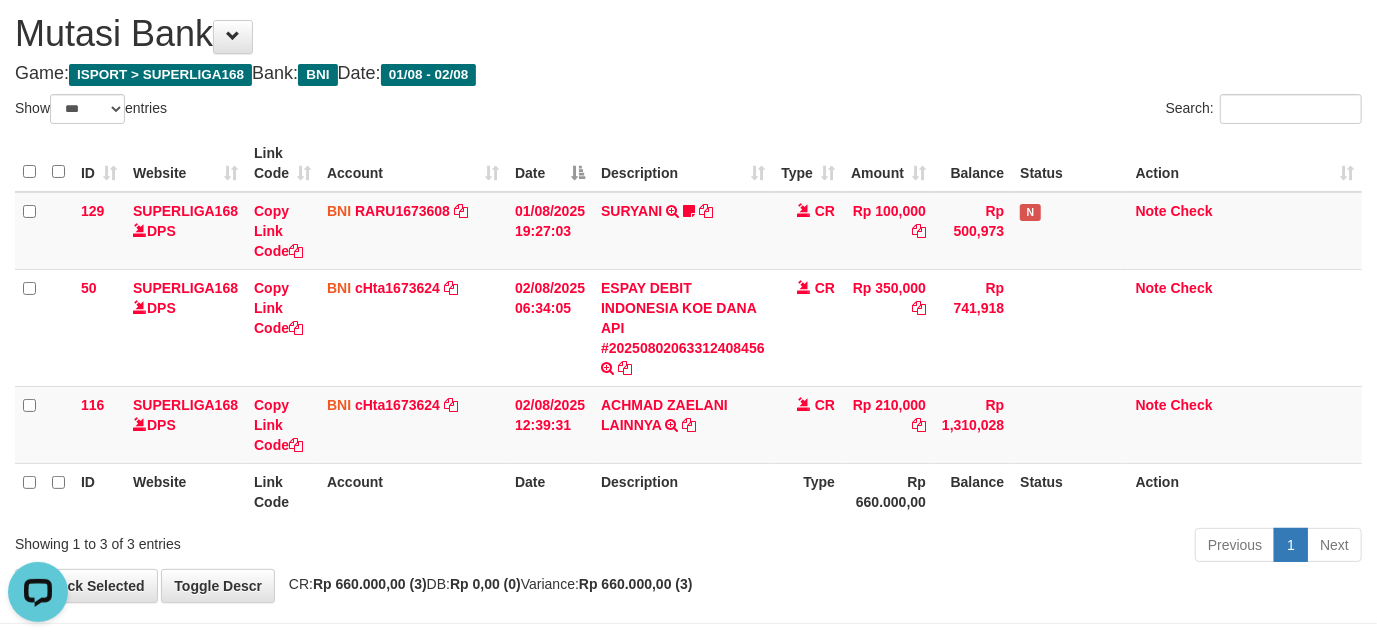 scroll, scrollTop: 0, scrollLeft: 0, axis: both 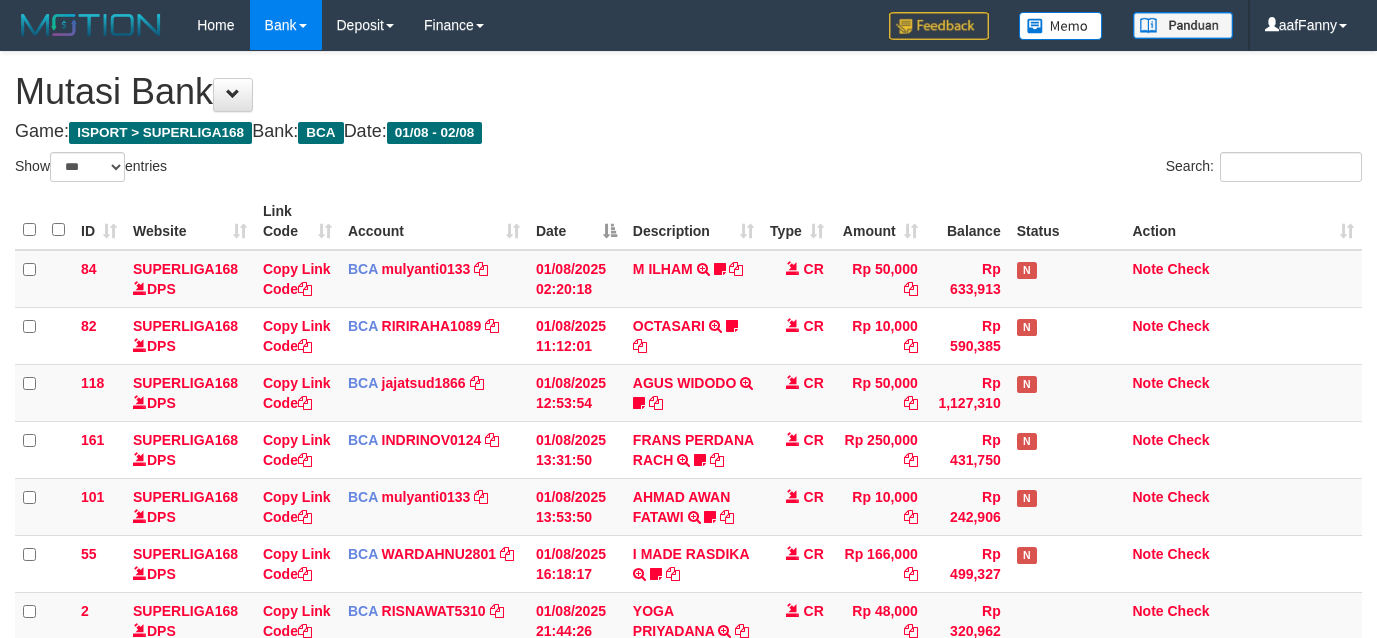 select on "***" 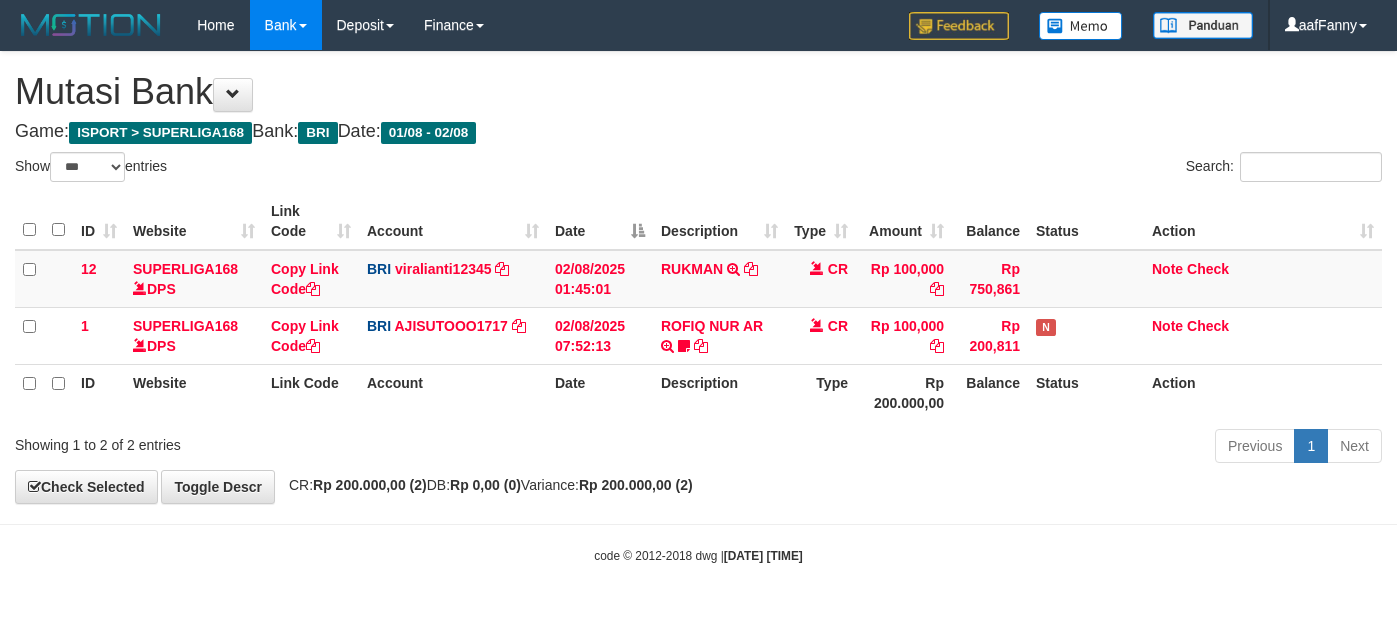 select on "***" 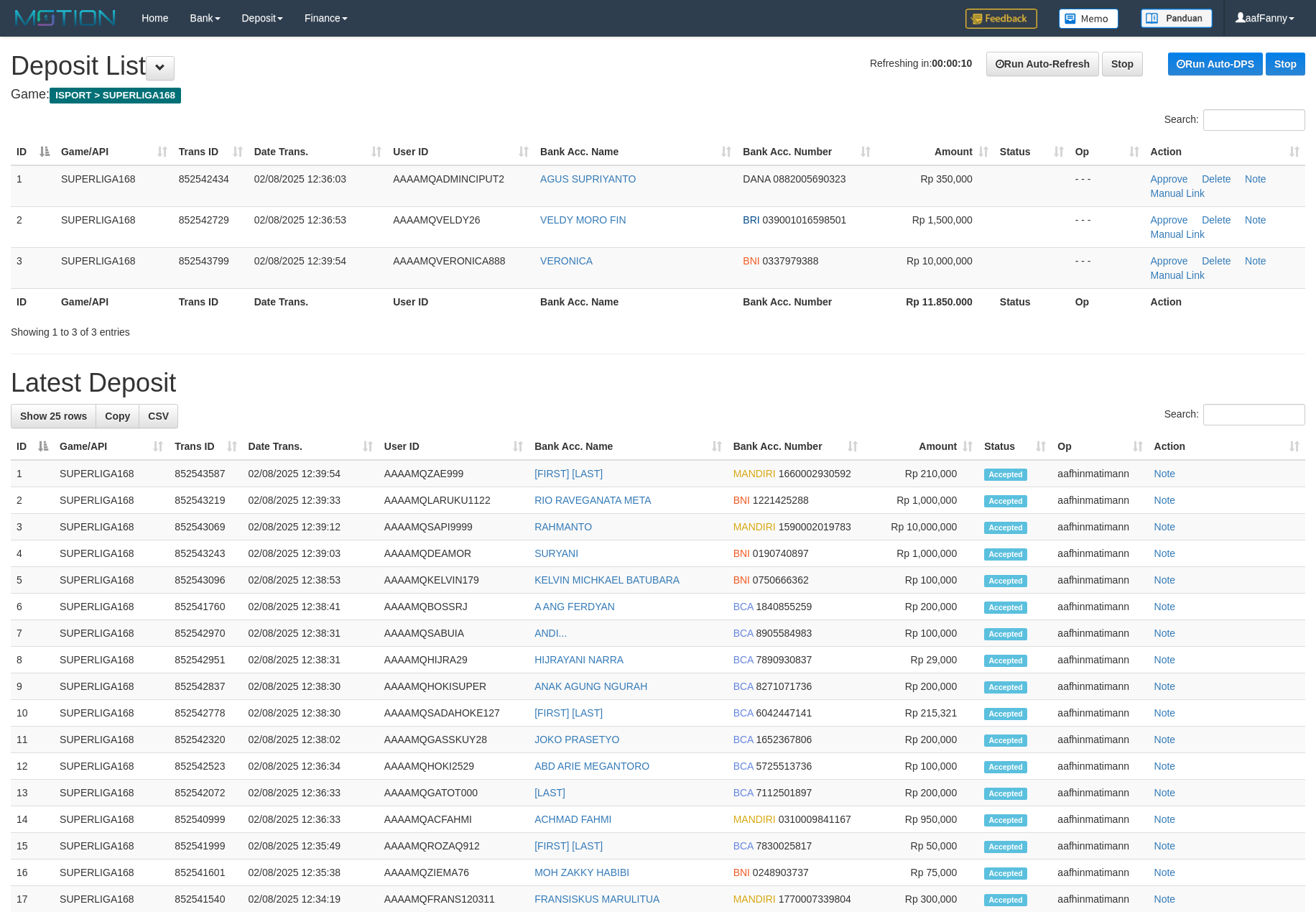 scroll, scrollTop: 0, scrollLeft: 0, axis: both 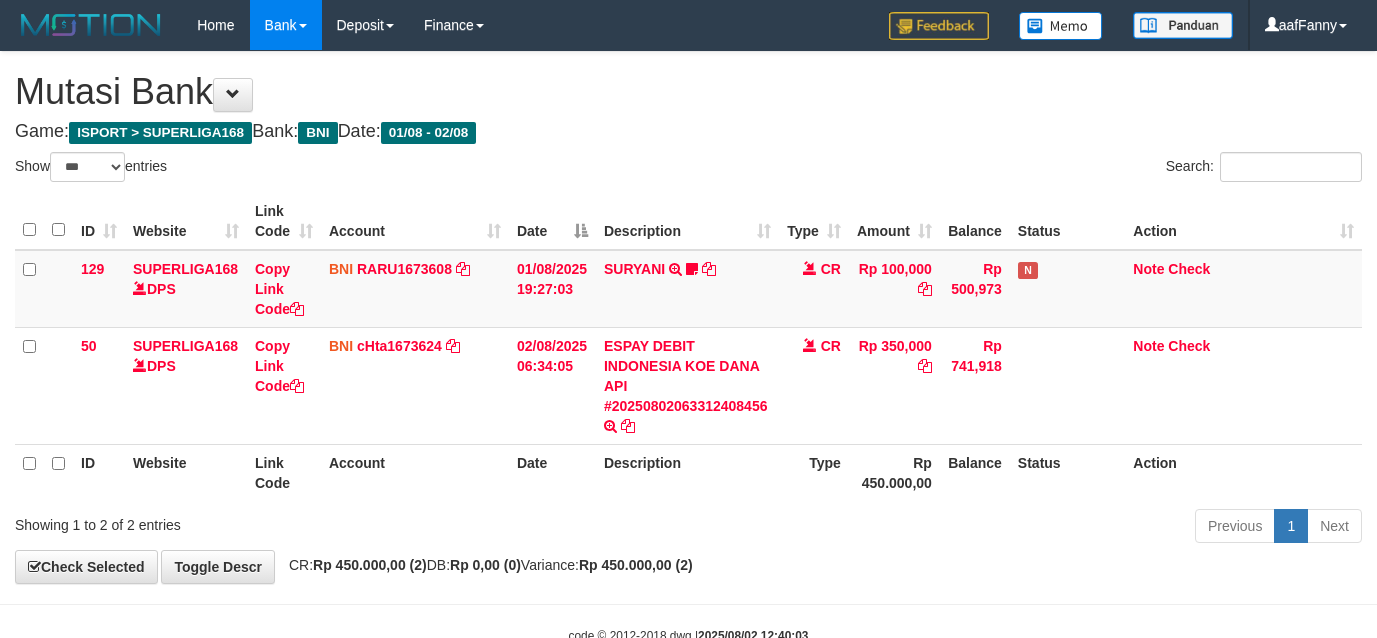 select on "***" 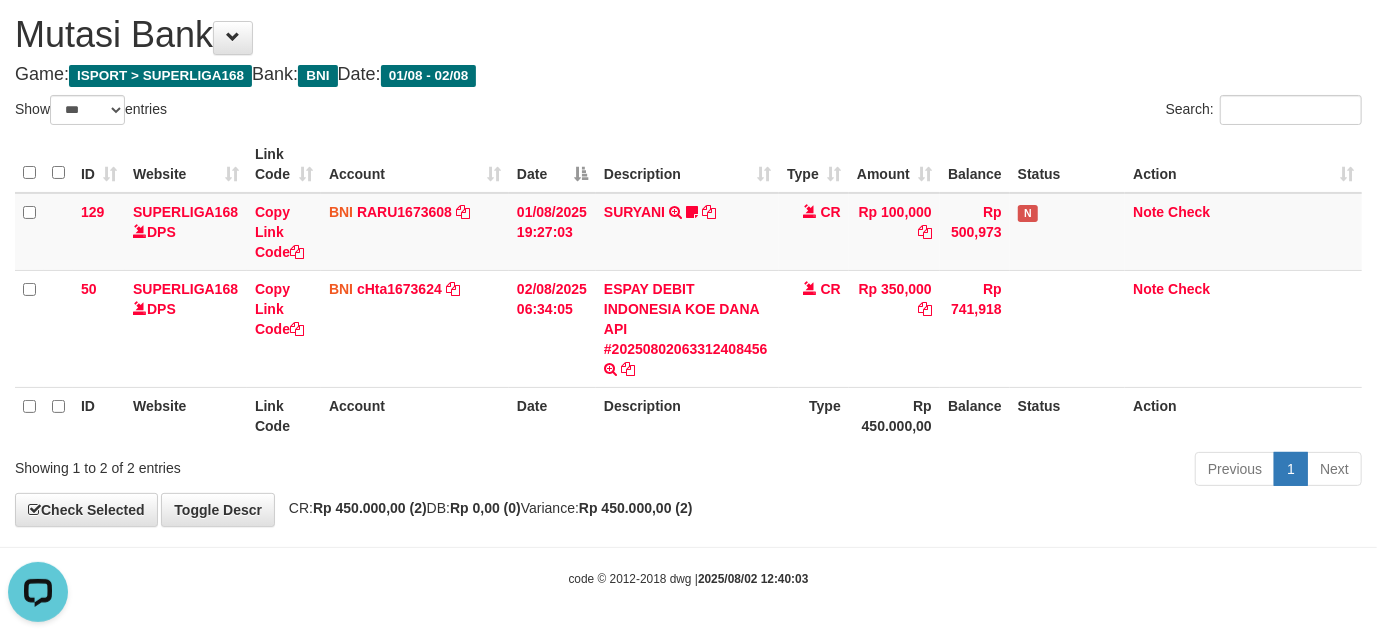 scroll, scrollTop: 0, scrollLeft: 0, axis: both 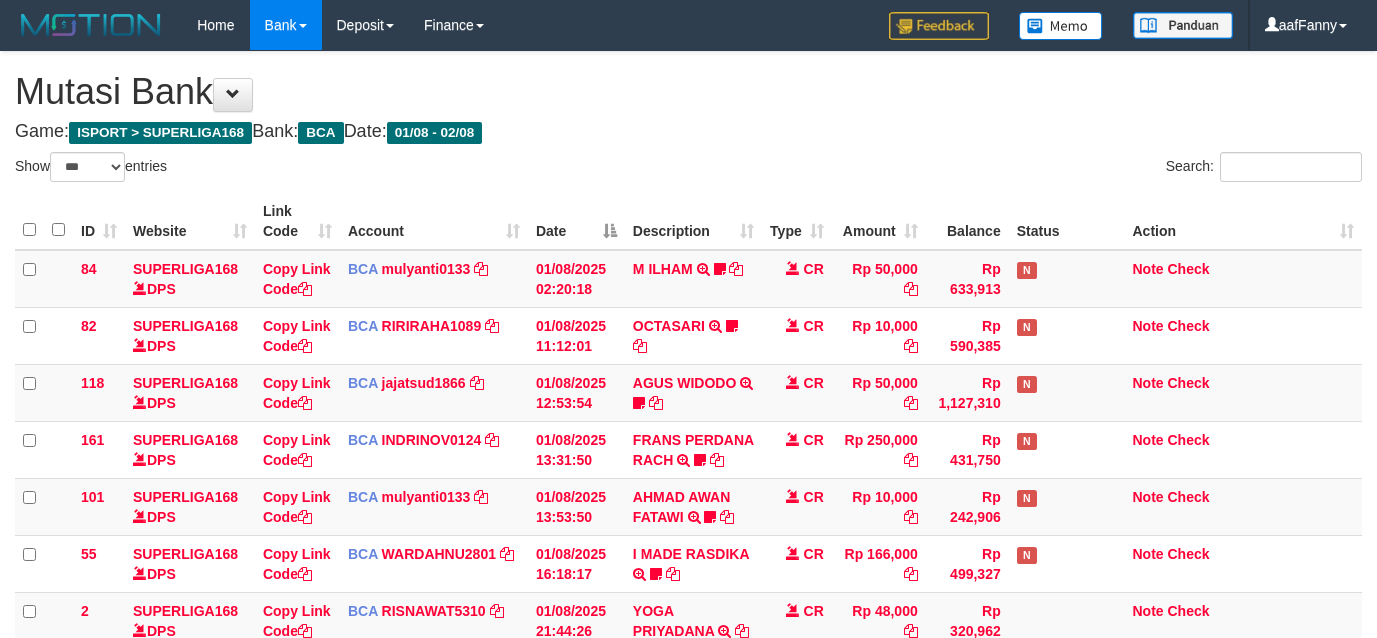 select on "***" 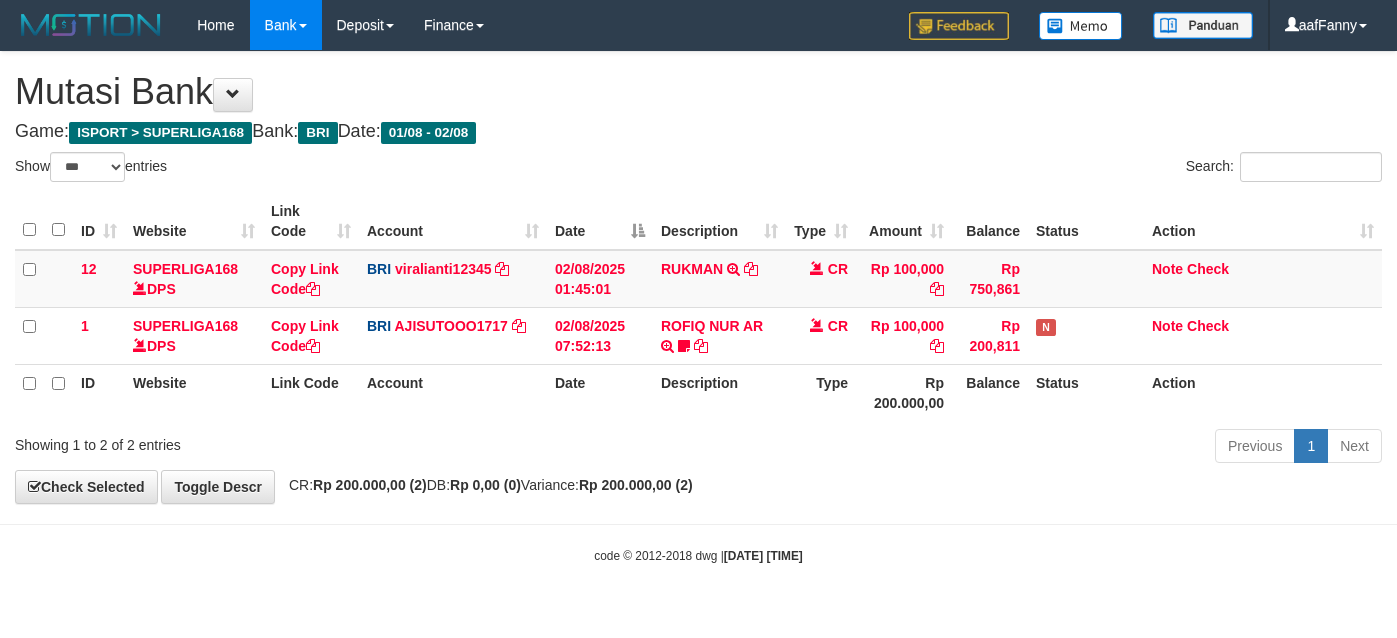 select on "***" 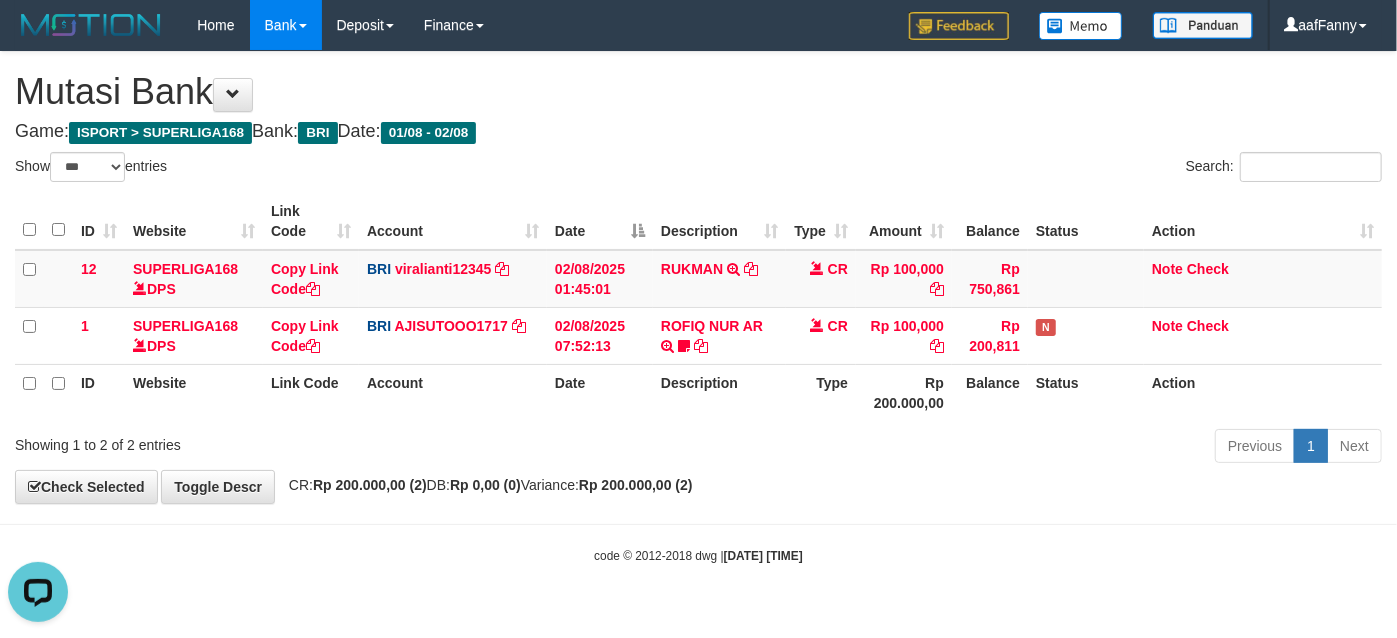 scroll, scrollTop: 0, scrollLeft: 0, axis: both 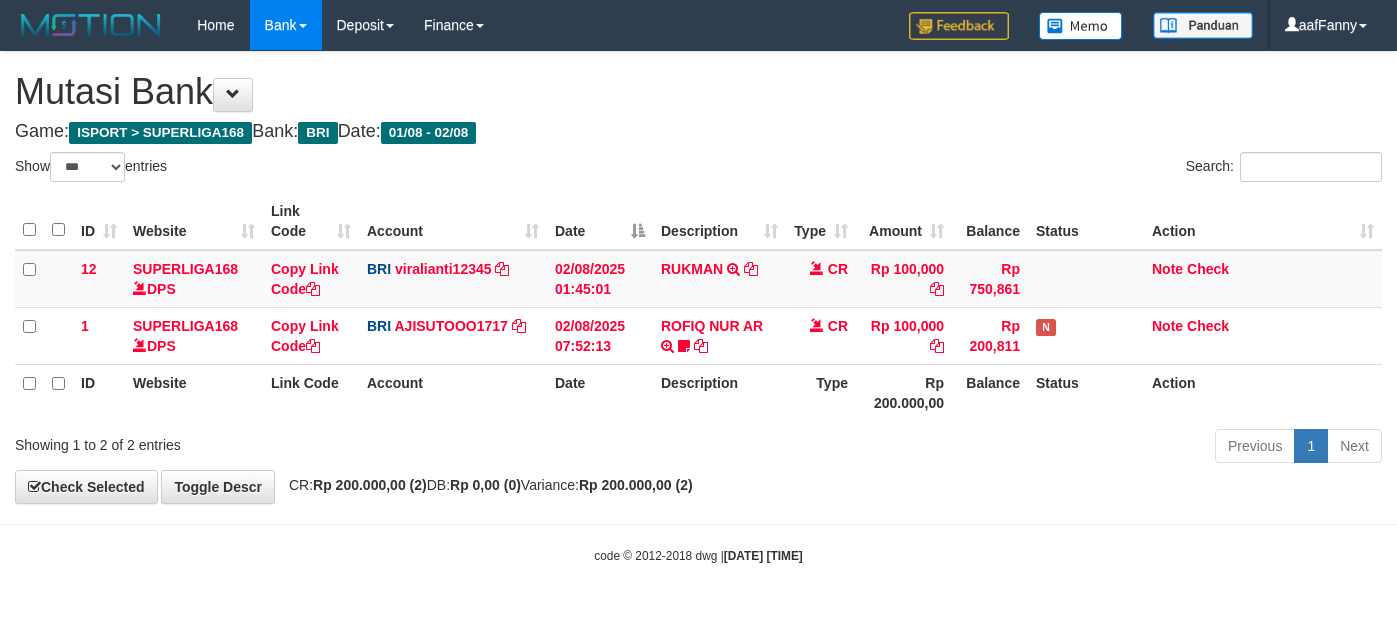 select on "***" 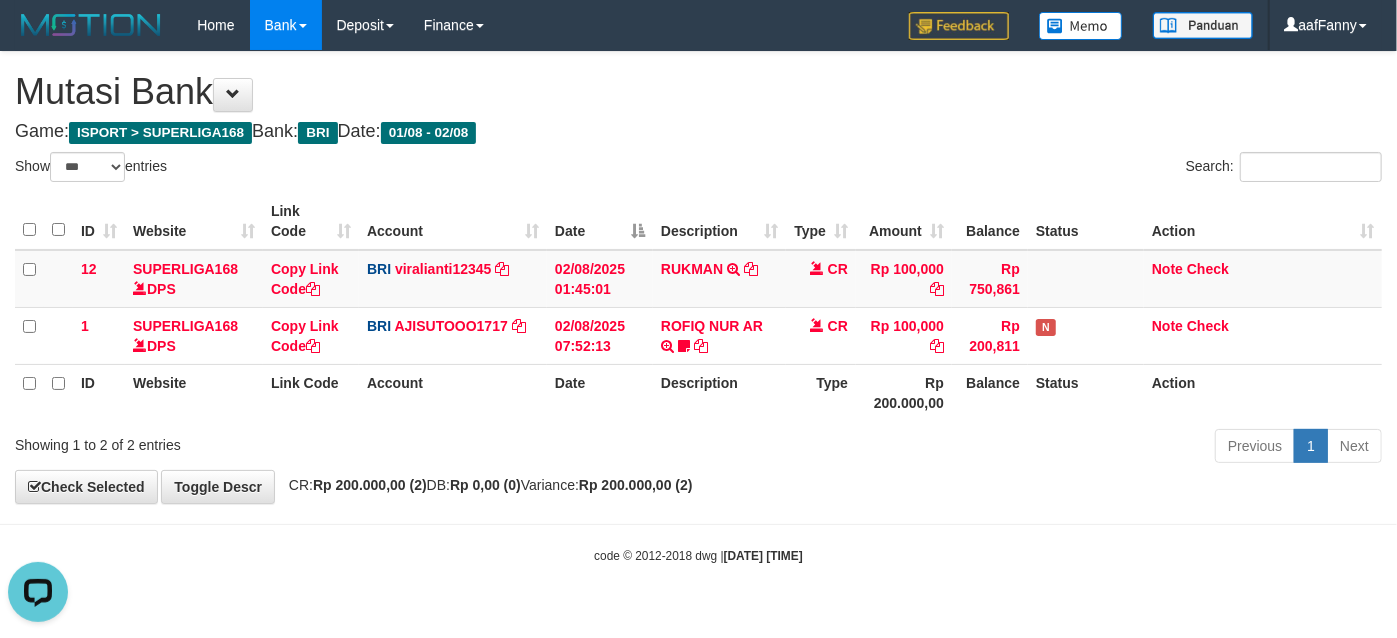 scroll, scrollTop: 0, scrollLeft: 0, axis: both 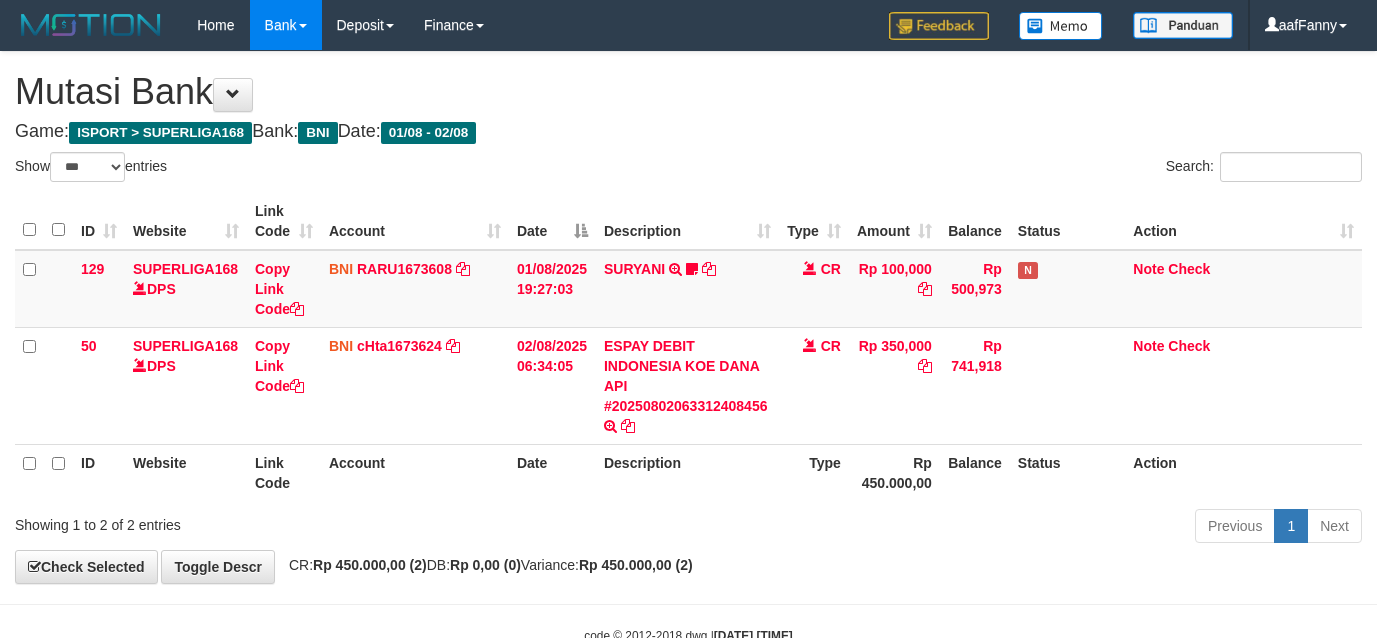 select on "***" 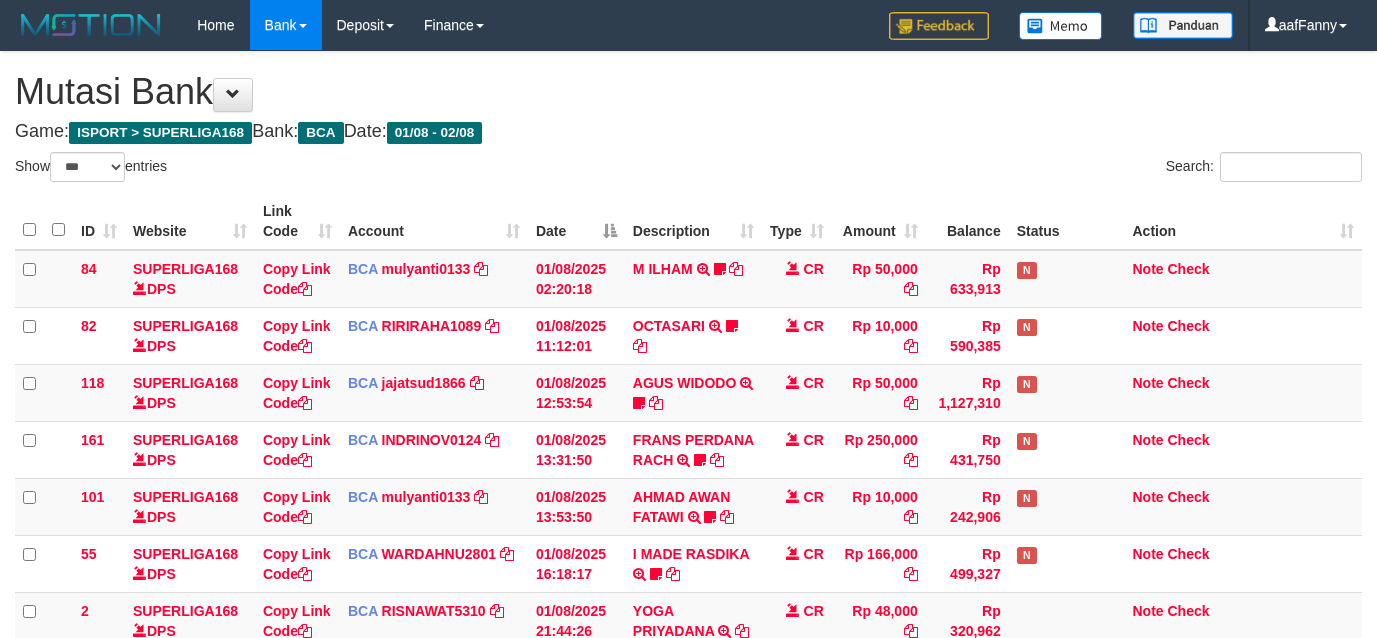 select on "***" 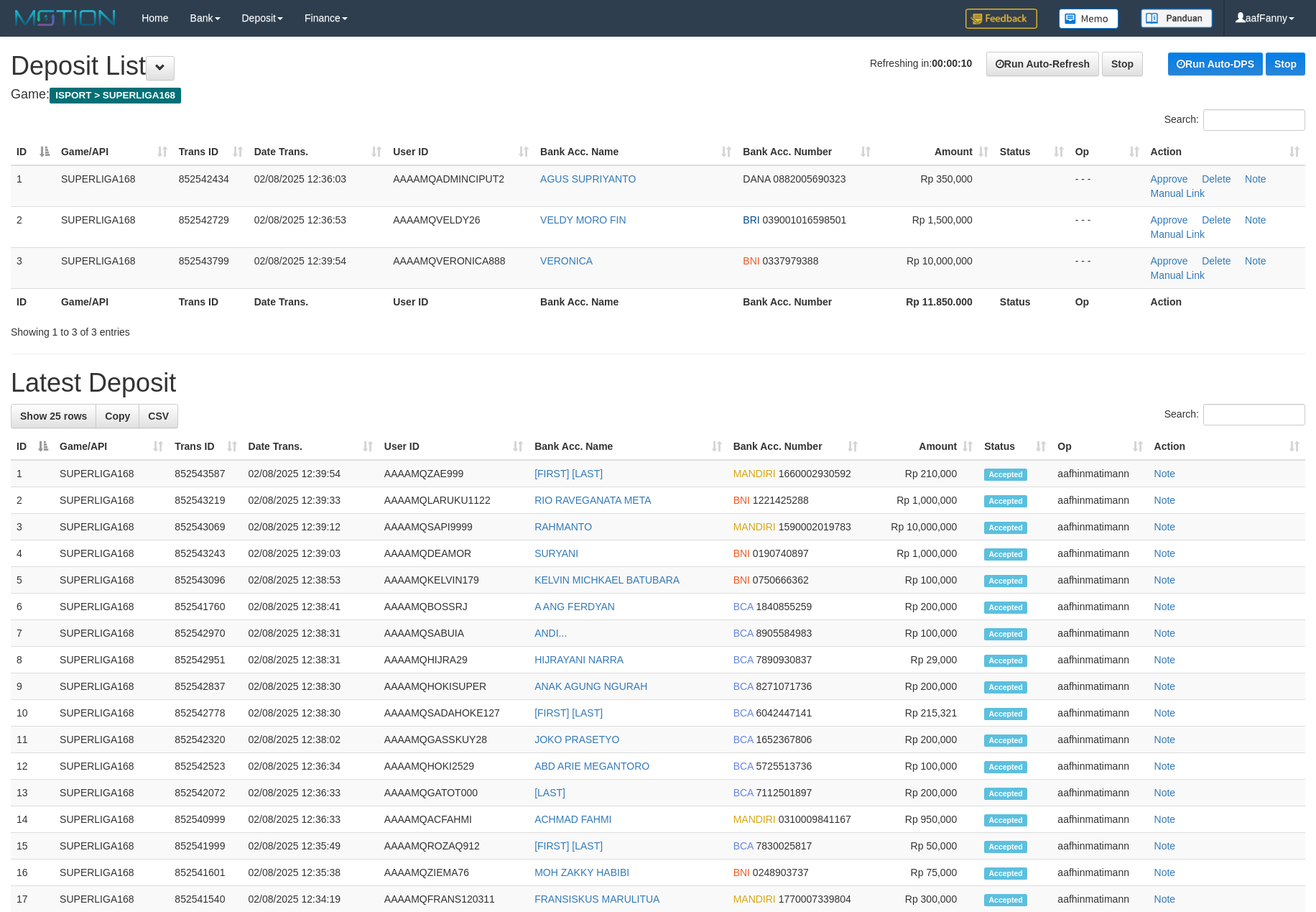 scroll, scrollTop: 0, scrollLeft: 0, axis: both 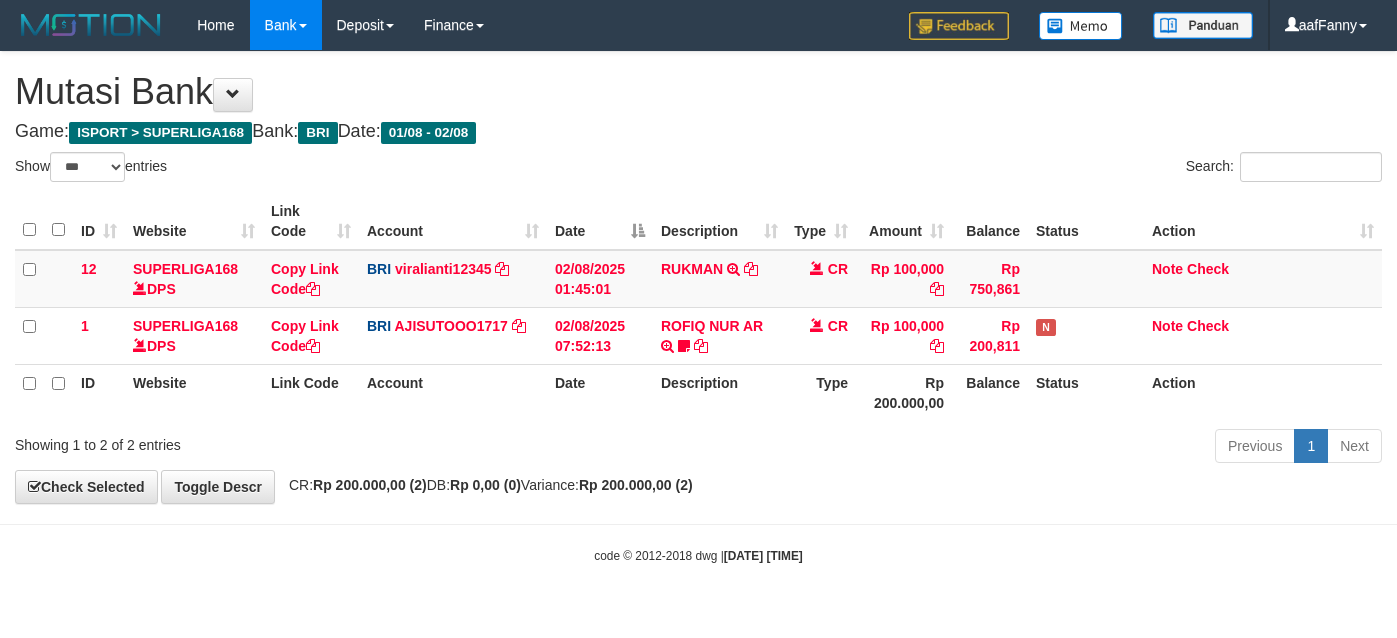 select on "***" 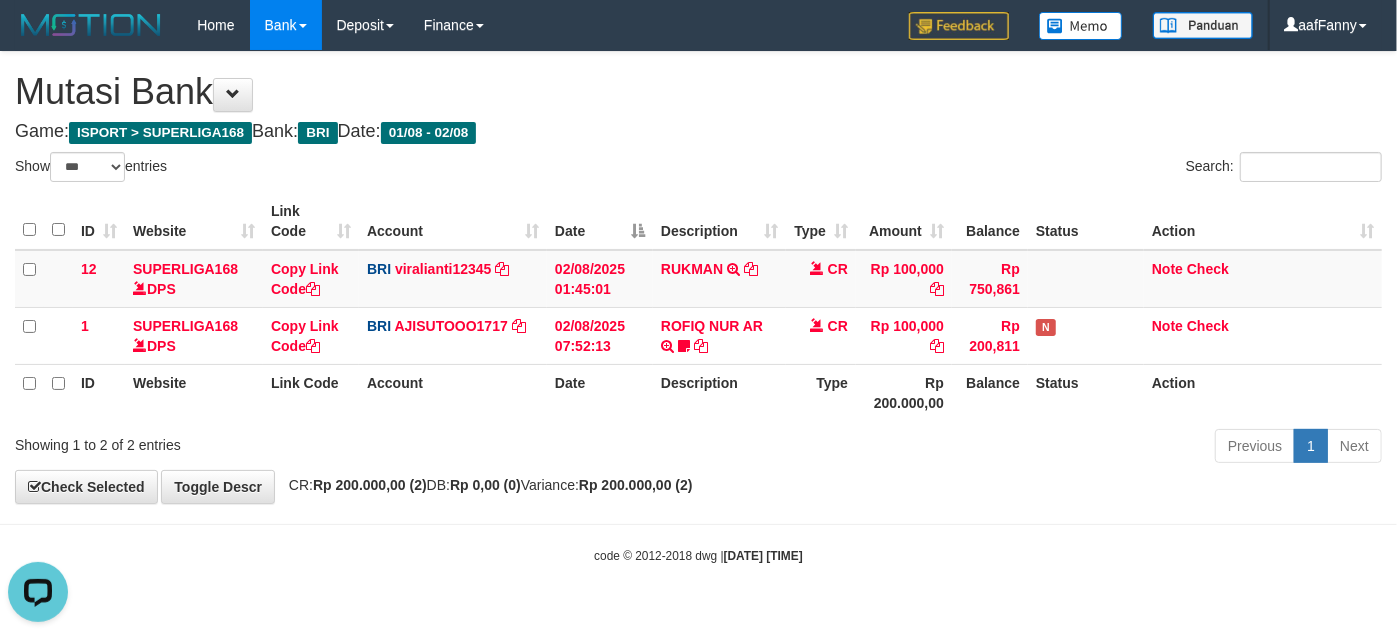 scroll, scrollTop: 0, scrollLeft: 0, axis: both 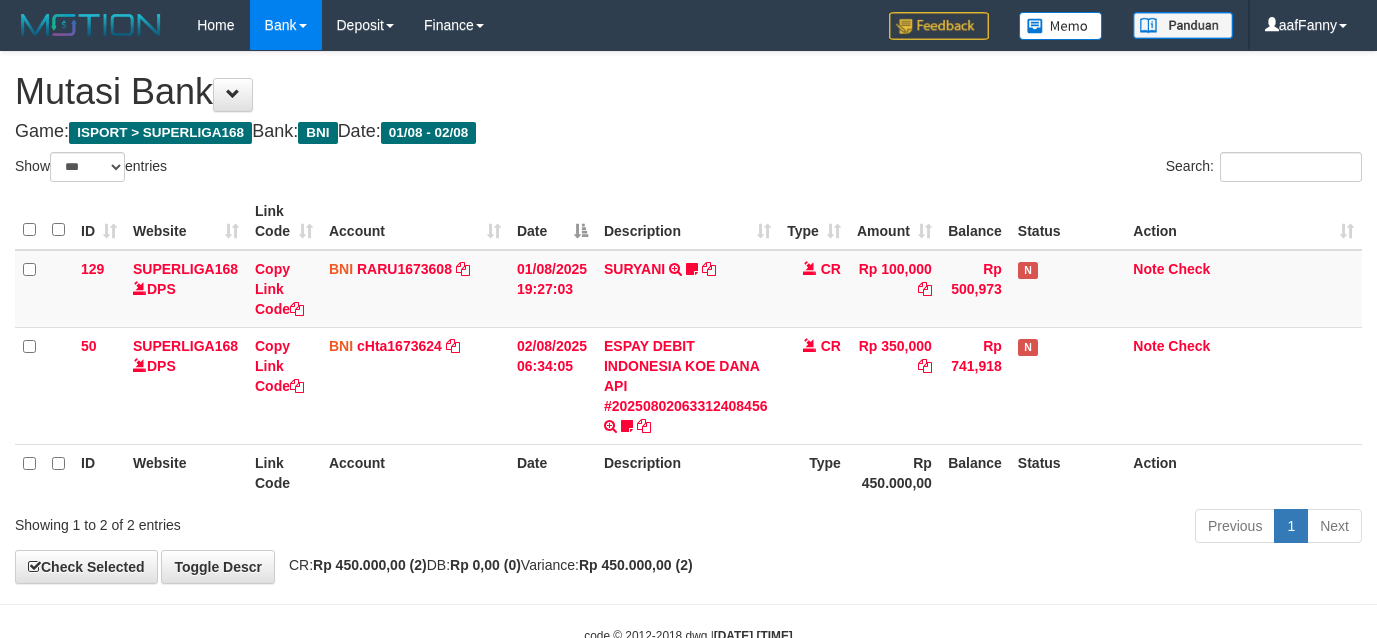 select on "***" 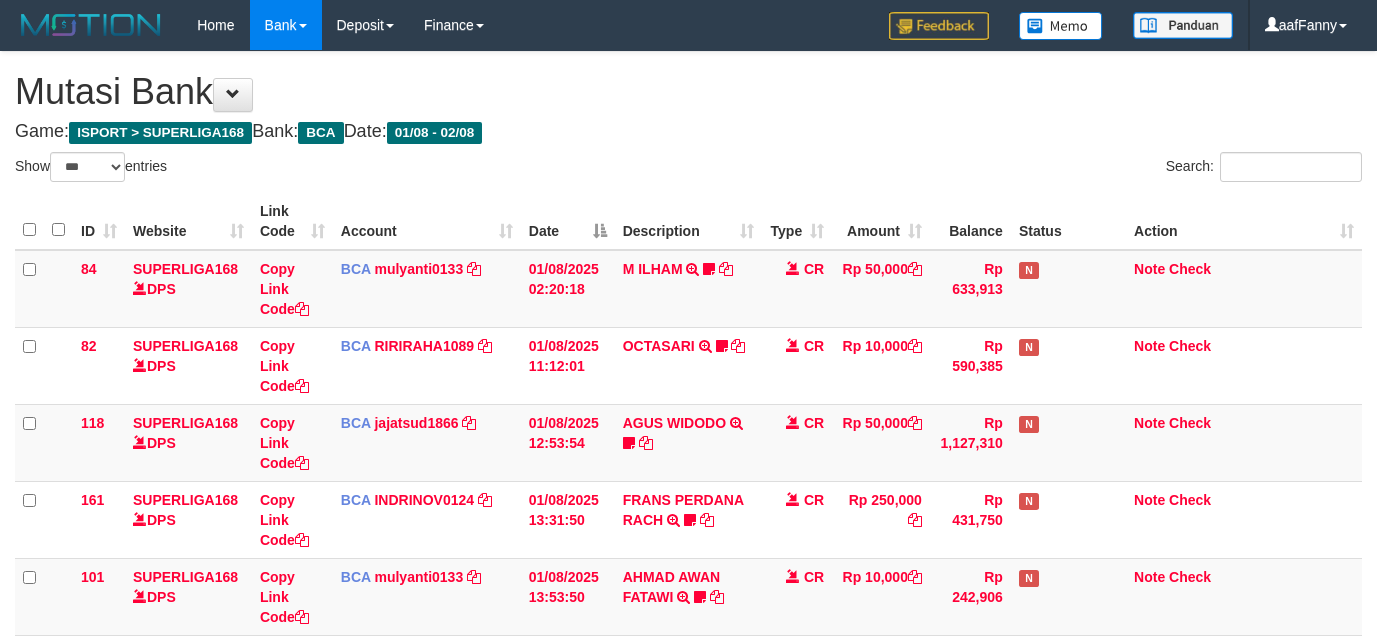 select on "***" 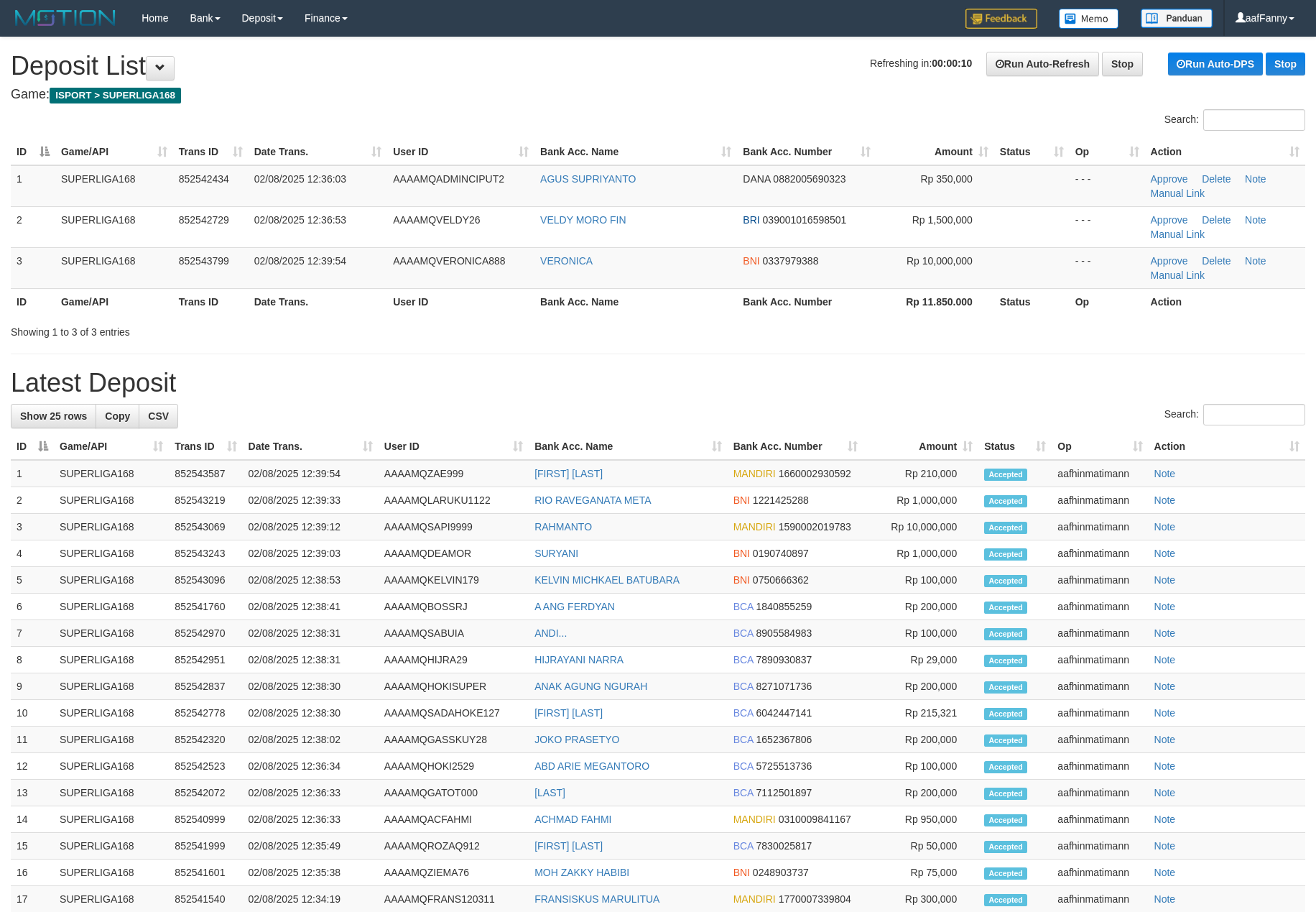 scroll, scrollTop: 0, scrollLeft: 0, axis: both 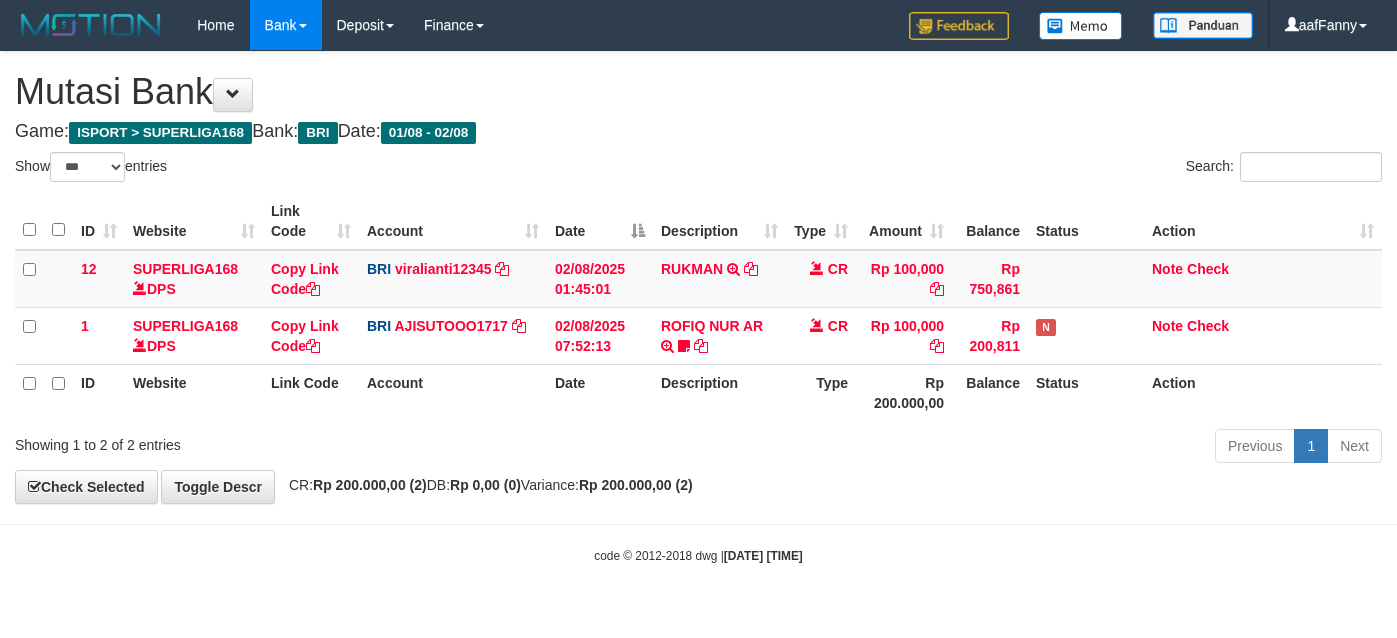 select on "***" 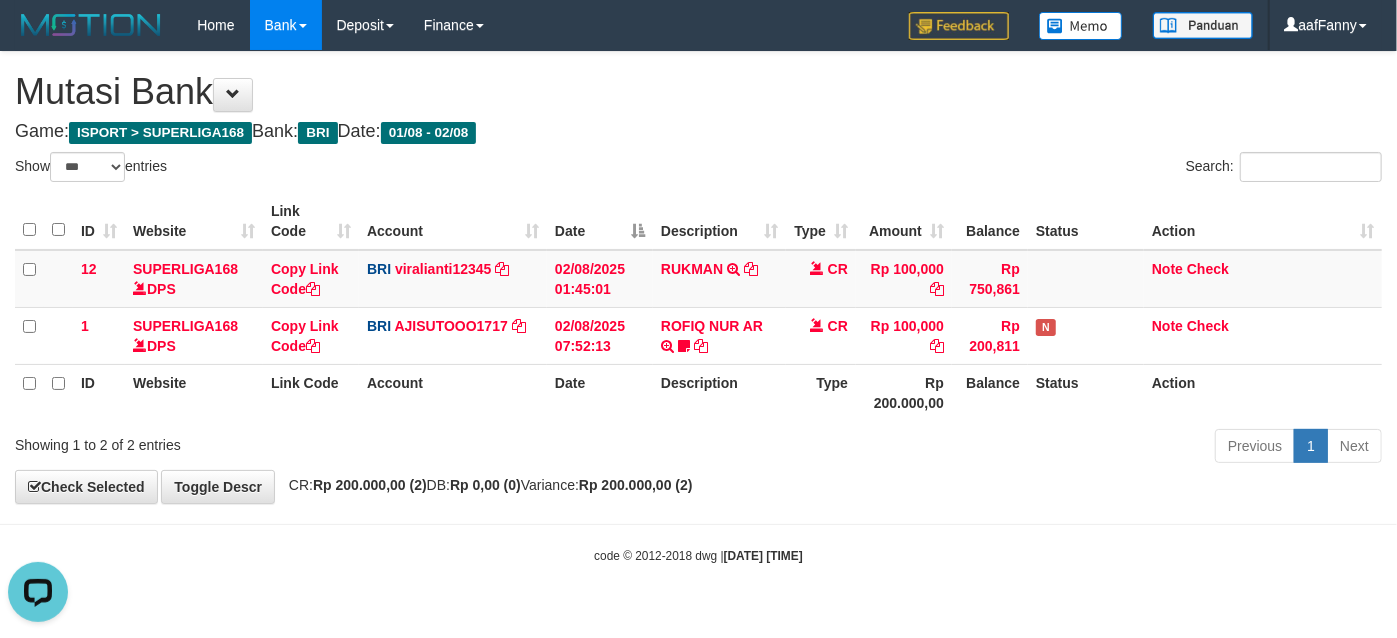 scroll, scrollTop: 0, scrollLeft: 0, axis: both 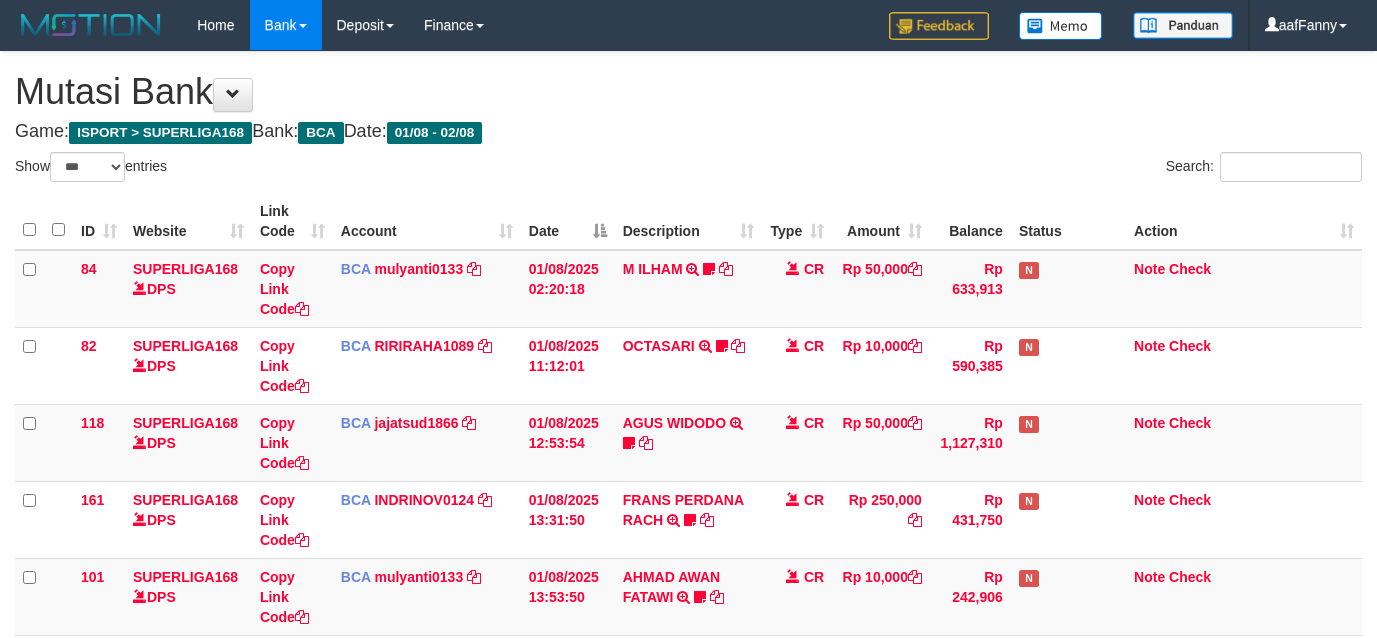 select on "***" 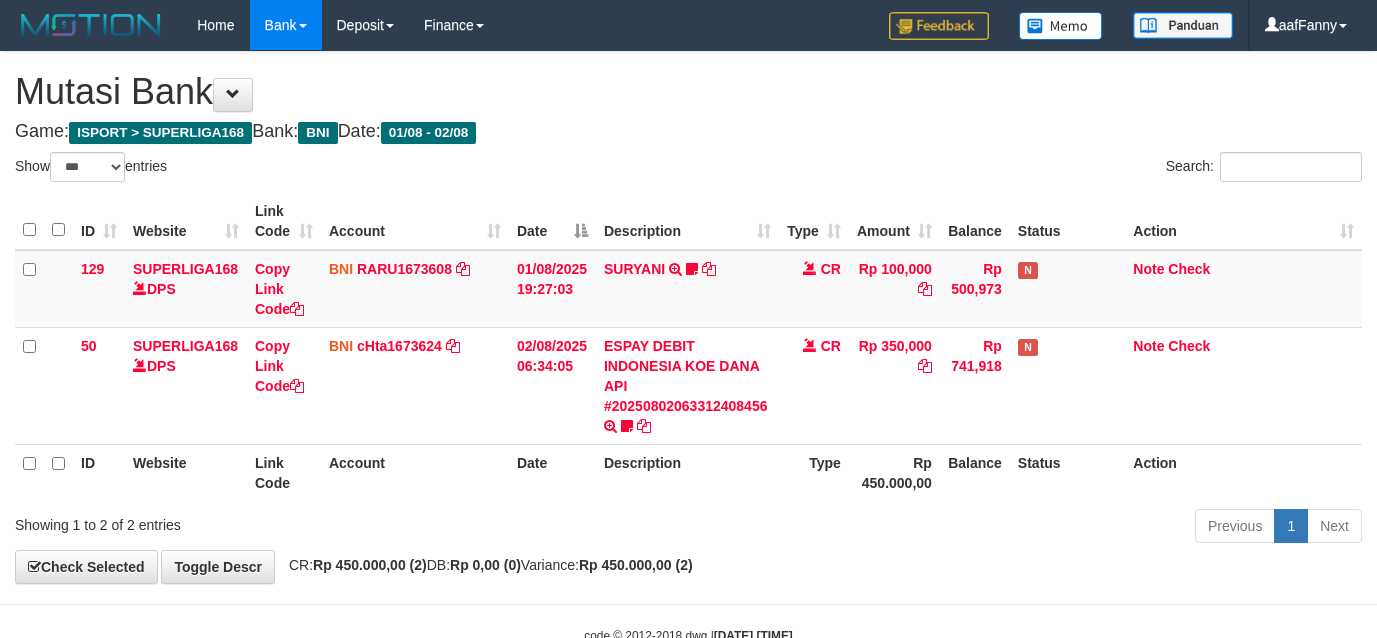 select on "***" 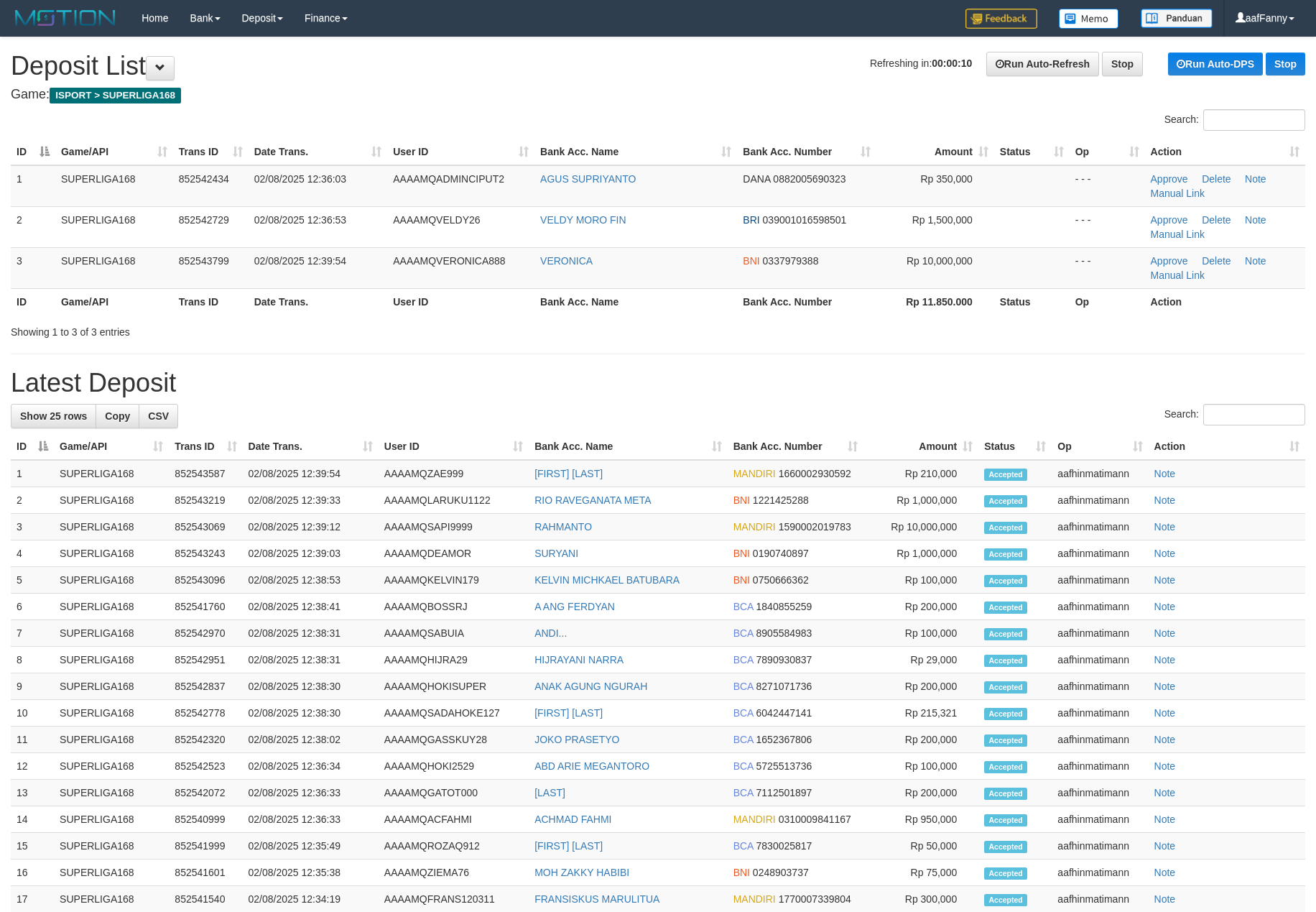 scroll, scrollTop: 0, scrollLeft: 0, axis: both 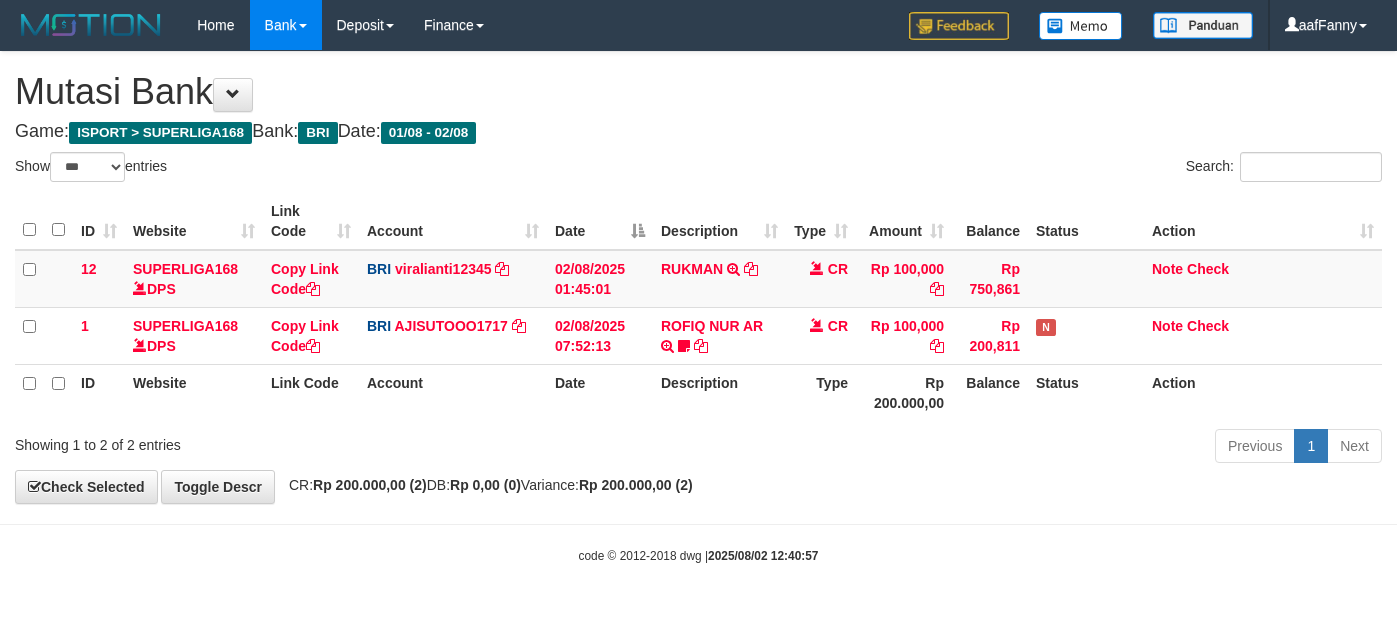 select on "***" 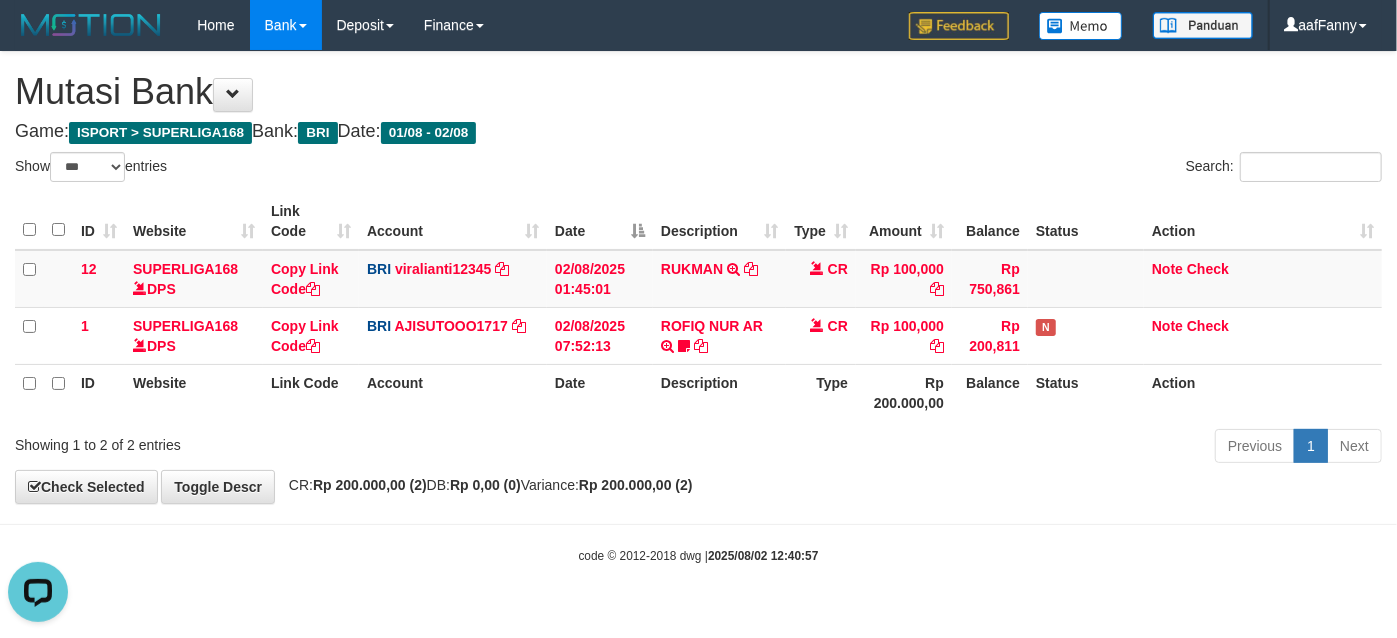 scroll, scrollTop: 0, scrollLeft: 0, axis: both 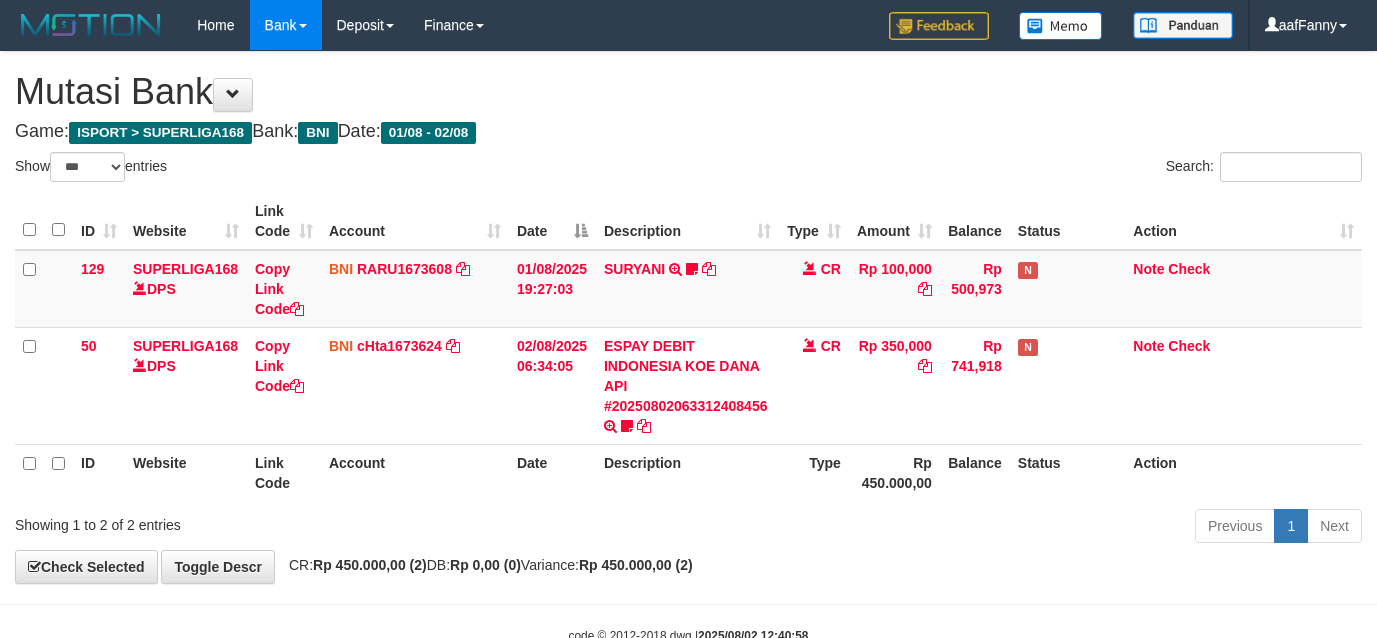 select on "***" 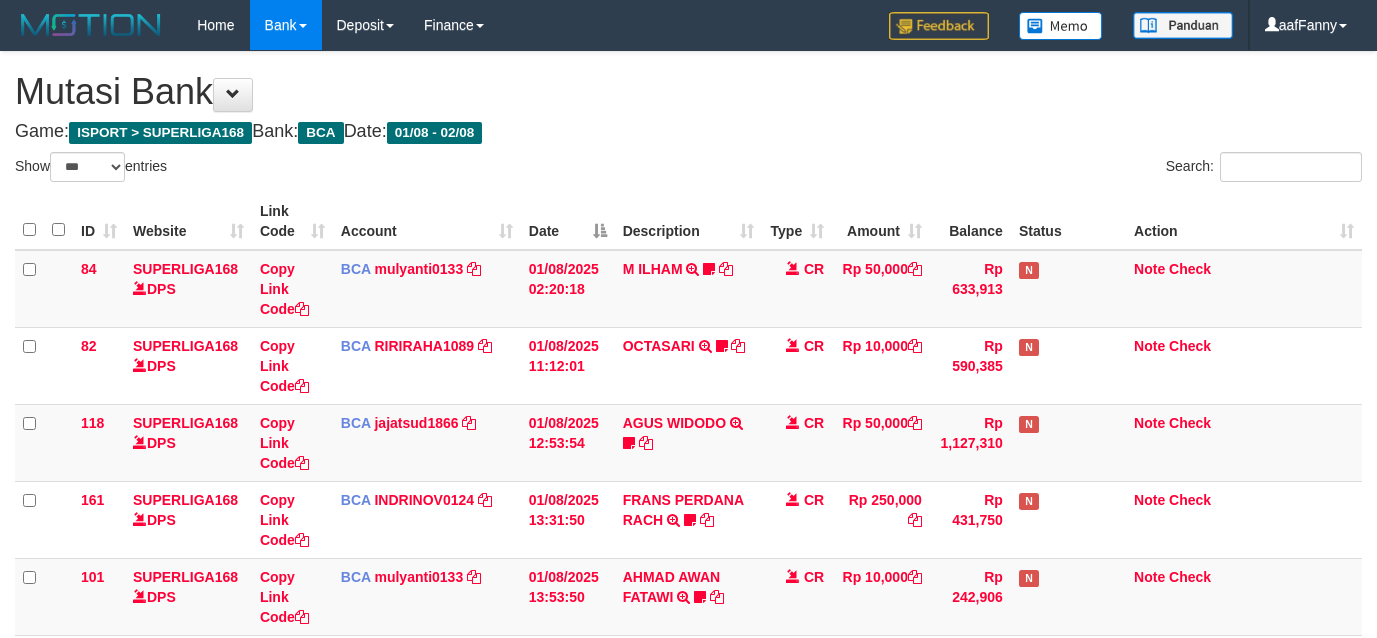 select on "***" 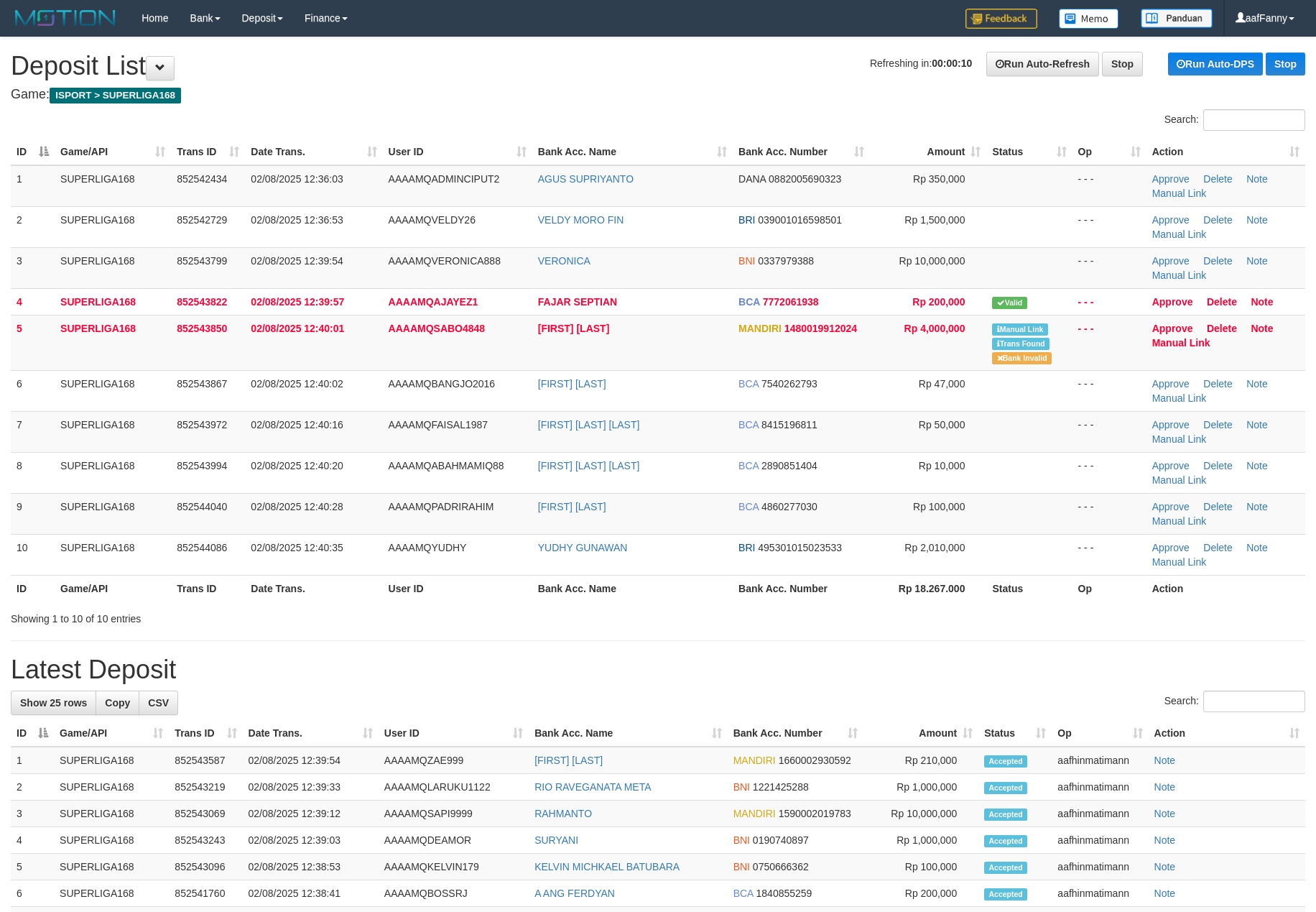 scroll, scrollTop: 0, scrollLeft: 0, axis: both 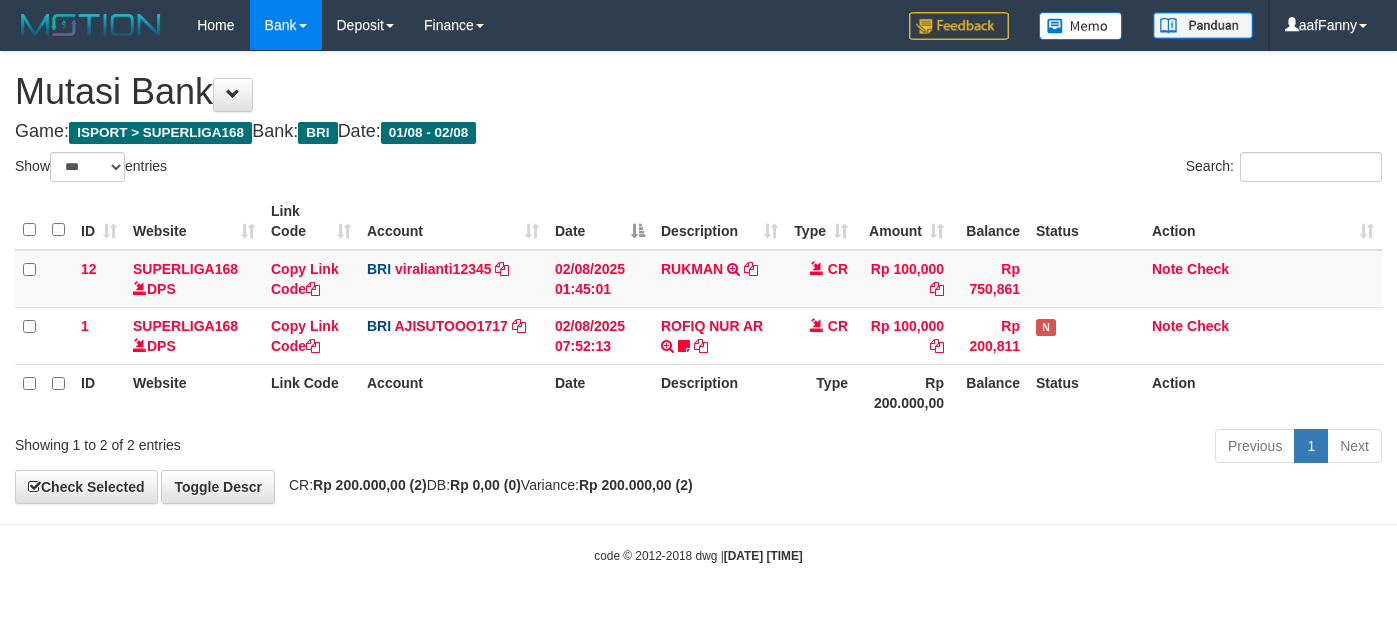 select on "***" 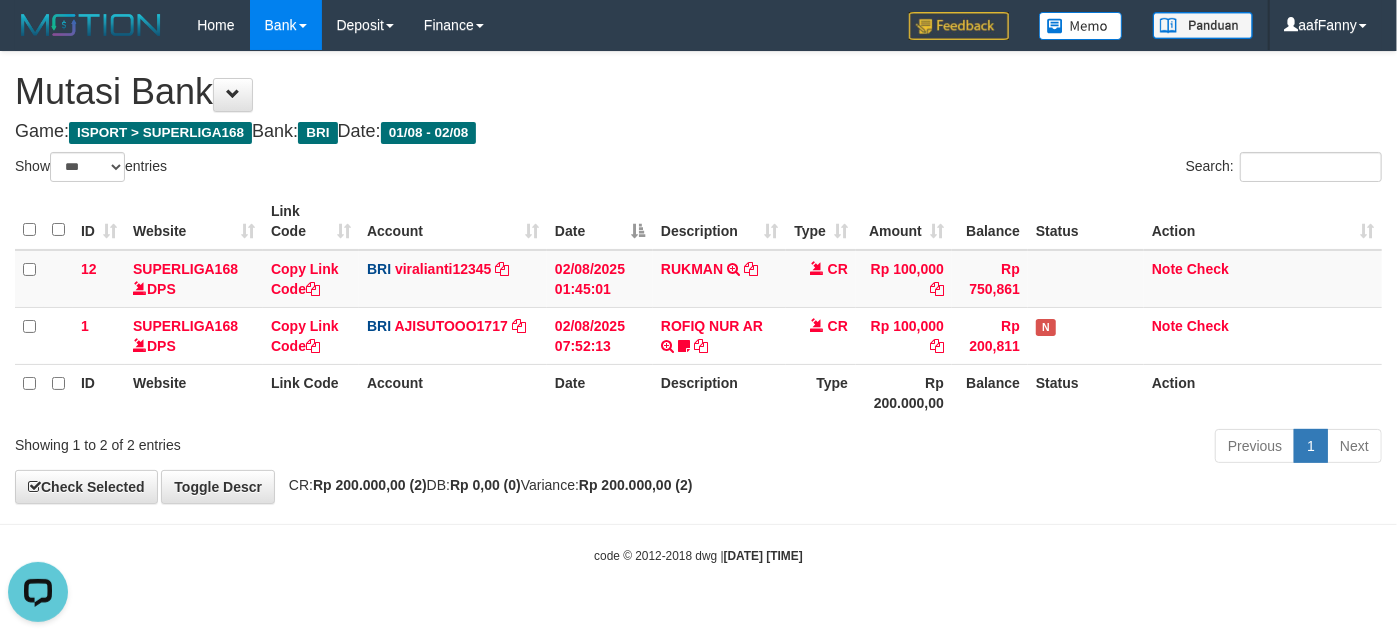 scroll, scrollTop: 0, scrollLeft: 0, axis: both 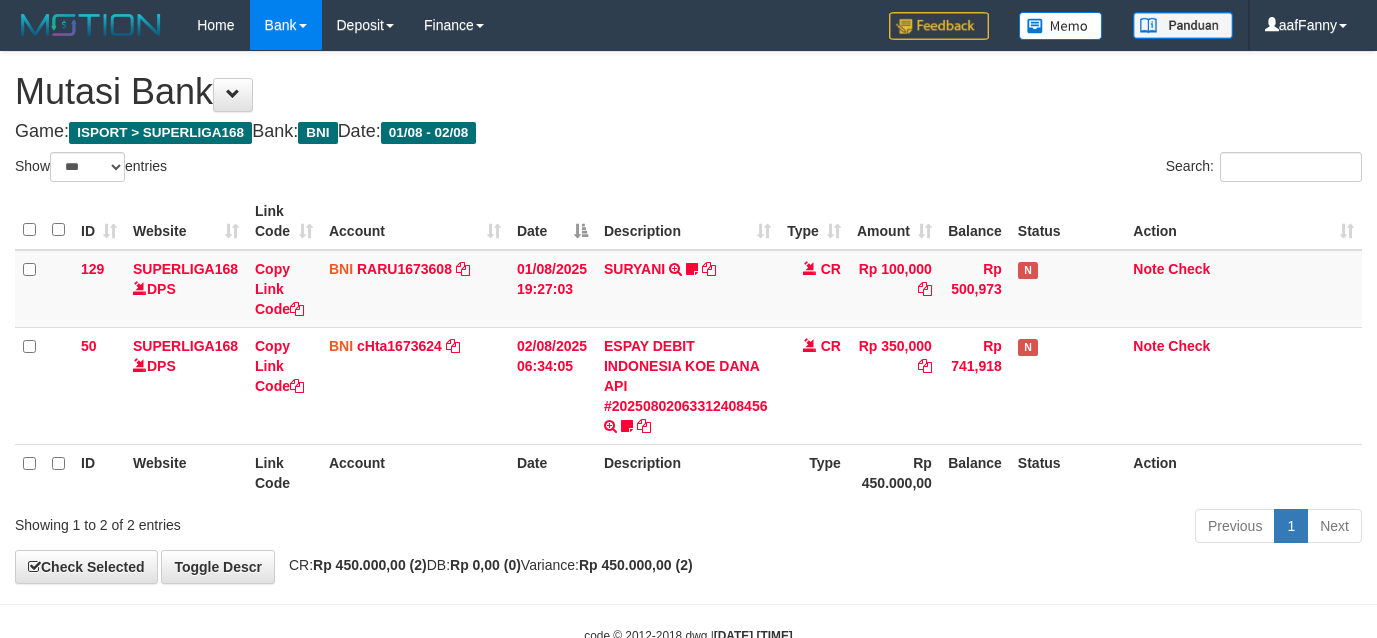 select on "***" 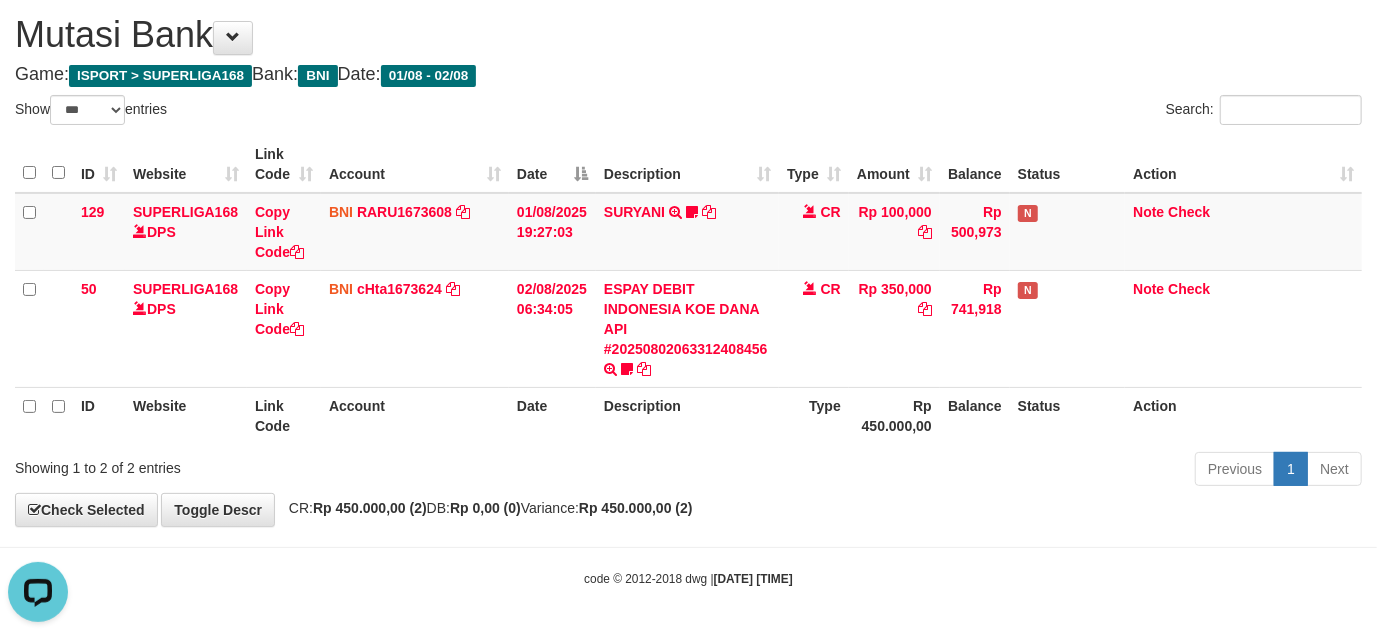 scroll, scrollTop: 0, scrollLeft: 0, axis: both 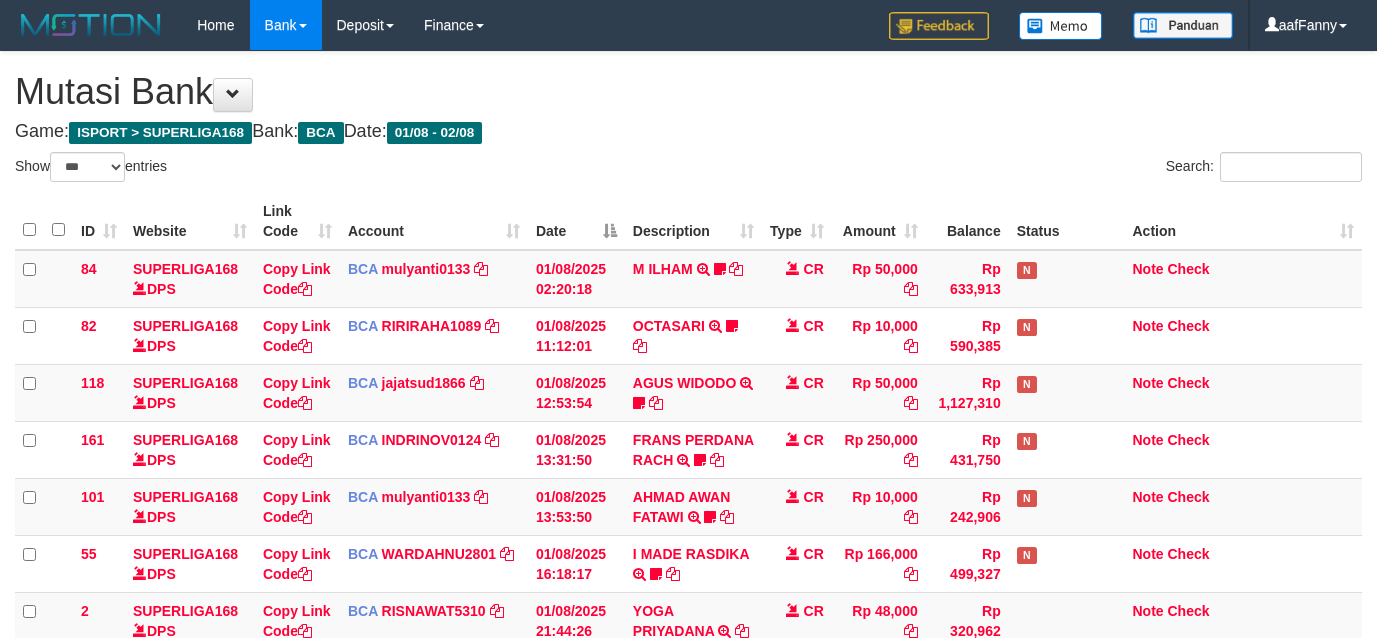 select on "***" 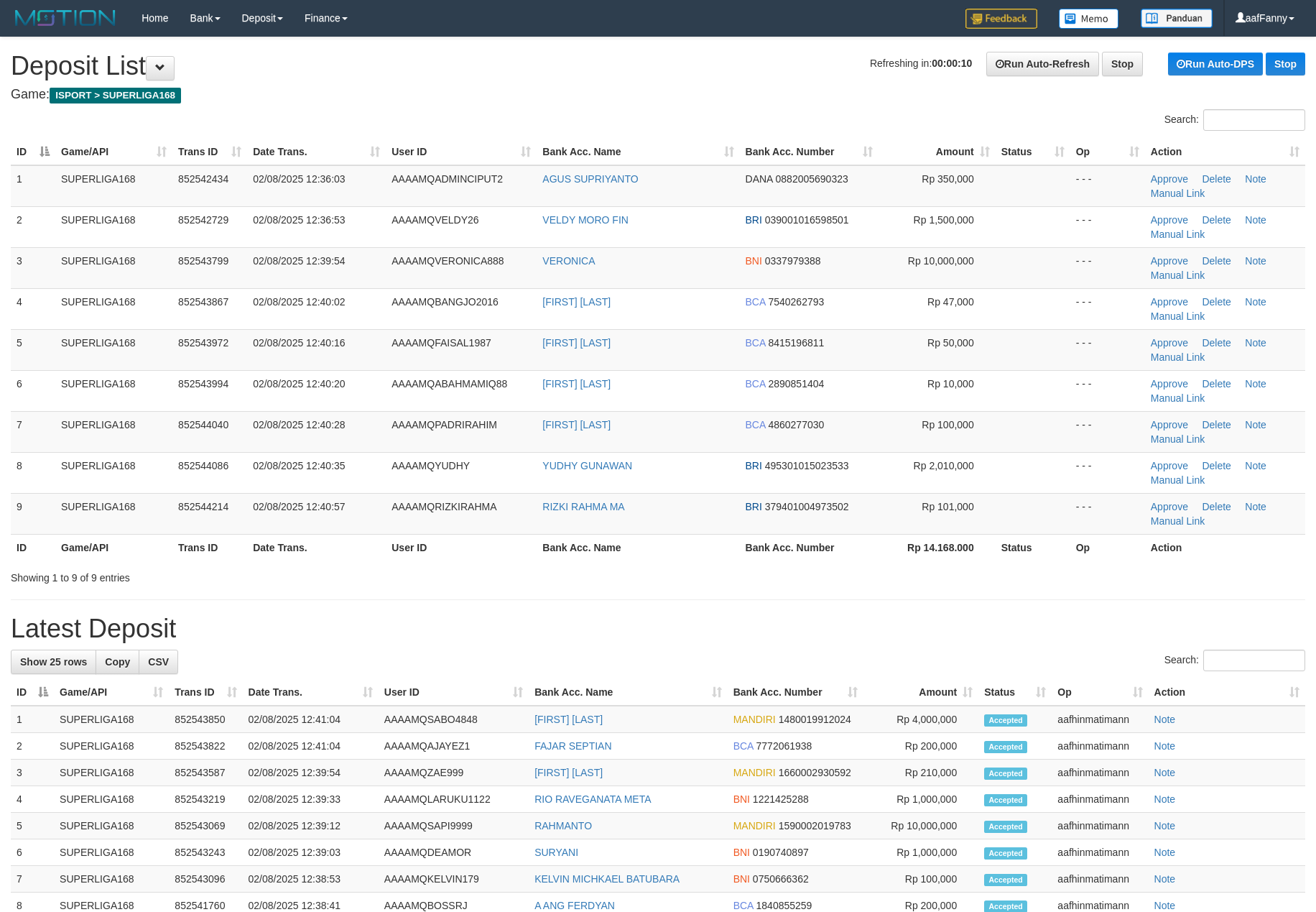 scroll, scrollTop: 0, scrollLeft: 0, axis: both 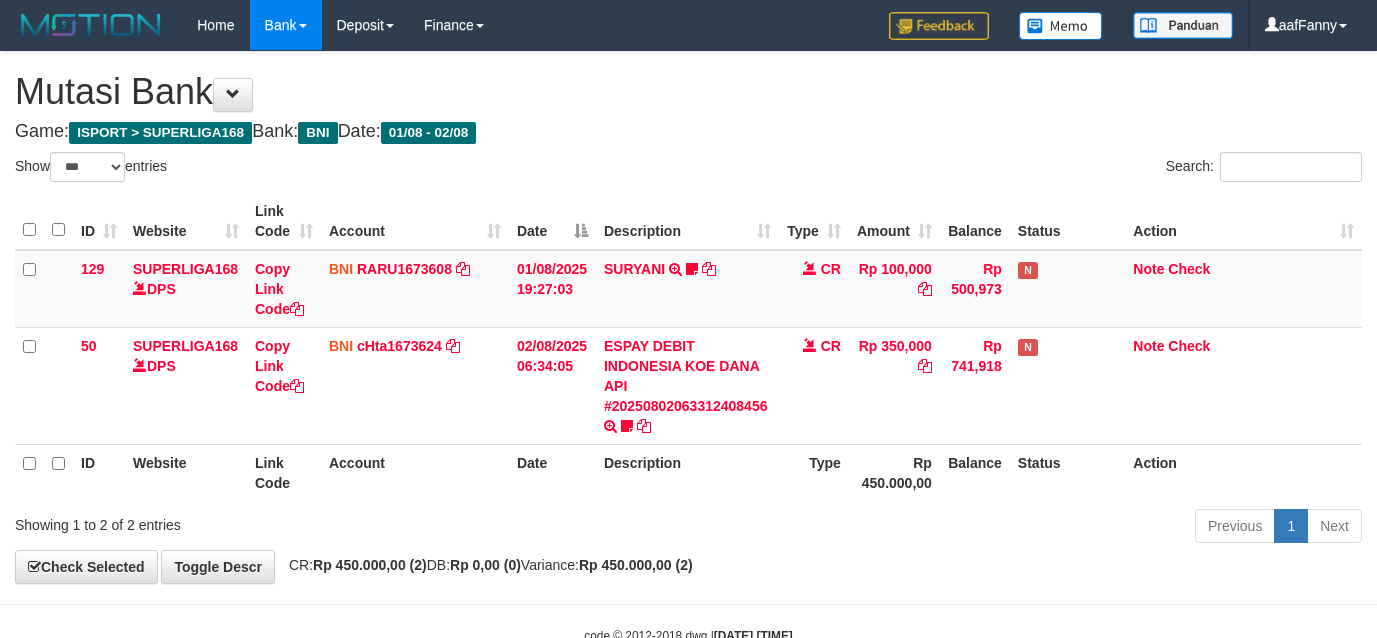 select on "***" 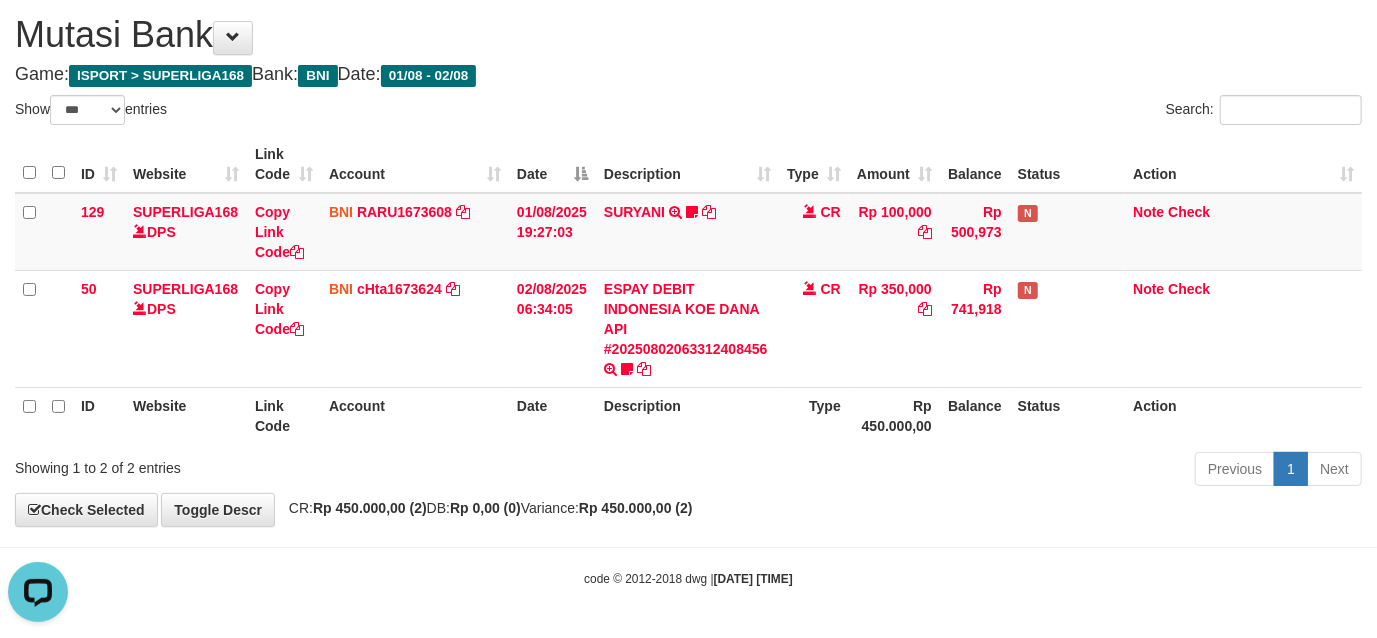 scroll, scrollTop: 0, scrollLeft: 0, axis: both 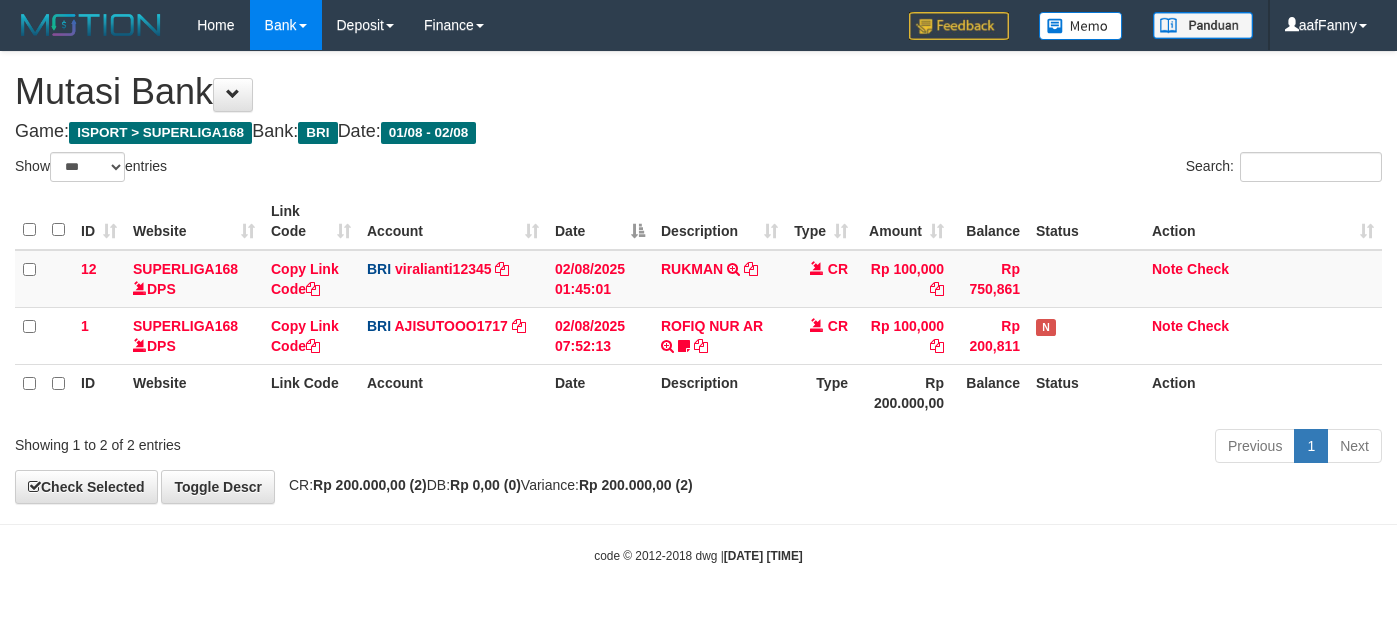 select on "***" 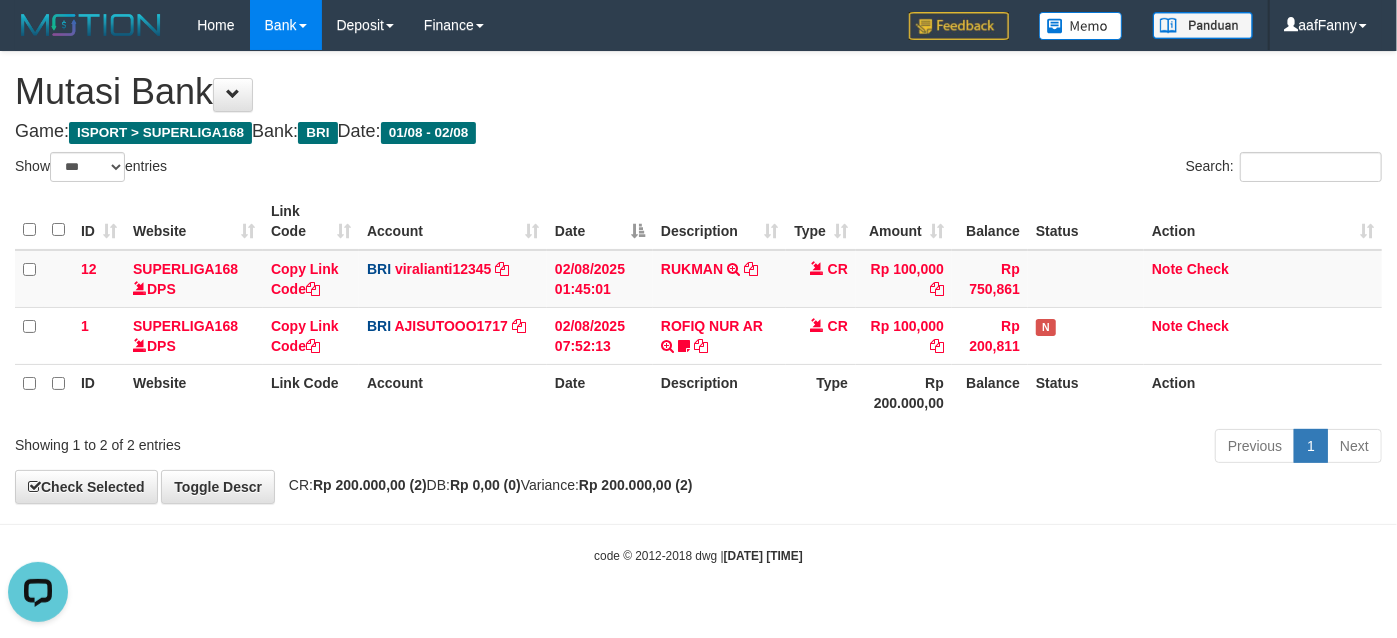 scroll, scrollTop: 0, scrollLeft: 0, axis: both 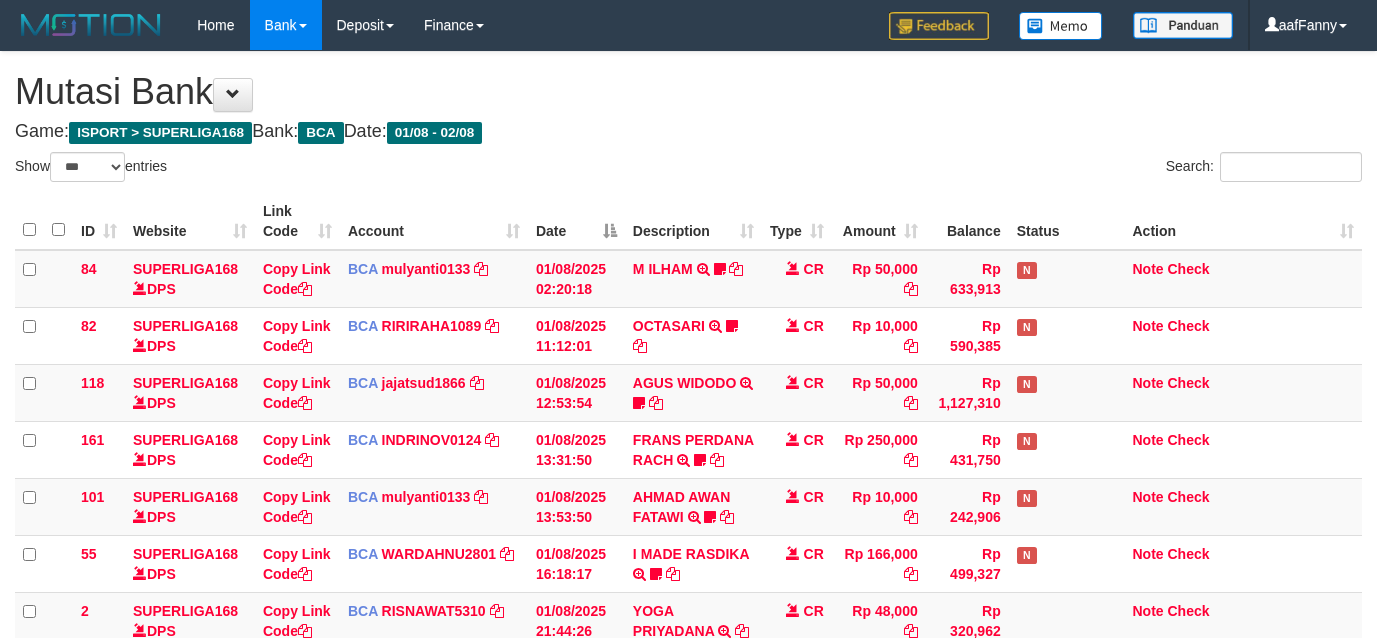 select on "***" 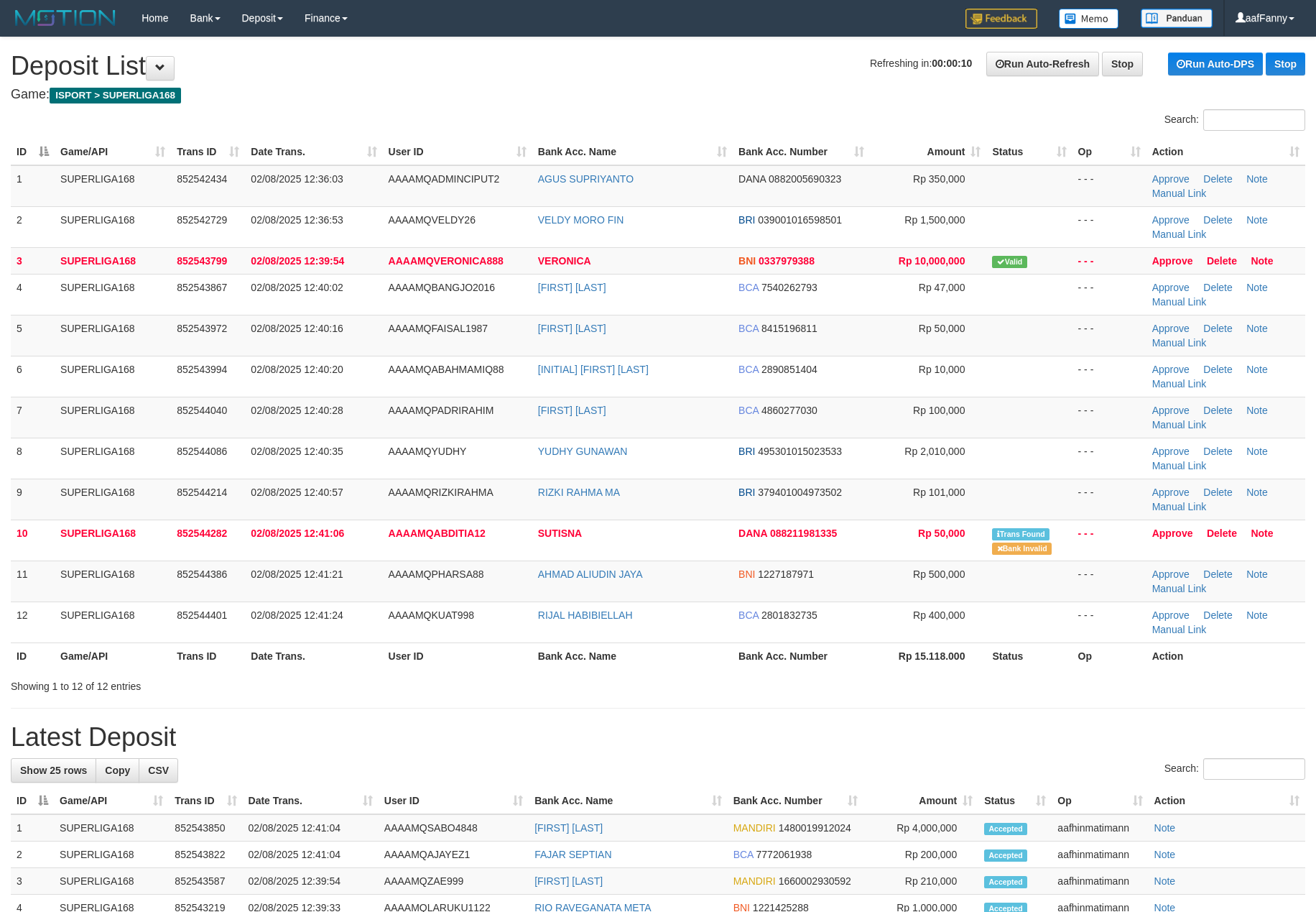 scroll, scrollTop: 0, scrollLeft: 0, axis: both 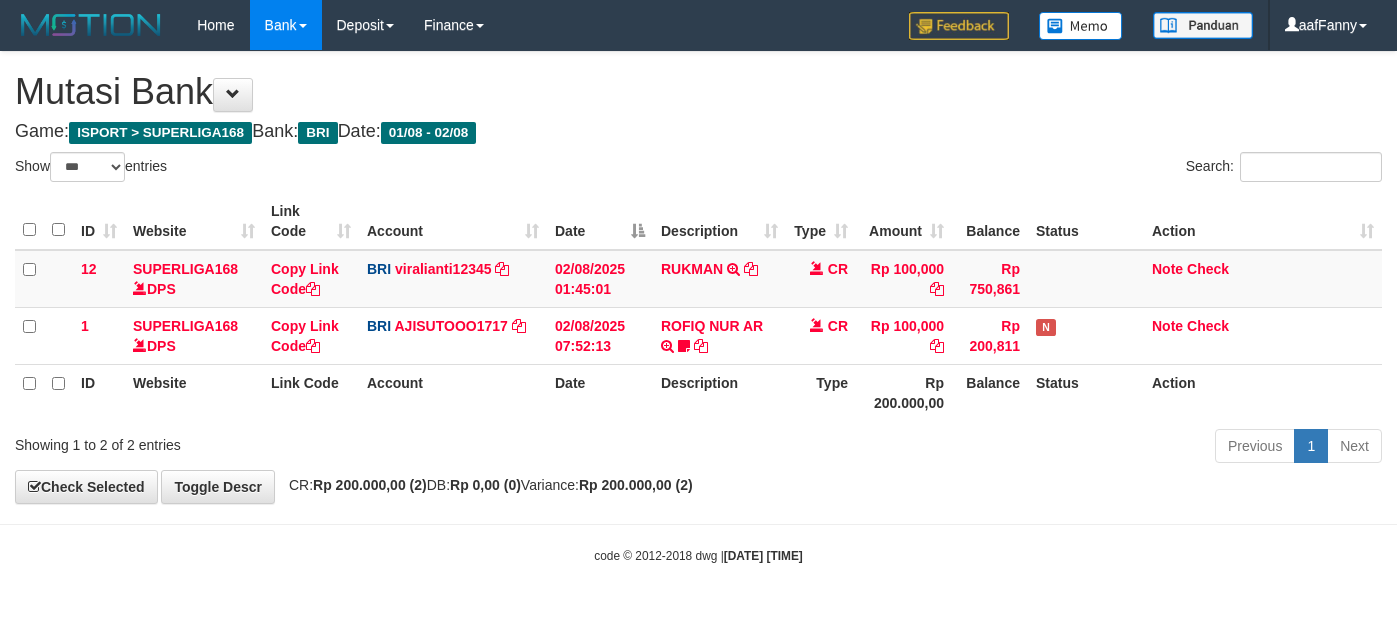 select on "***" 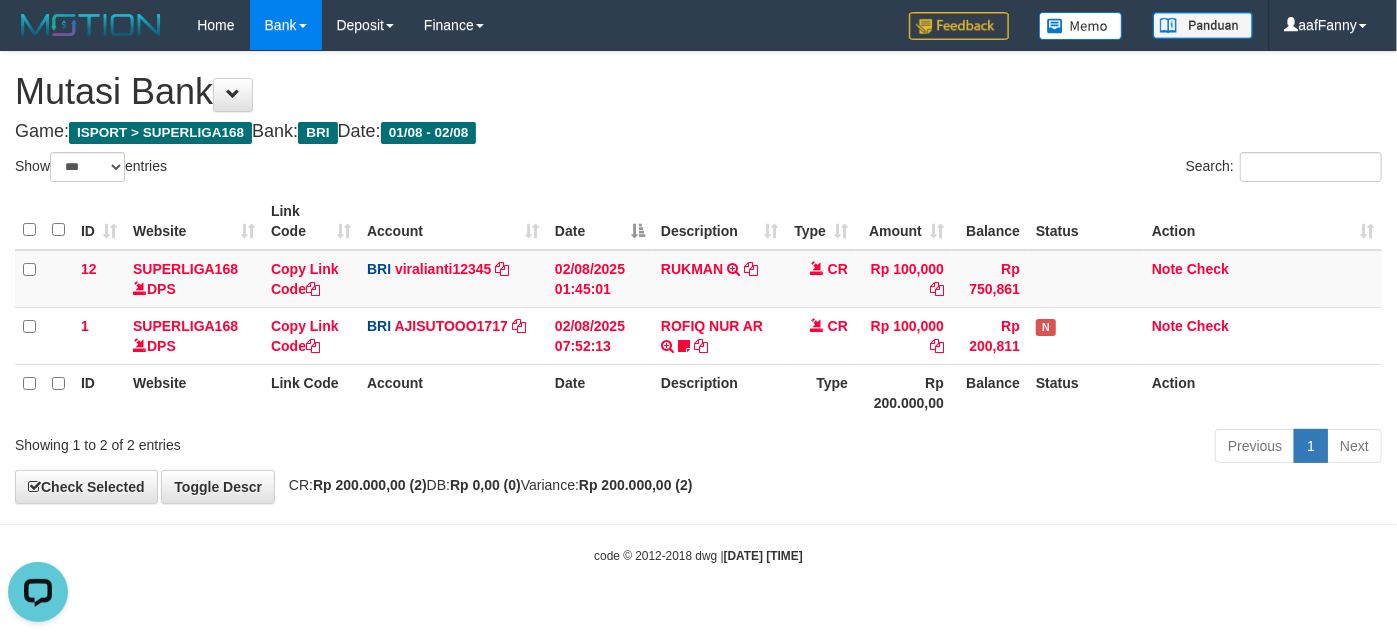 scroll, scrollTop: 0, scrollLeft: 0, axis: both 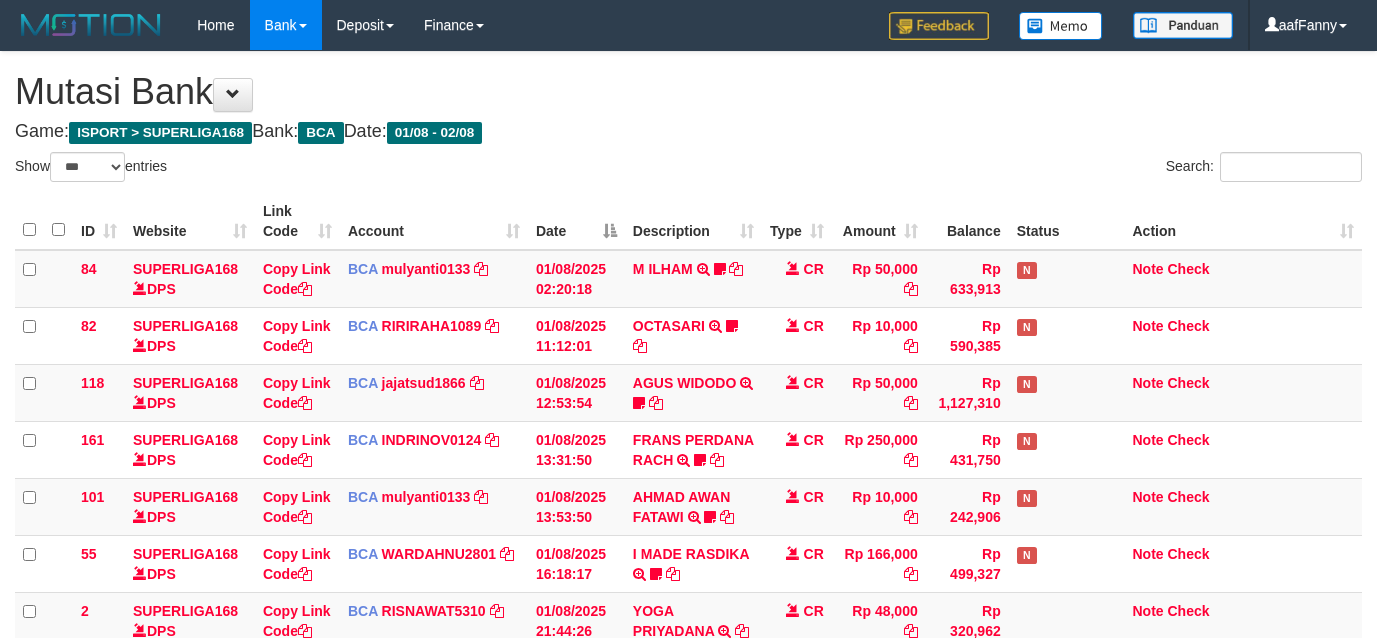select on "***" 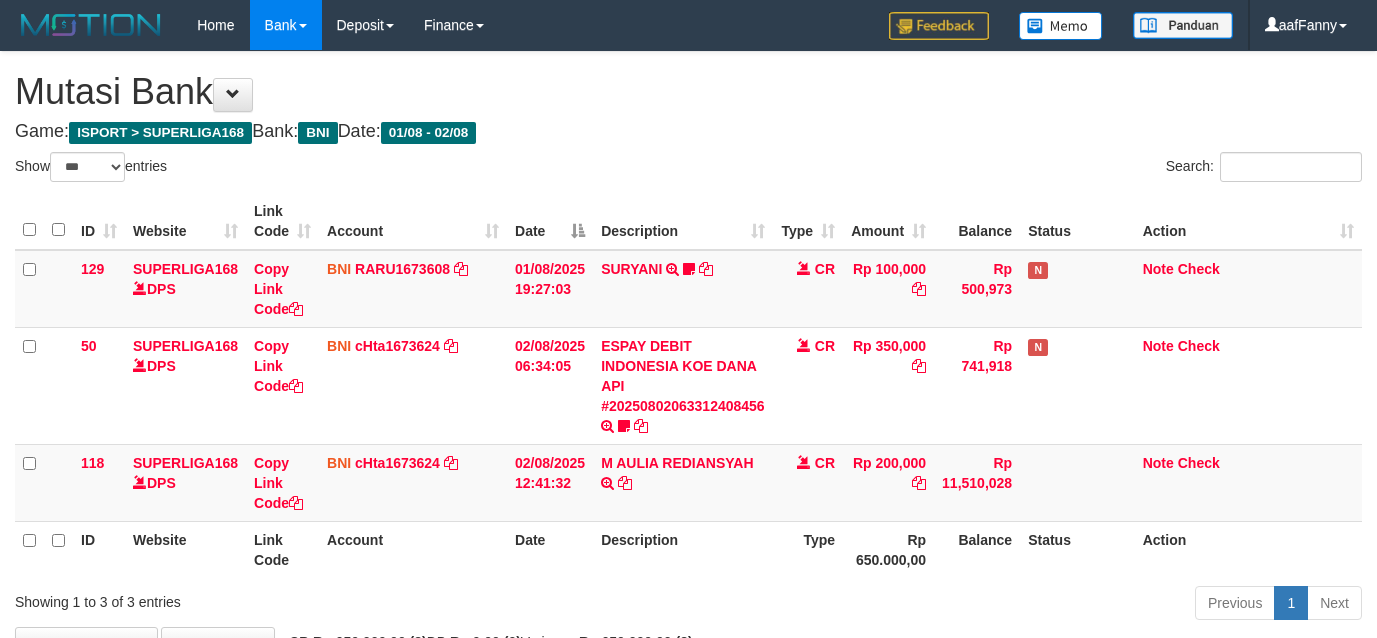 select on "***" 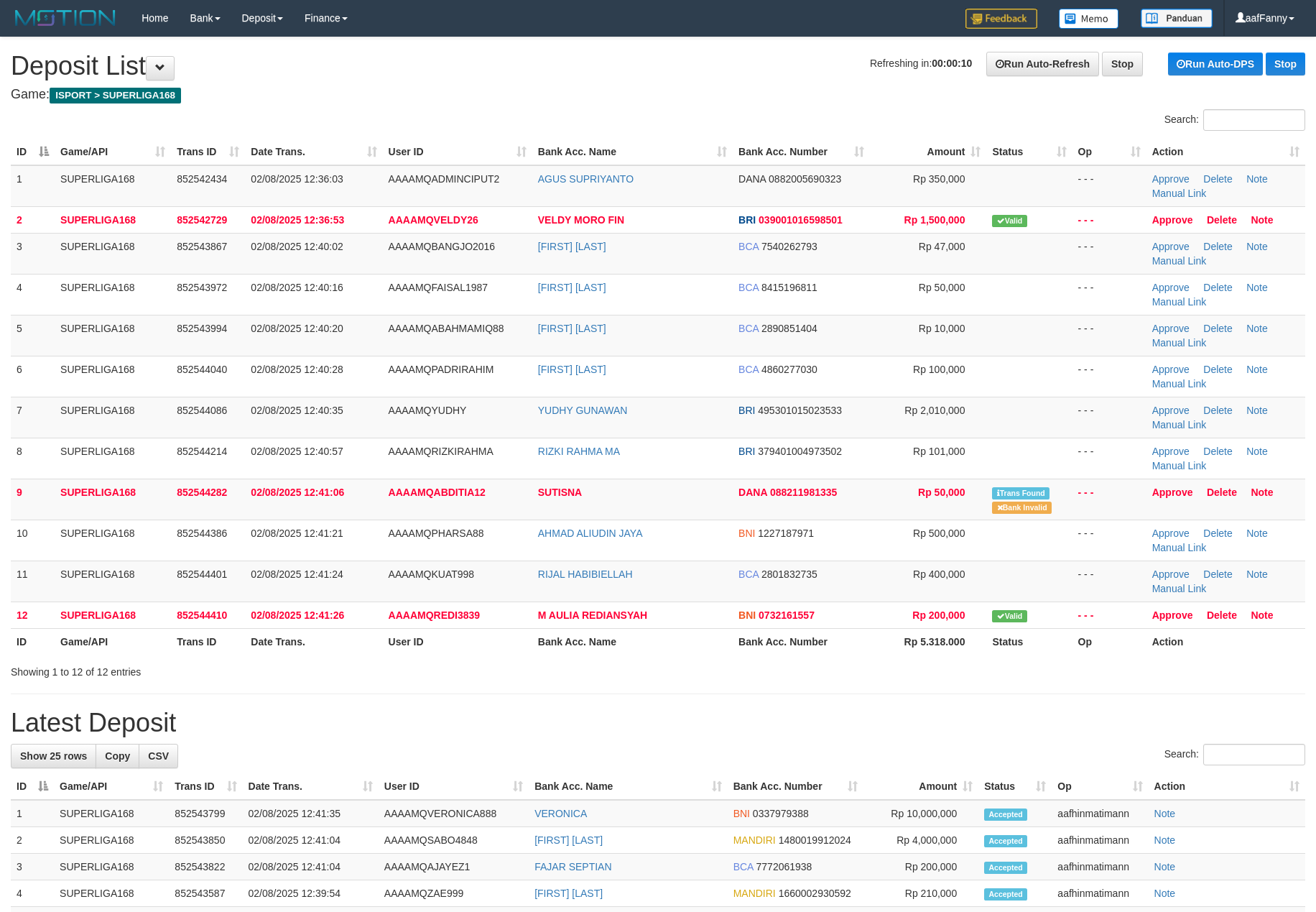 scroll, scrollTop: 0, scrollLeft: 0, axis: both 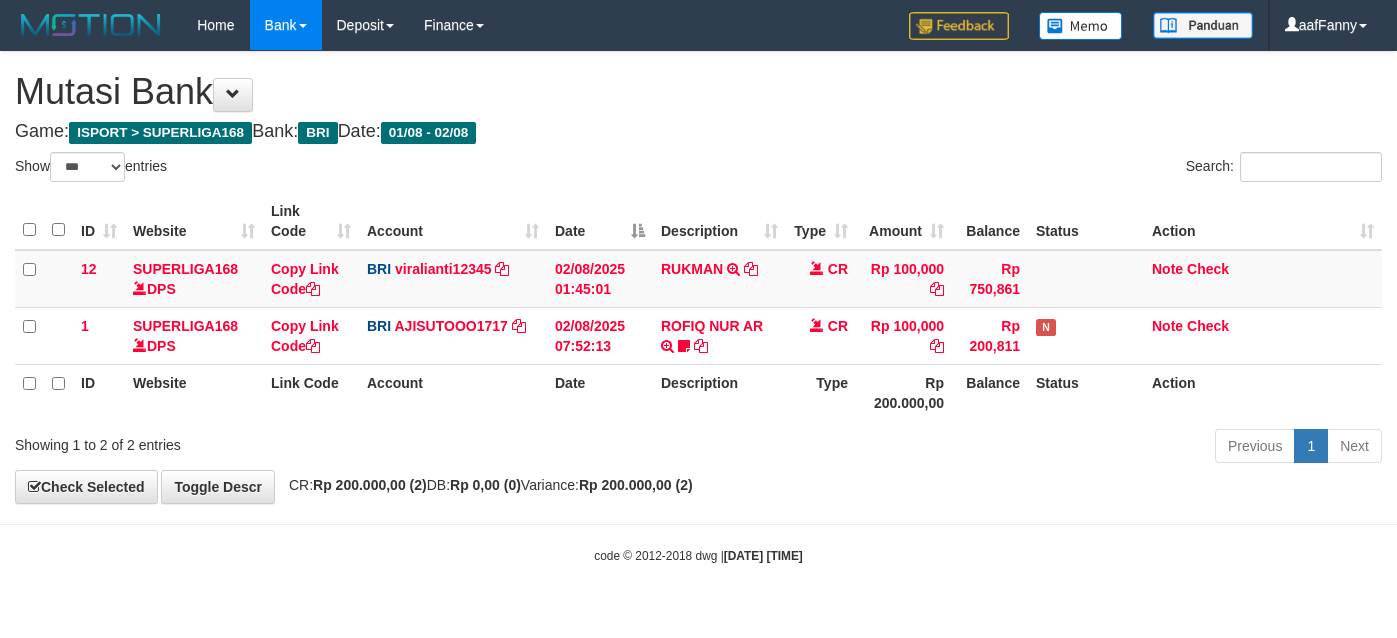 select on "***" 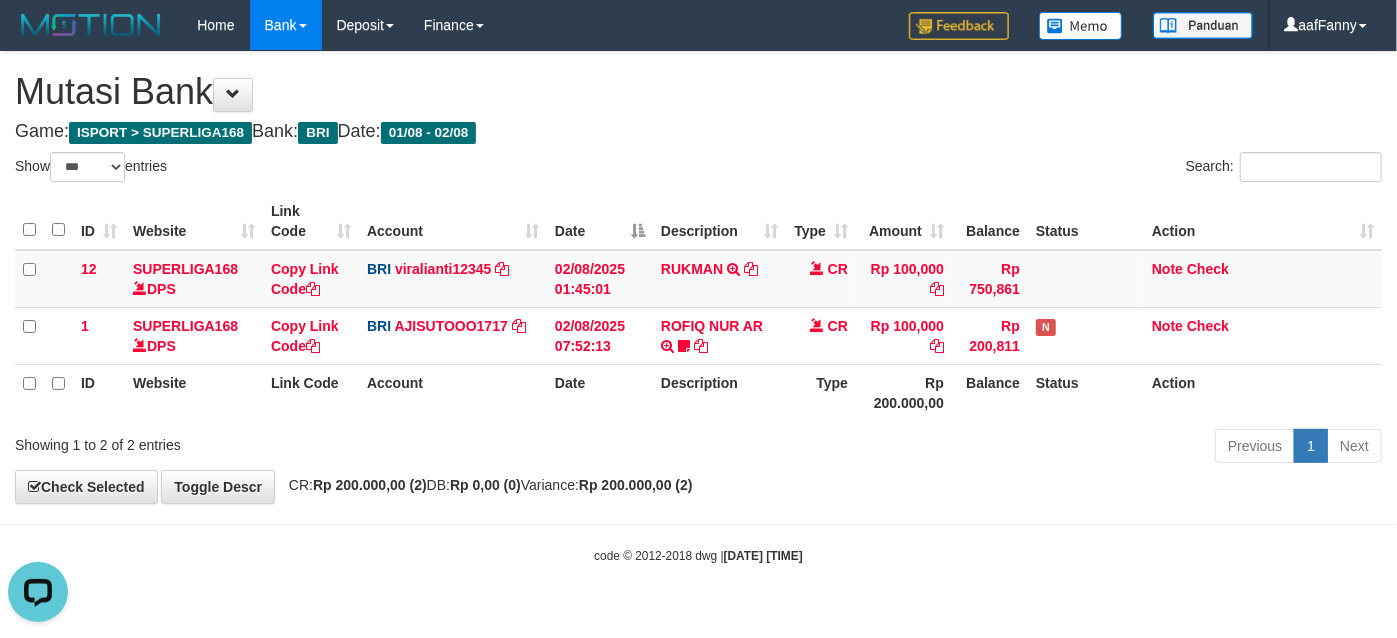 scroll, scrollTop: 0, scrollLeft: 0, axis: both 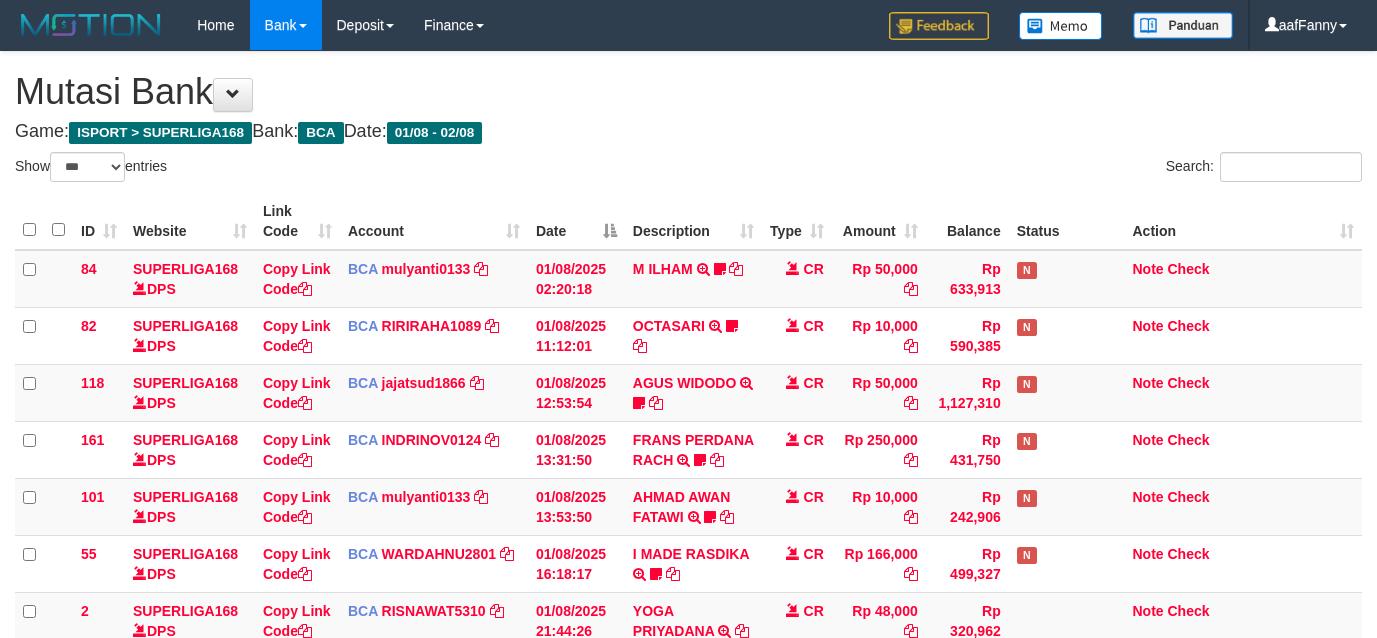 select on "***" 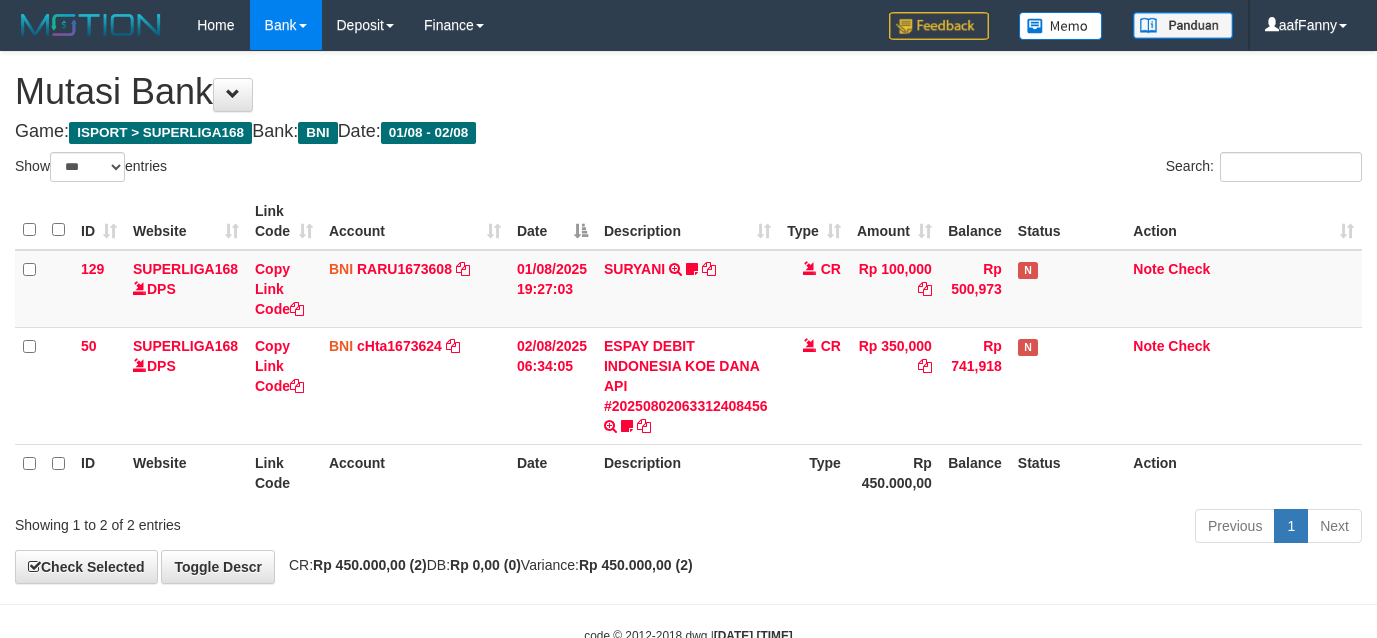 select on "***" 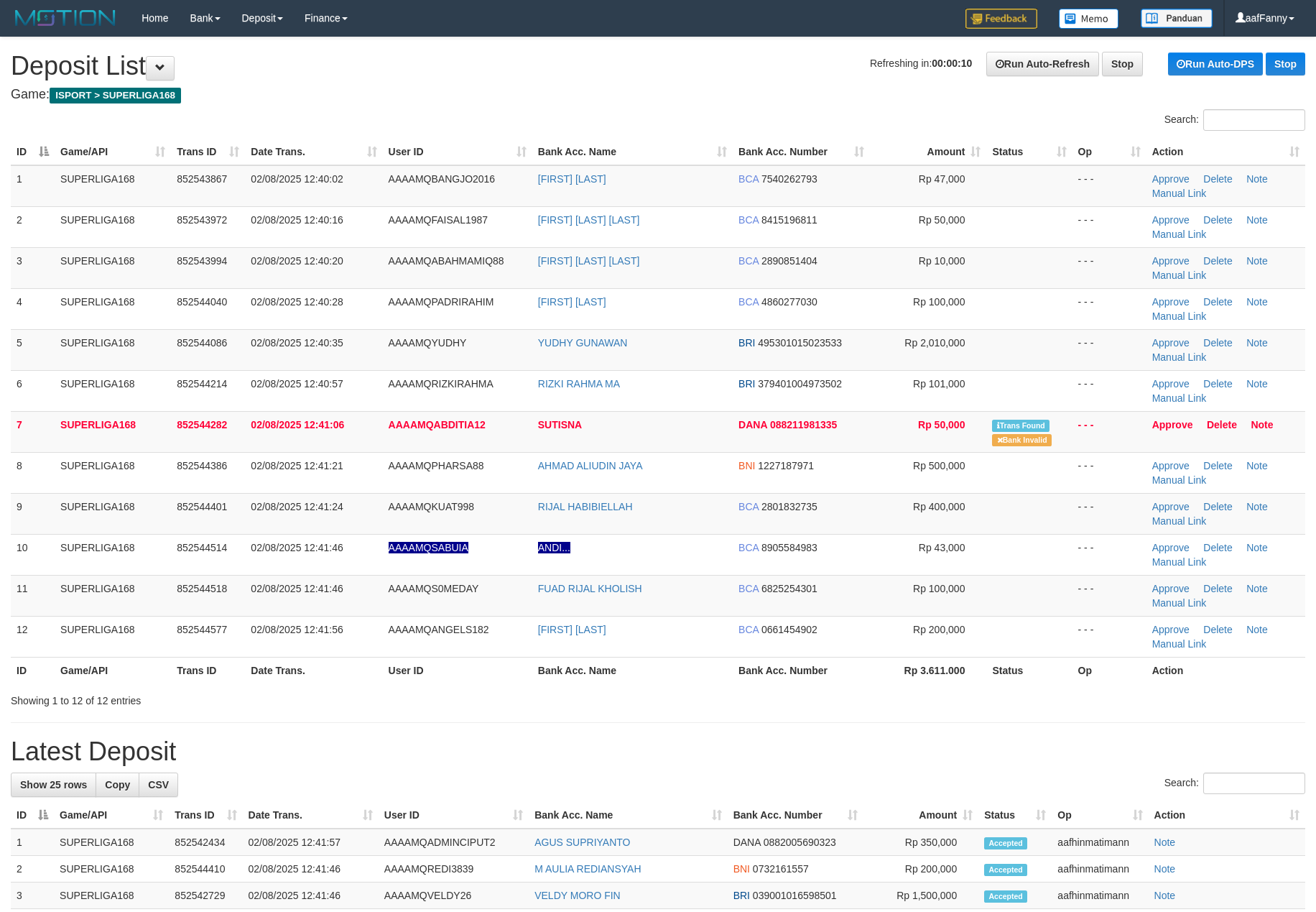scroll, scrollTop: 0, scrollLeft: 0, axis: both 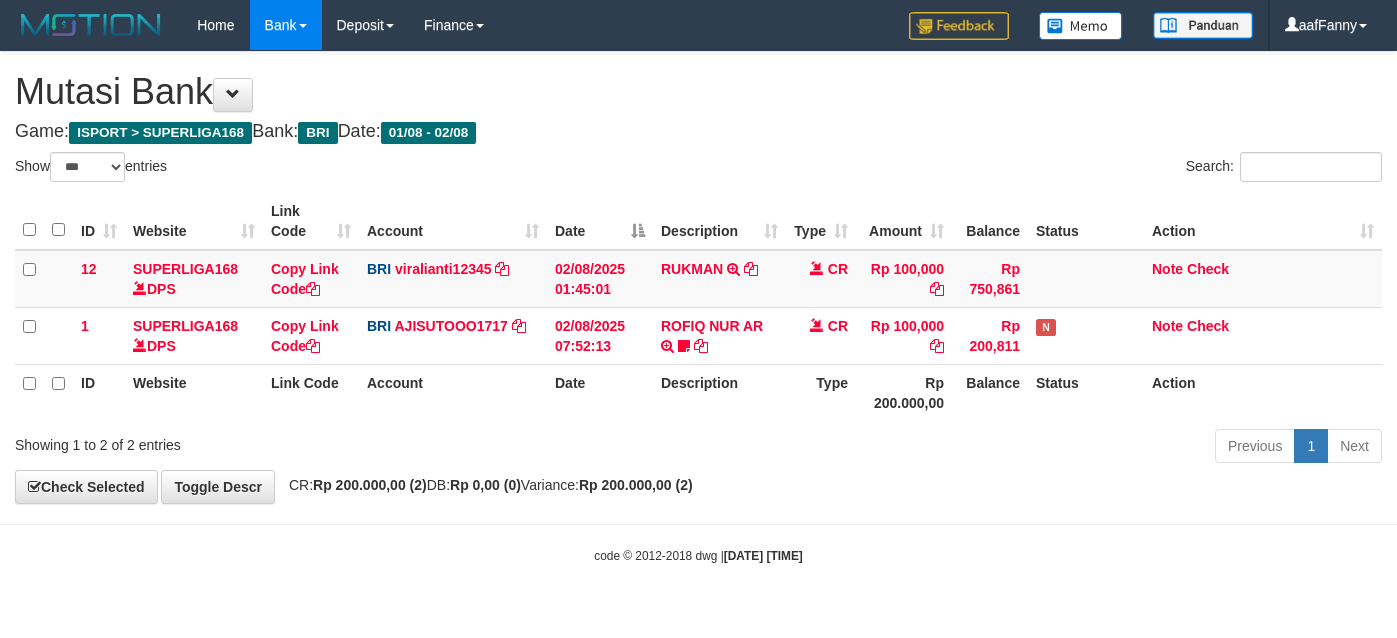 select on "***" 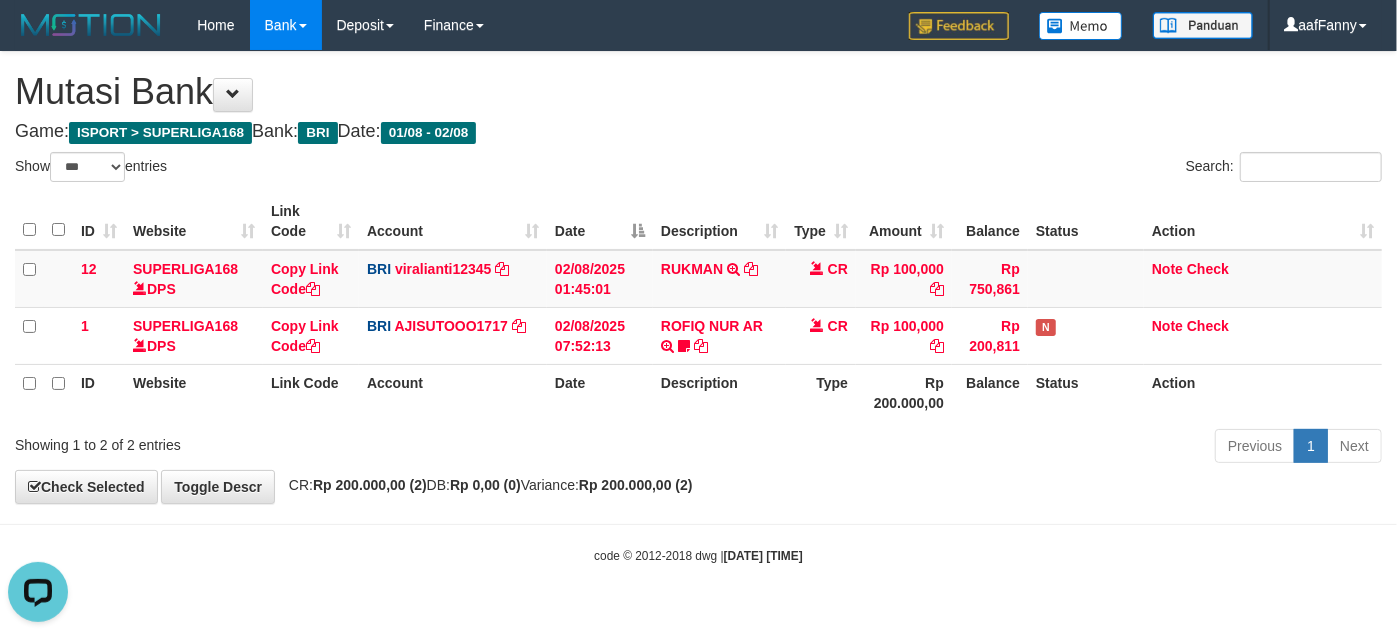 scroll, scrollTop: 0, scrollLeft: 0, axis: both 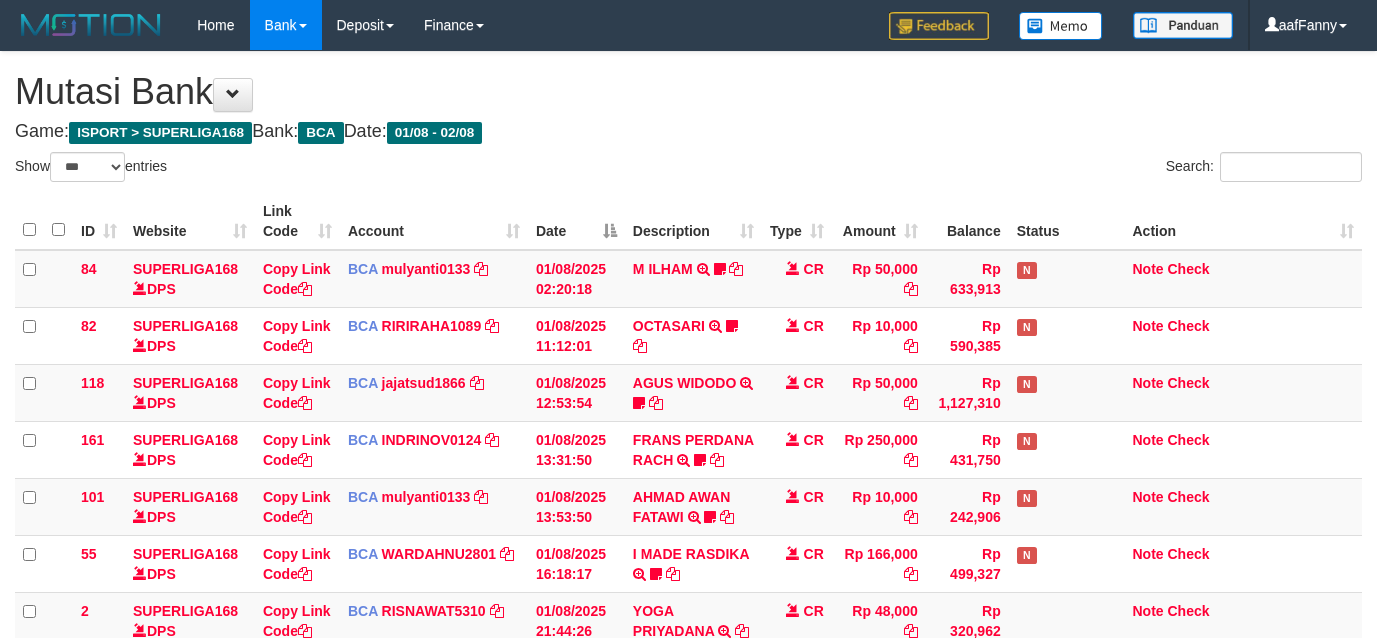 select on "***" 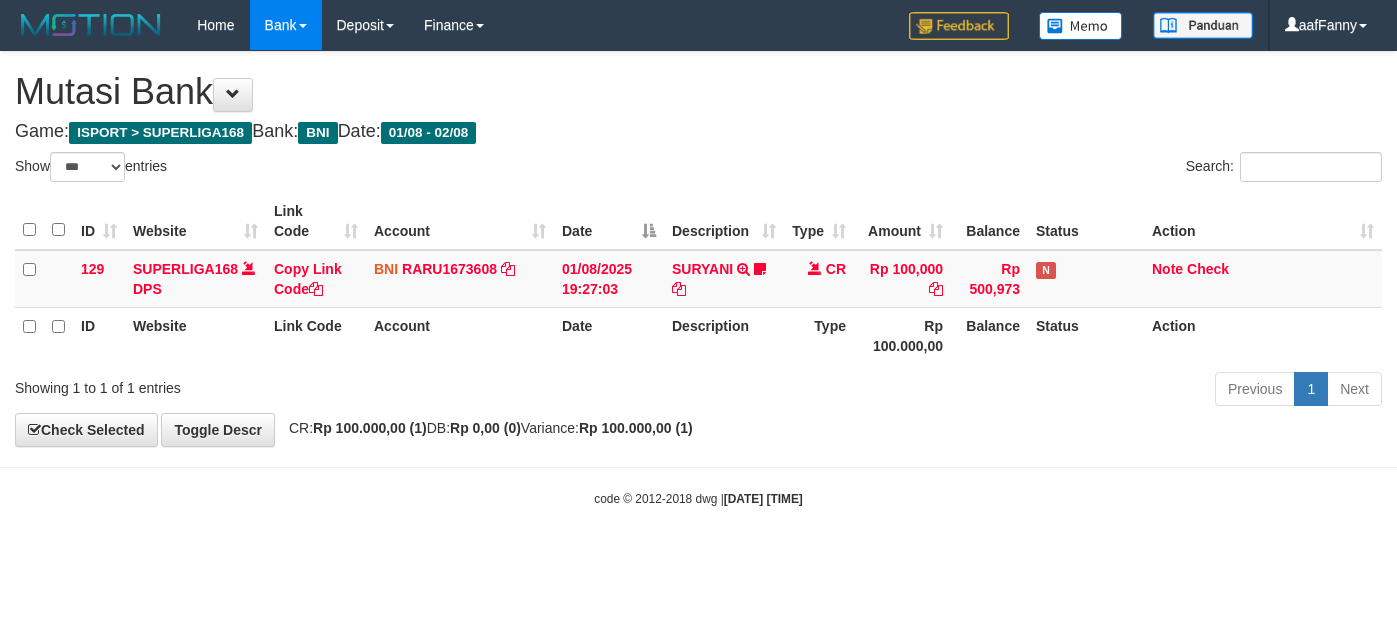 select on "***" 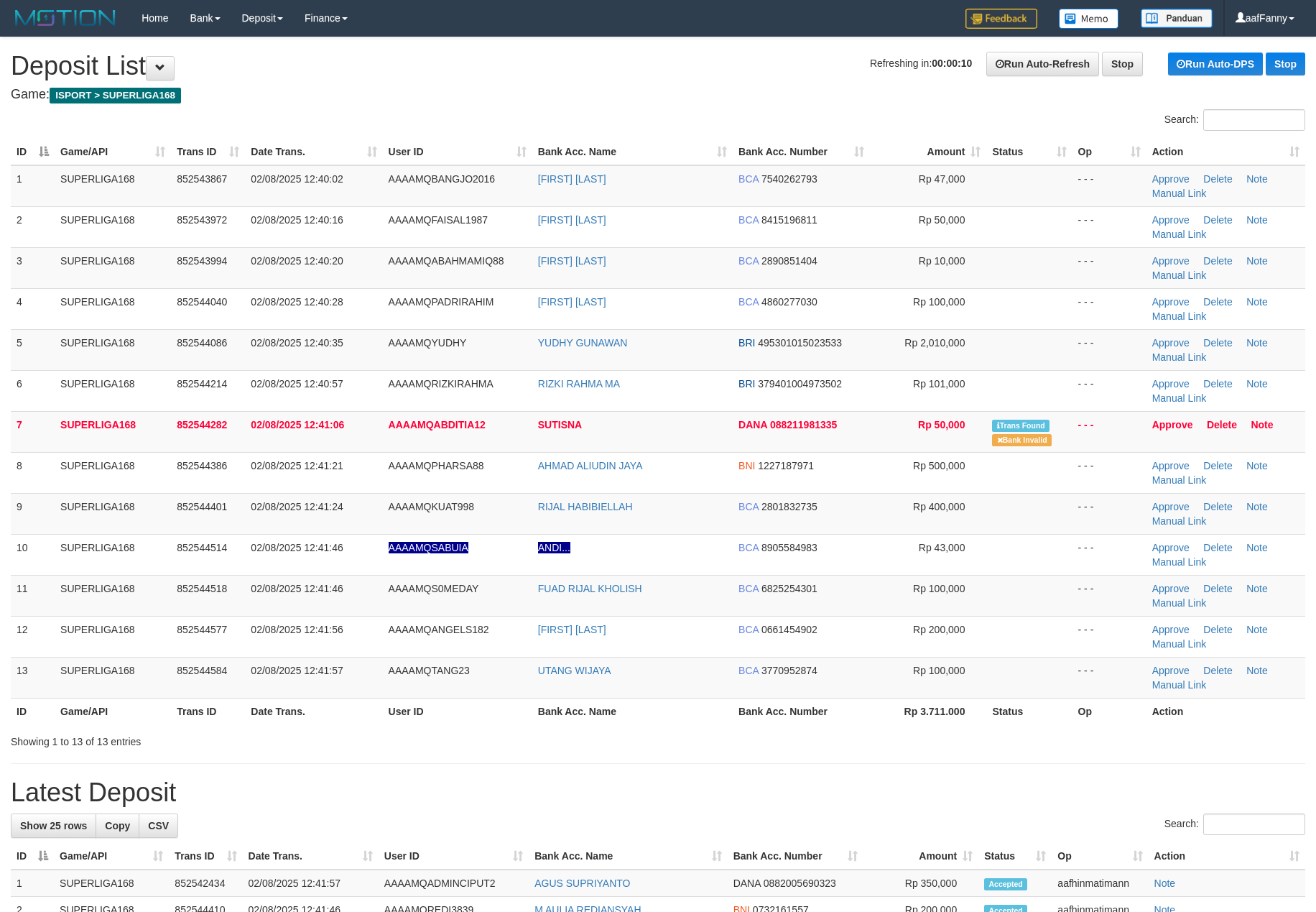 scroll, scrollTop: 0, scrollLeft: 0, axis: both 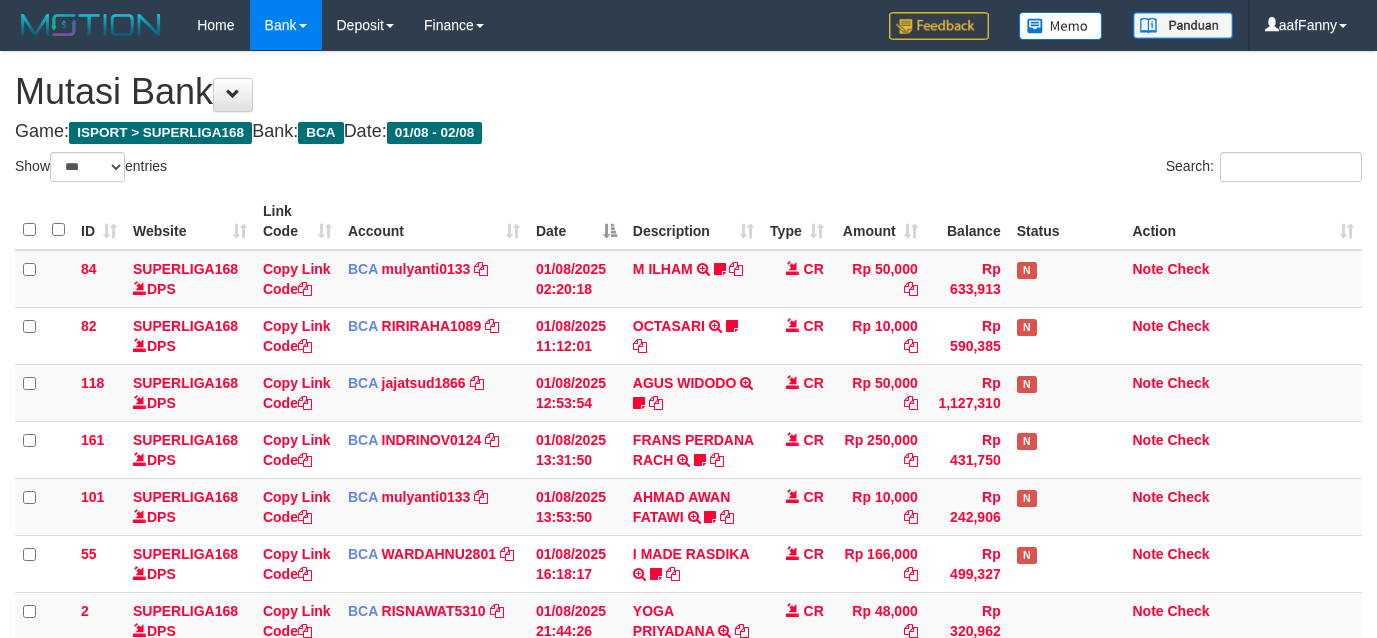 select on "***" 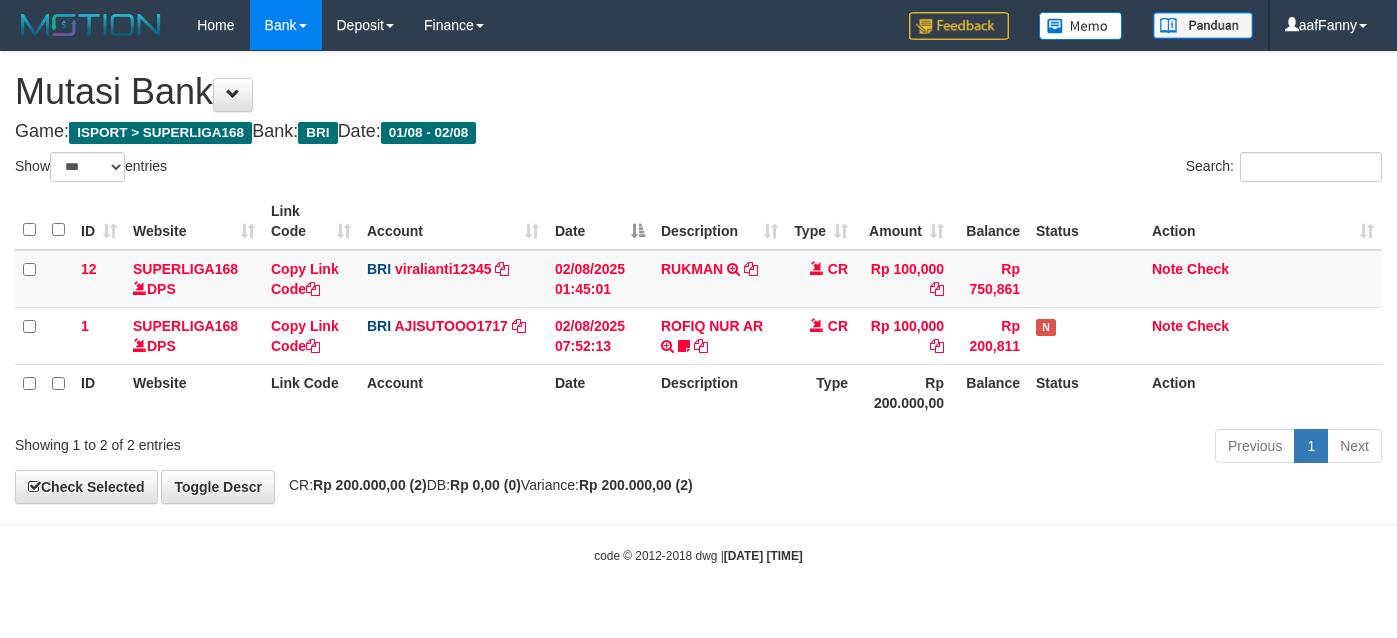 select on "***" 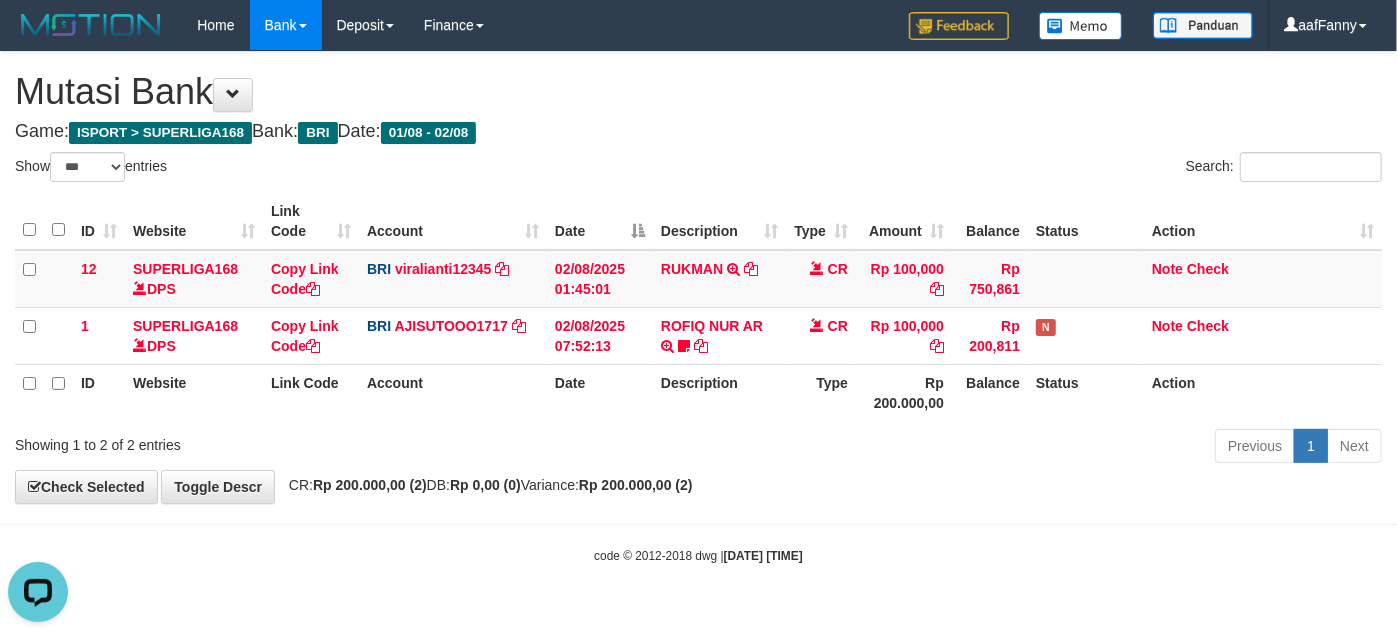 scroll, scrollTop: 0, scrollLeft: 0, axis: both 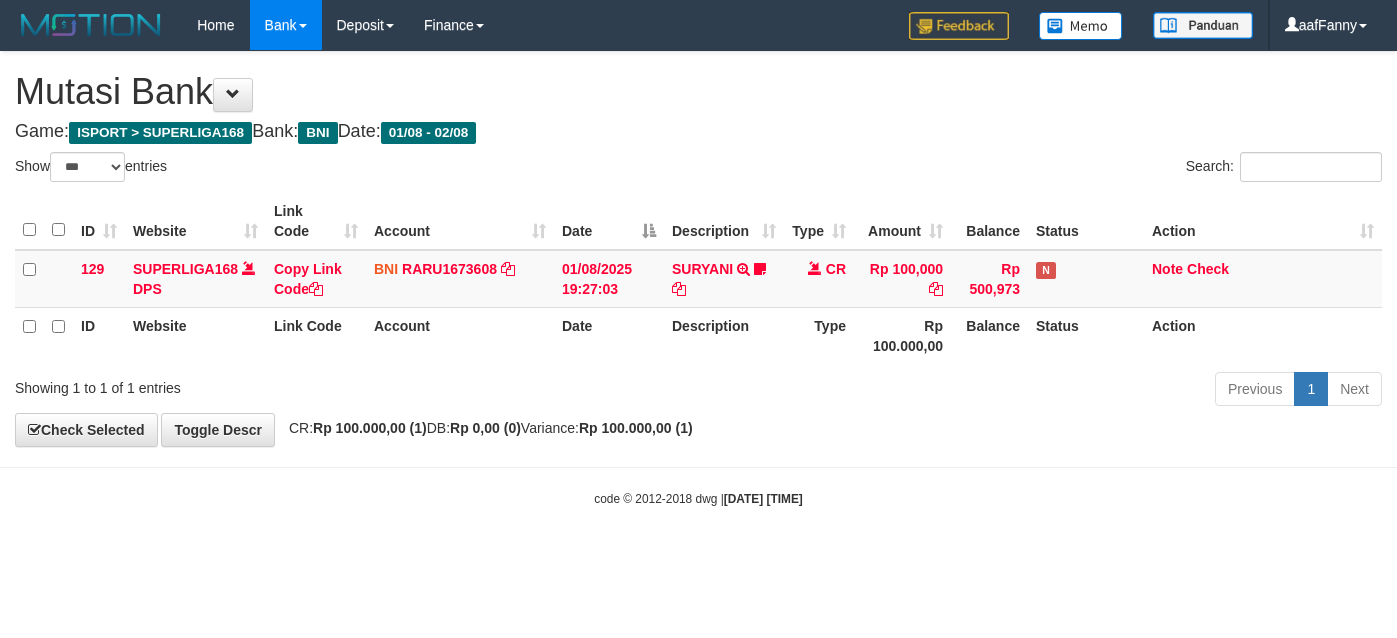 select on "***" 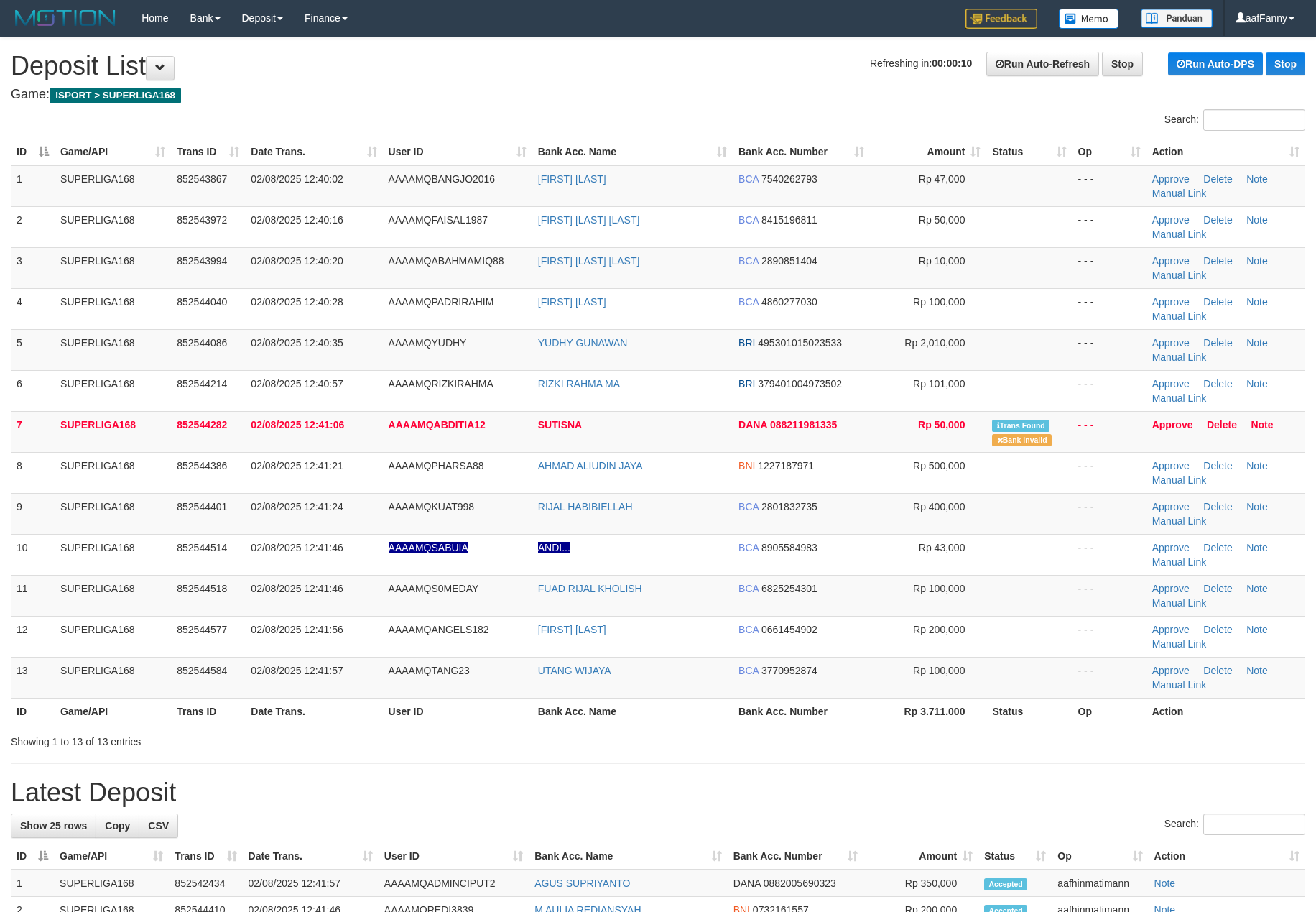 scroll, scrollTop: 0, scrollLeft: 0, axis: both 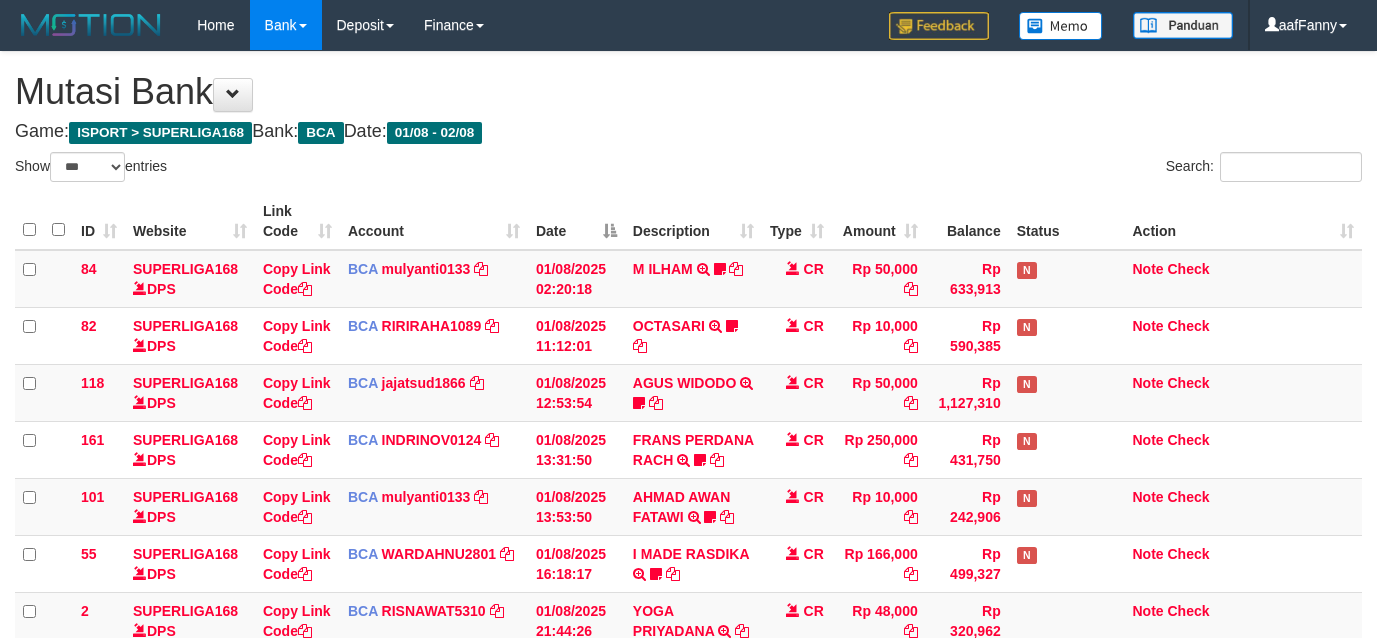 select on "***" 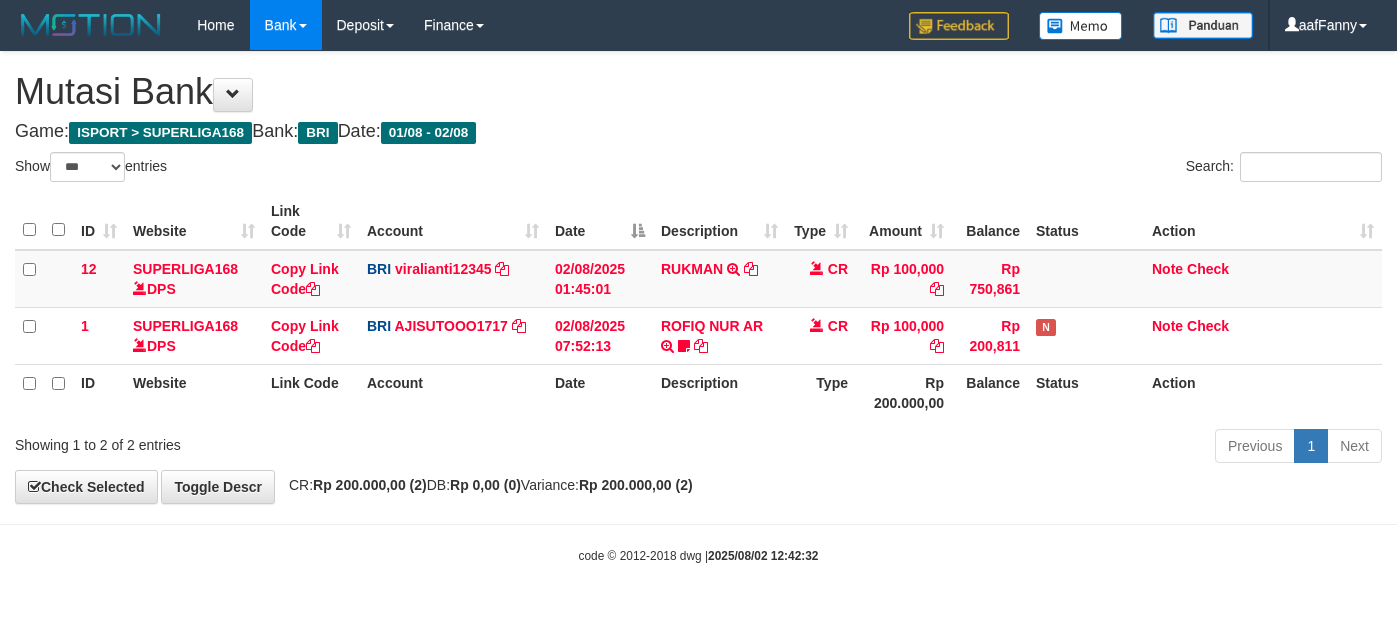 select on "***" 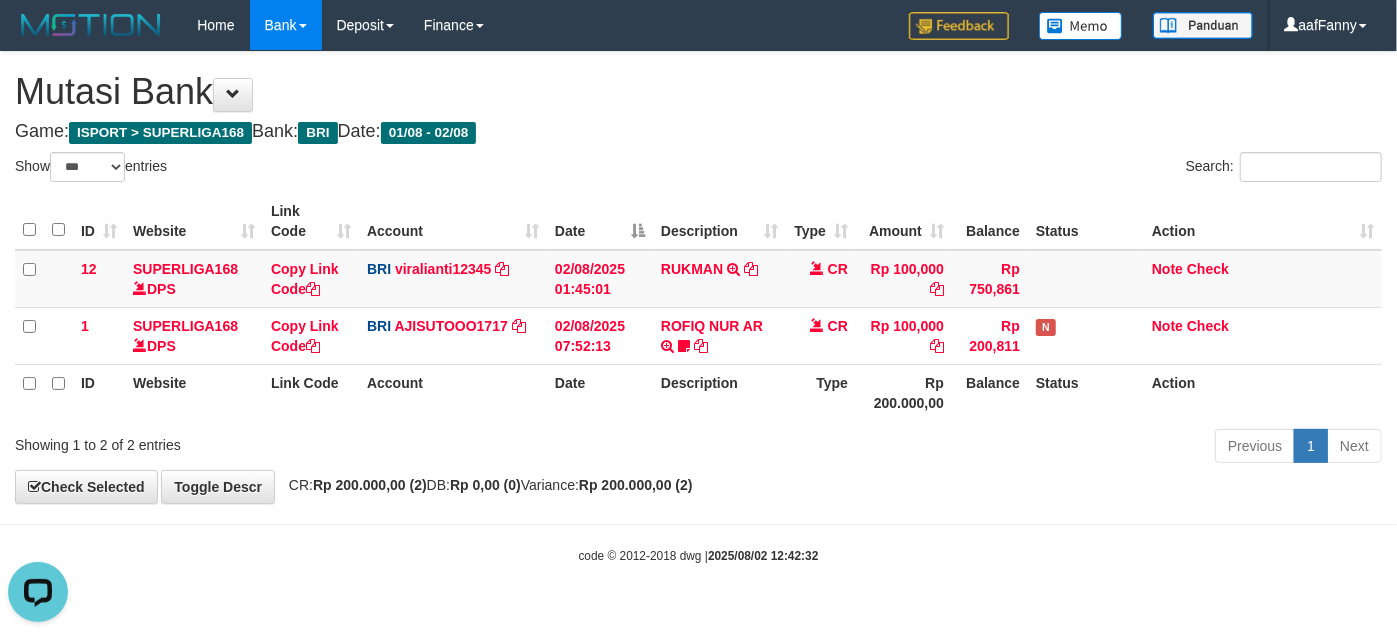 scroll, scrollTop: 0, scrollLeft: 0, axis: both 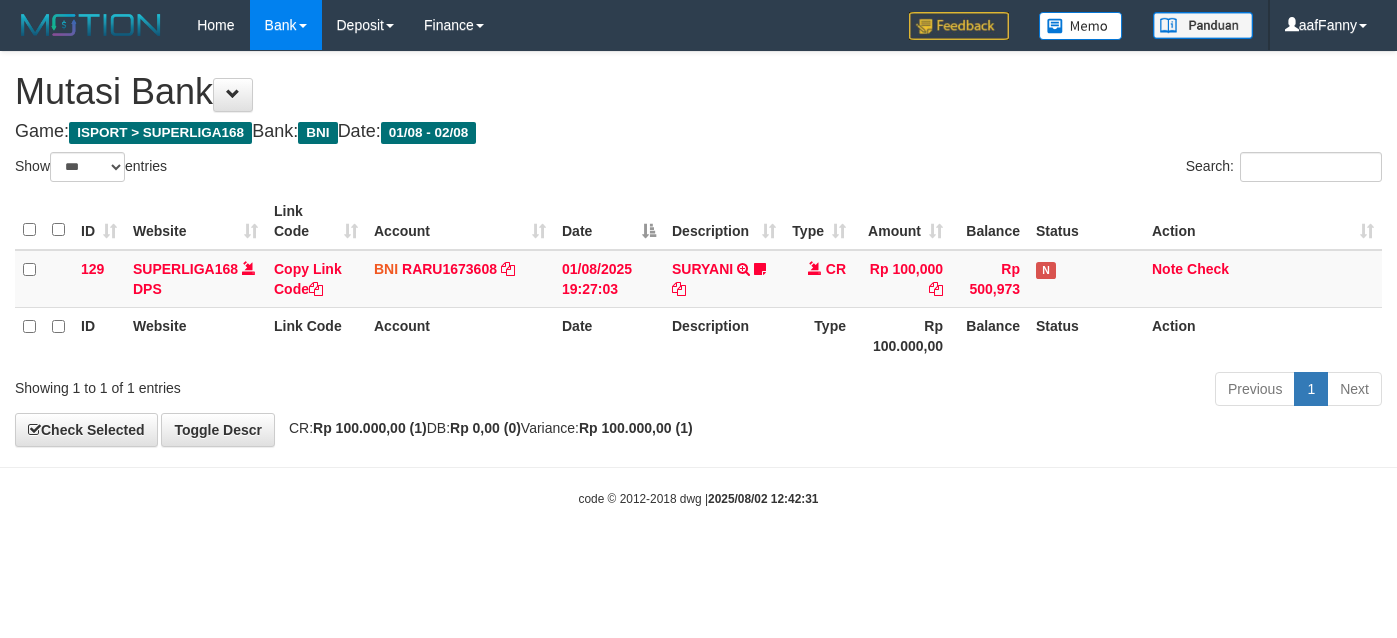 select on "***" 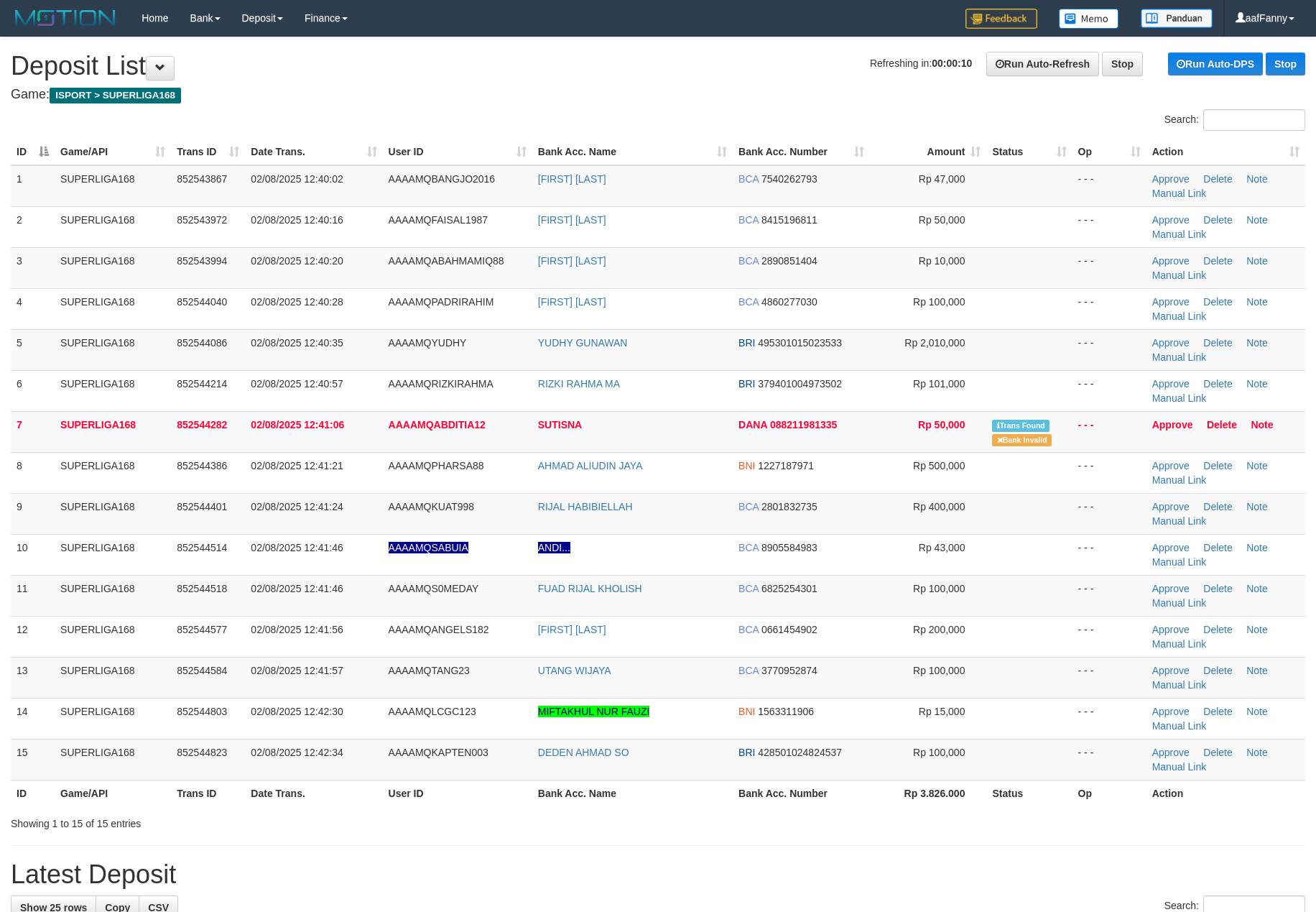 scroll, scrollTop: 0, scrollLeft: 0, axis: both 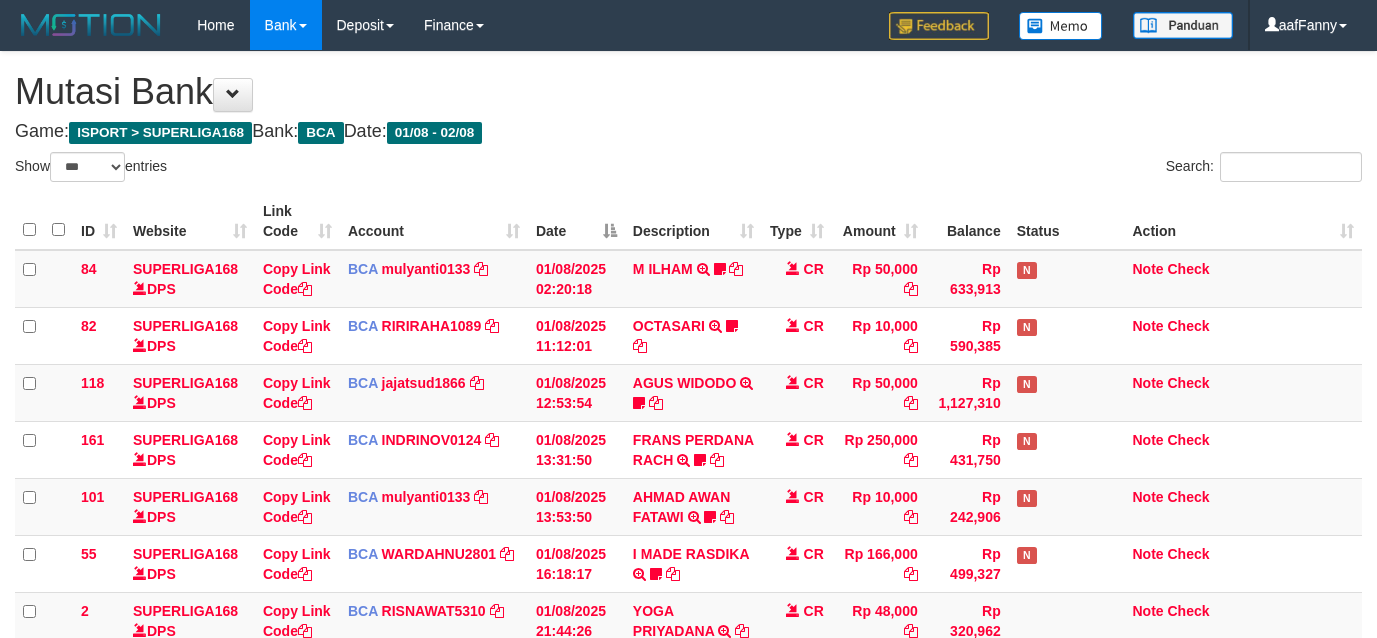 select on "***" 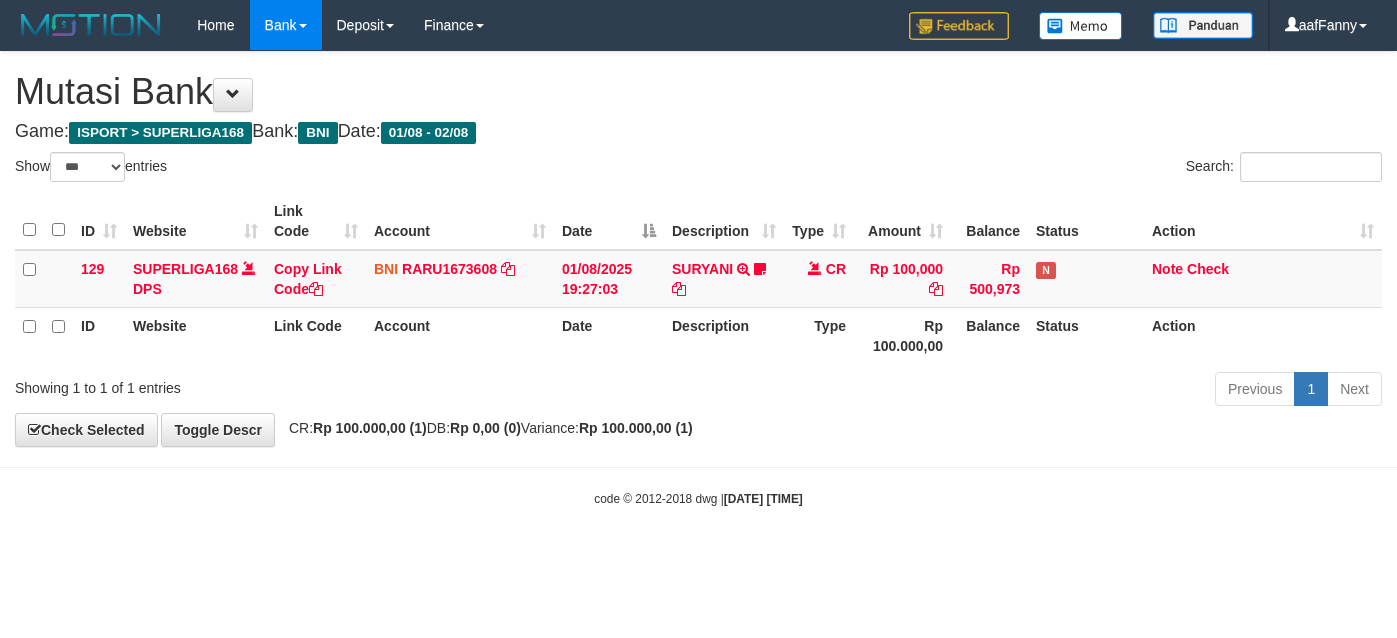 select on "***" 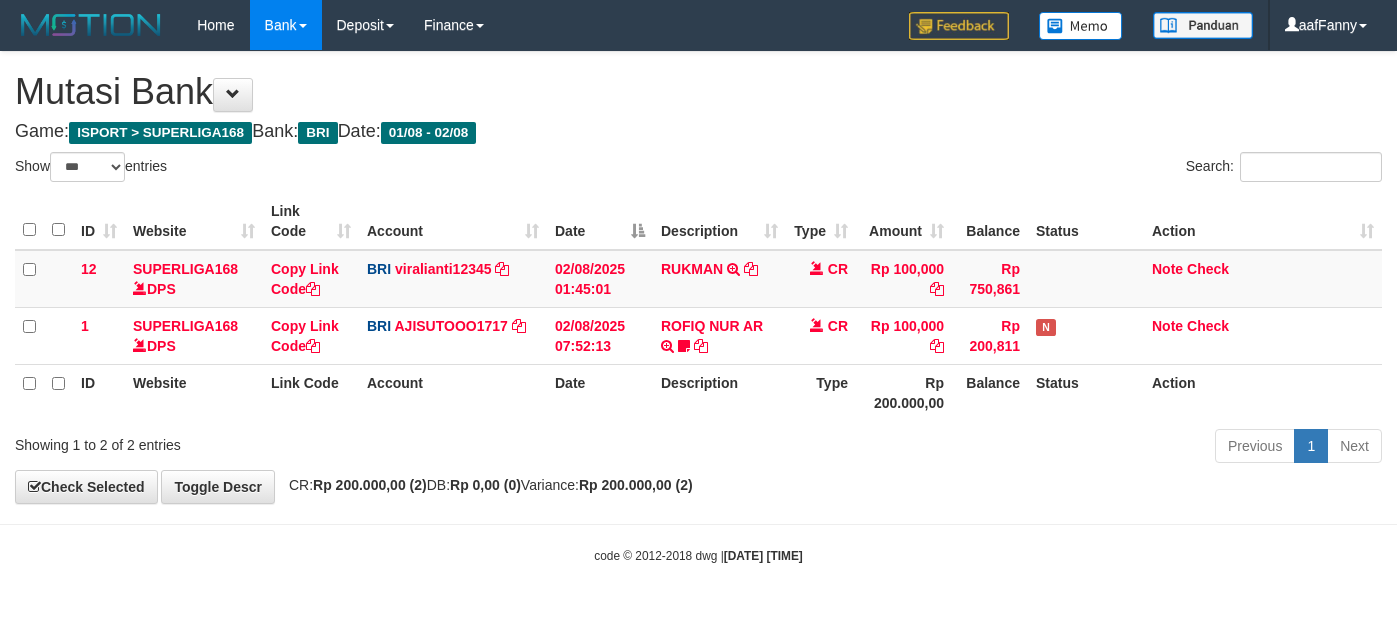 select on "***" 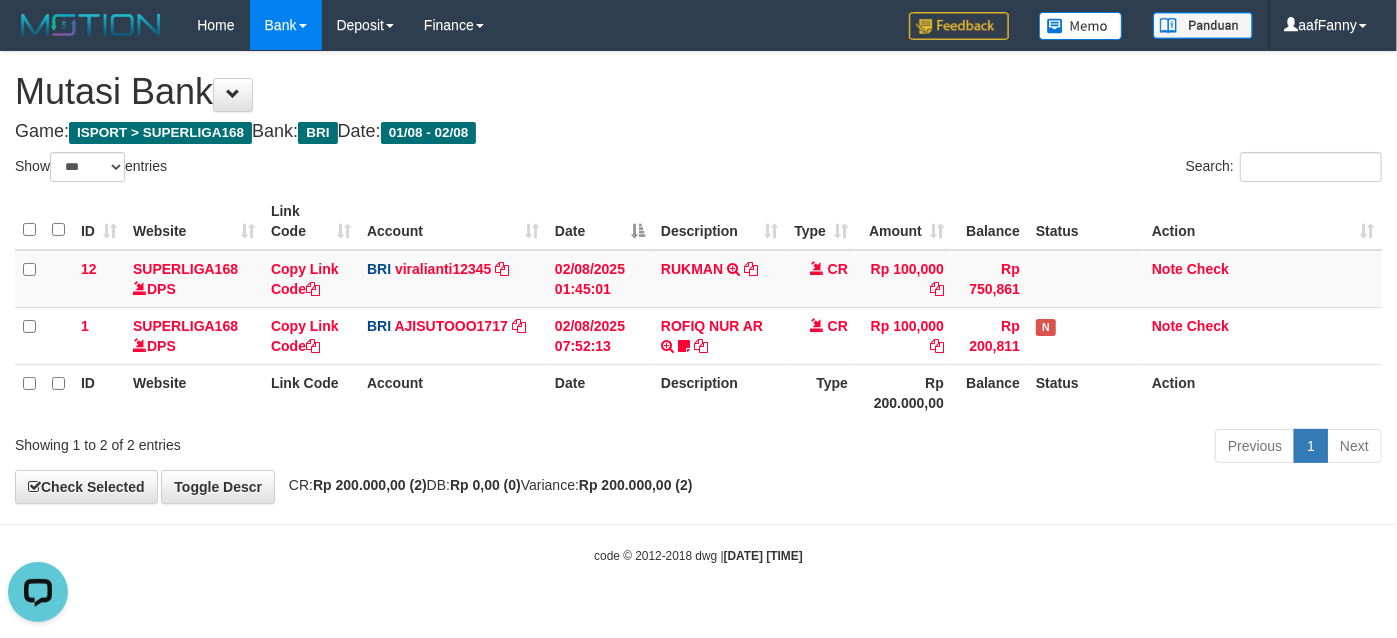scroll, scrollTop: 0, scrollLeft: 0, axis: both 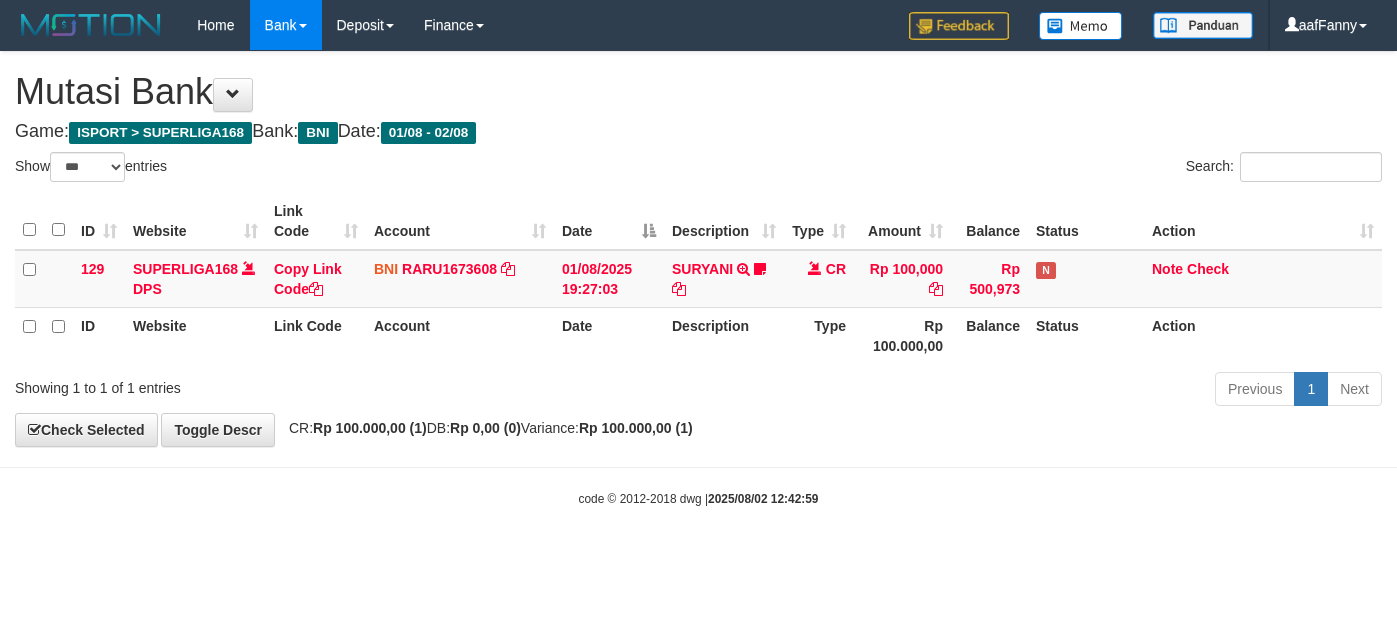 select on "***" 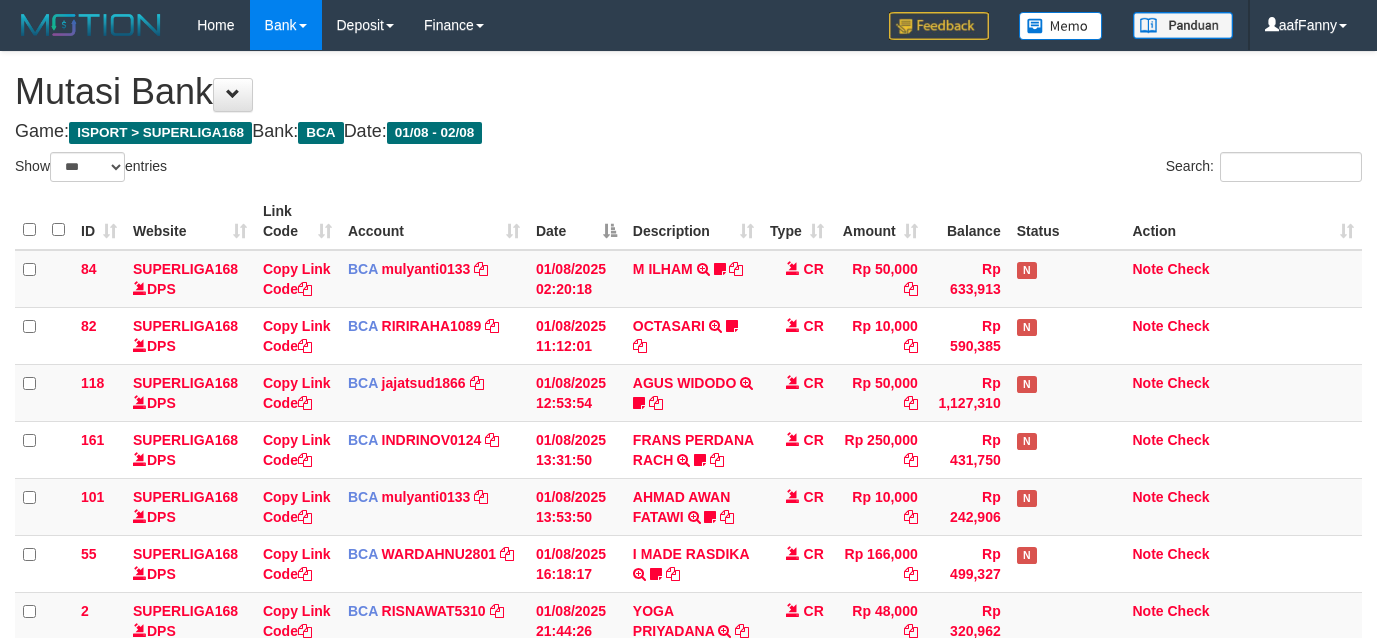 select on "***" 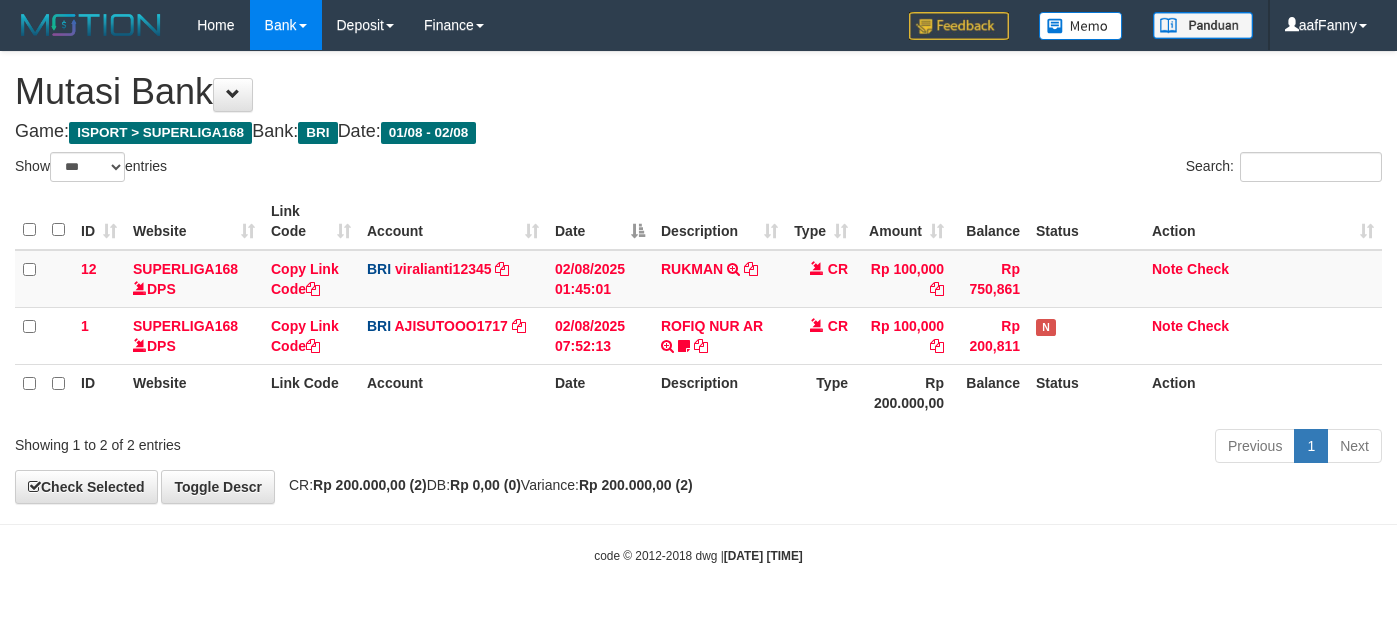 select on "***" 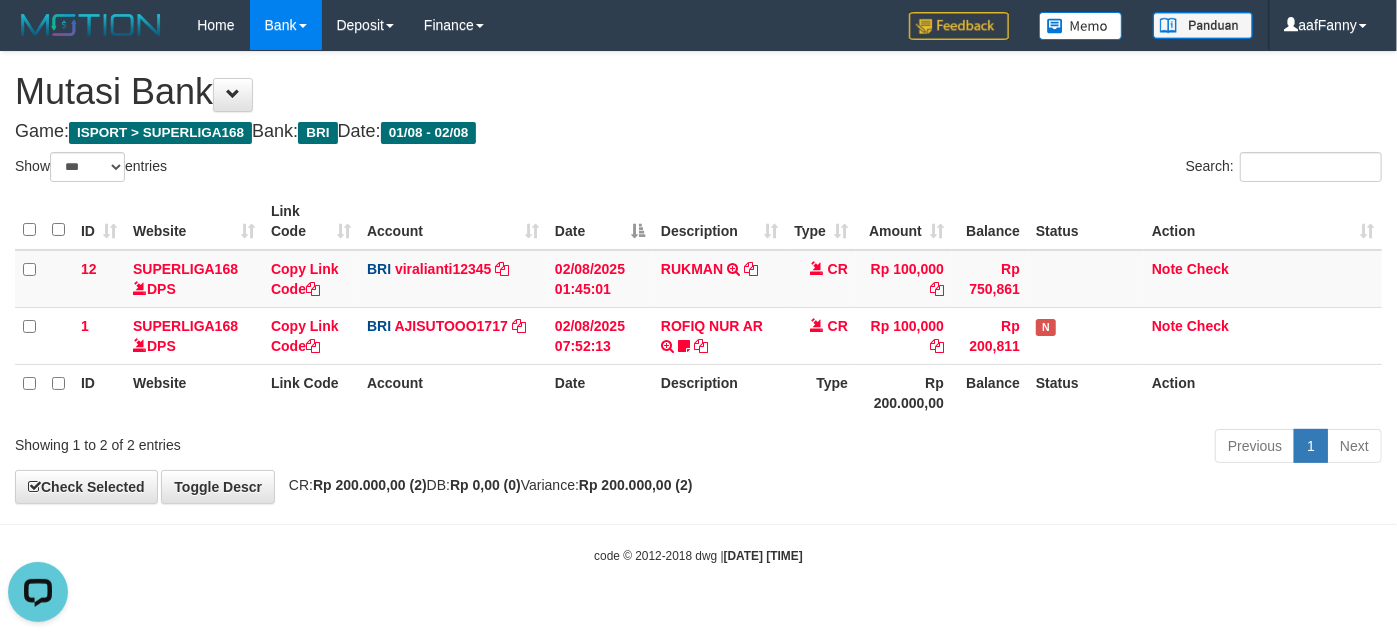 scroll, scrollTop: 0, scrollLeft: 0, axis: both 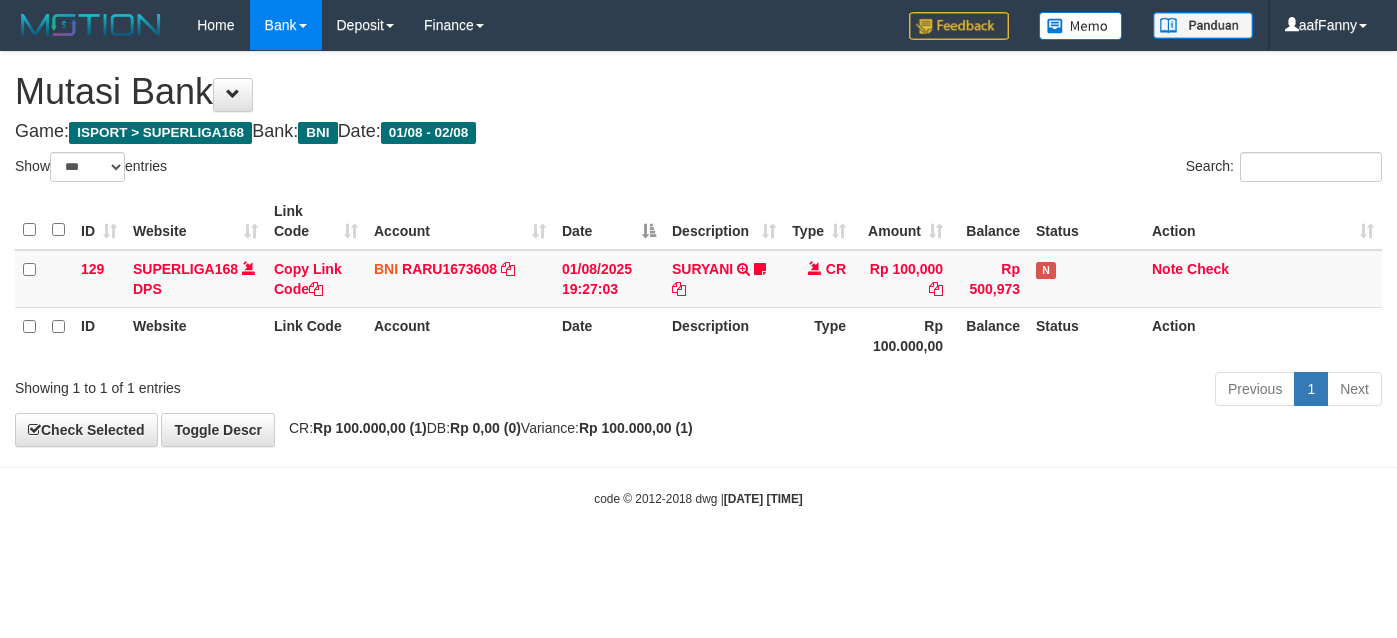 select on "***" 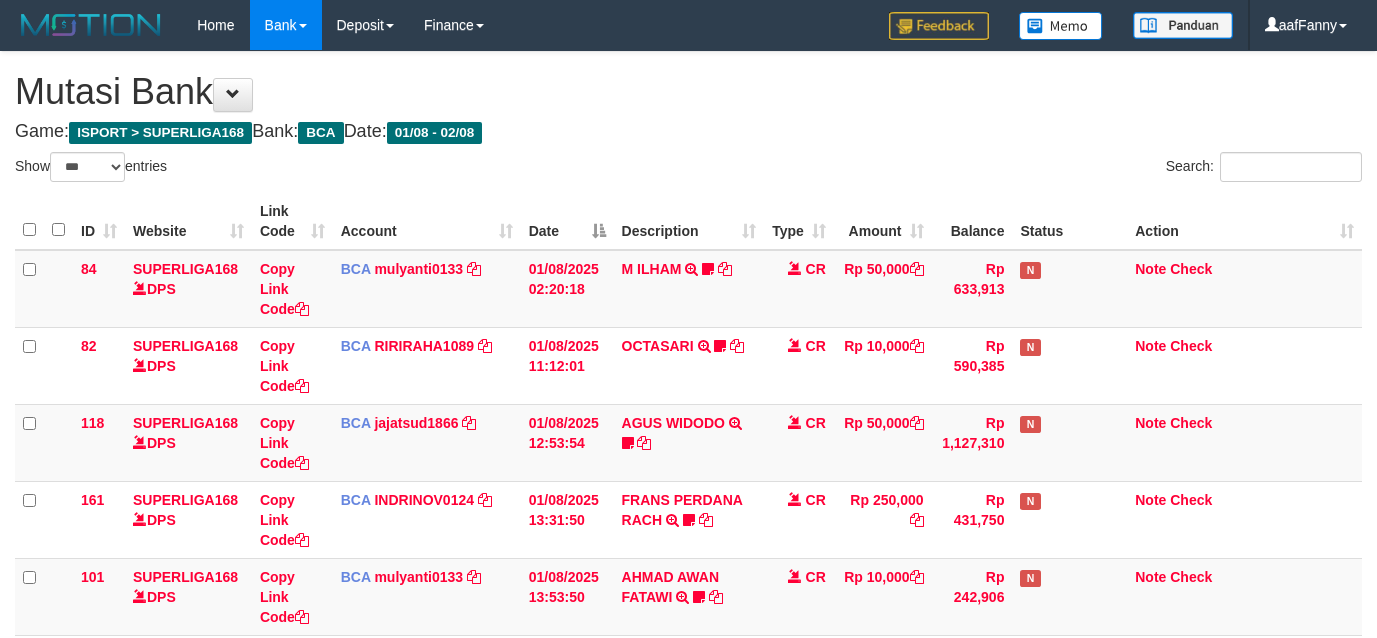 select on "***" 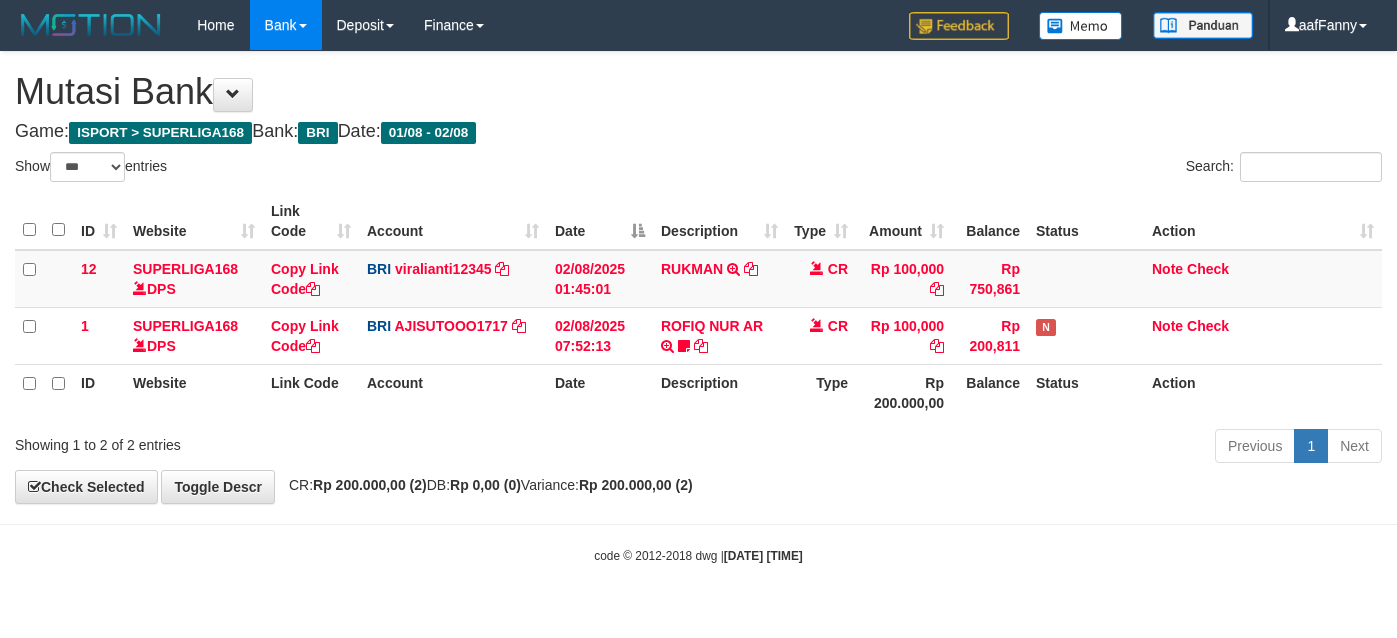 select on "***" 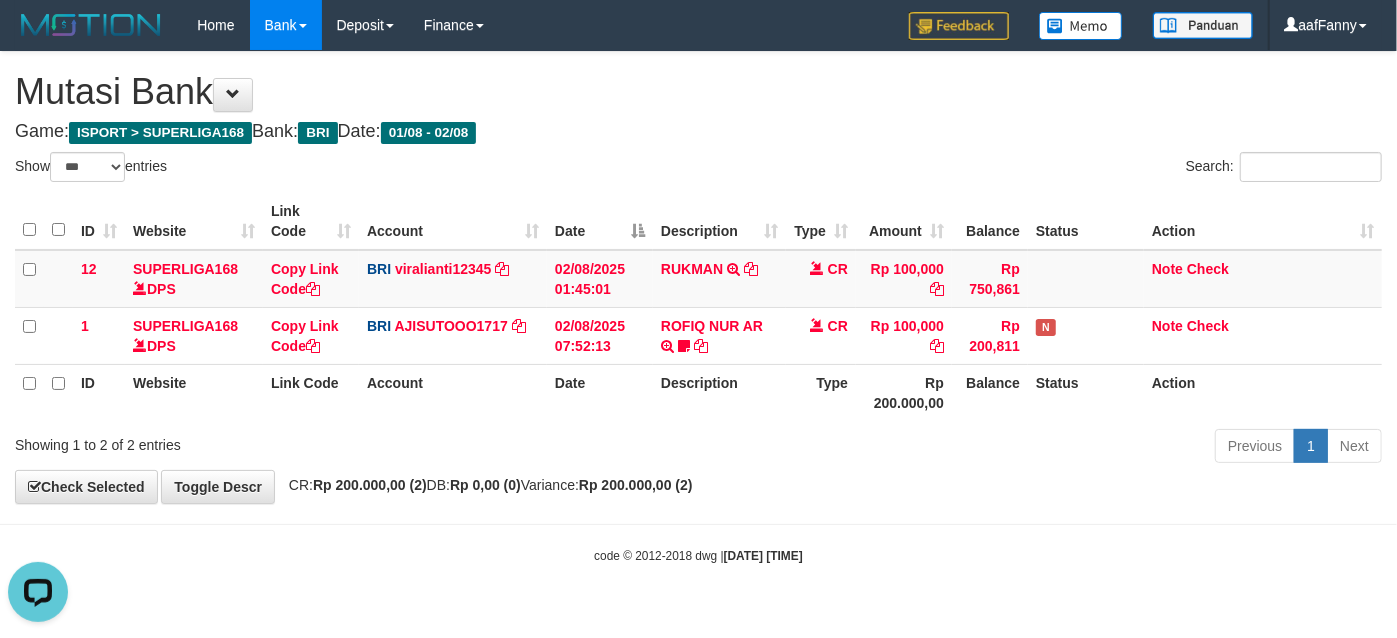 scroll, scrollTop: 0, scrollLeft: 0, axis: both 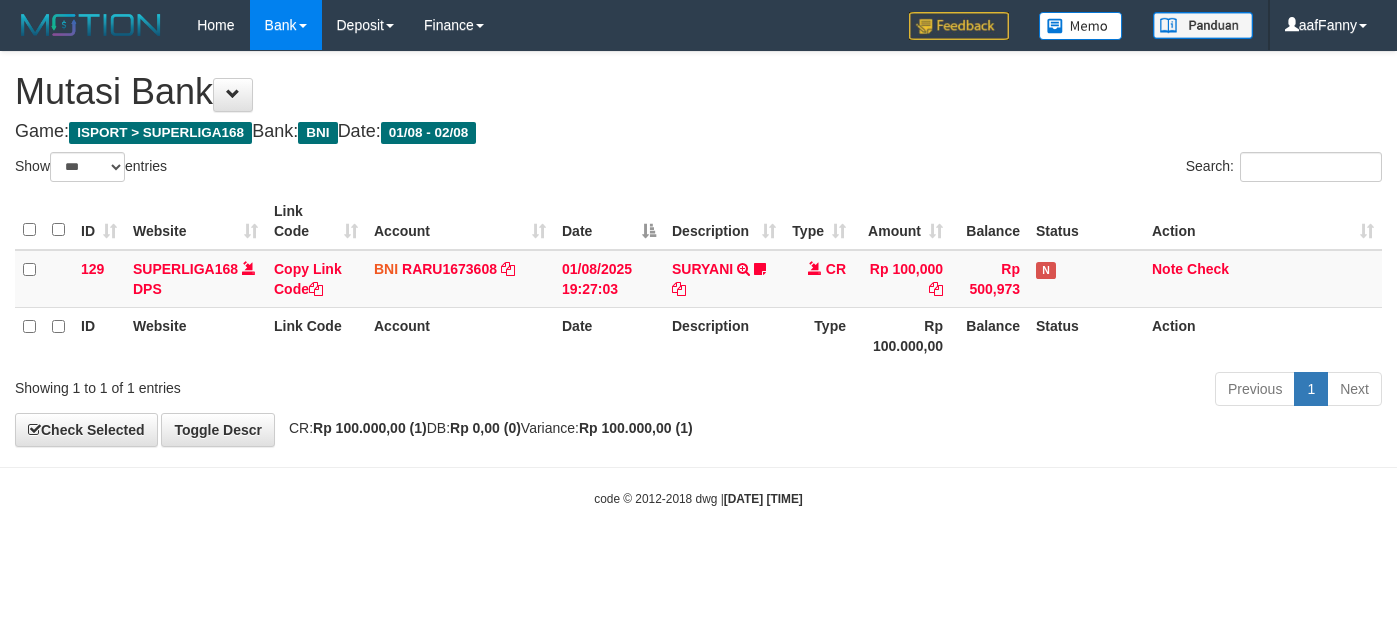 select on "***" 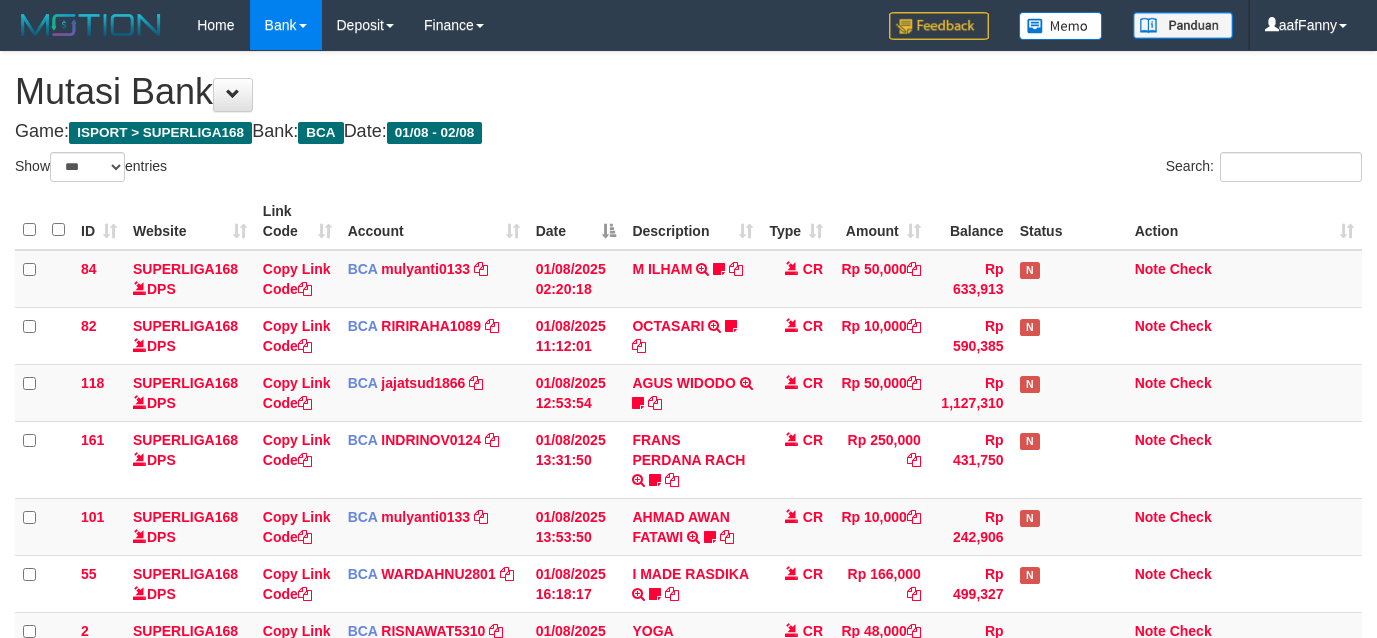 select on "***" 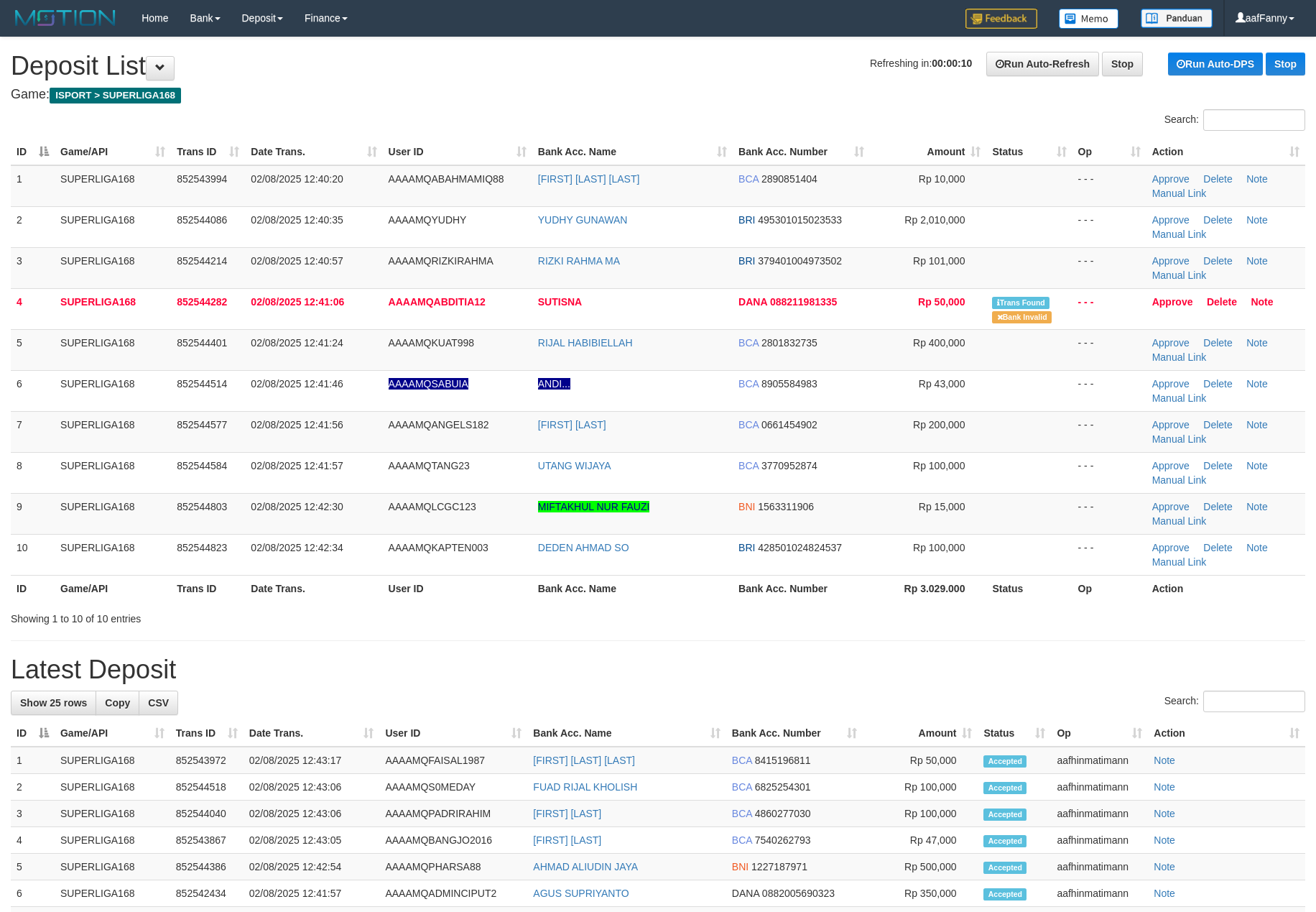 scroll, scrollTop: 0, scrollLeft: 0, axis: both 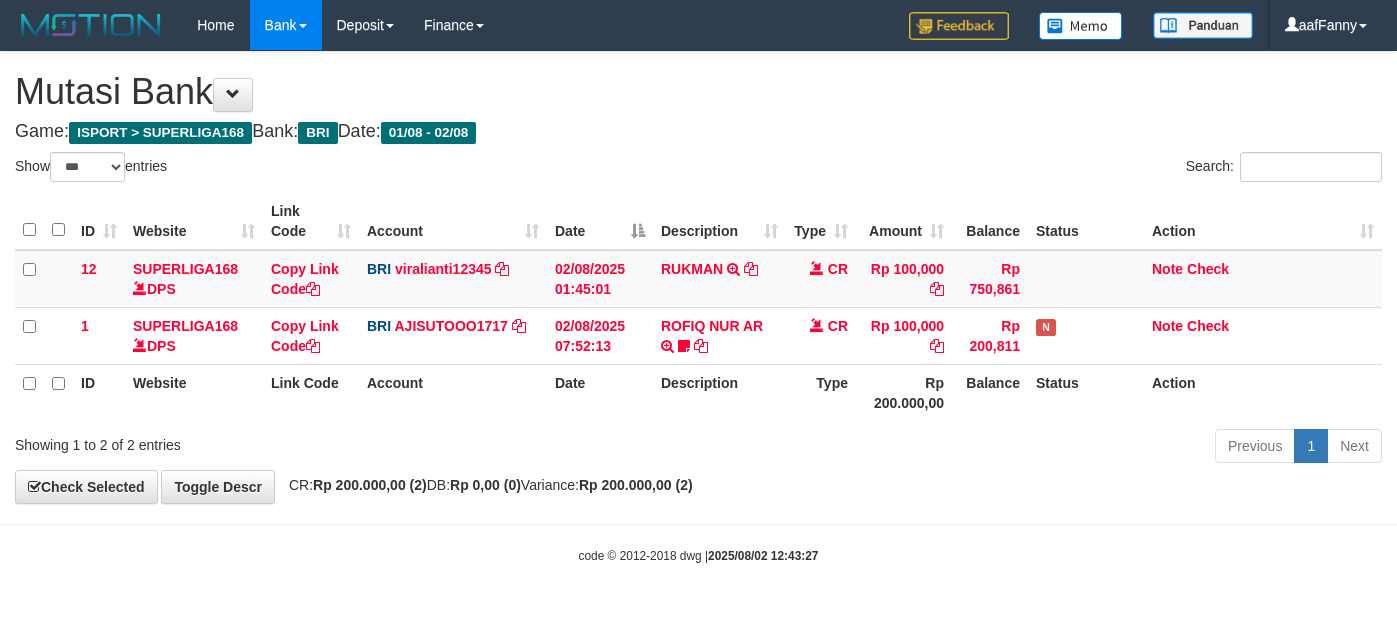 select on "***" 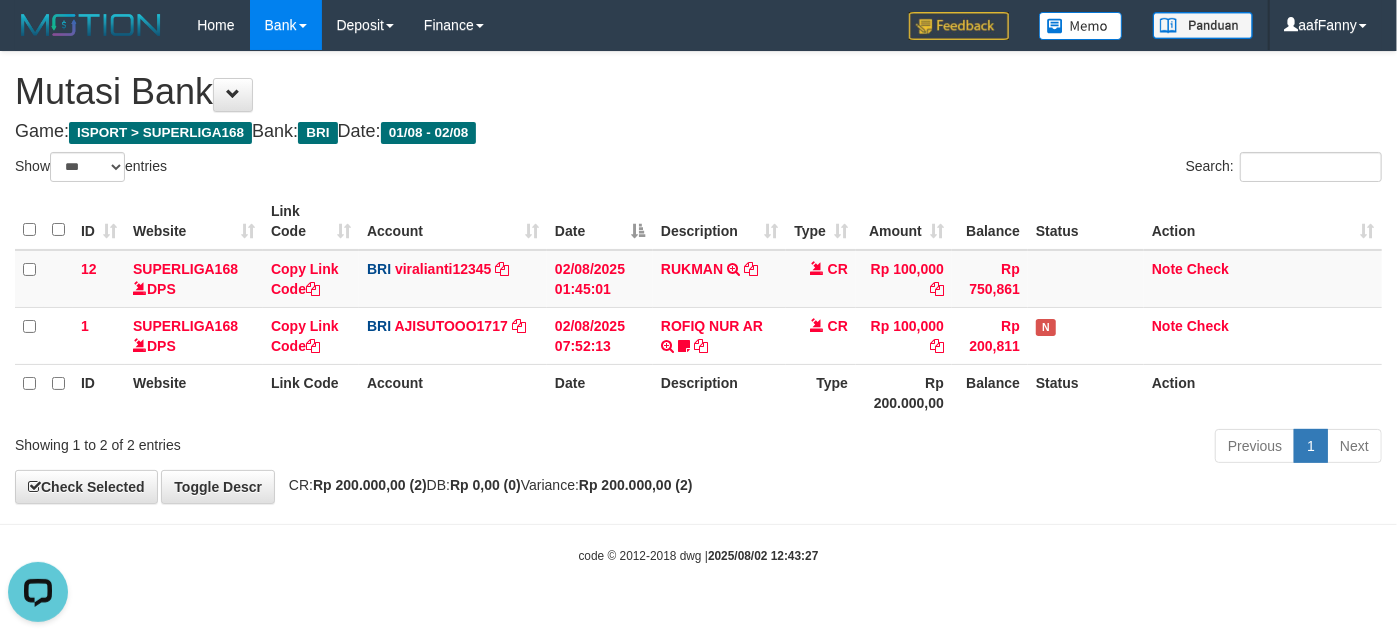 scroll, scrollTop: 0, scrollLeft: 0, axis: both 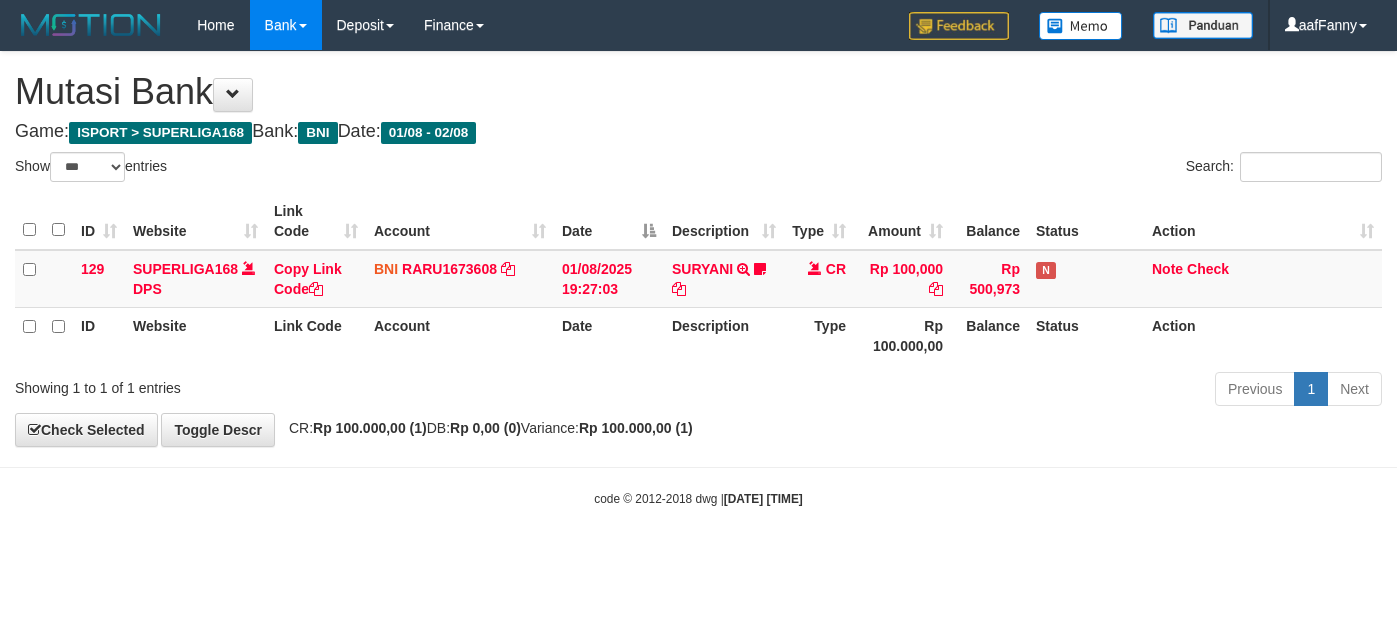 select on "***" 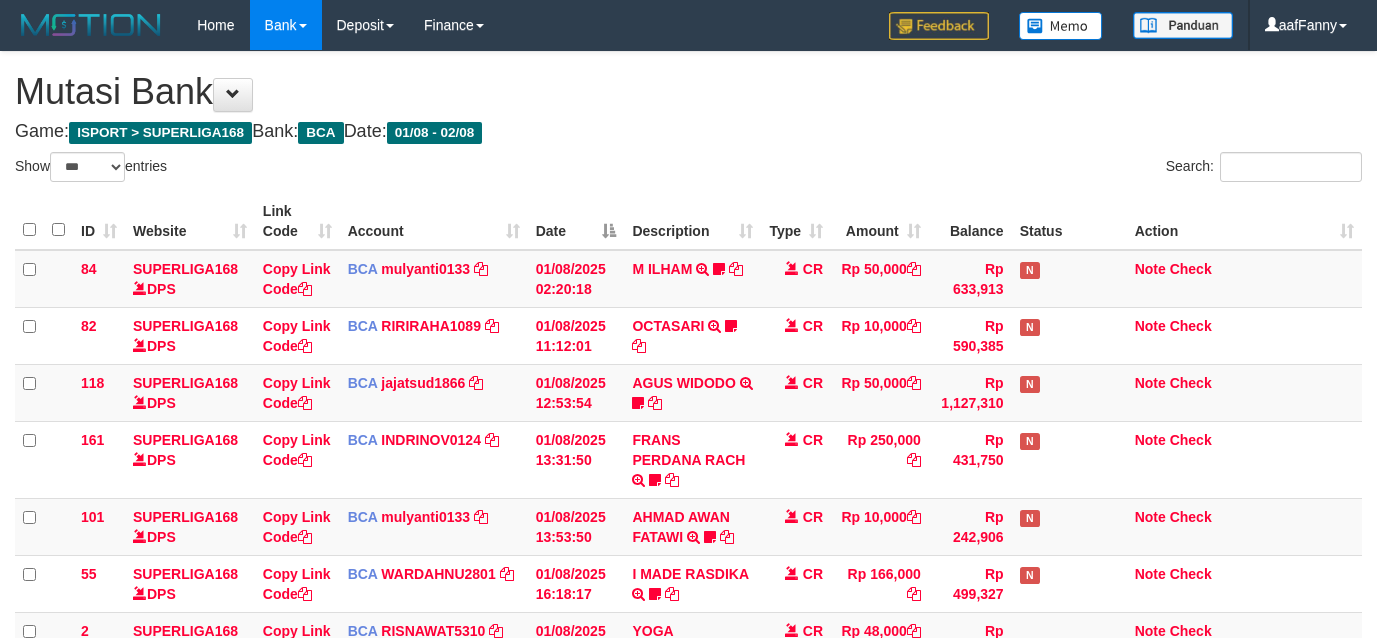 select on "***" 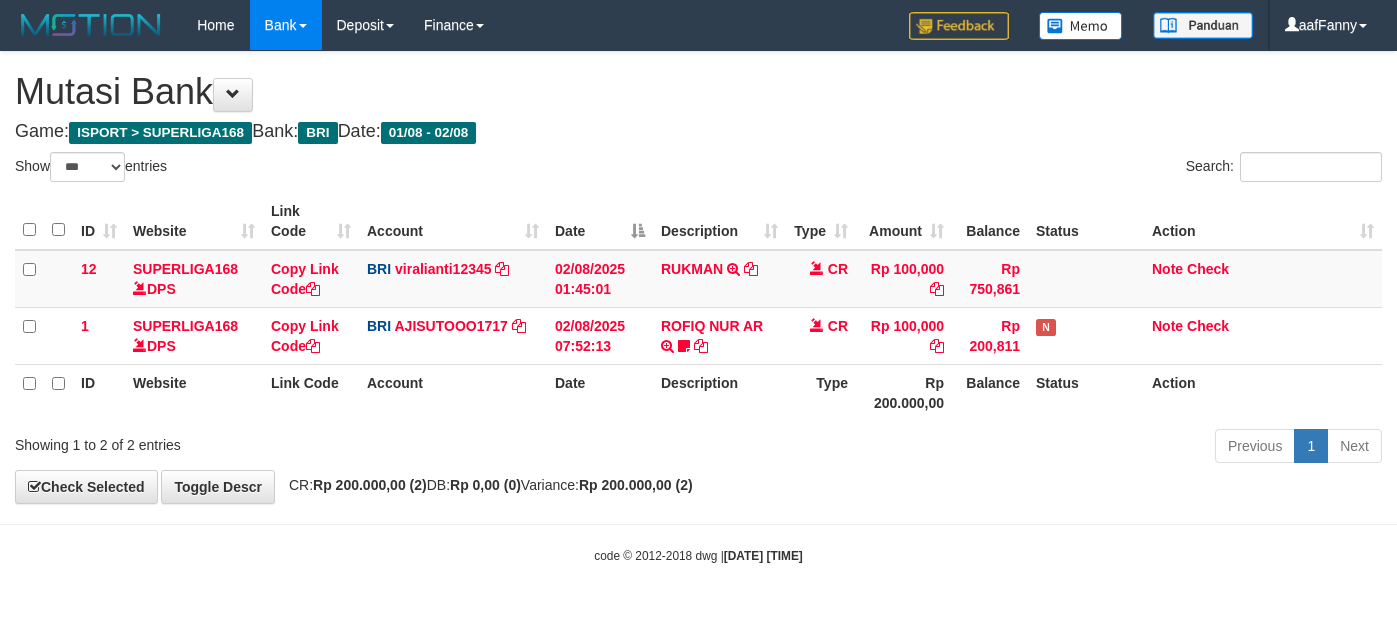 select on "***" 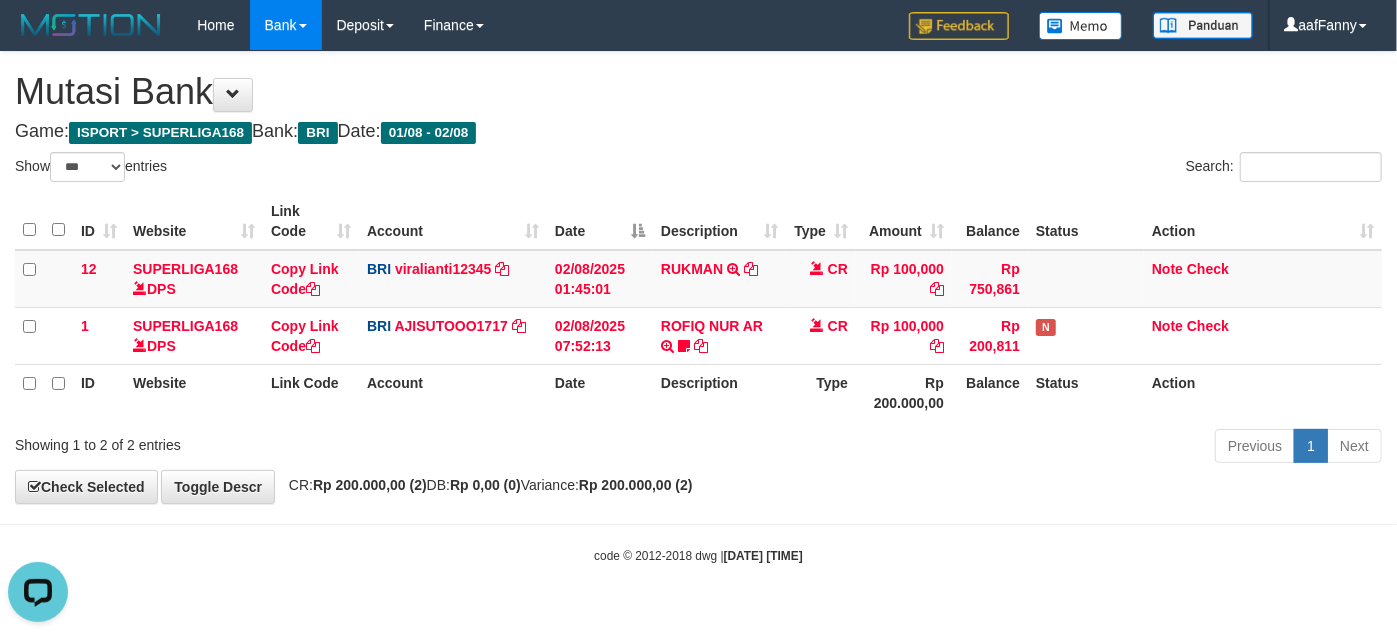 scroll, scrollTop: 0, scrollLeft: 0, axis: both 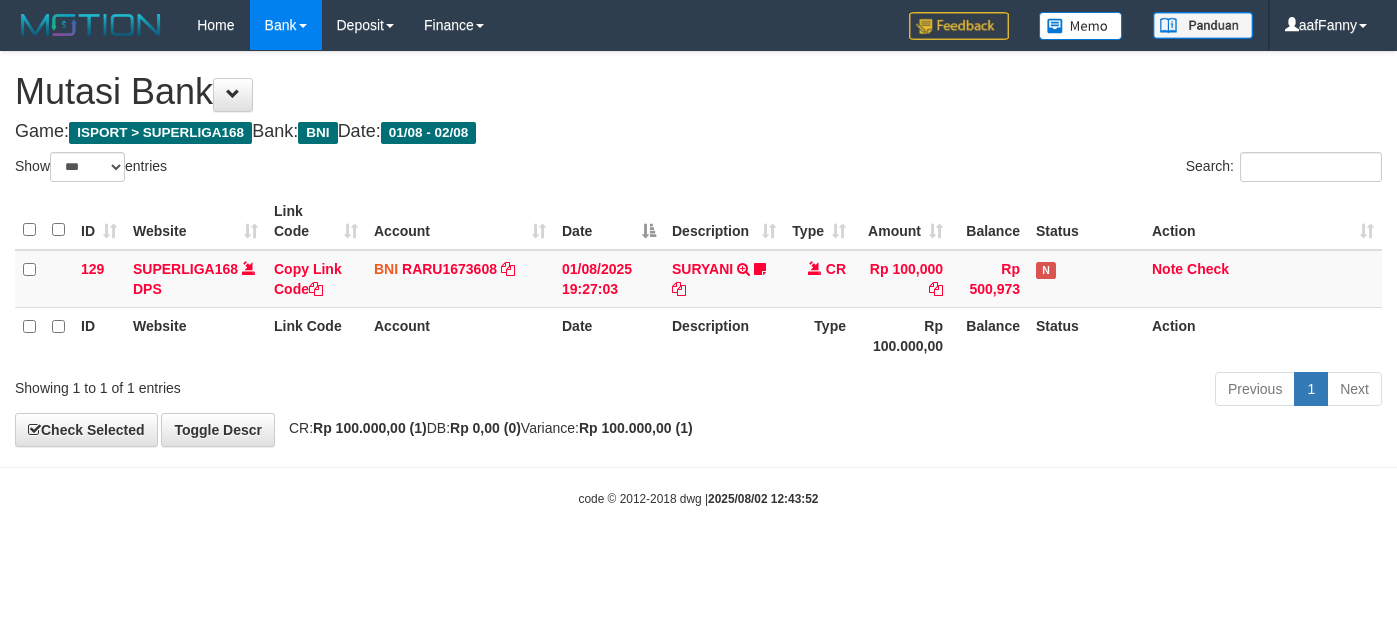 select on "***" 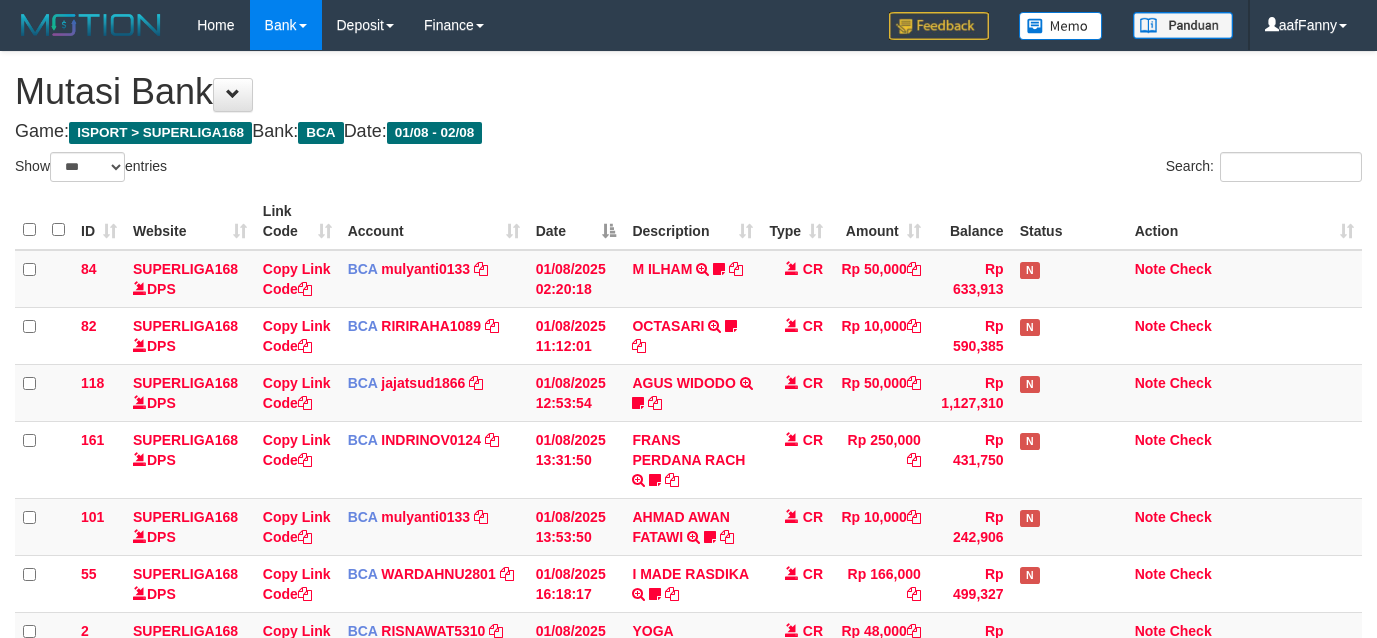 select on "***" 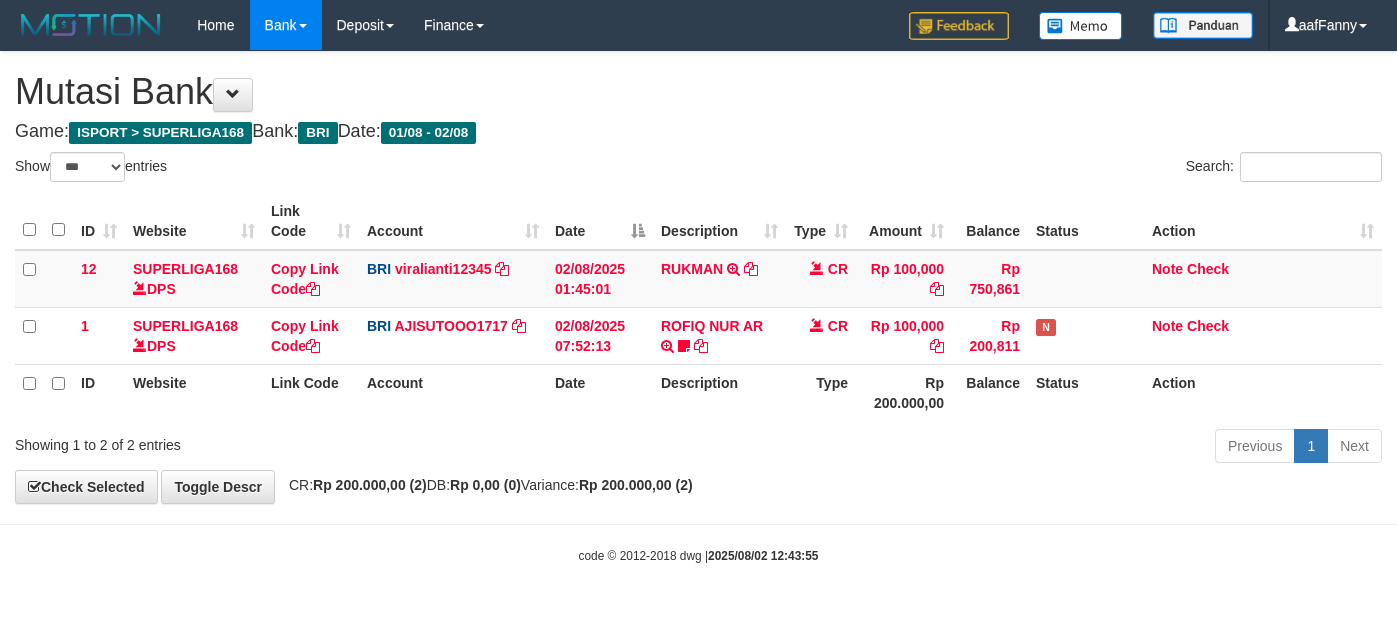 select on "***" 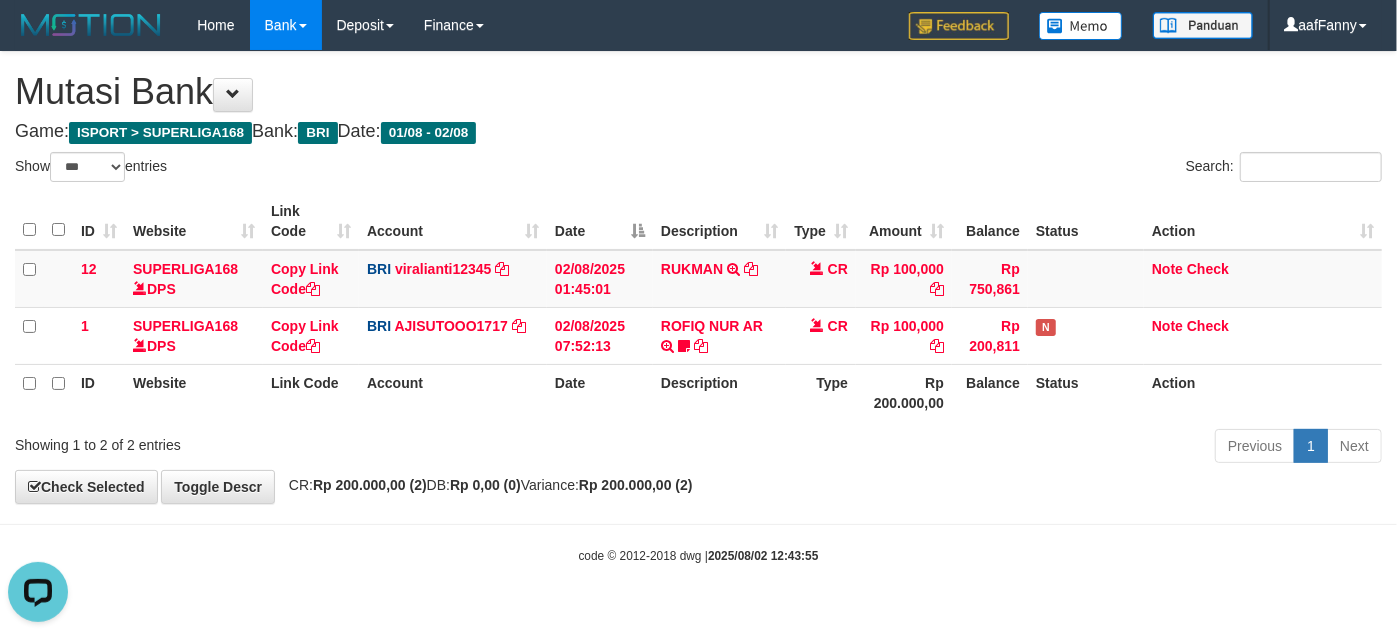 scroll, scrollTop: 0, scrollLeft: 0, axis: both 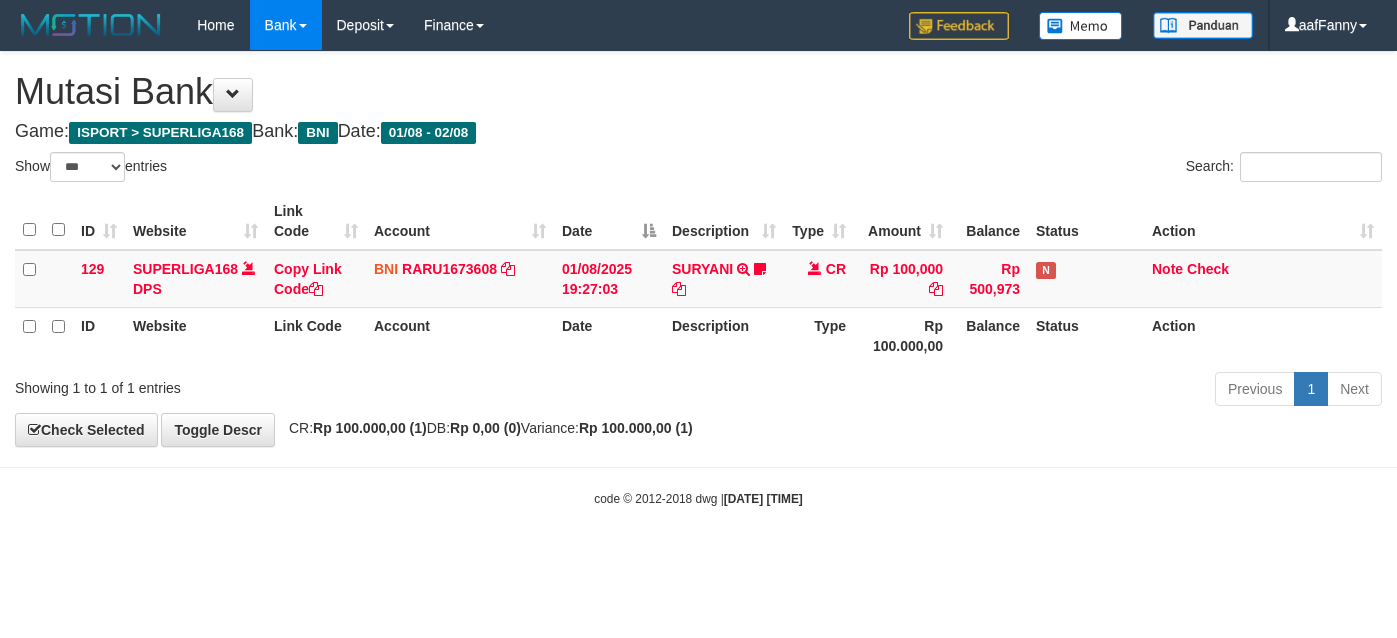 select on "***" 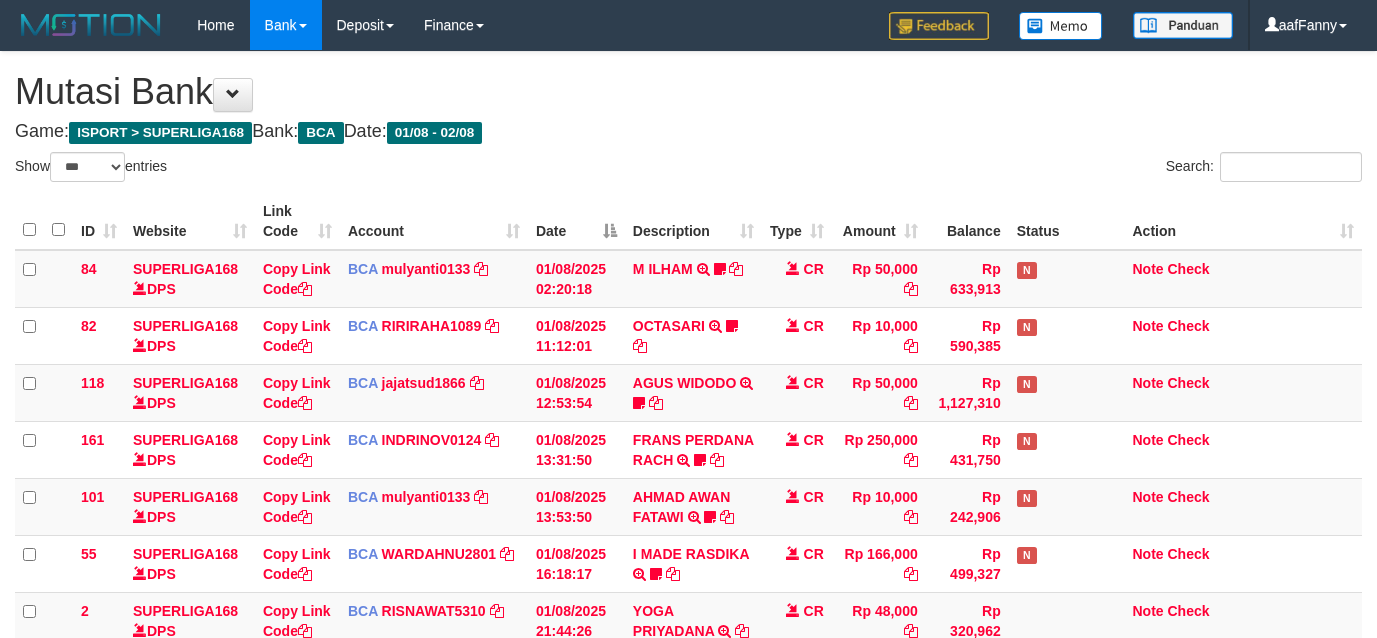 select on "***" 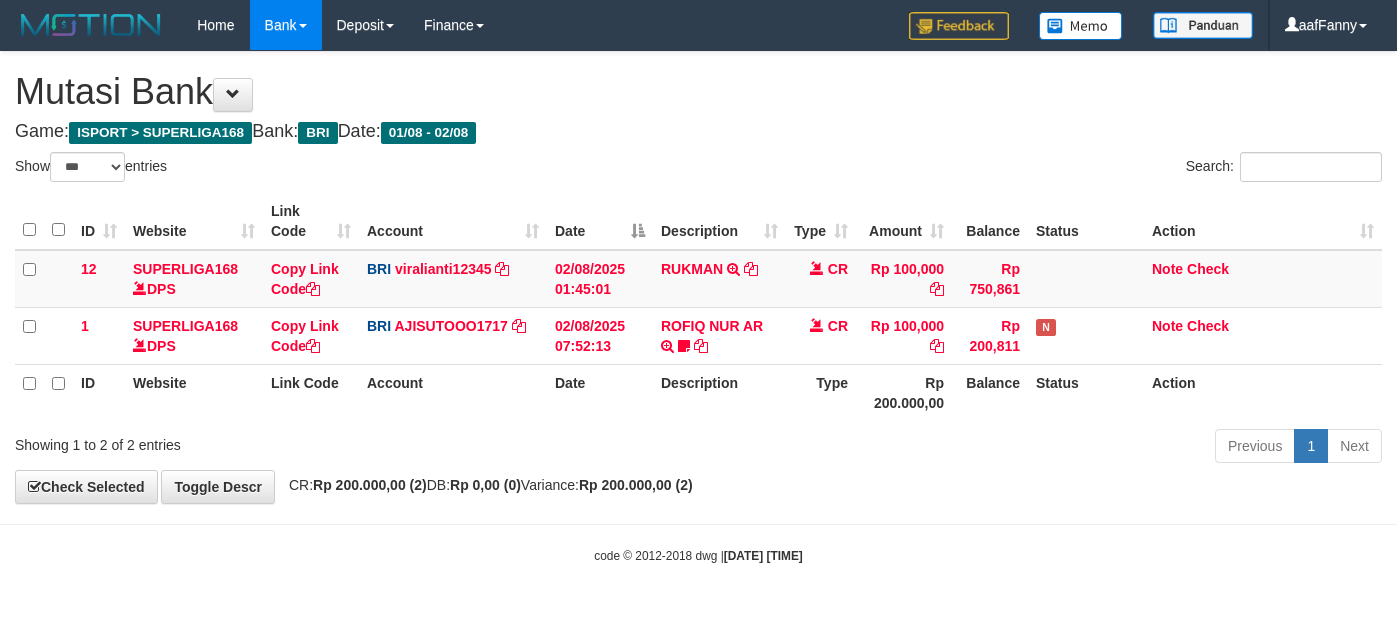 select on "***" 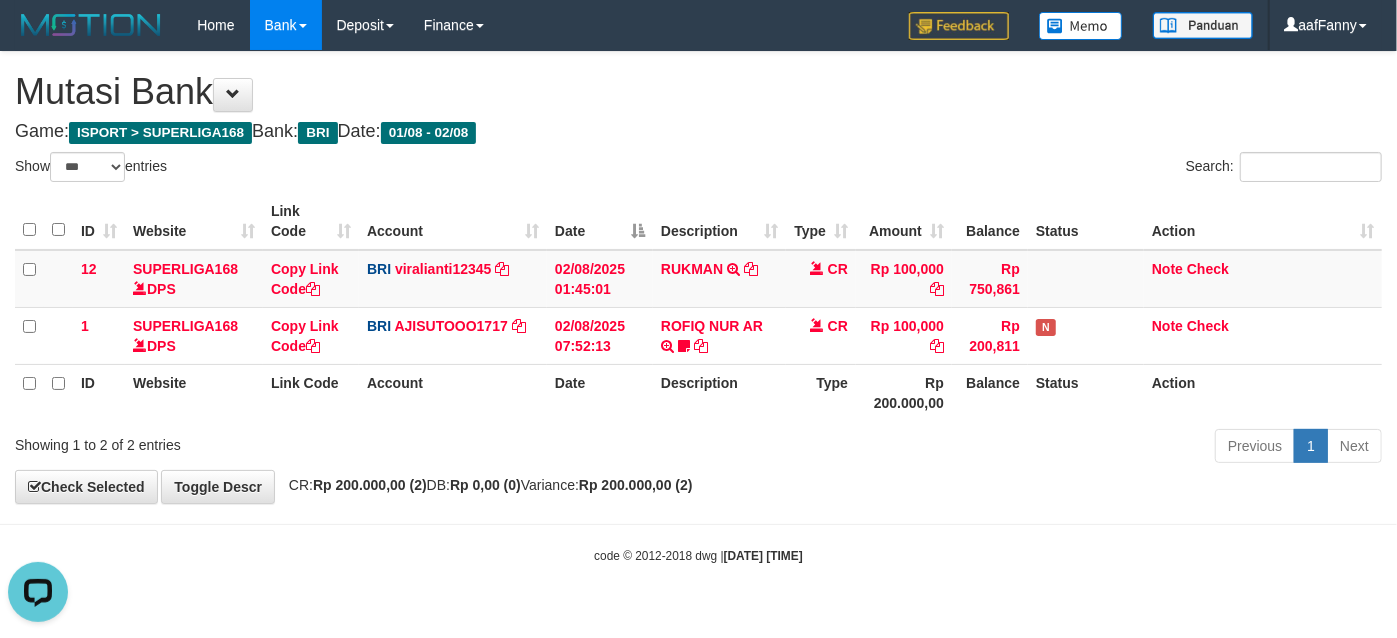 scroll, scrollTop: 0, scrollLeft: 0, axis: both 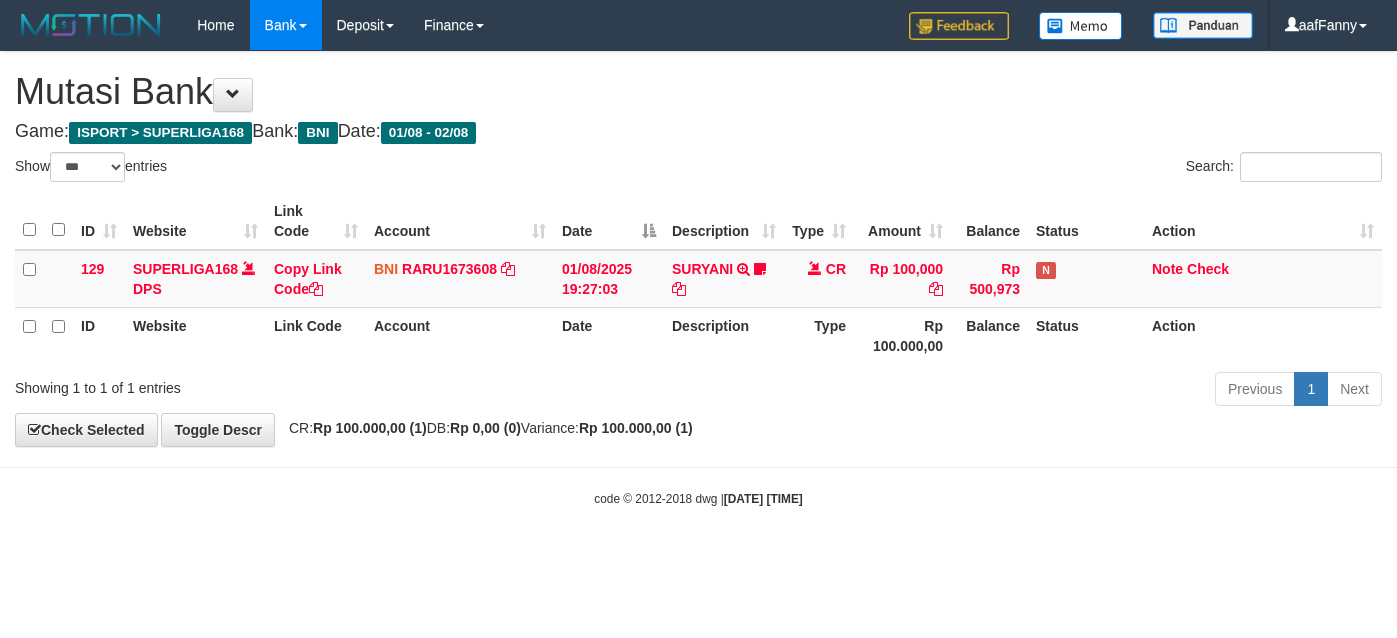 select on "***" 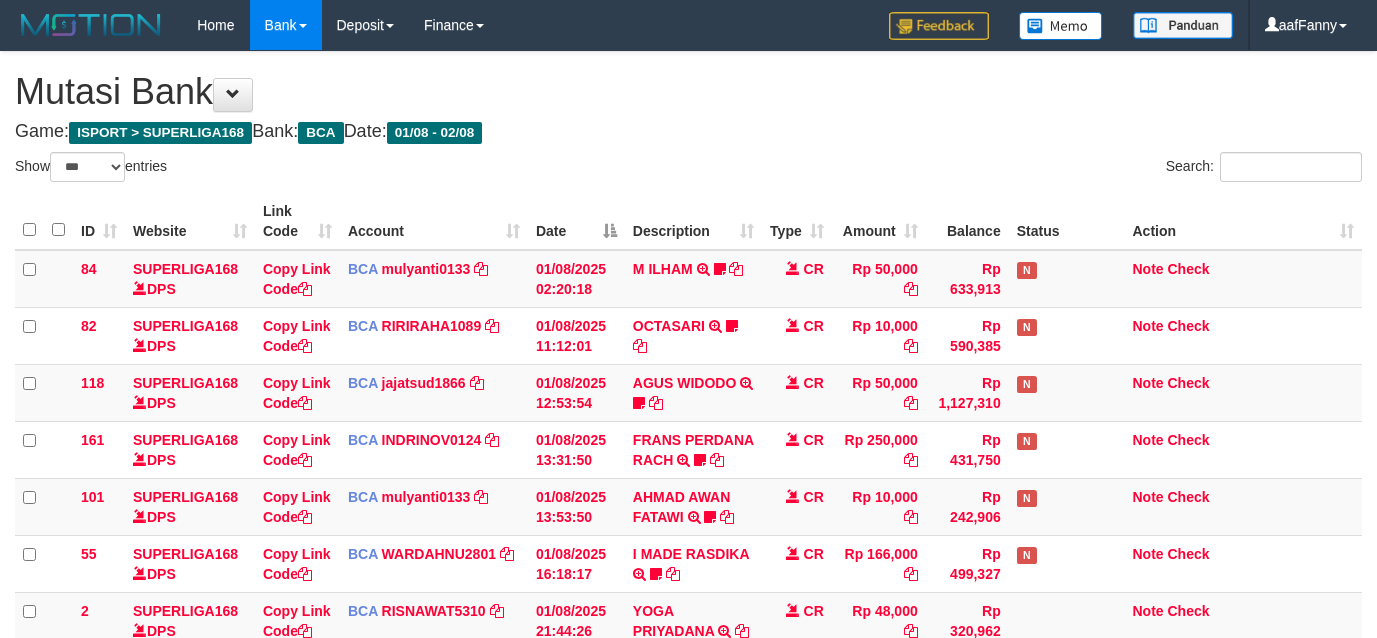 select on "***" 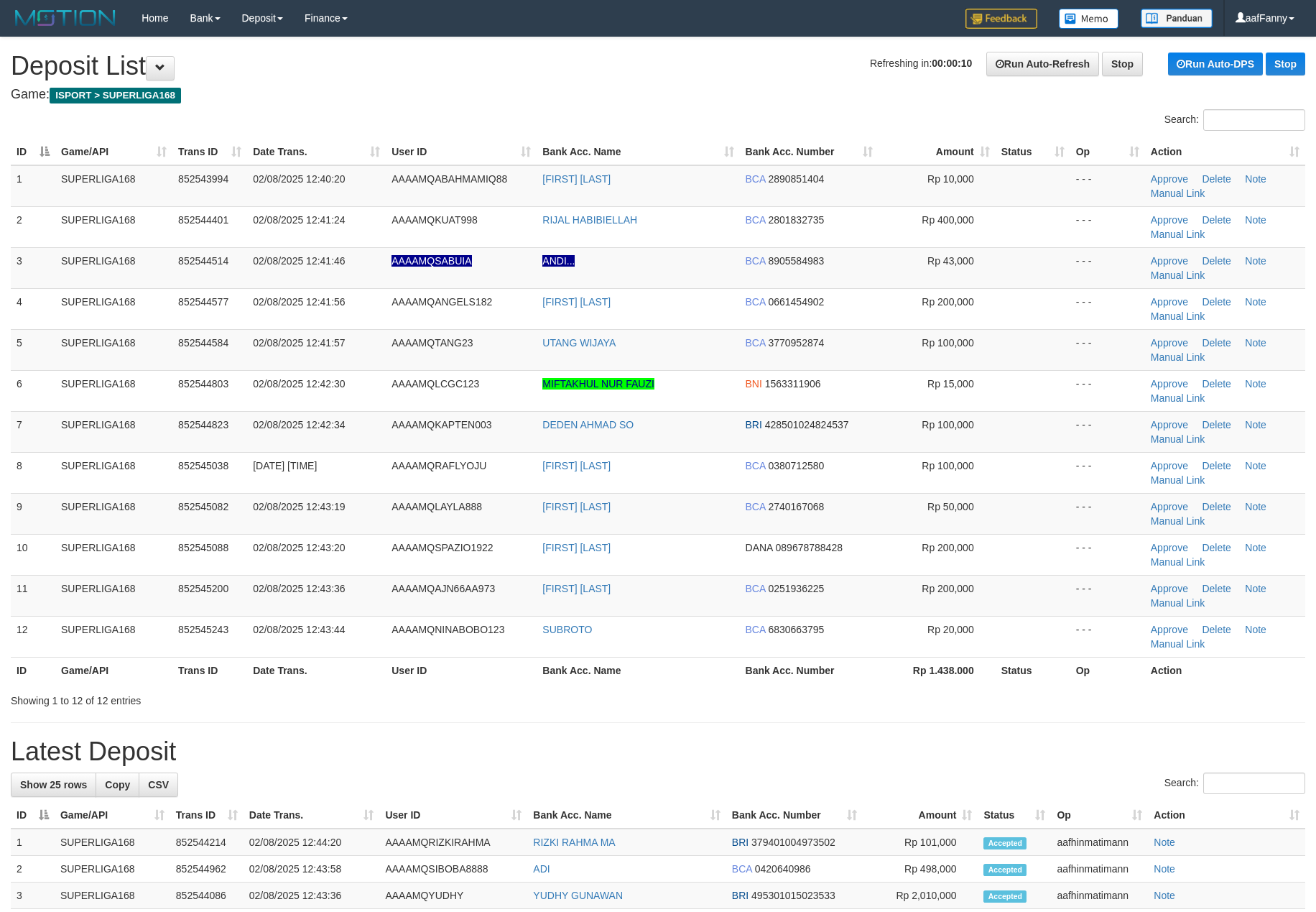 scroll, scrollTop: 0, scrollLeft: 0, axis: both 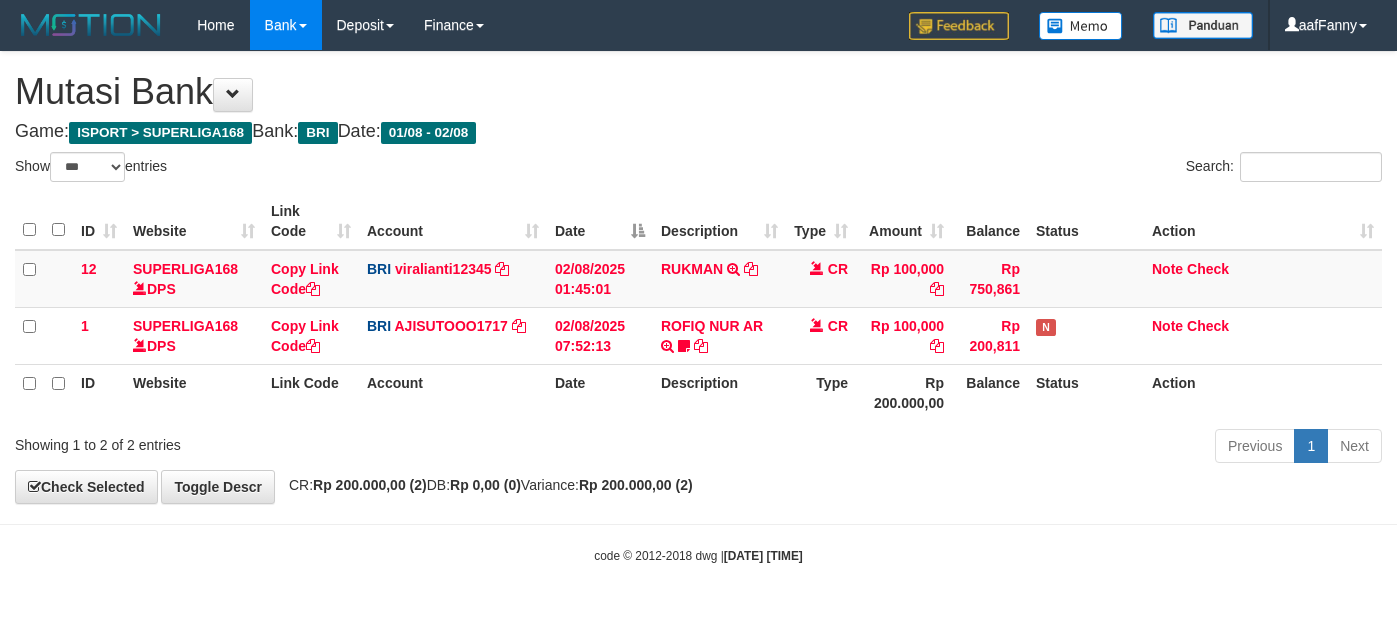 select on "***" 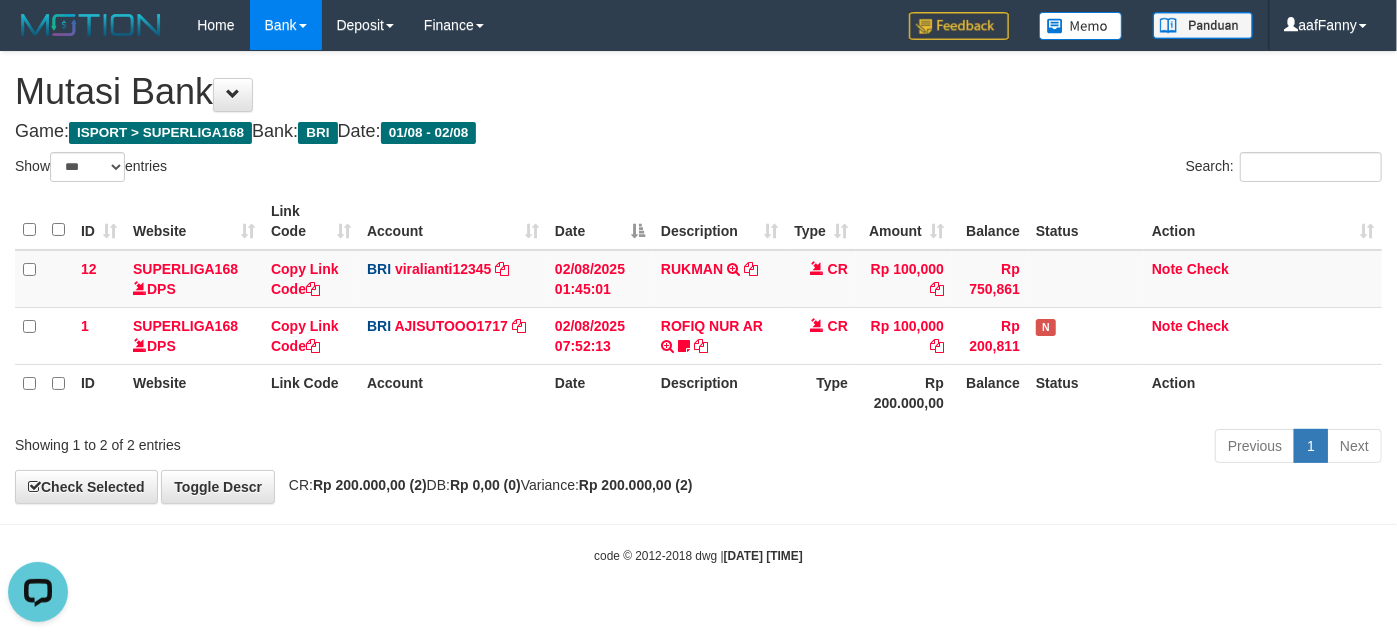 scroll, scrollTop: 0, scrollLeft: 0, axis: both 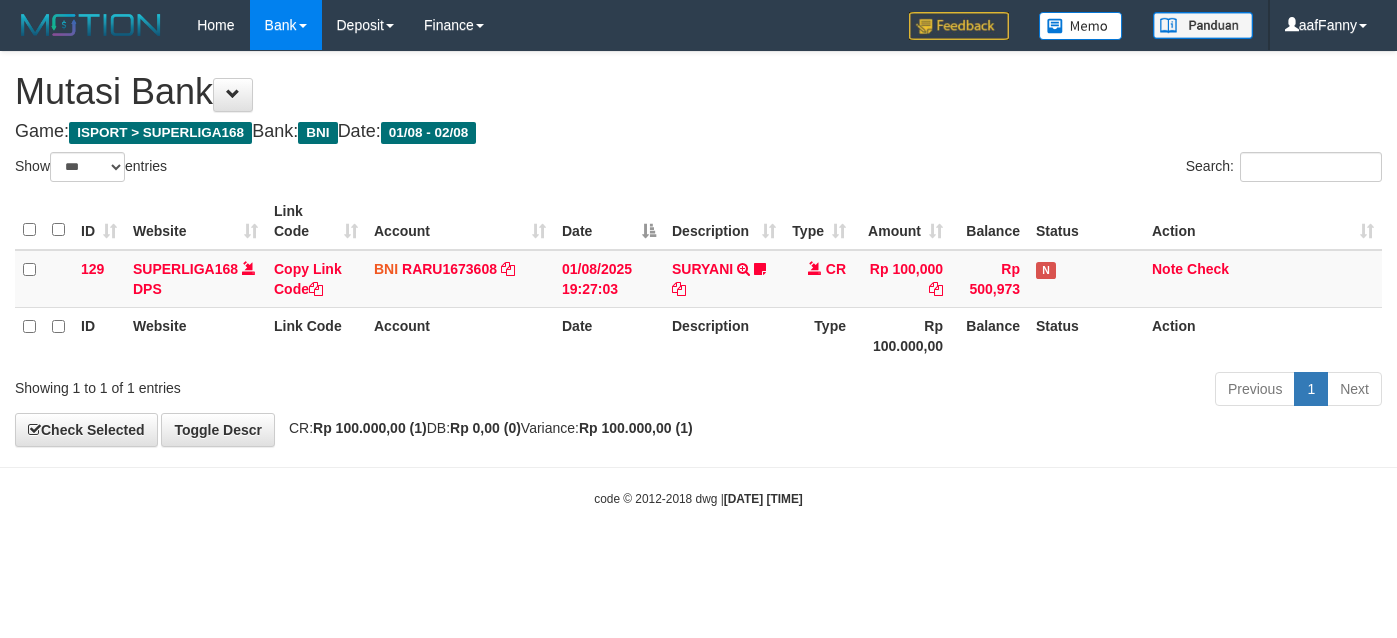 select on "***" 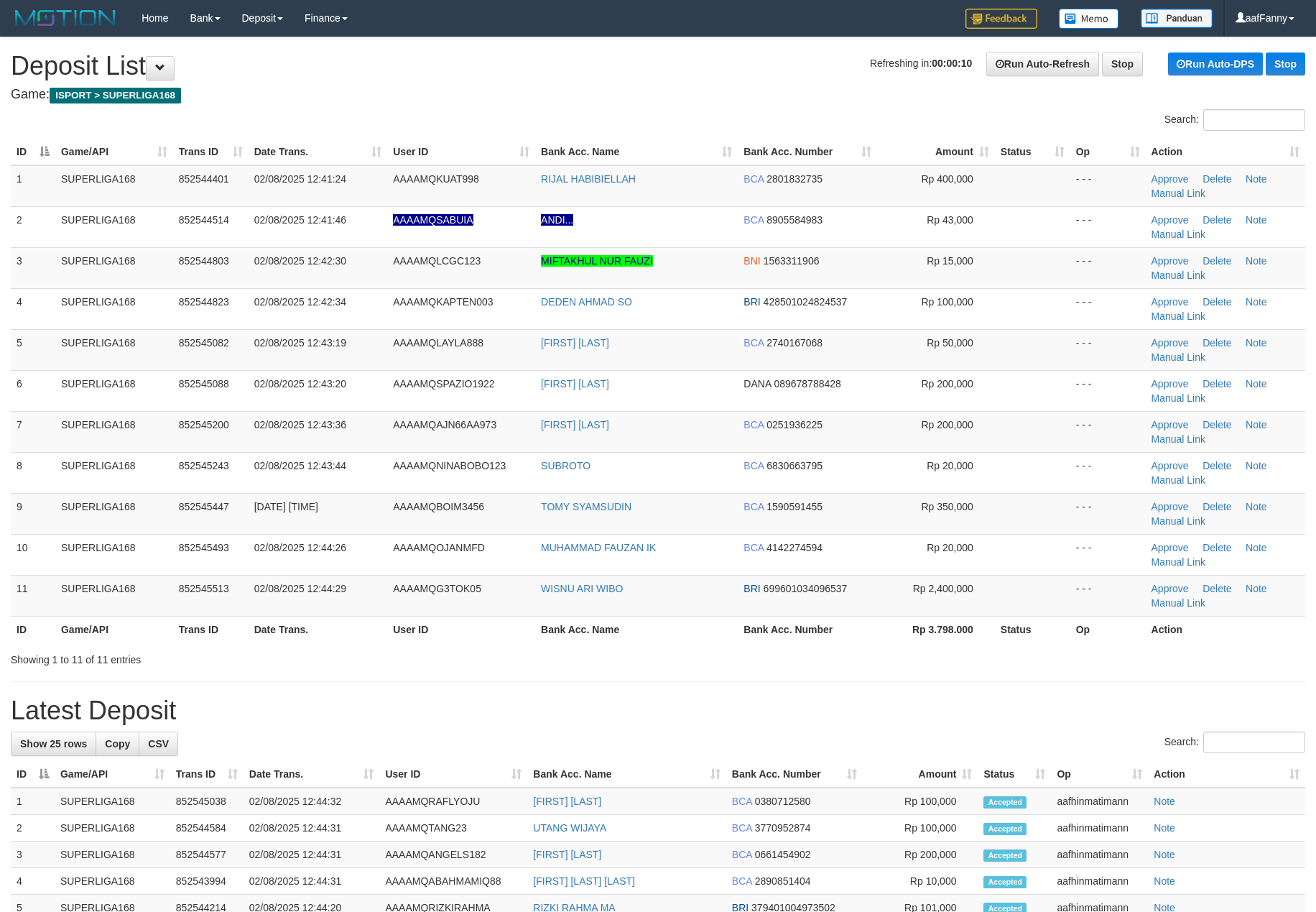 scroll, scrollTop: 0, scrollLeft: 0, axis: both 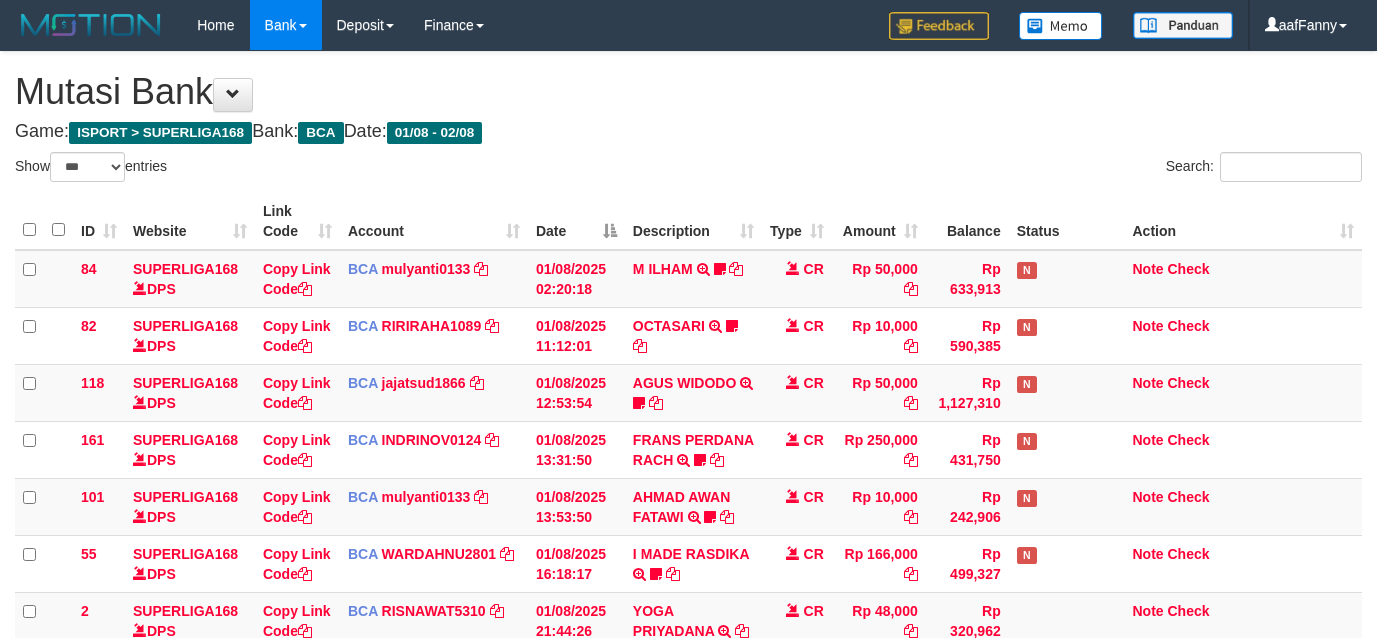 select on "***" 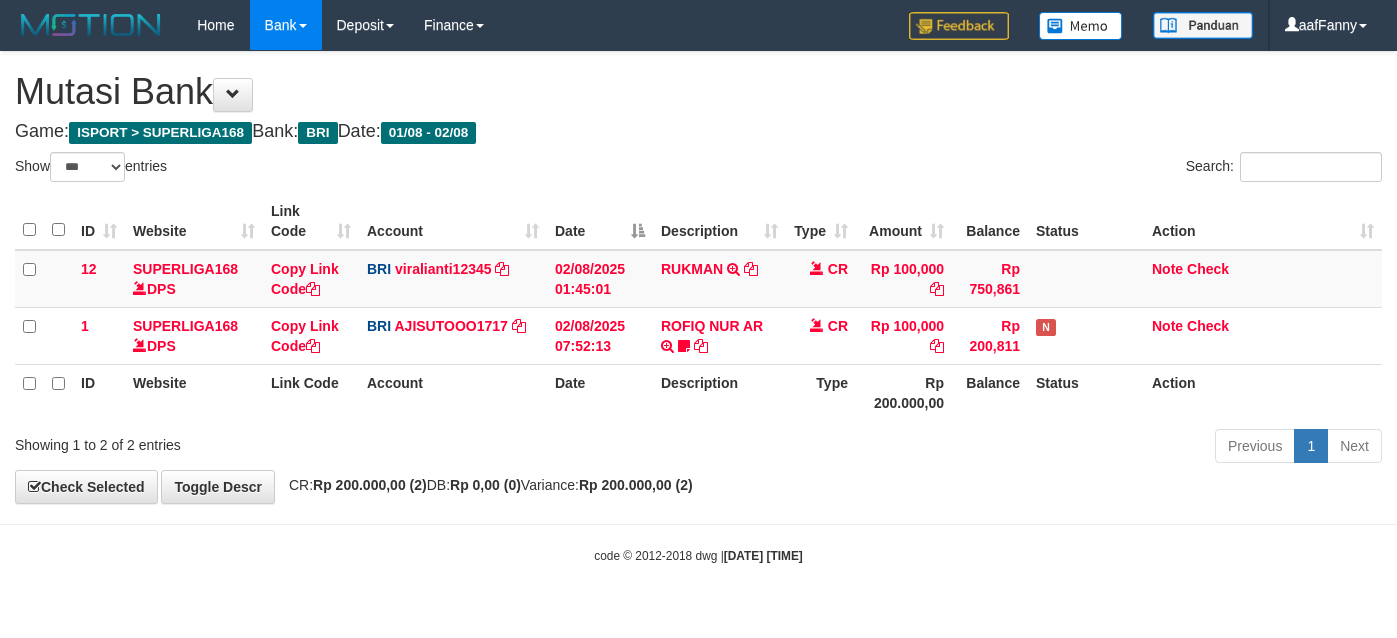 select on "***" 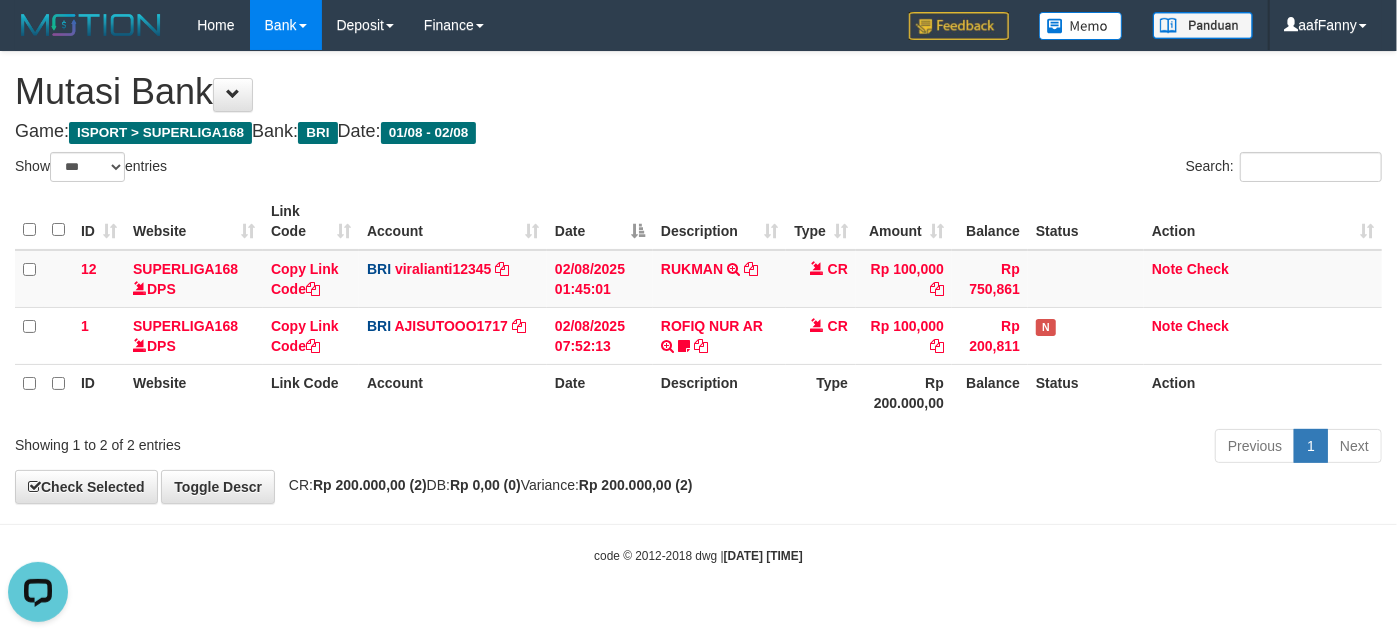 scroll, scrollTop: 0, scrollLeft: 0, axis: both 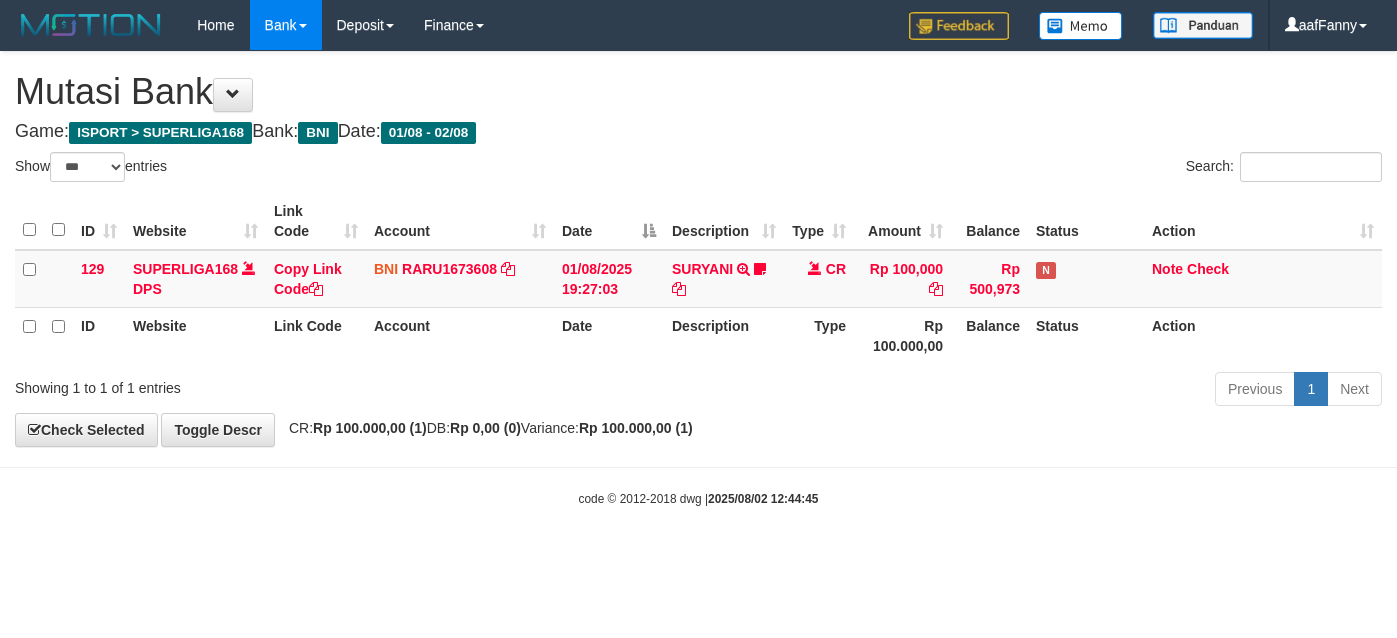 select on "***" 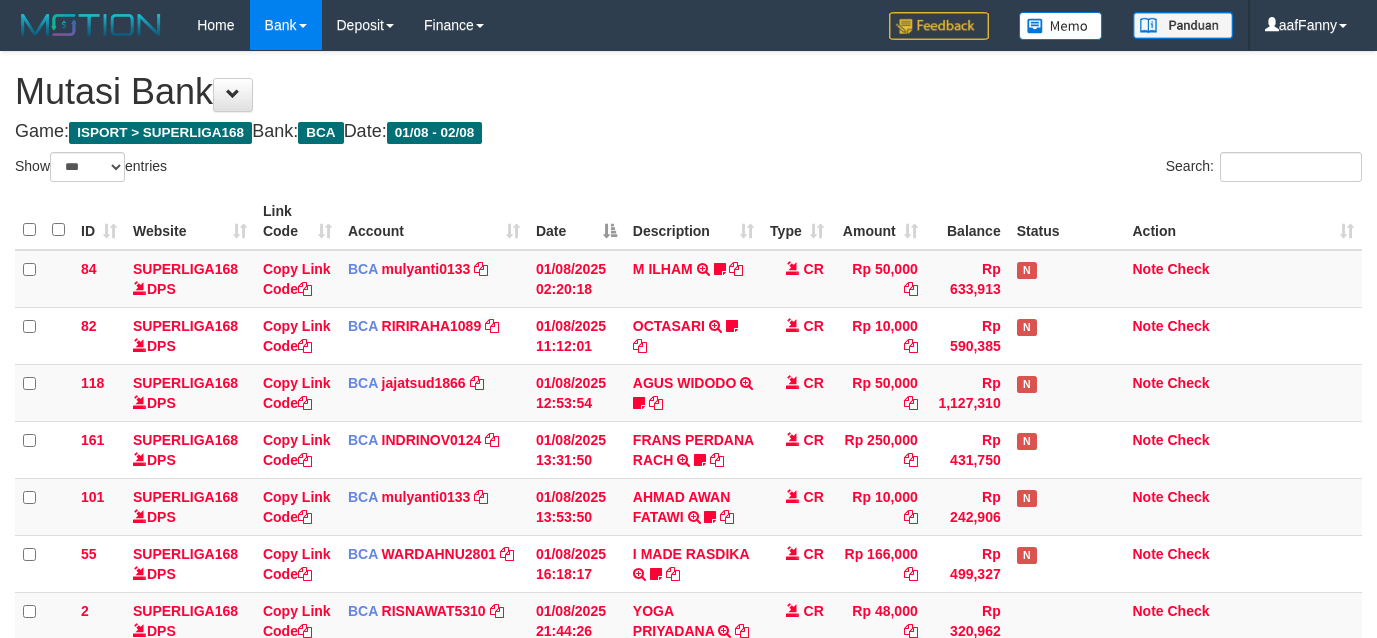select on "***" 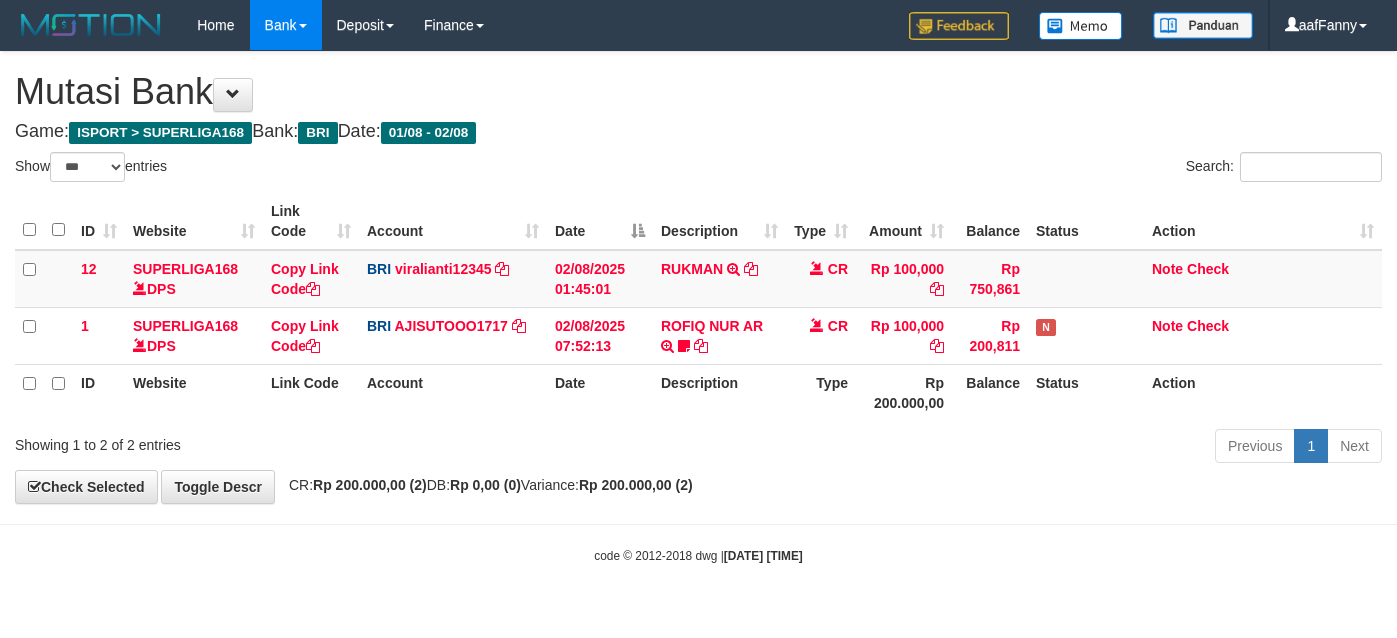 select on "***" 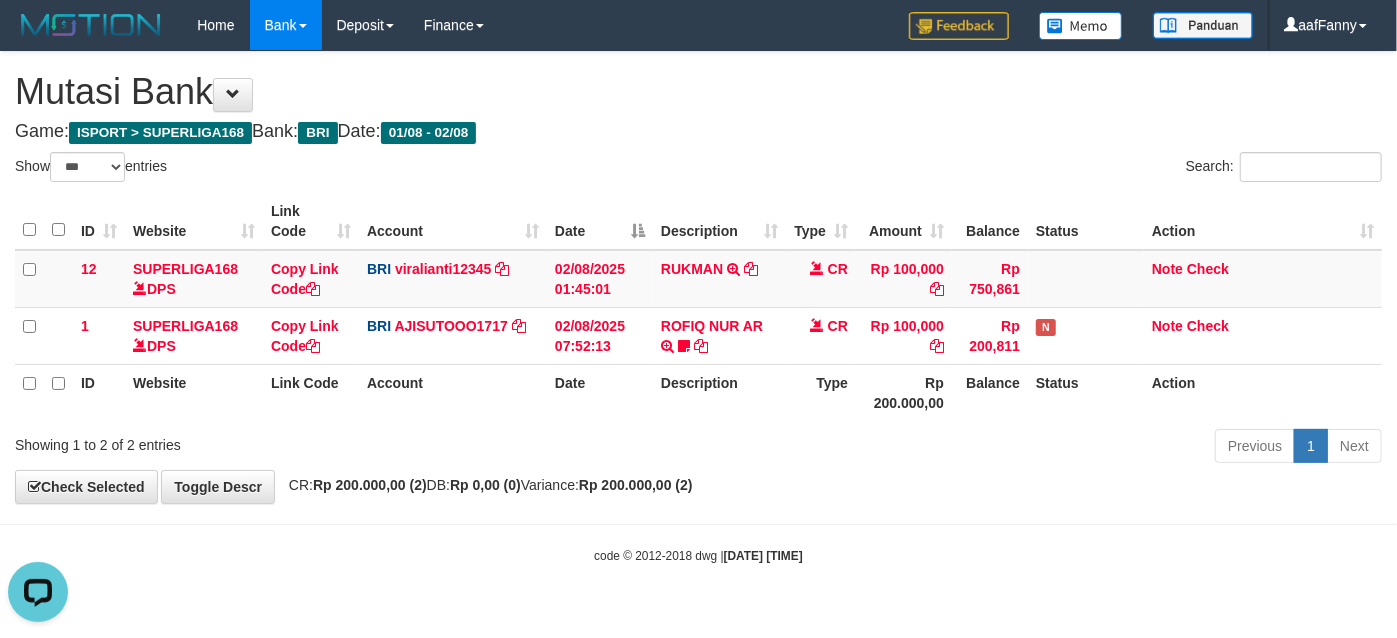 scroll, scrollTop: 0, scrollLeft: 0, axis: both 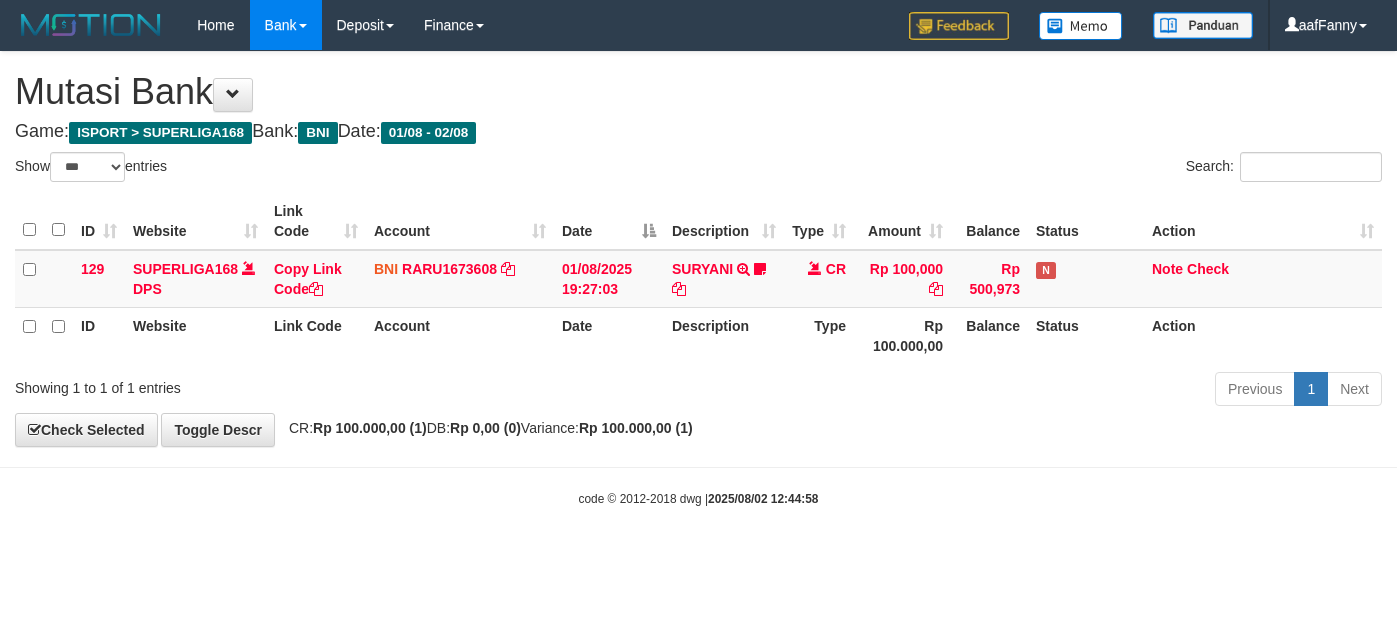 select on "***" 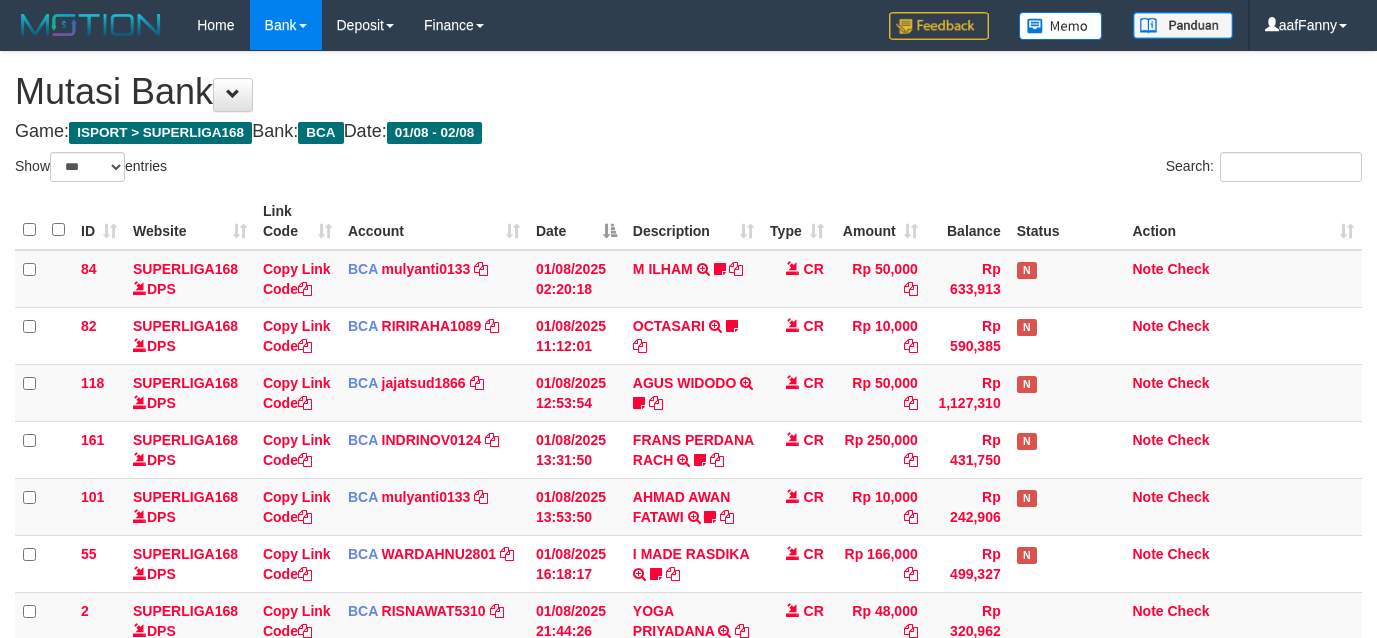 select on "***" 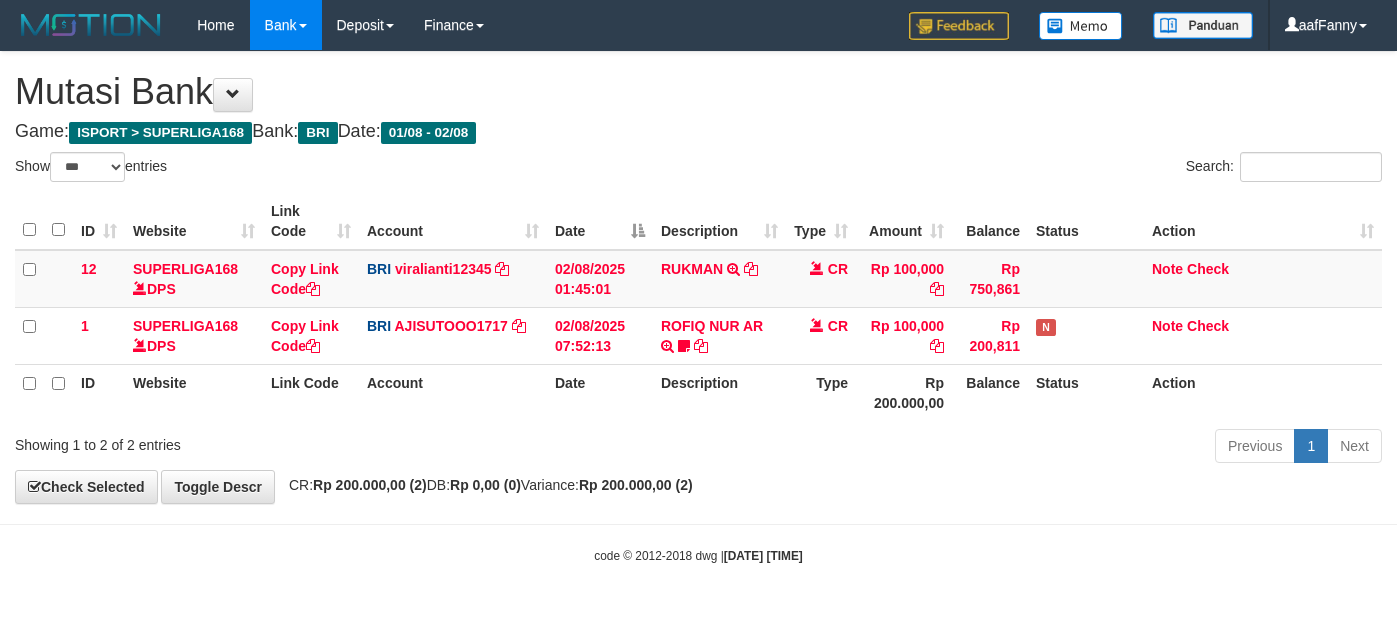 select on "***" 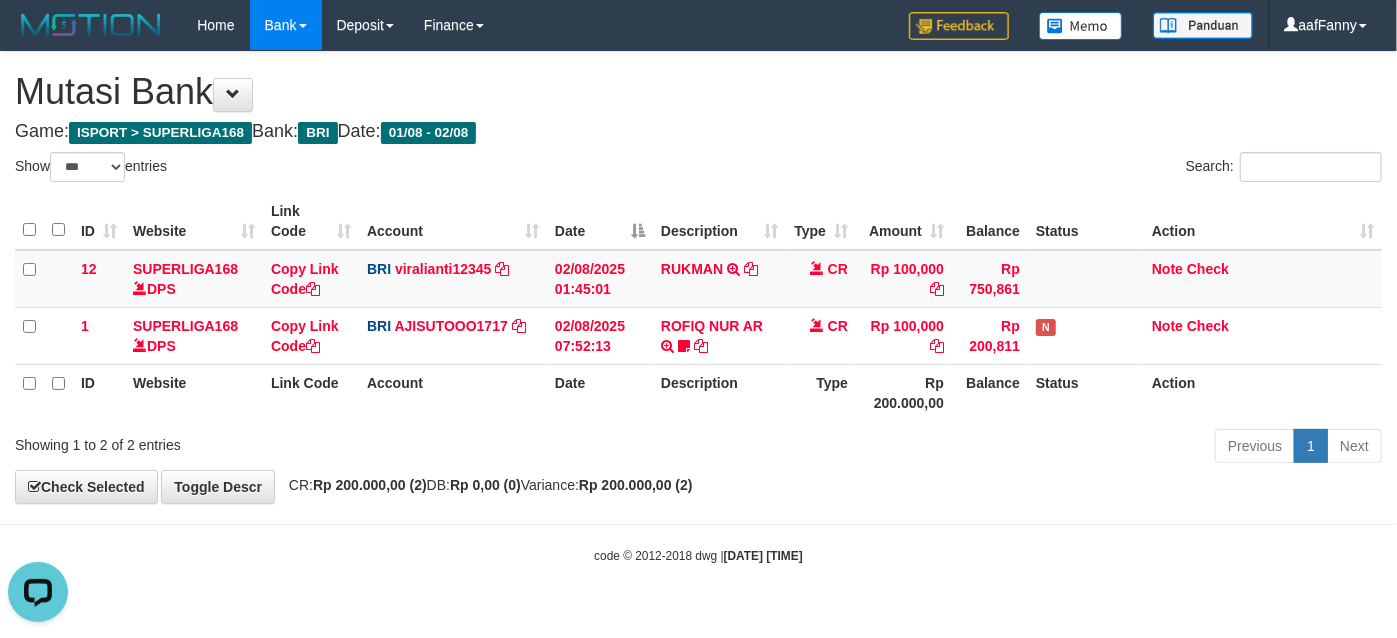 scroll, scrollTop: 0, scrollLeft: 0, axis: both 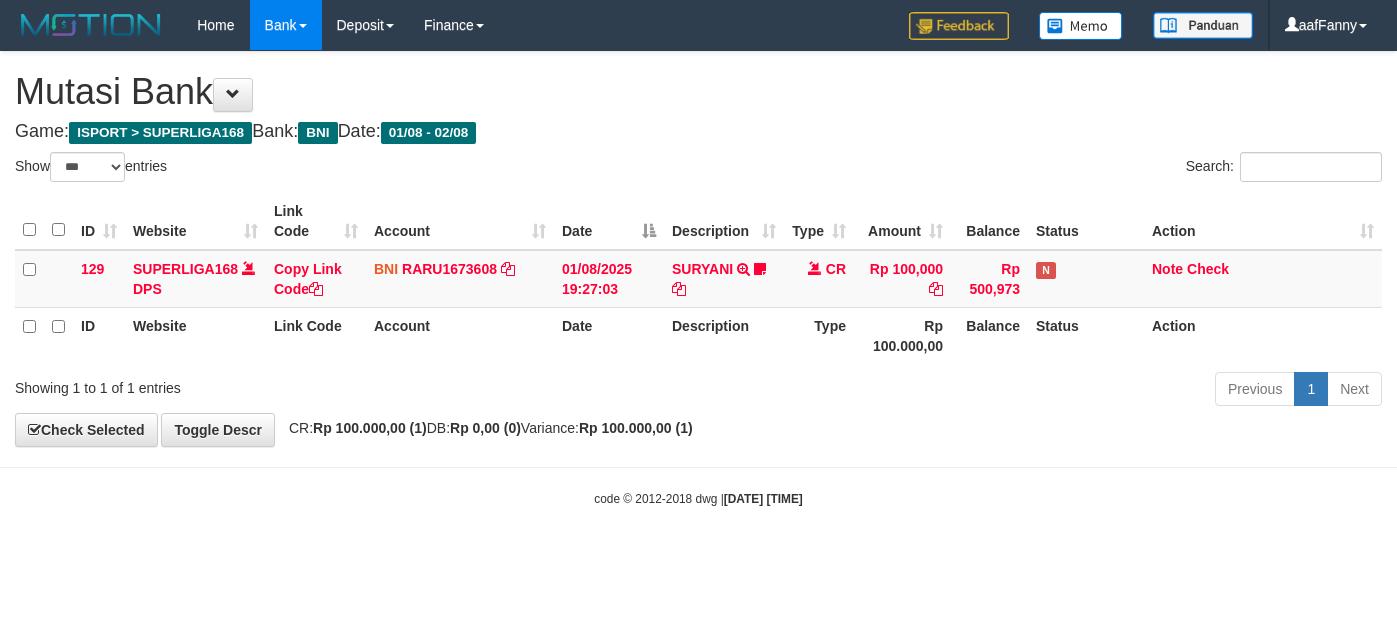 select on "***" 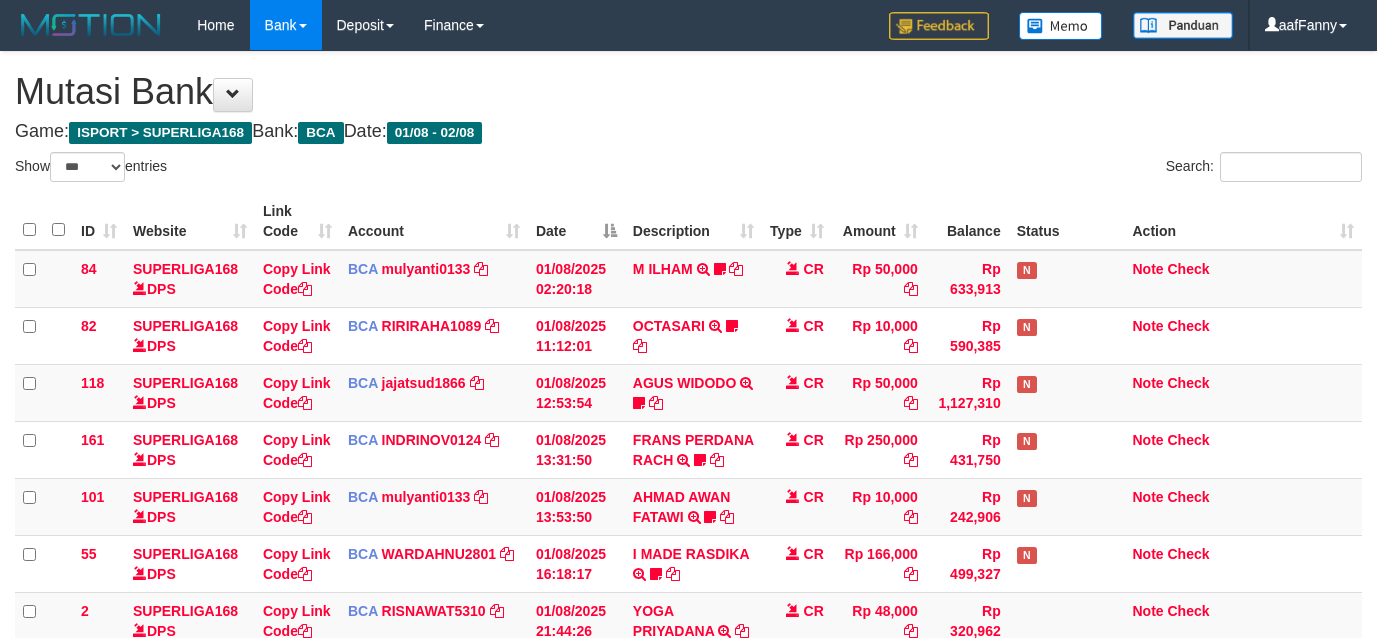 select on "***" 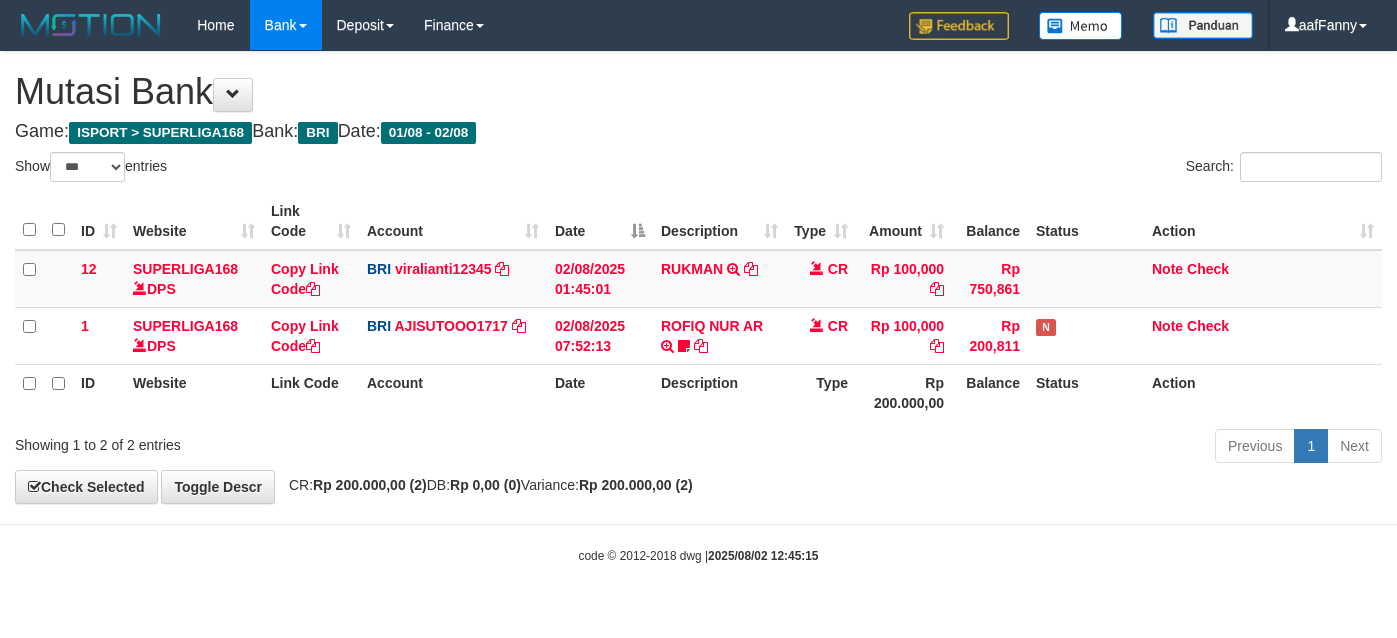 select on "***" 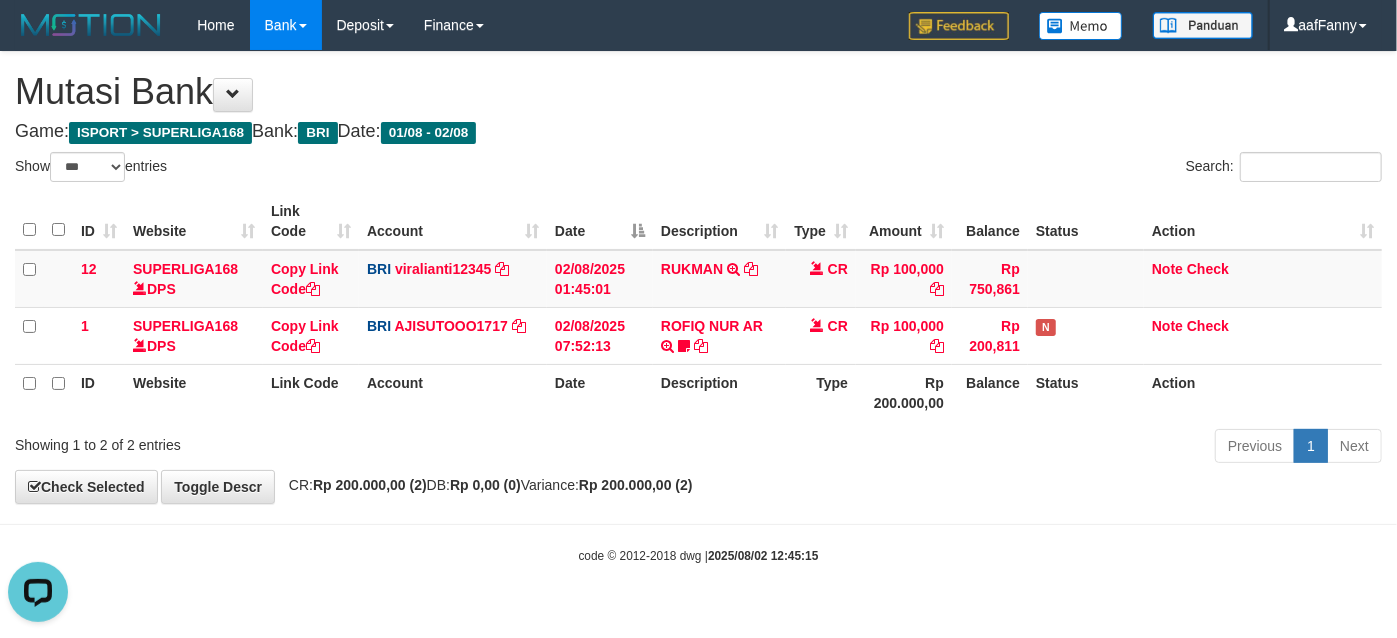 scroll, scrollTop: 0, scrollLeft: 0, axis: both 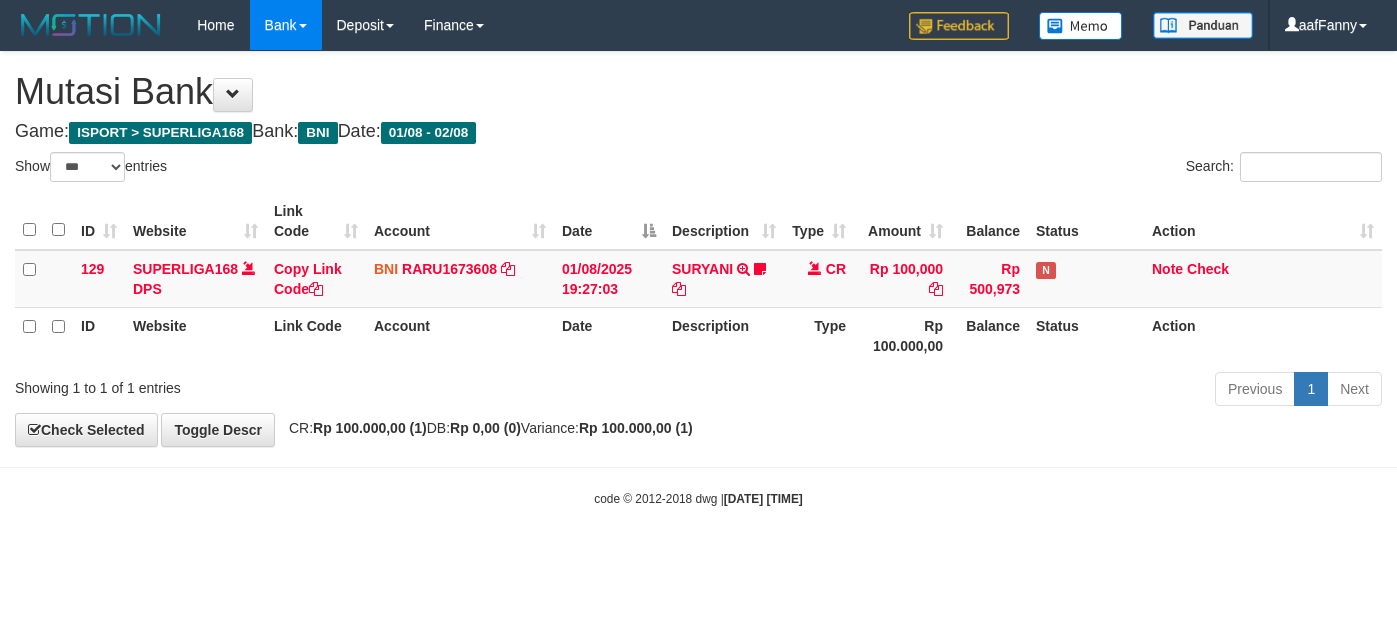 select on "***" 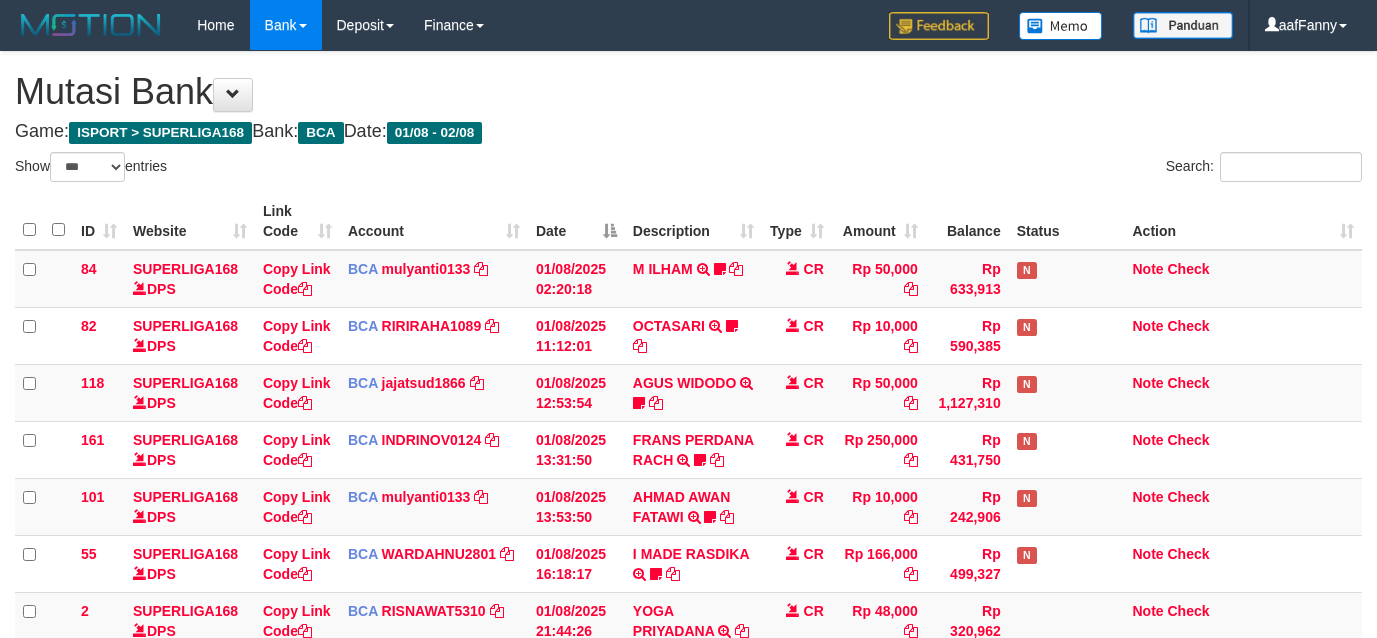 select on "***" 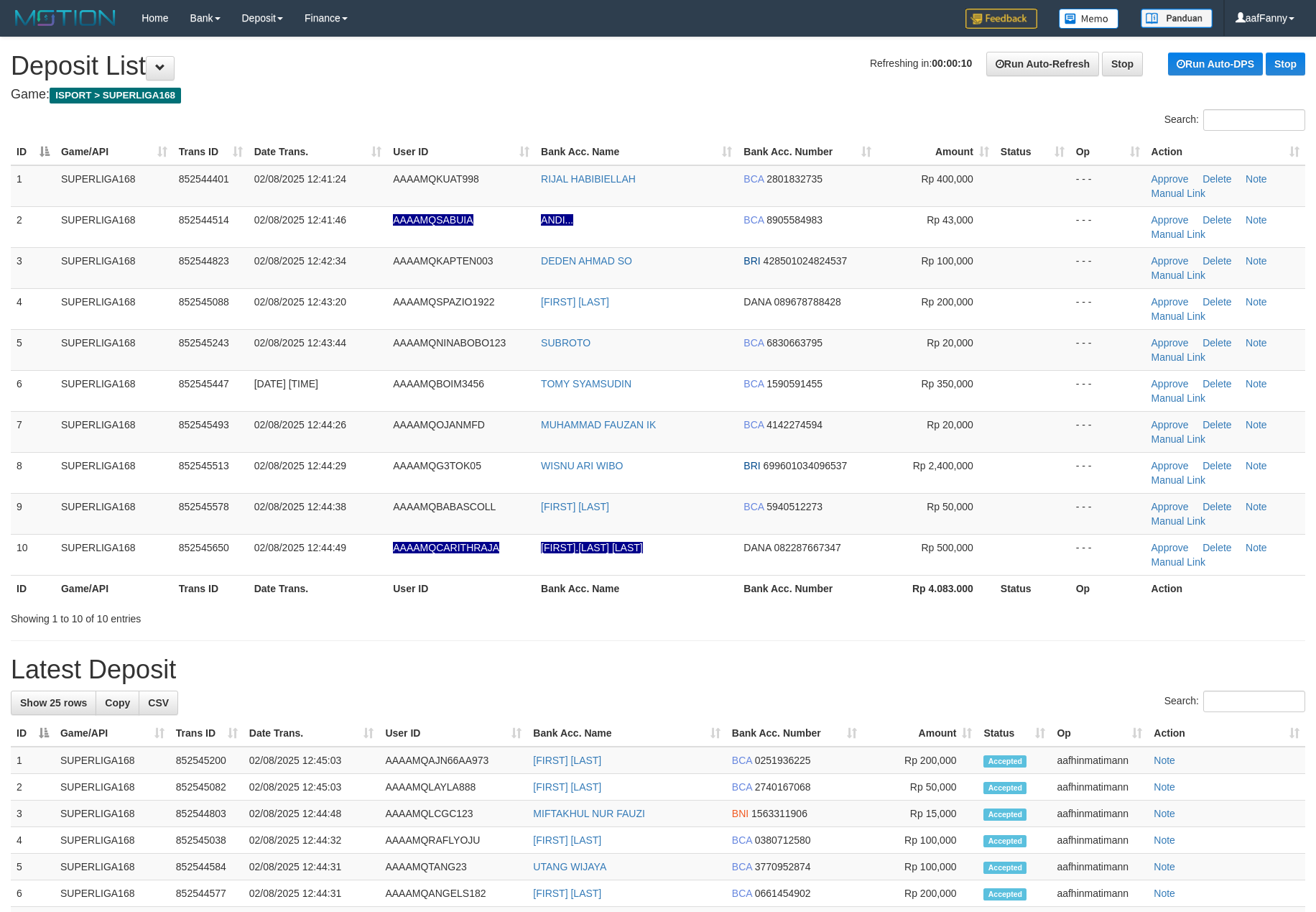 scroll, scrollTop: 0, scrollLeft: 0, axis: both 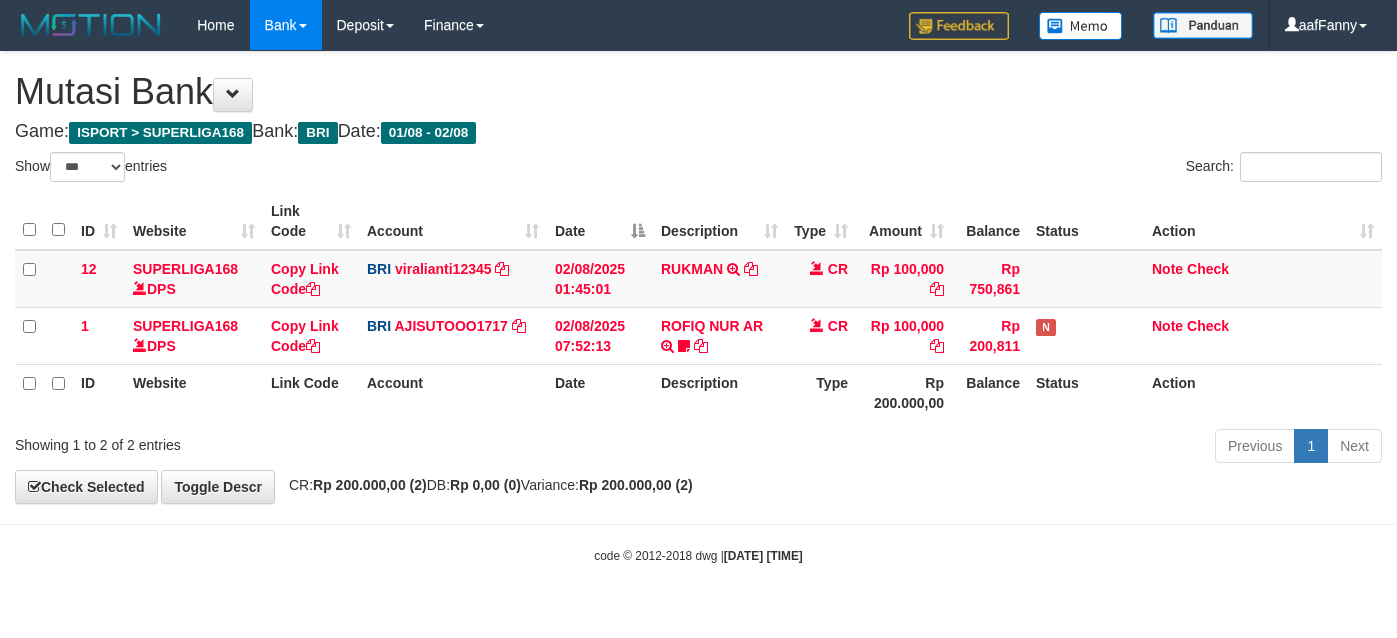 select on "***" 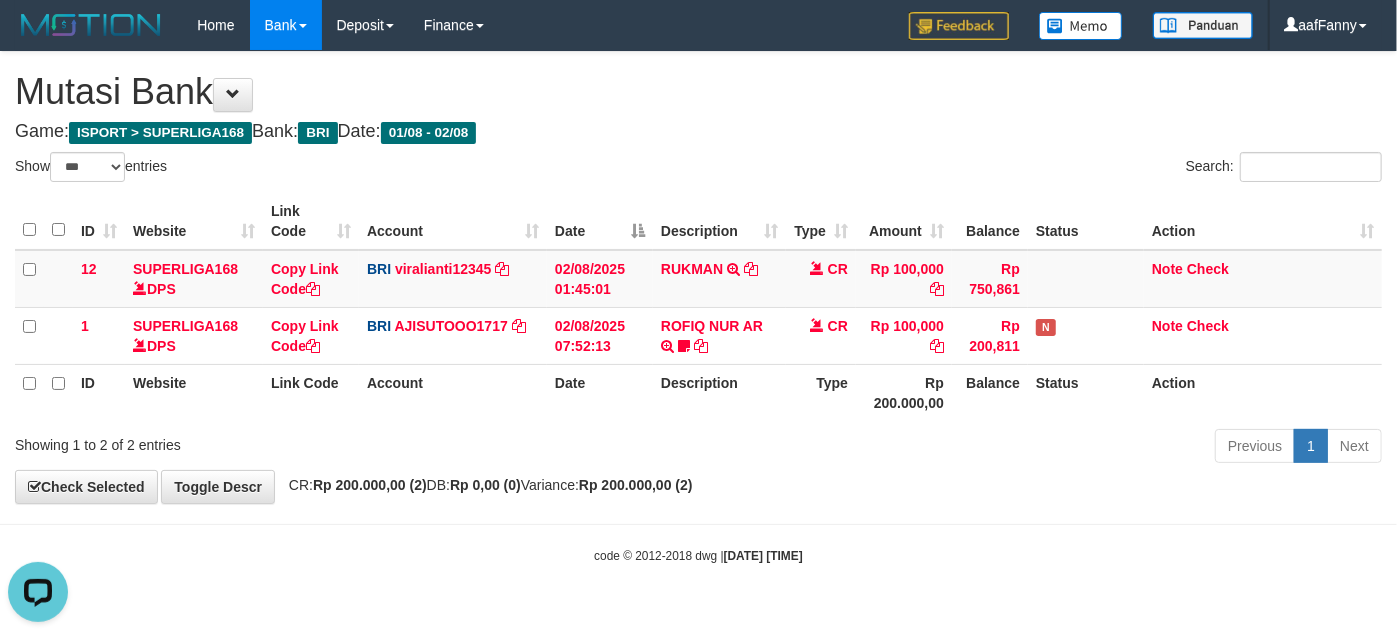 scroll, scrollTop: 0, scrollLeft: 0, axis: both 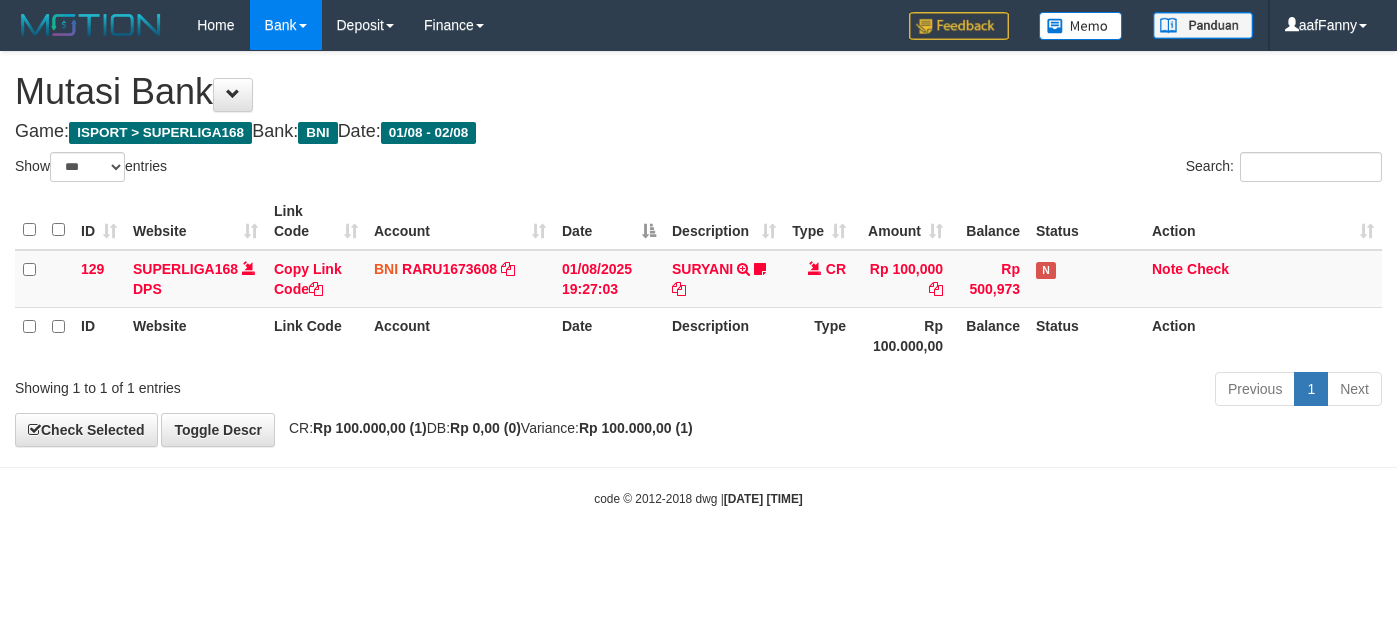 select on "***" 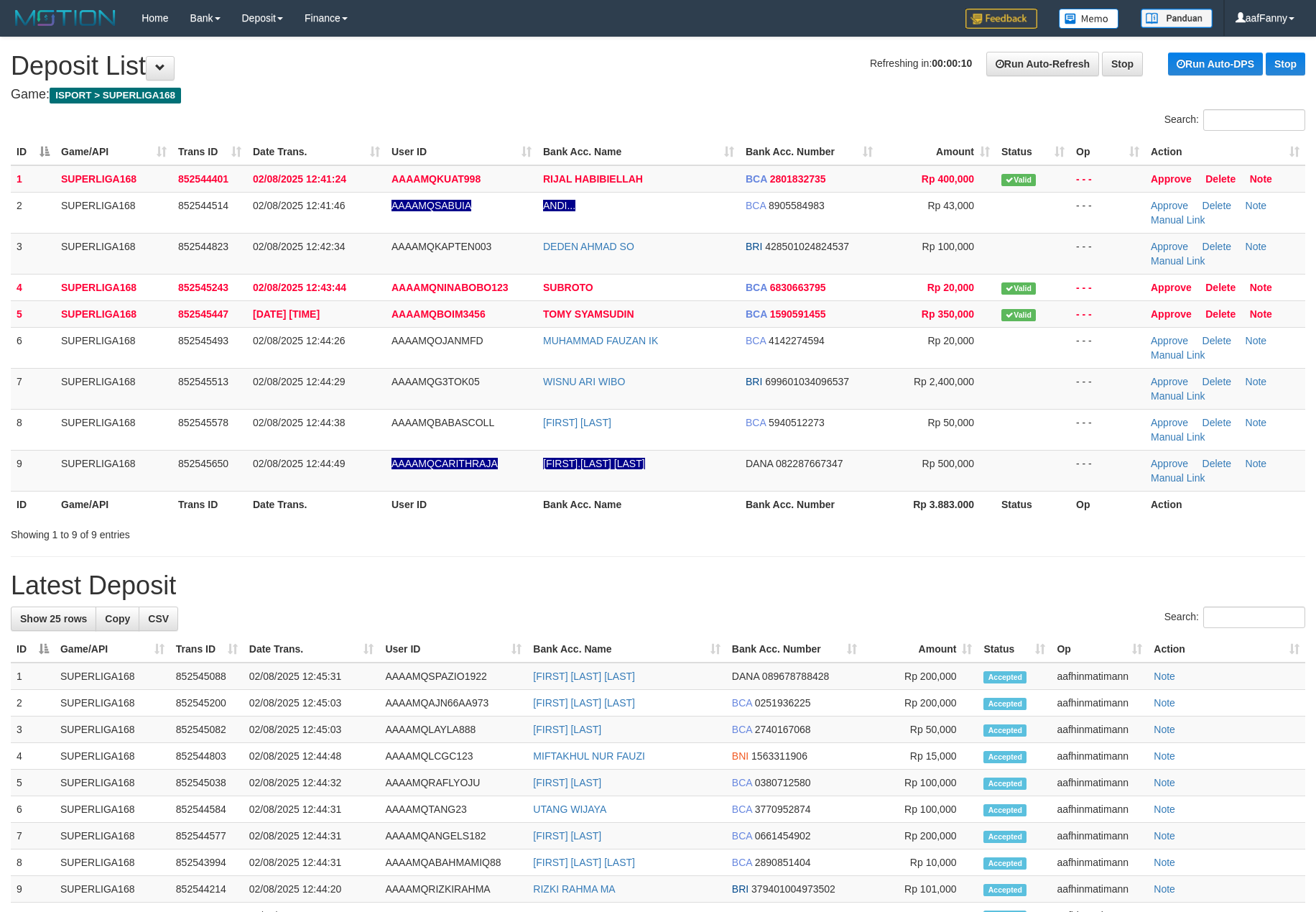 scroll, scrollTop: 0, scrollLeft: 0, axis: both 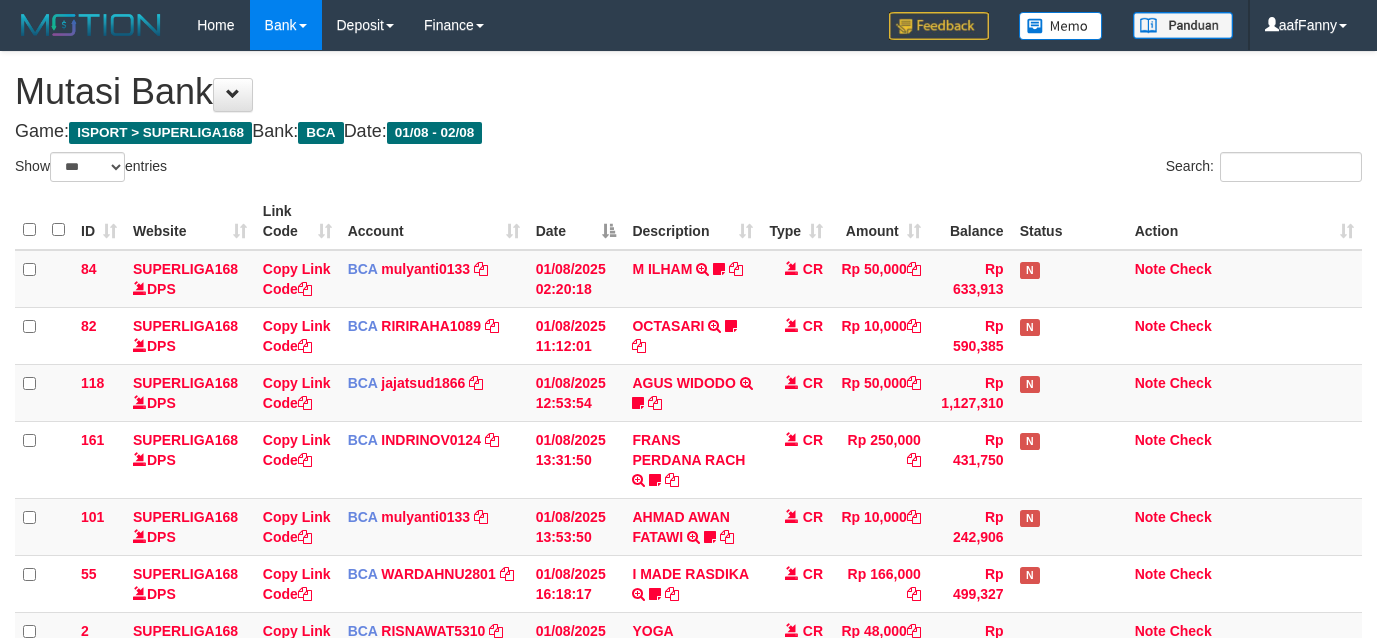 select on "***" 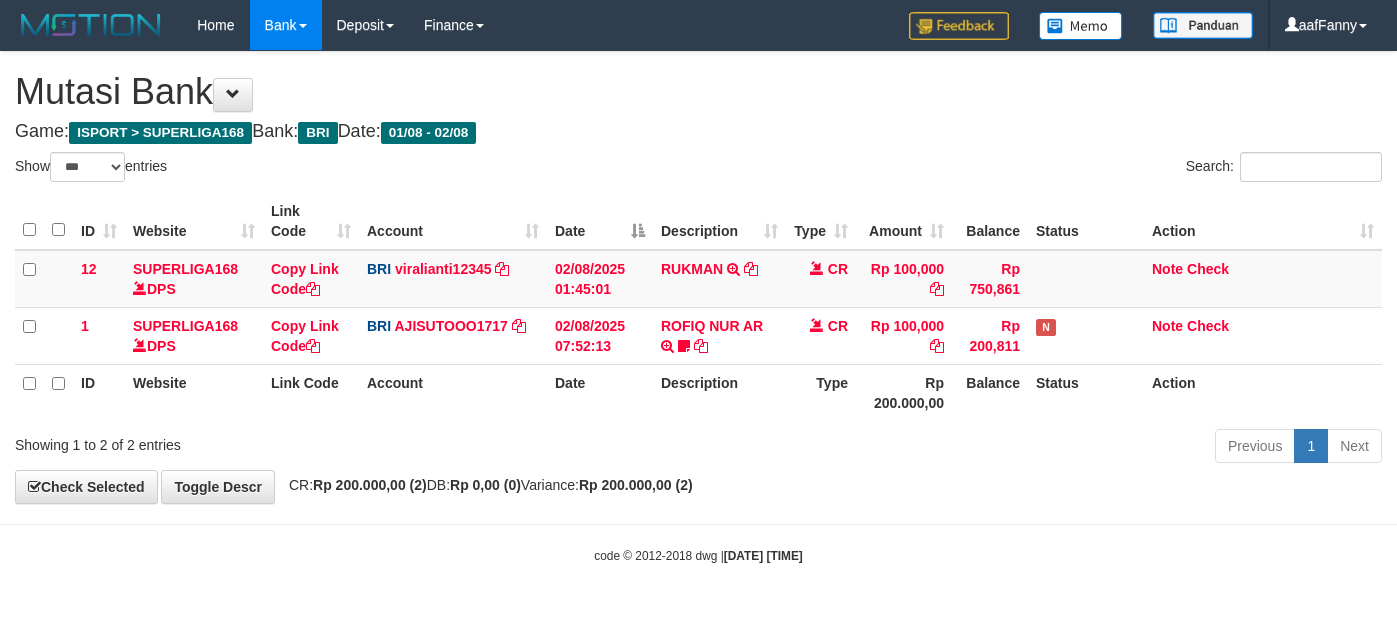 select on "***" 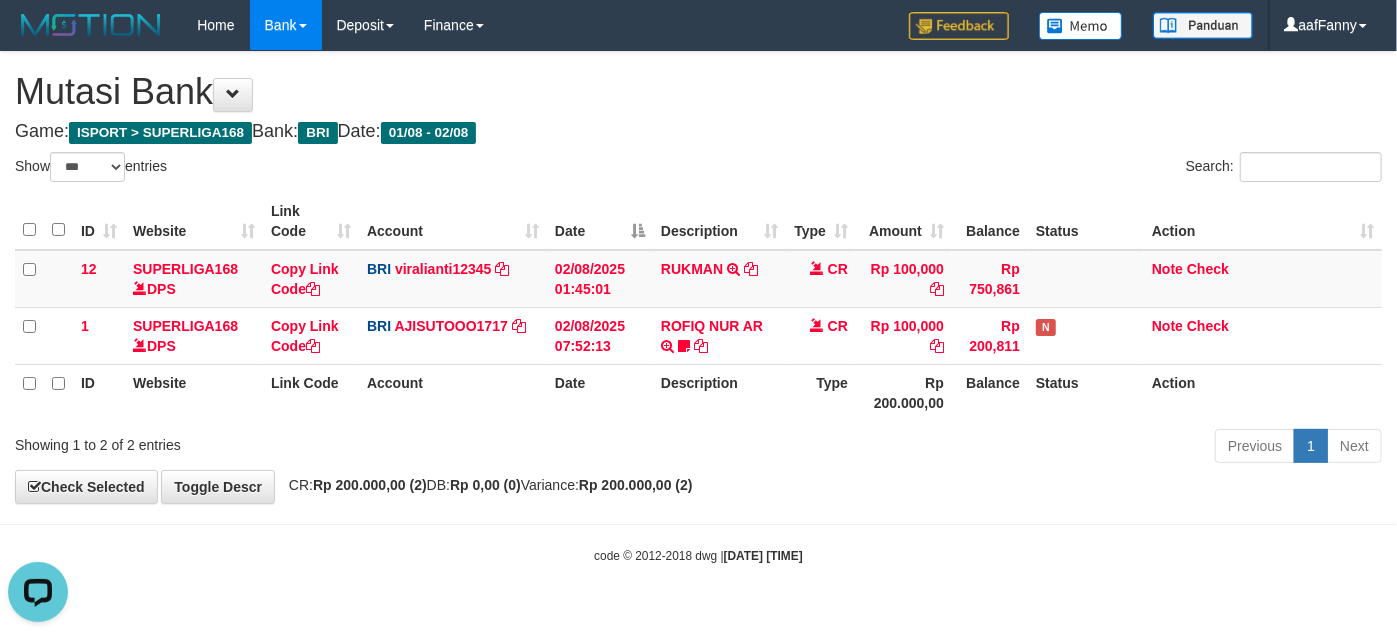 scroll, scrollTop: 0, scrollLeft: 0, axis: both 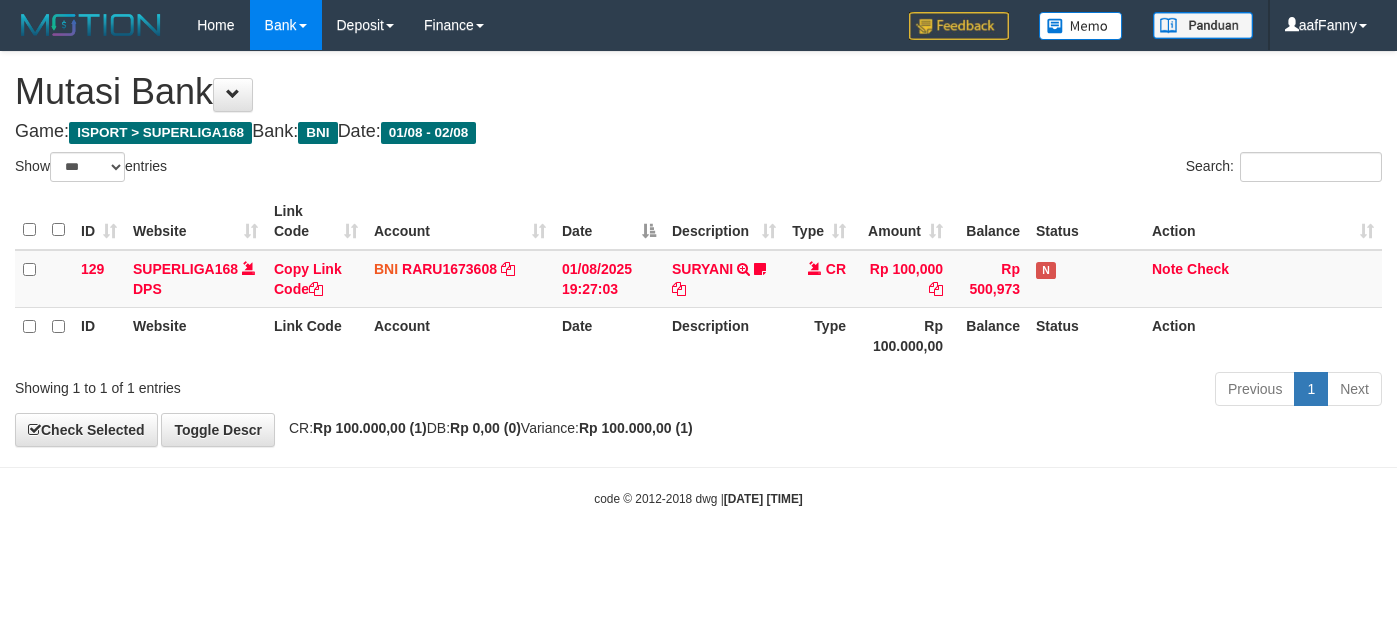 select on "***" 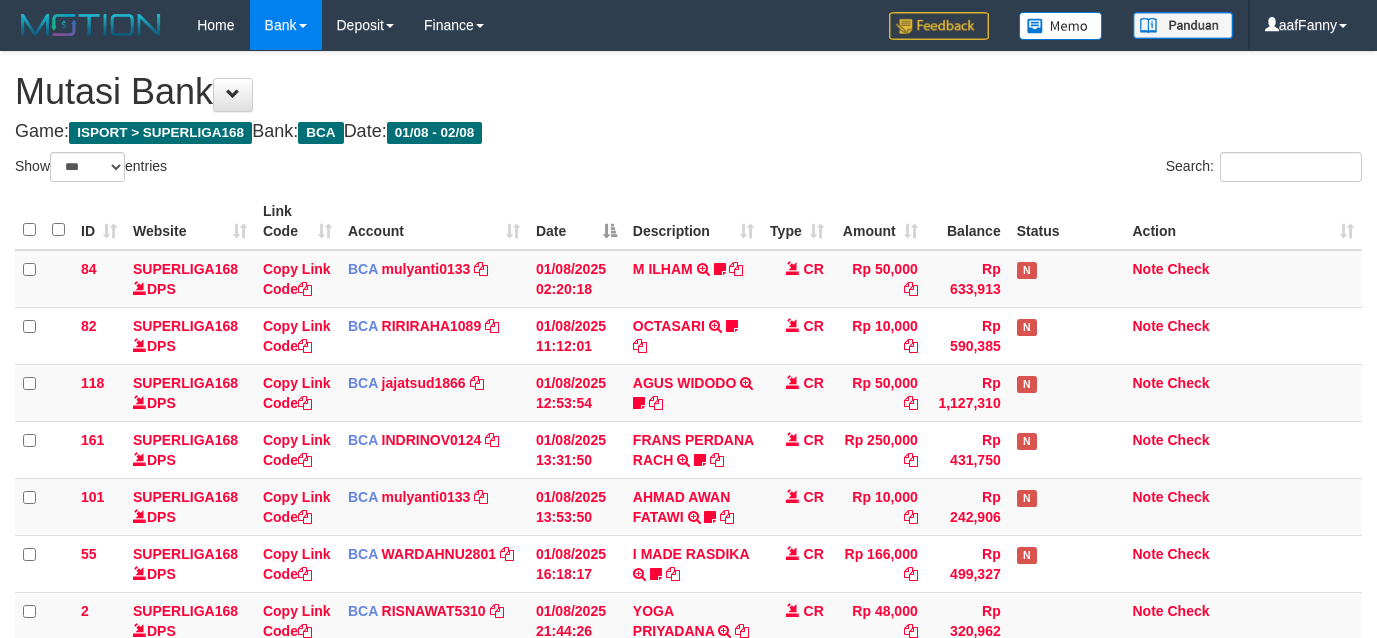 select on "***" 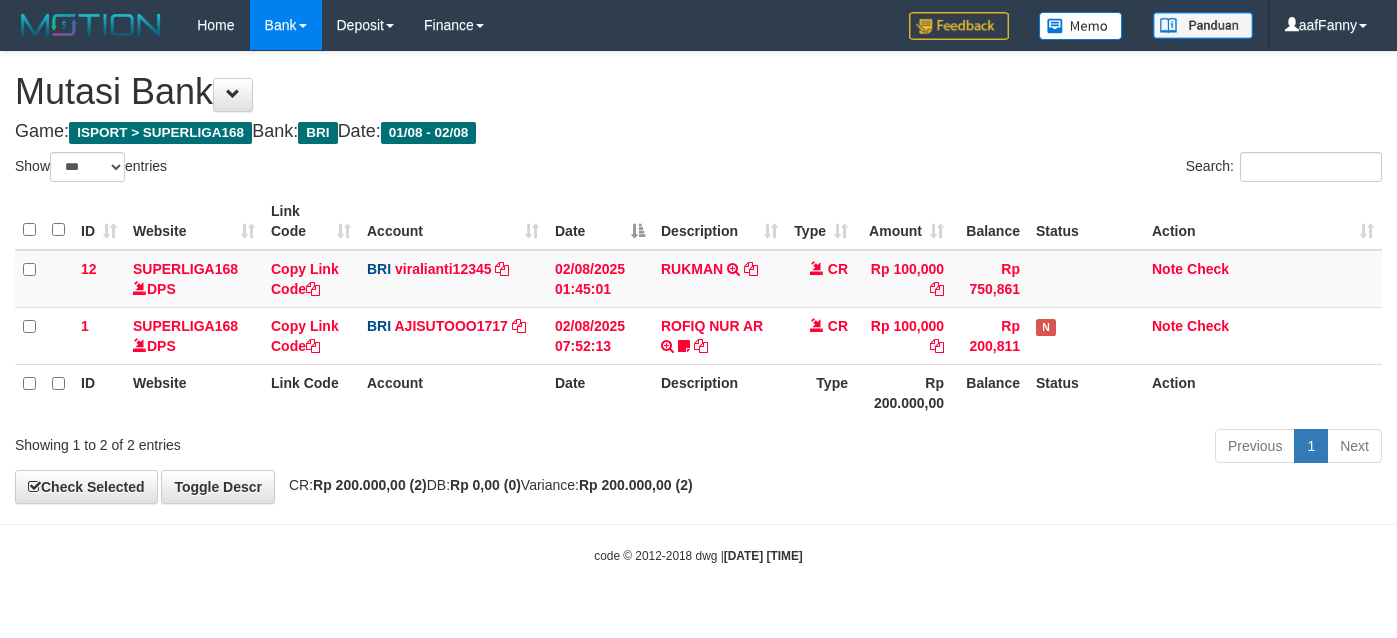 select on "***" 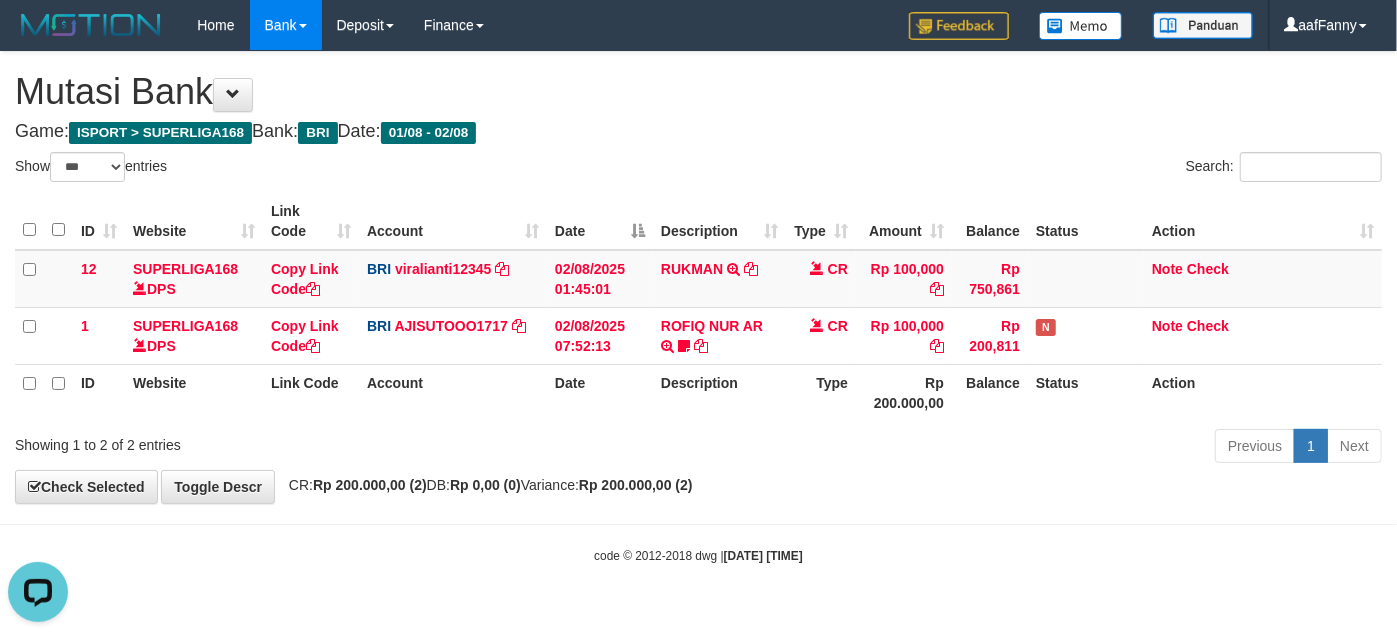 scroll, scrollTop: 0, scrollLeft: 0, axis: both 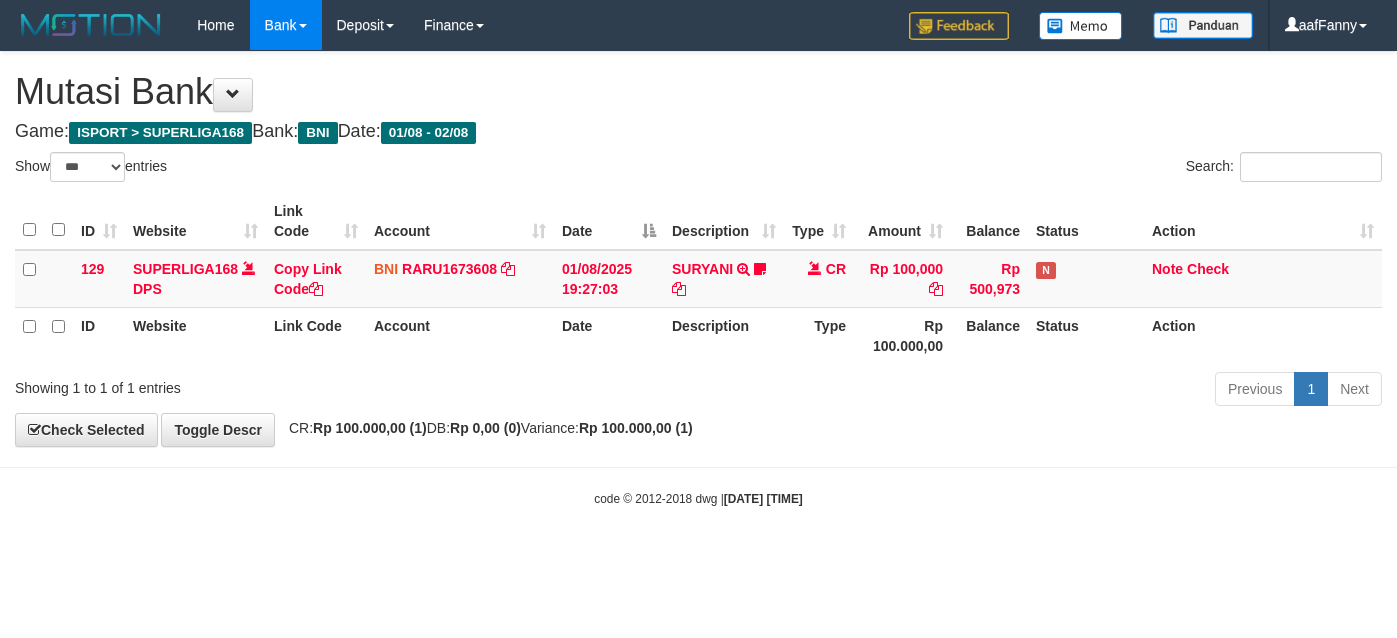 select on "***" 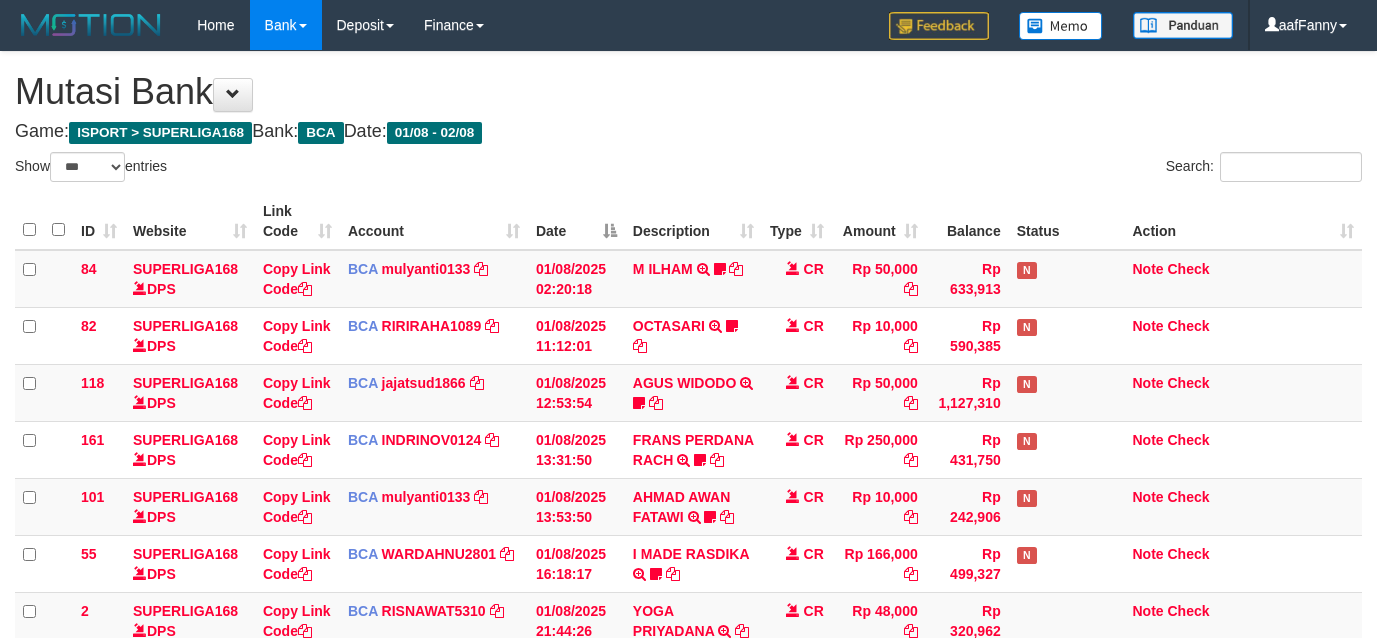 select on "***" 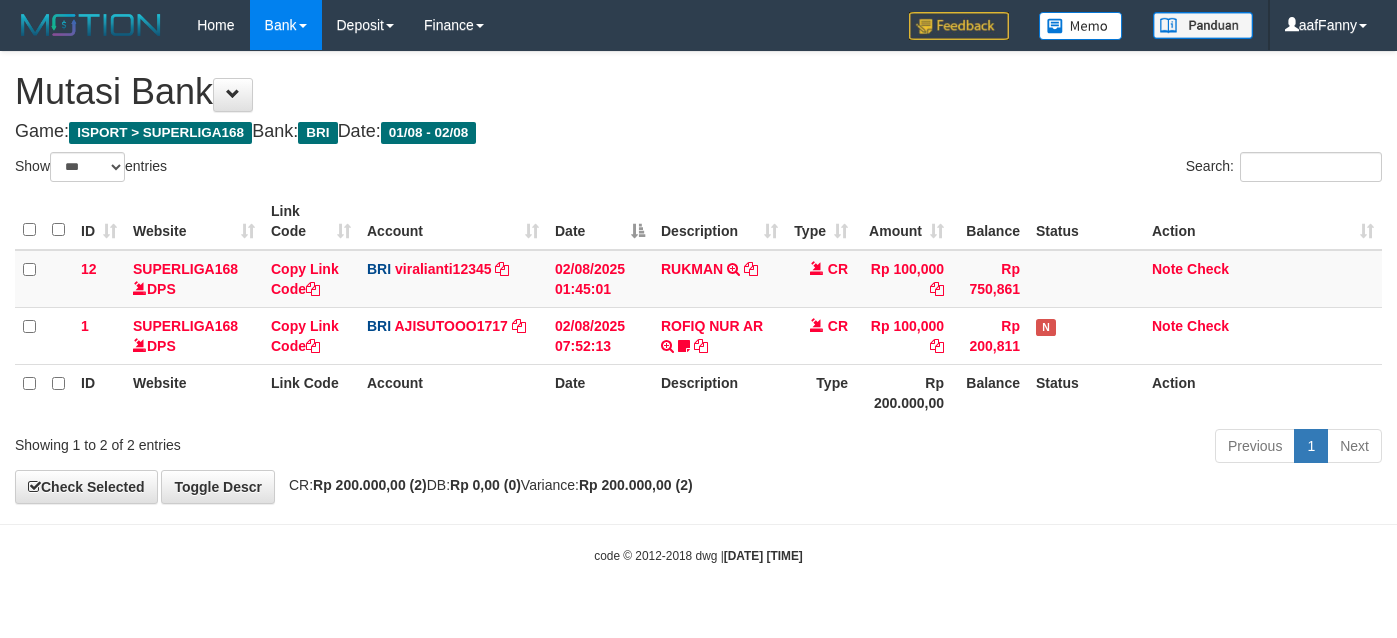 select on "***" 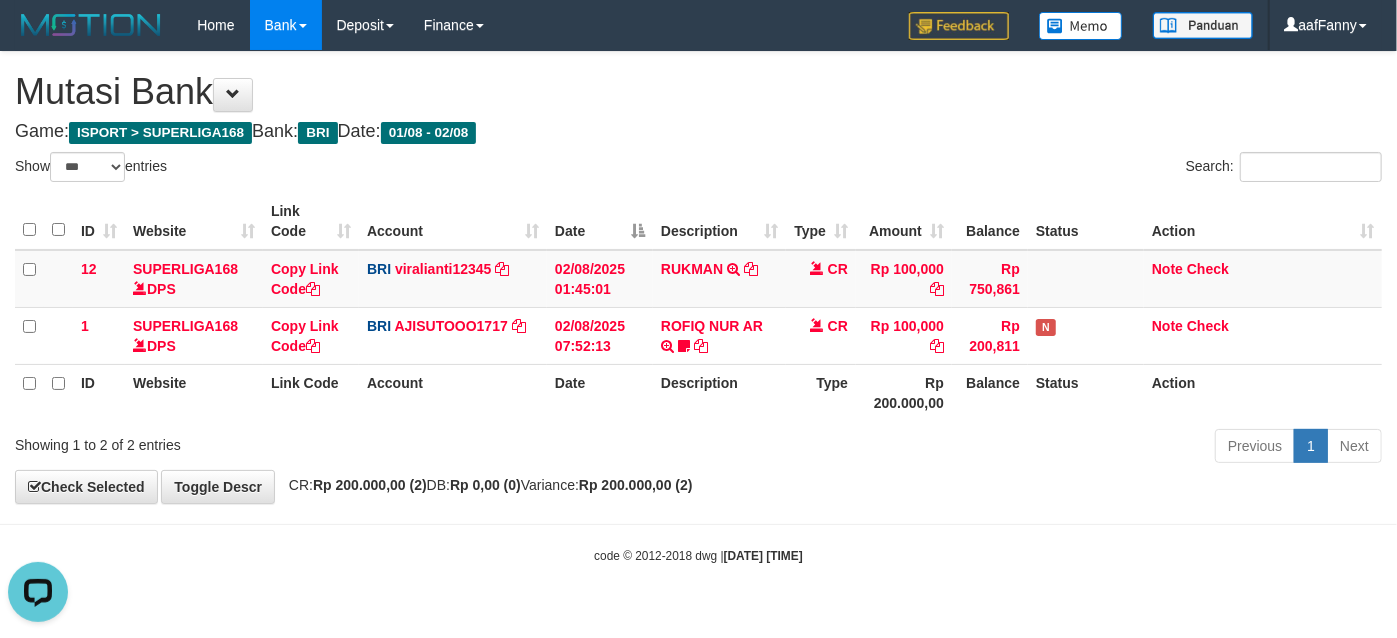 scroll, scrollTop: 0, scrollLeft: 0, axis: both 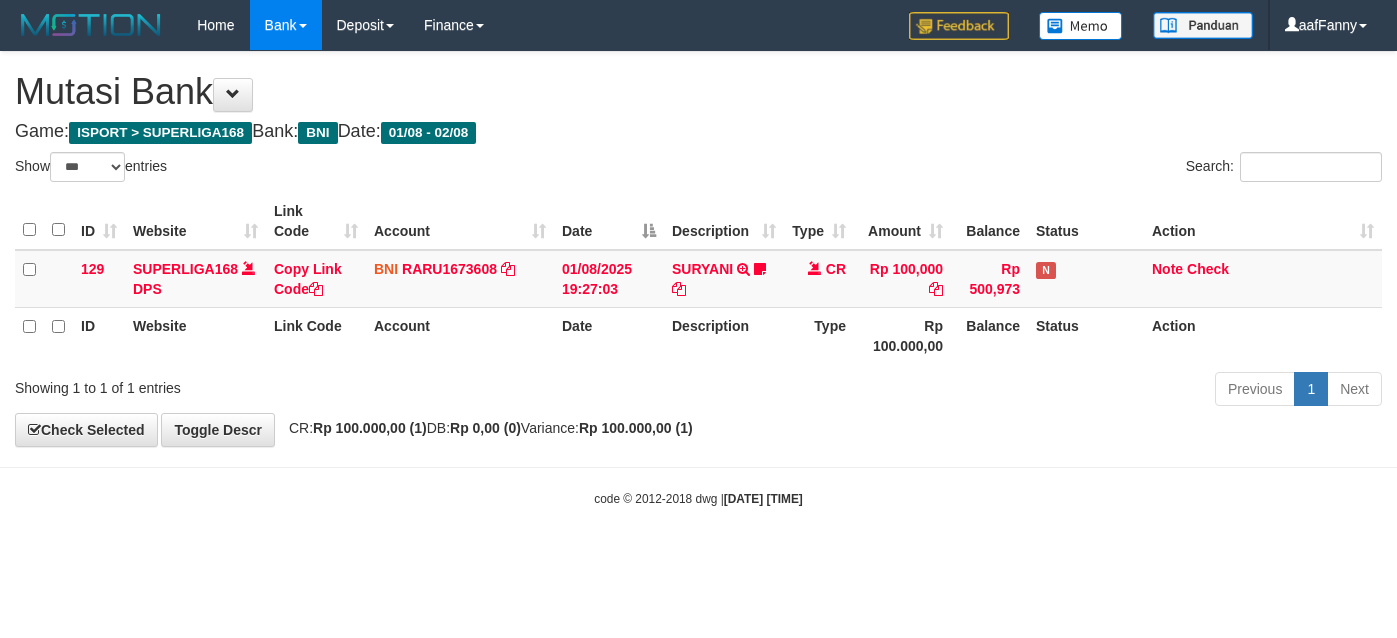 select on "***" 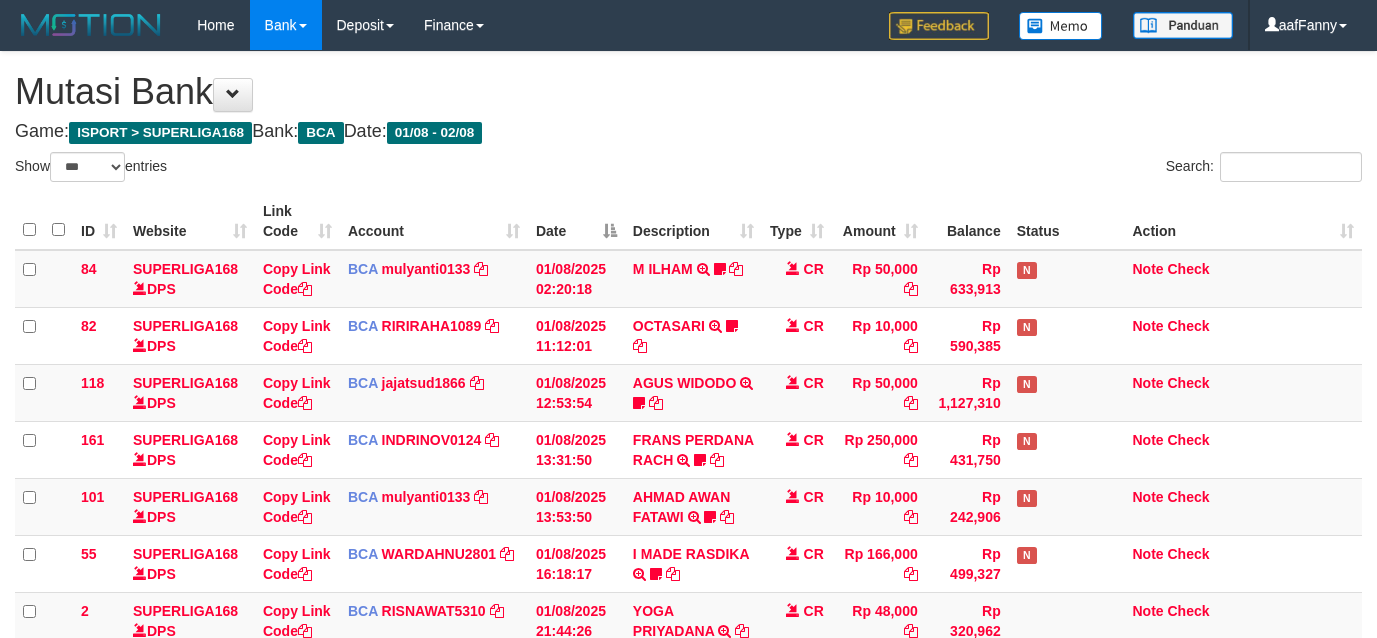 select on "***" 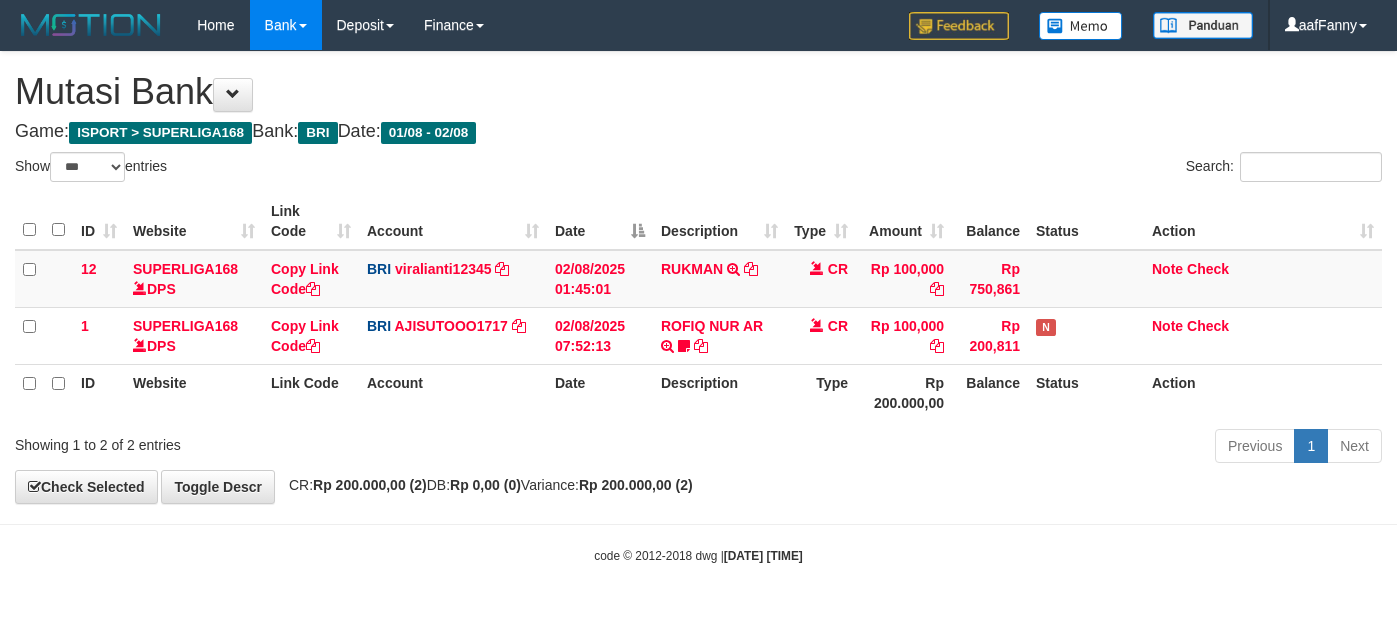 select on "***" 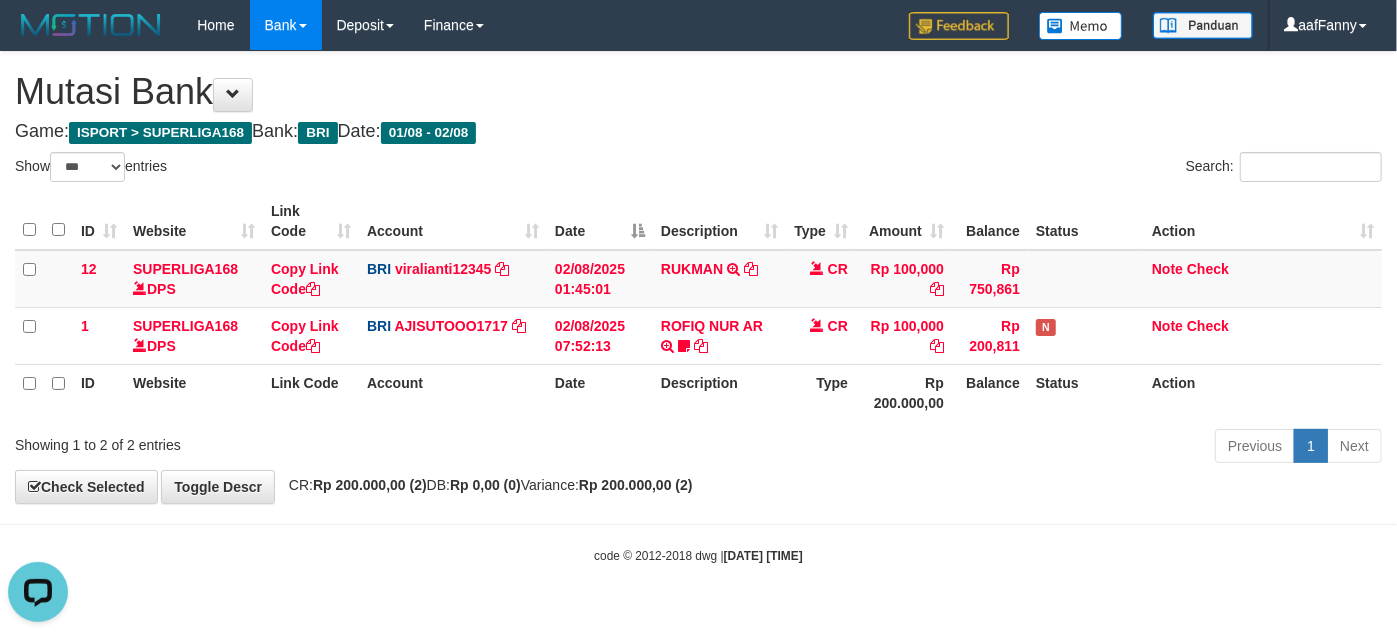 scroll, scrollTop: 0, scrollLeft: 0, axis: both 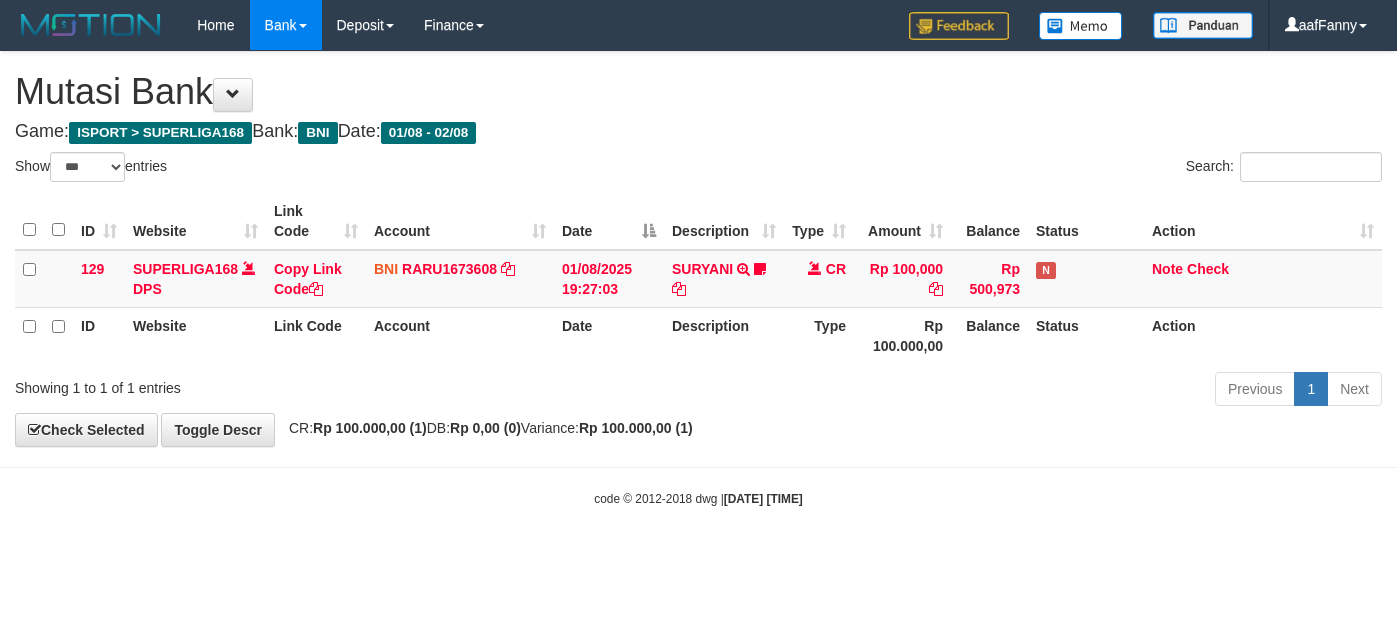 select on "***" 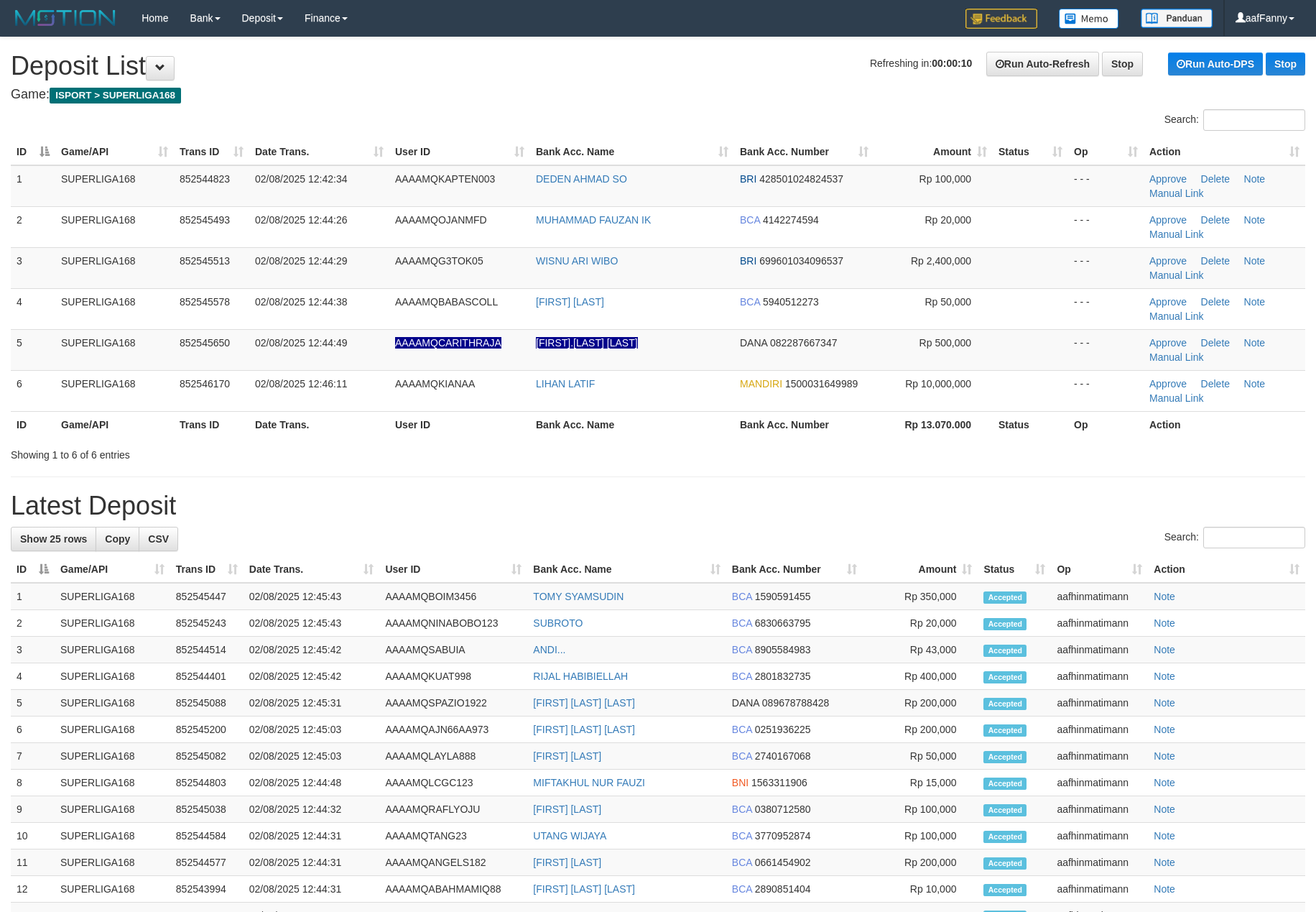 scroll, scrollTop: 0, scrollLeft: 0, axis: both 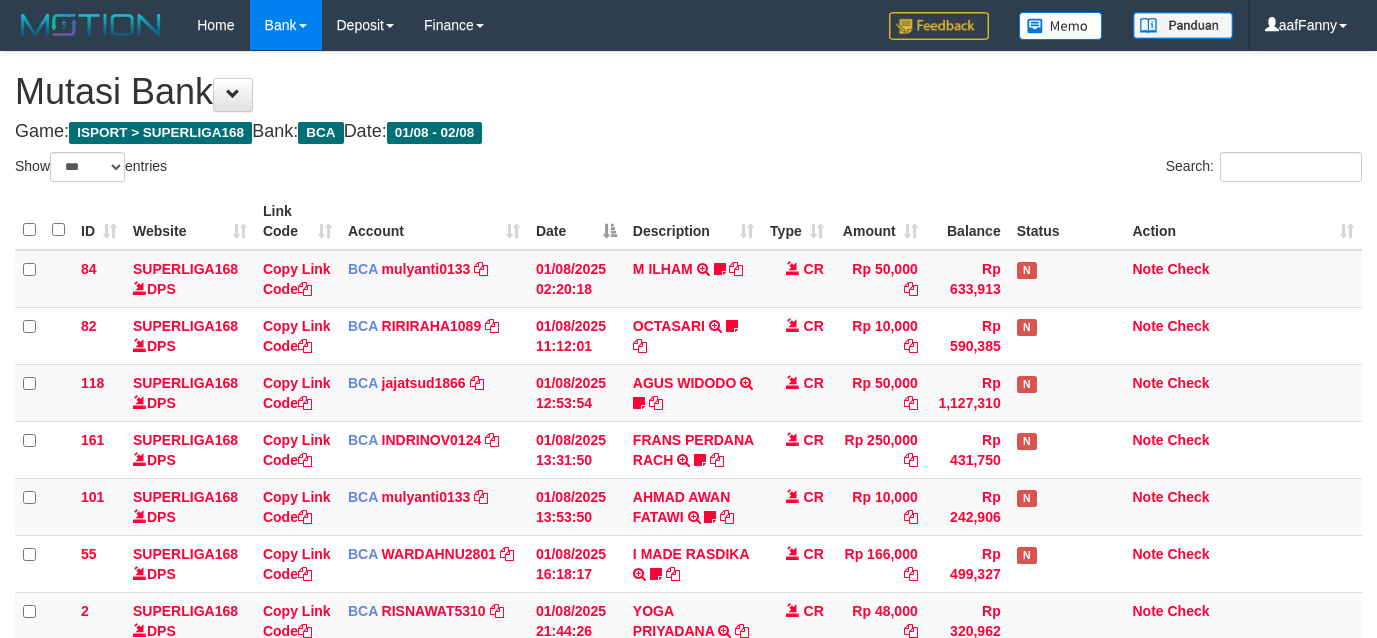 select on "***" 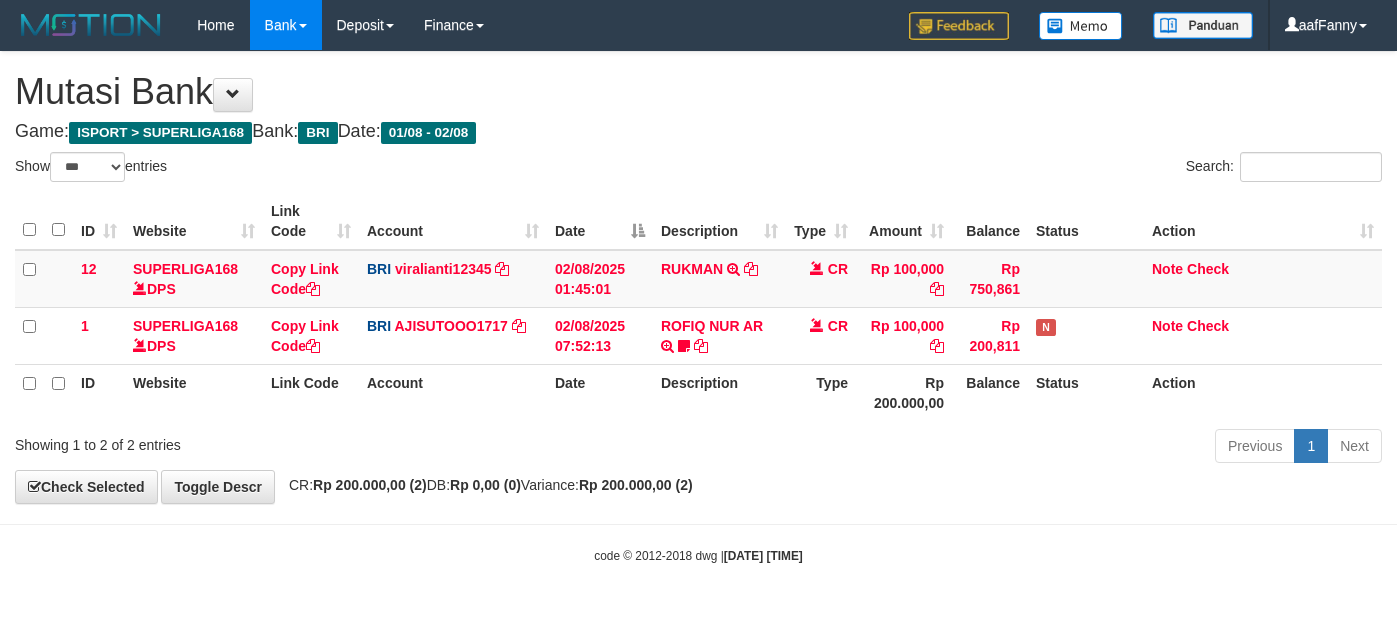 select on "***" 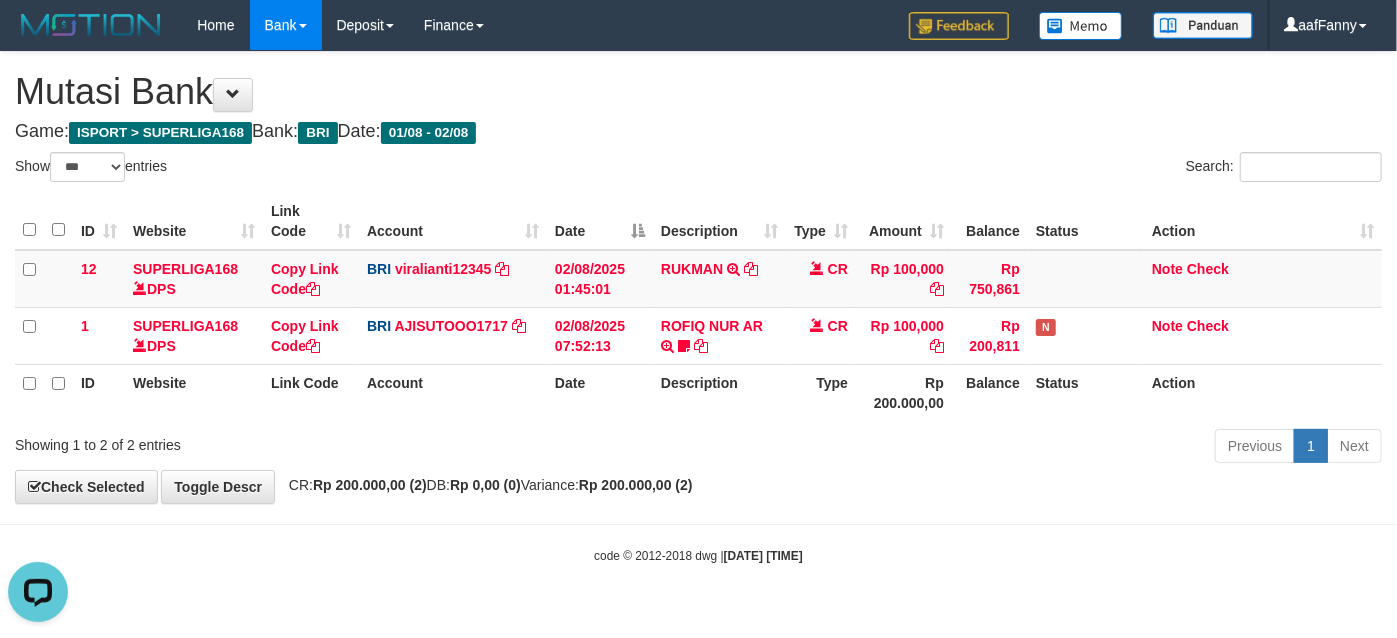 scroll, scrollTop: 0, scrollLeft: 0, axis: both 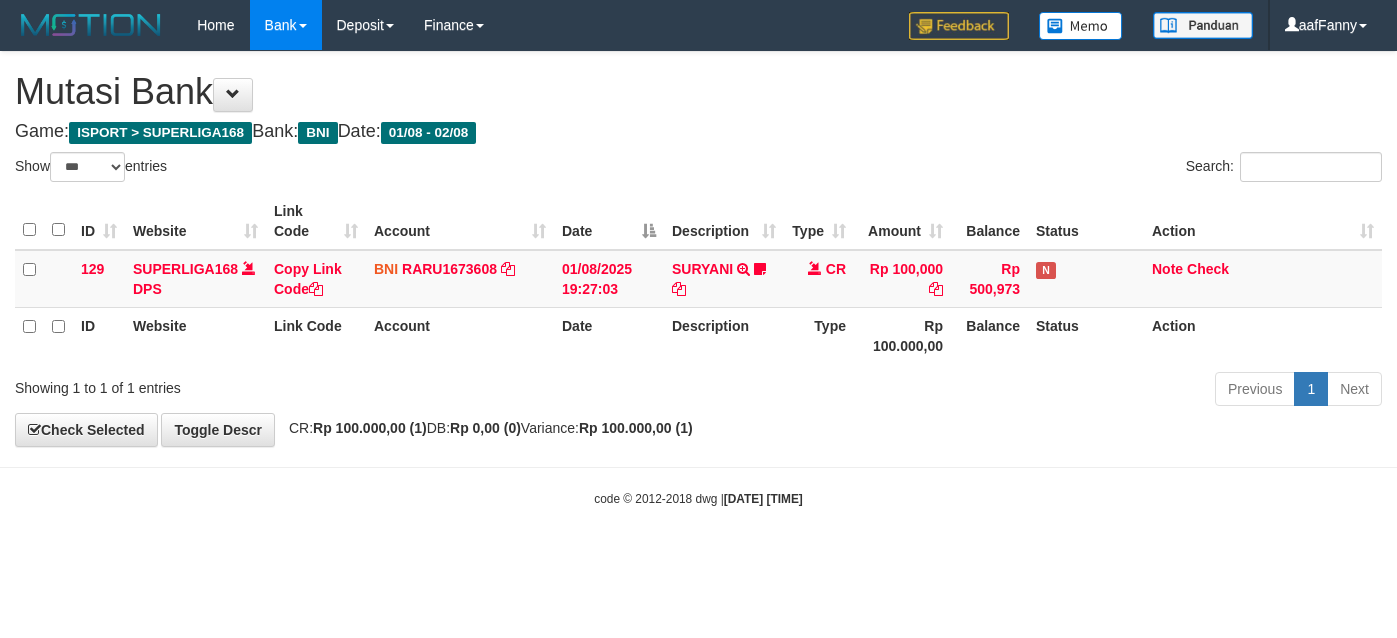 select on "***" 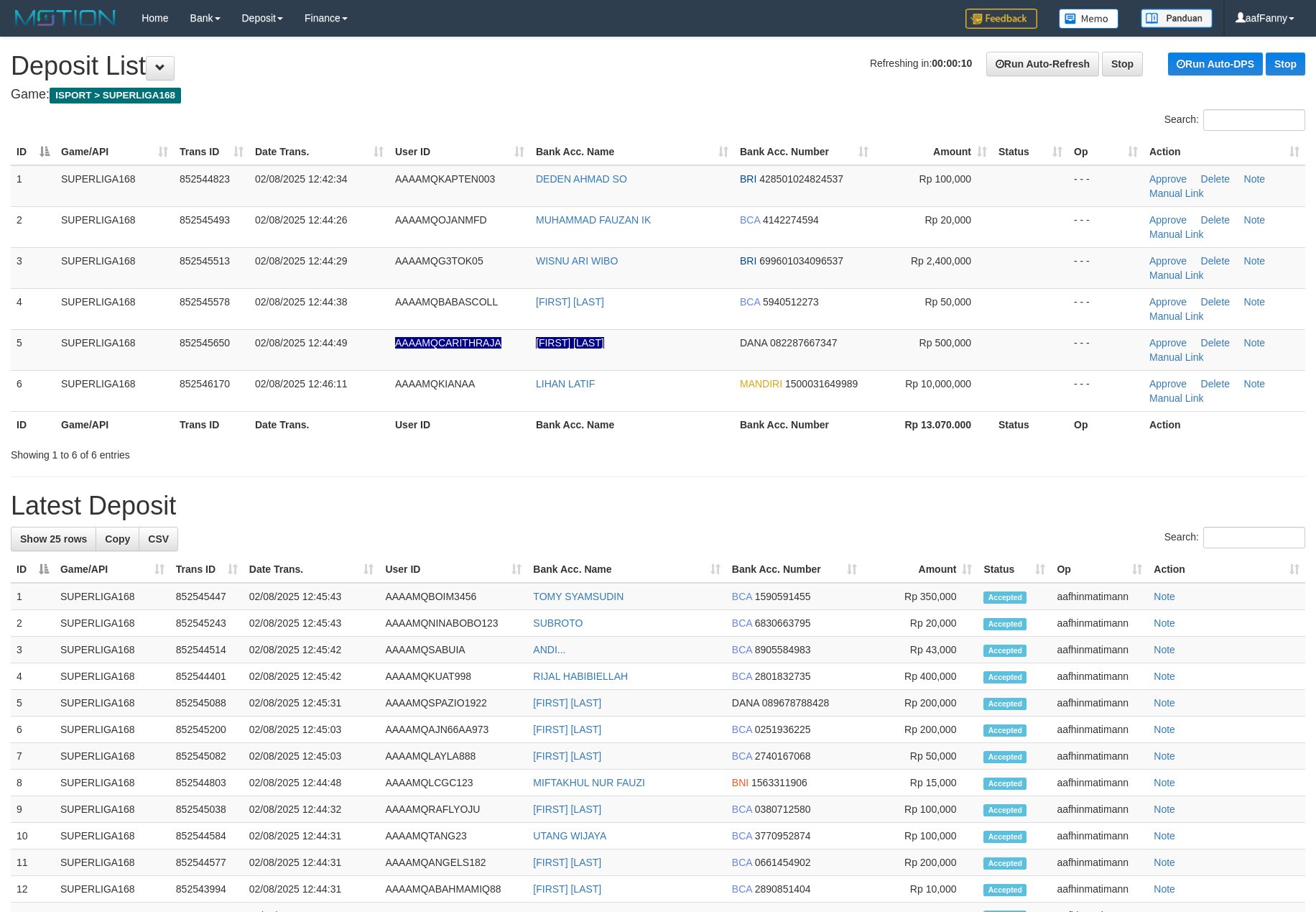 scroll, scrollTop: 0, scrollLeft: 0, axis: both 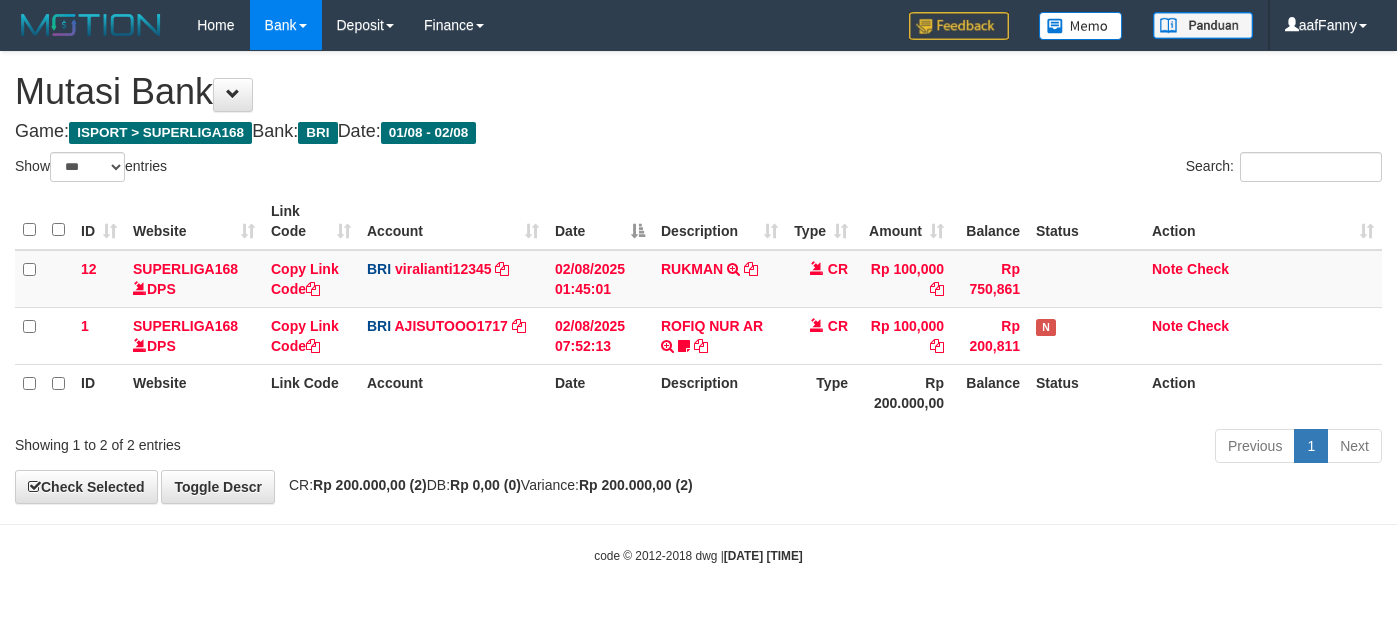 select on "***" 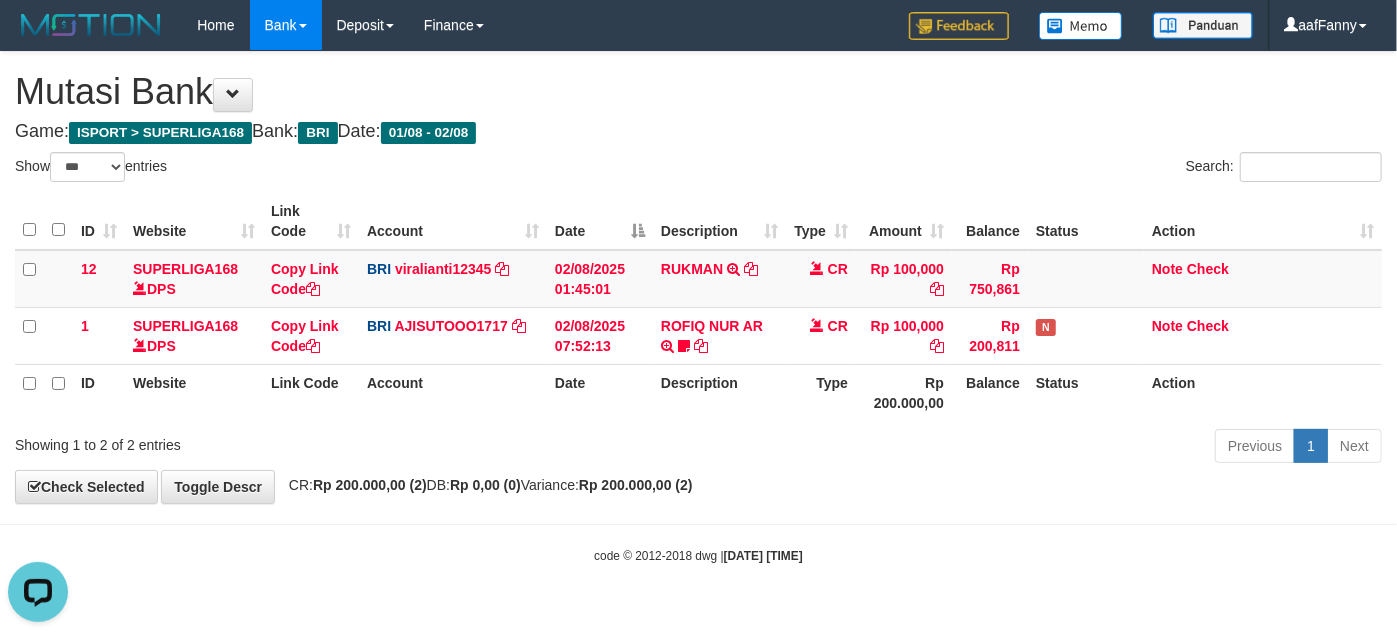 scroll, scrollTop: 0, scrollLeft: 0, axis: both 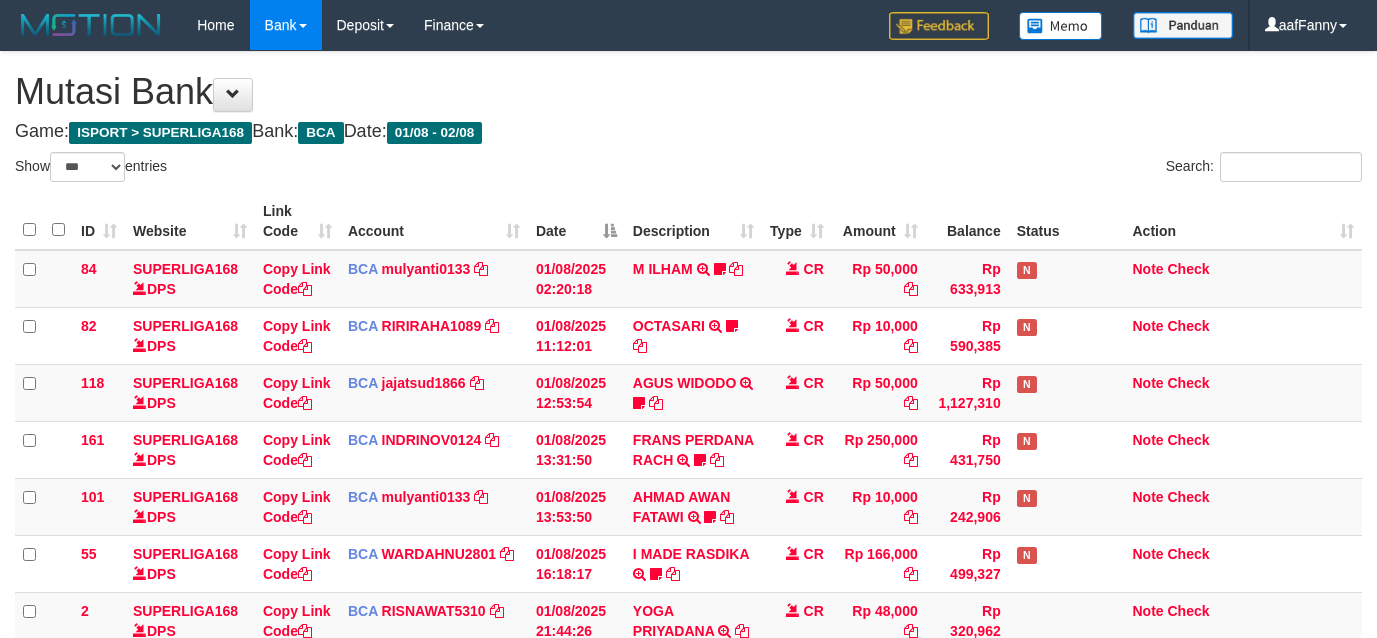 select on "***" 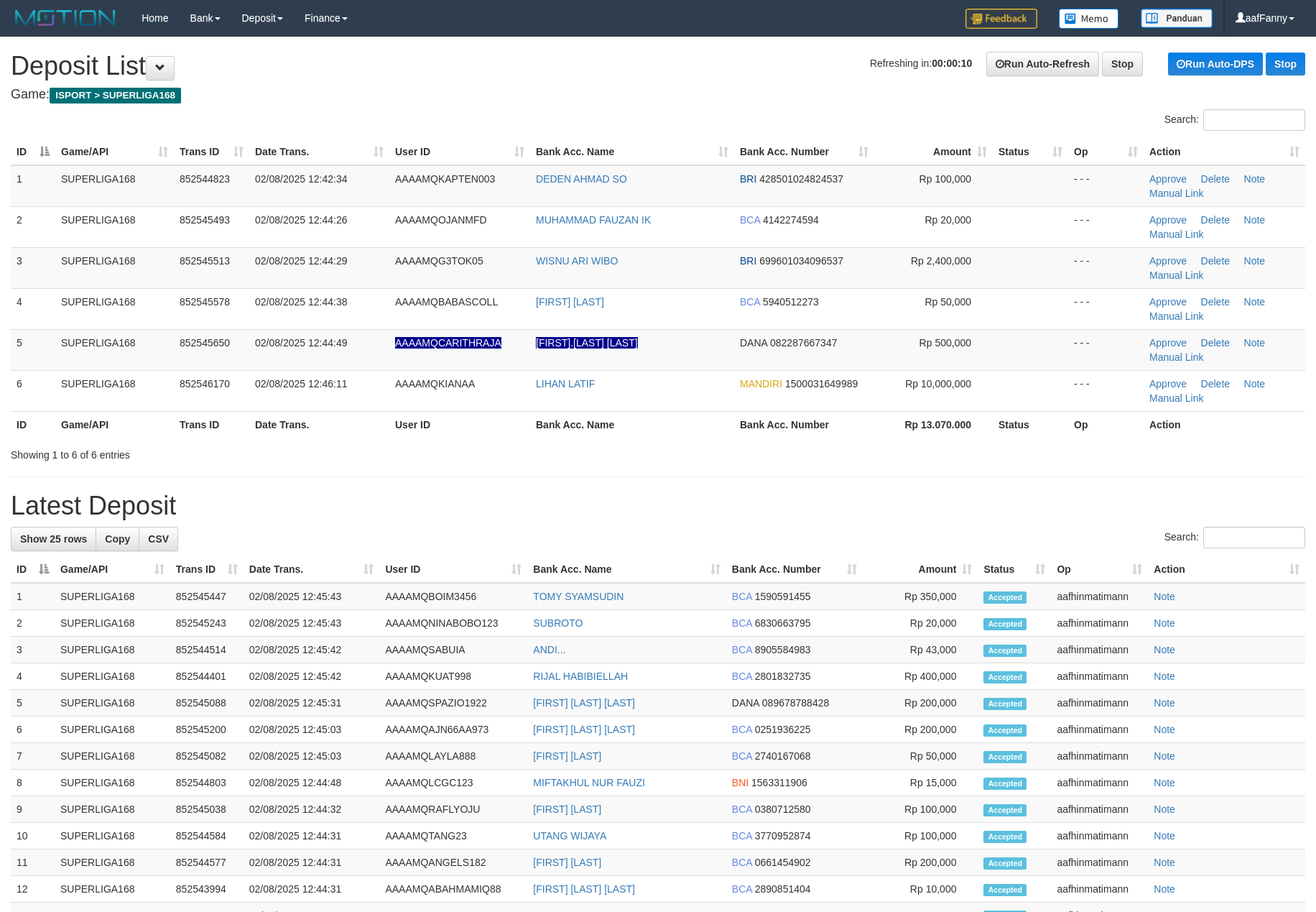 scroll, scrollTop: 0, scrollLeft: 0, axis: both 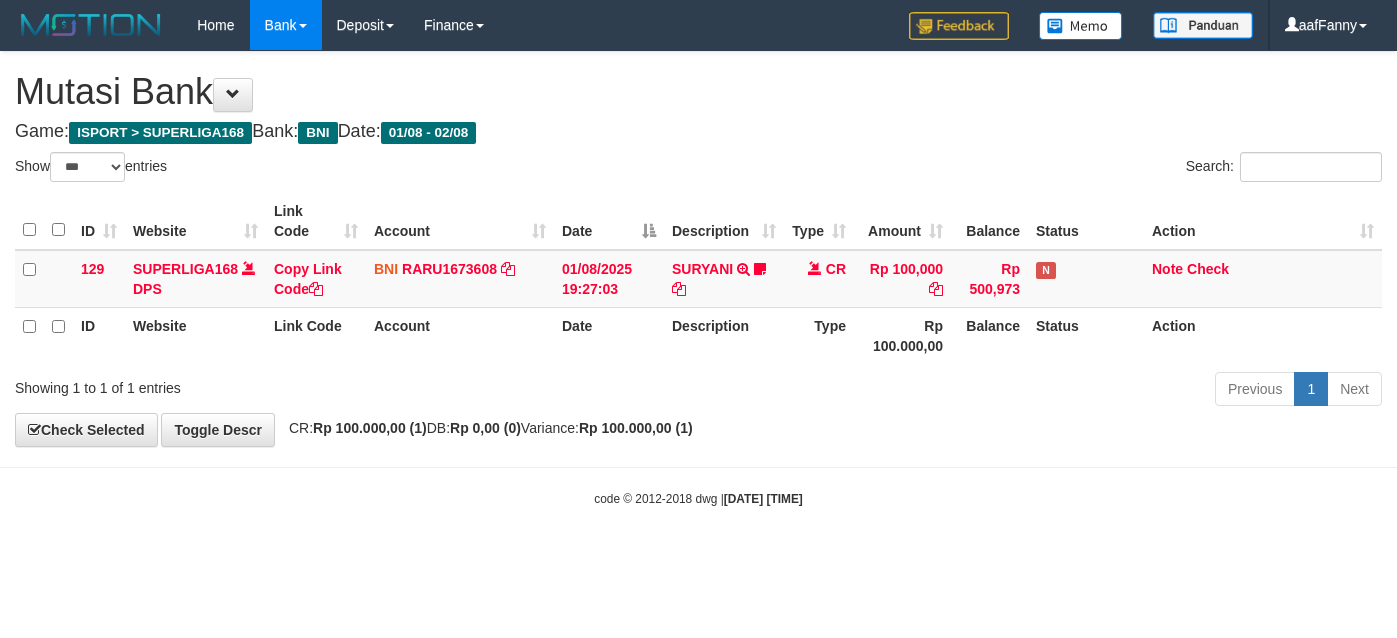 select on "***" 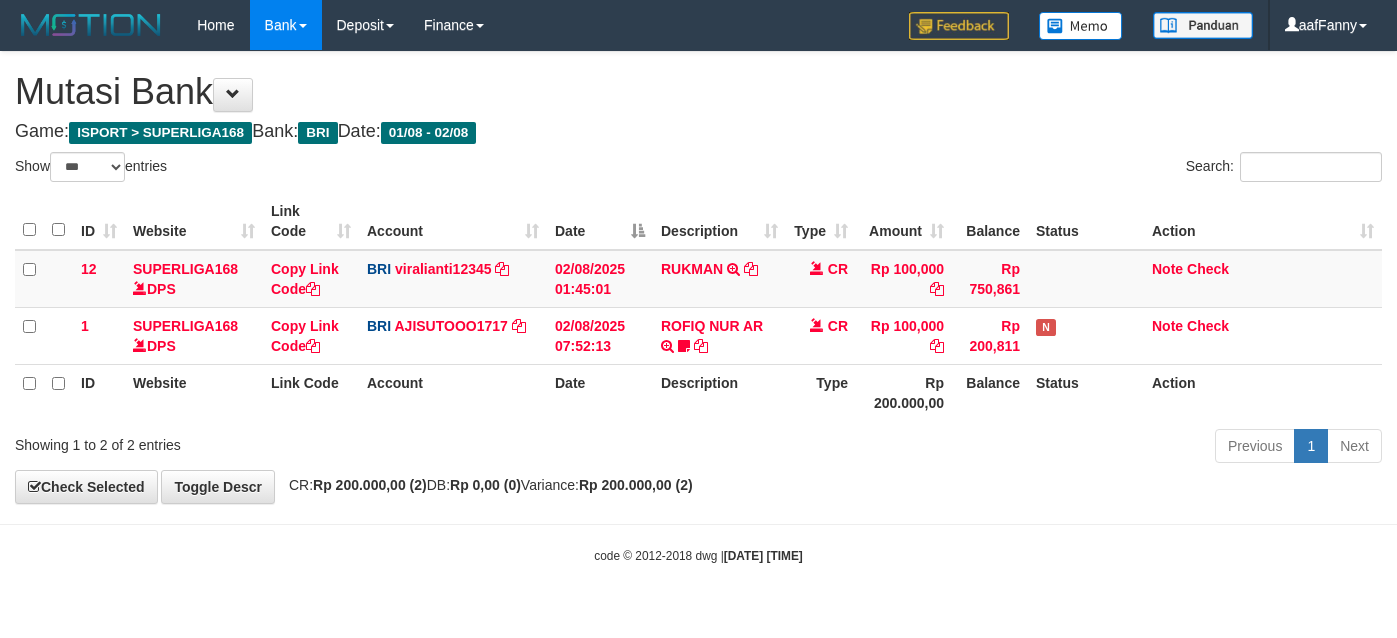 select on "***" 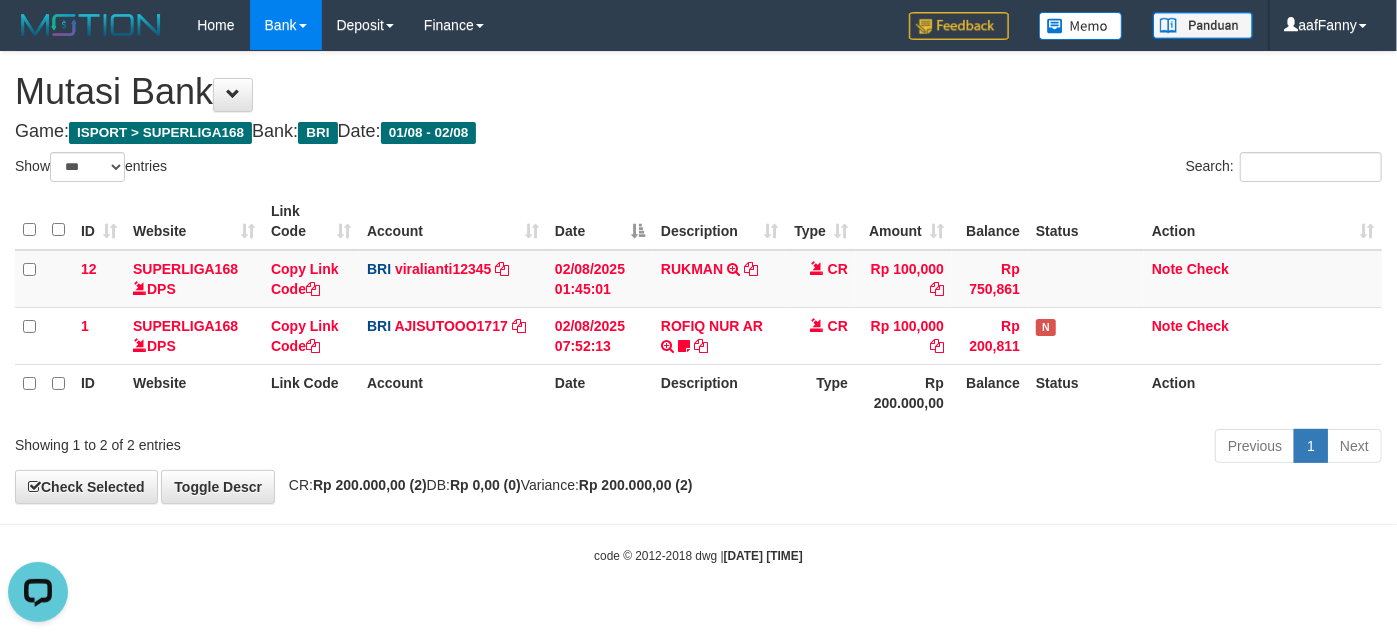 scroll, scrollTop: 0, scrollLeft: 0, axis: both 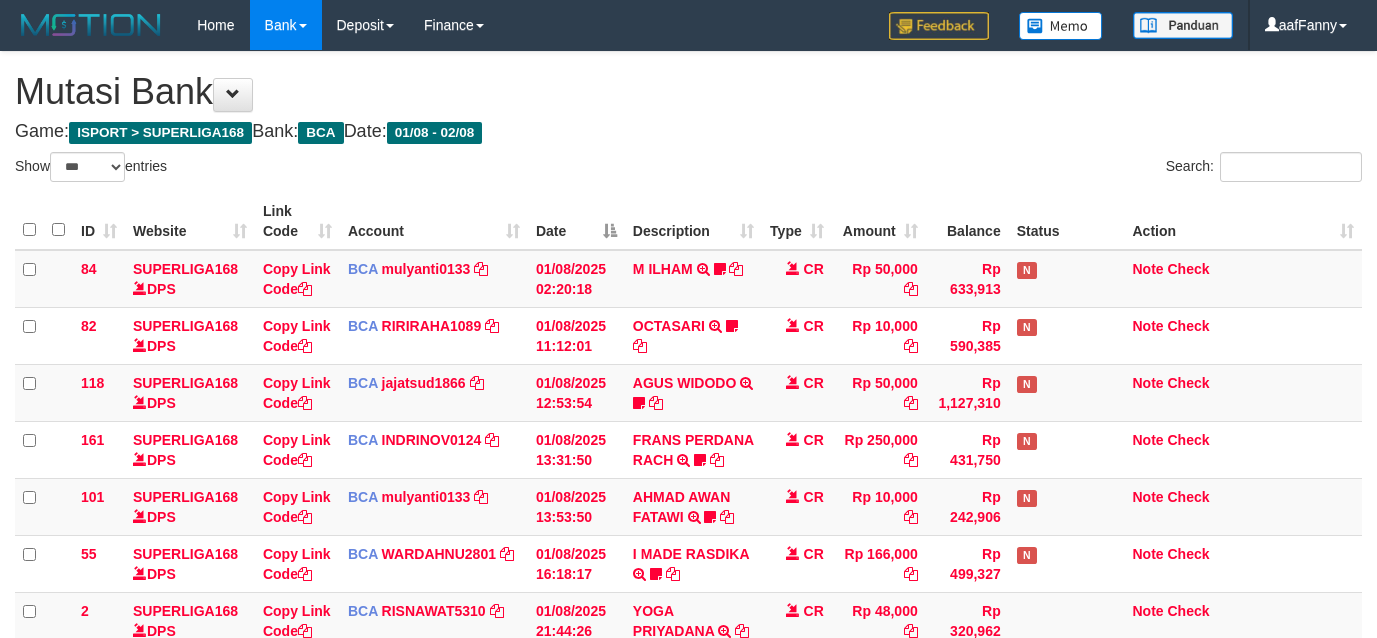 select on "***" 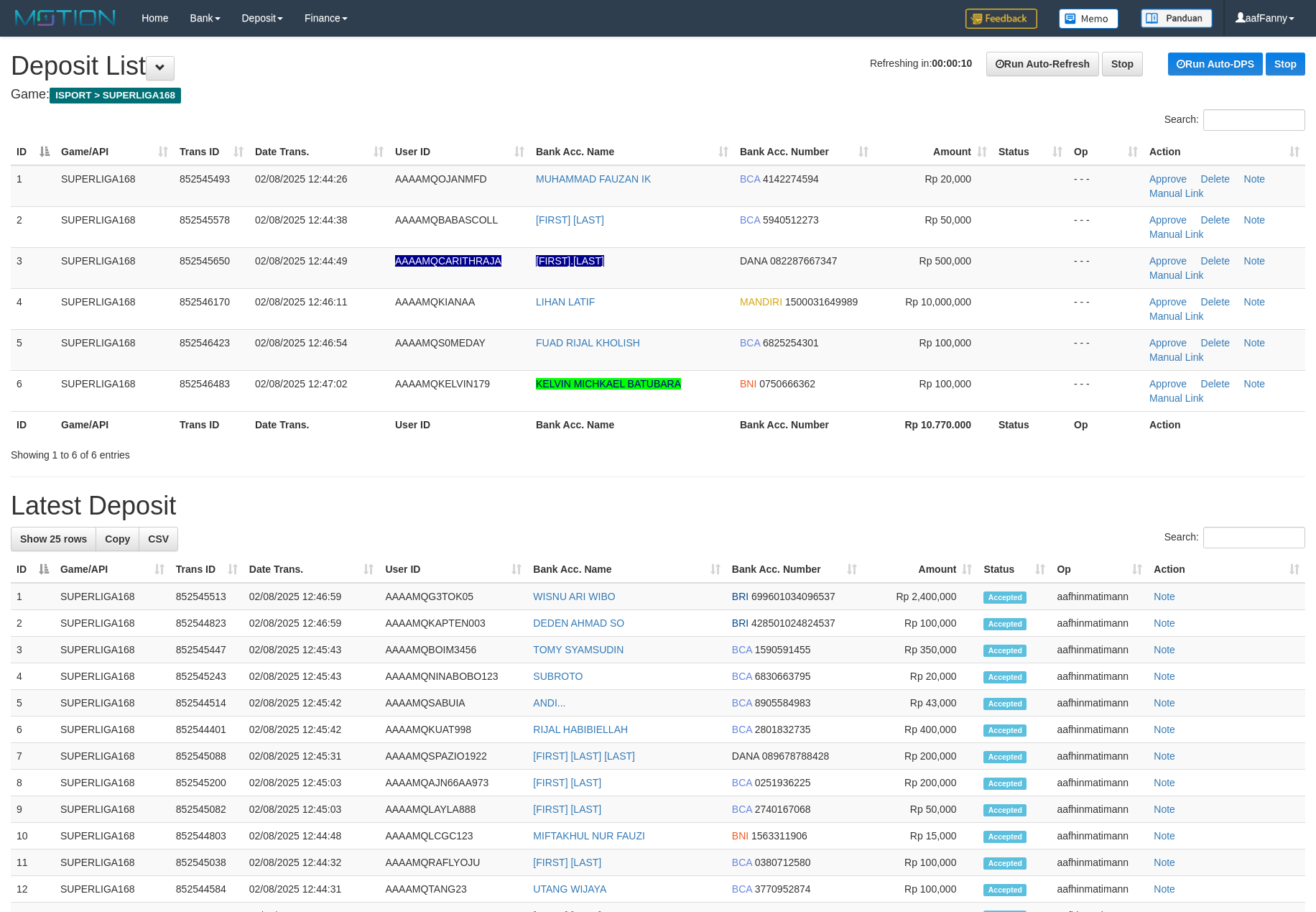 scroll, scrollTop: 0, scrollLeft: 0, axis: both 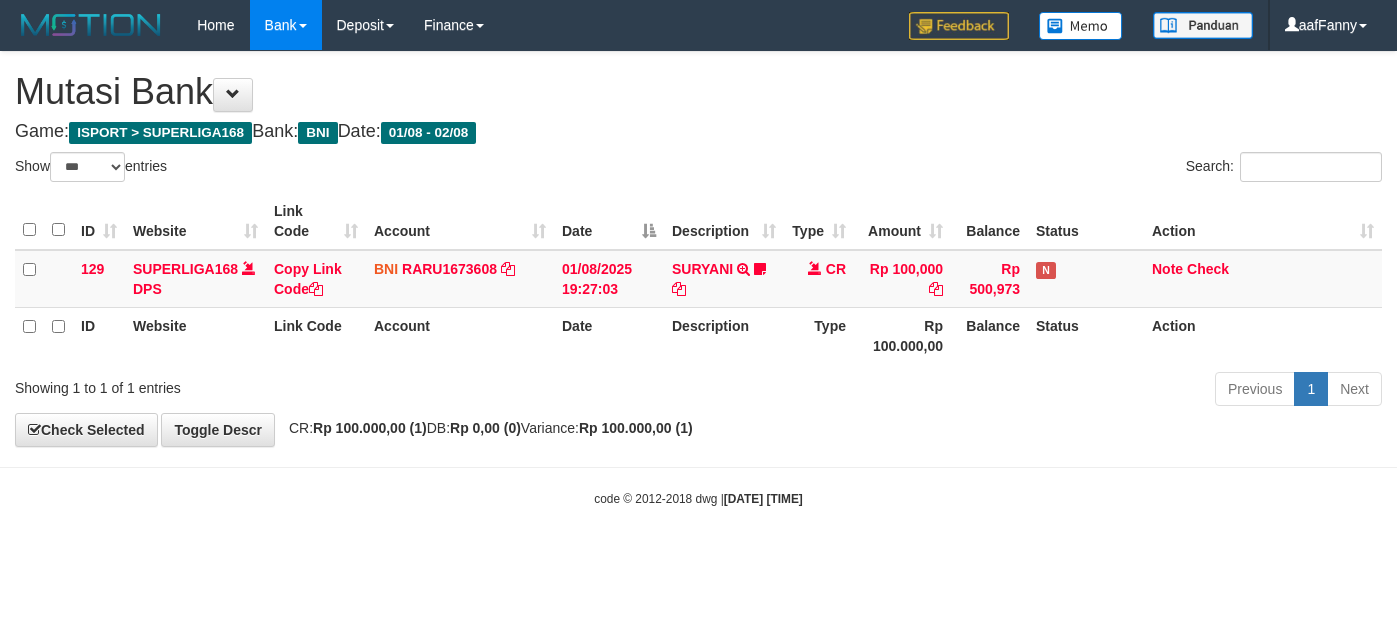 select on "***" 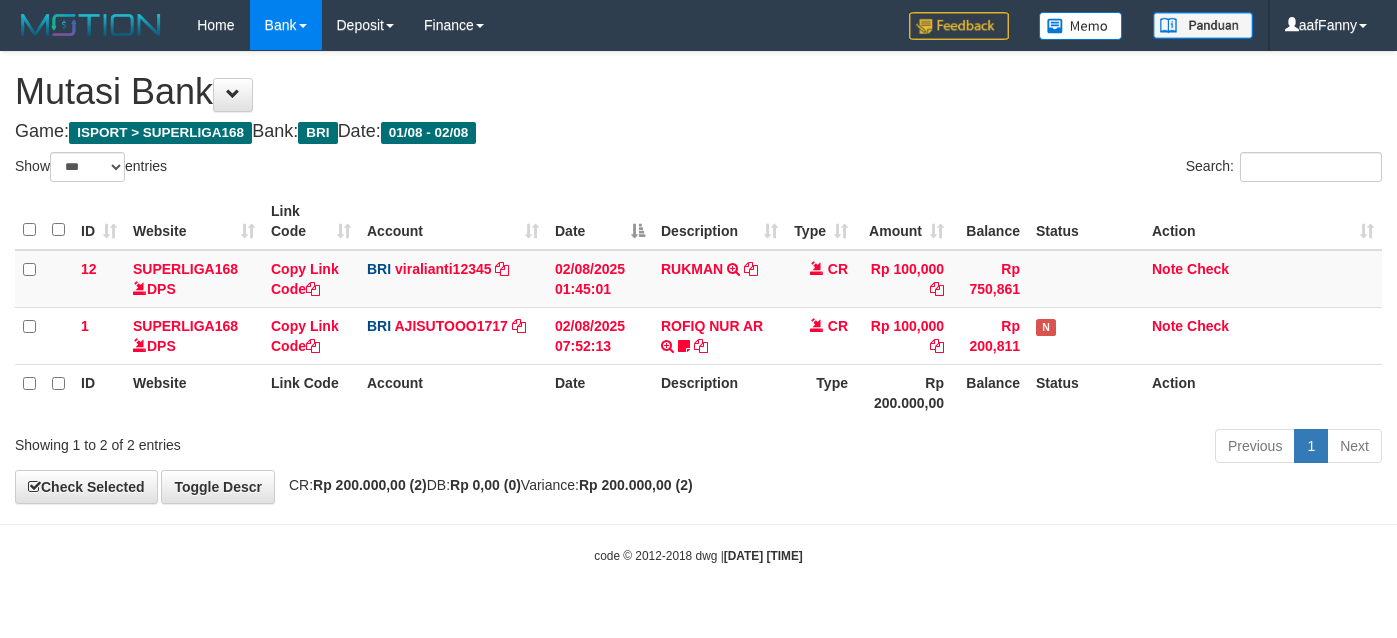 select on "***" 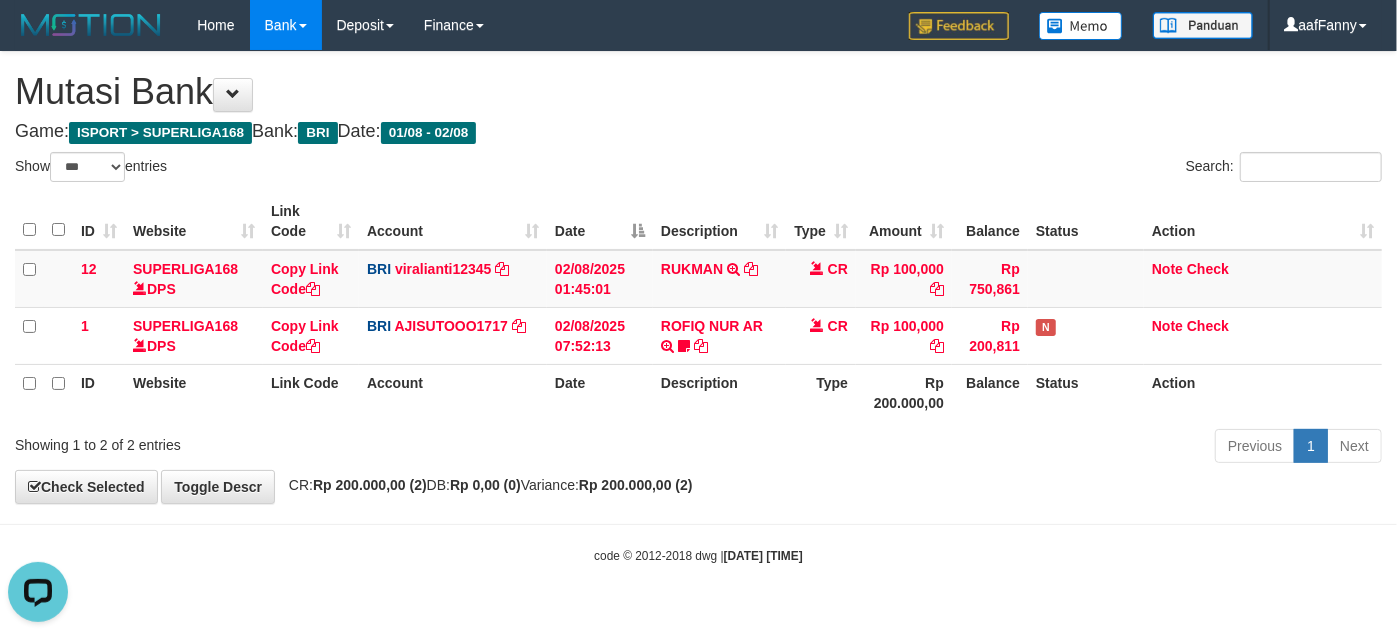 scroll, scrollTop: 0, scrollLeft: 0, axis: both 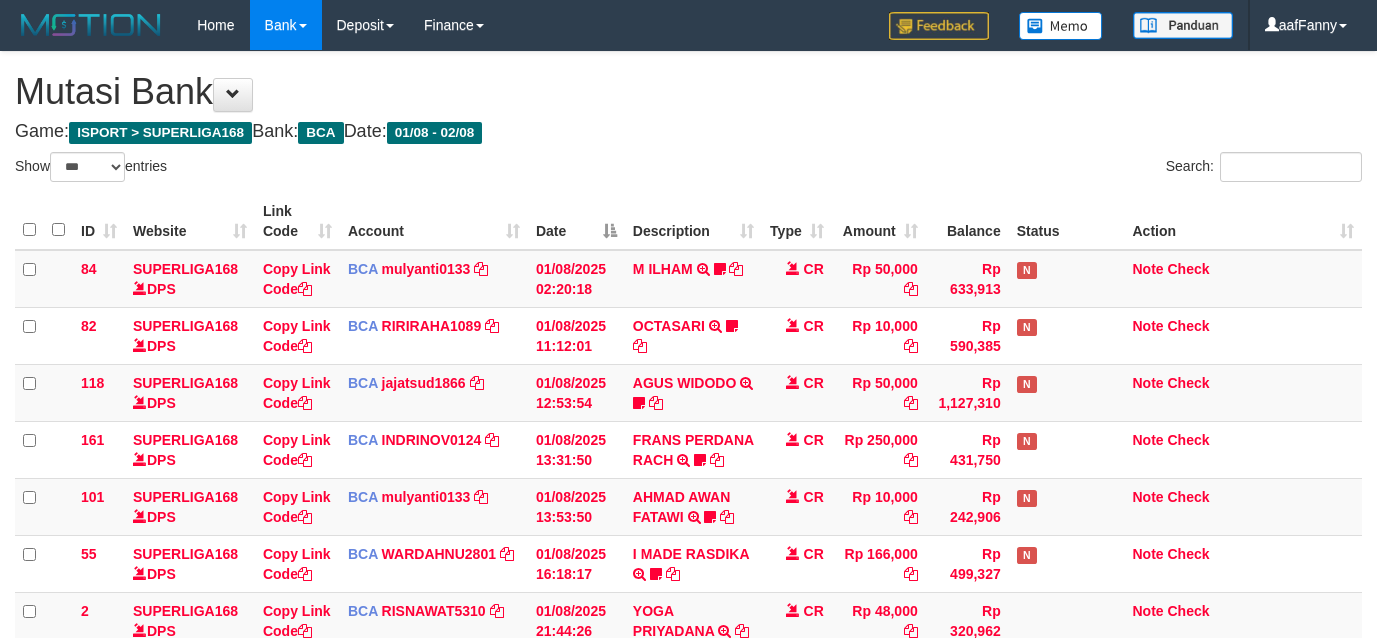 select on "***" 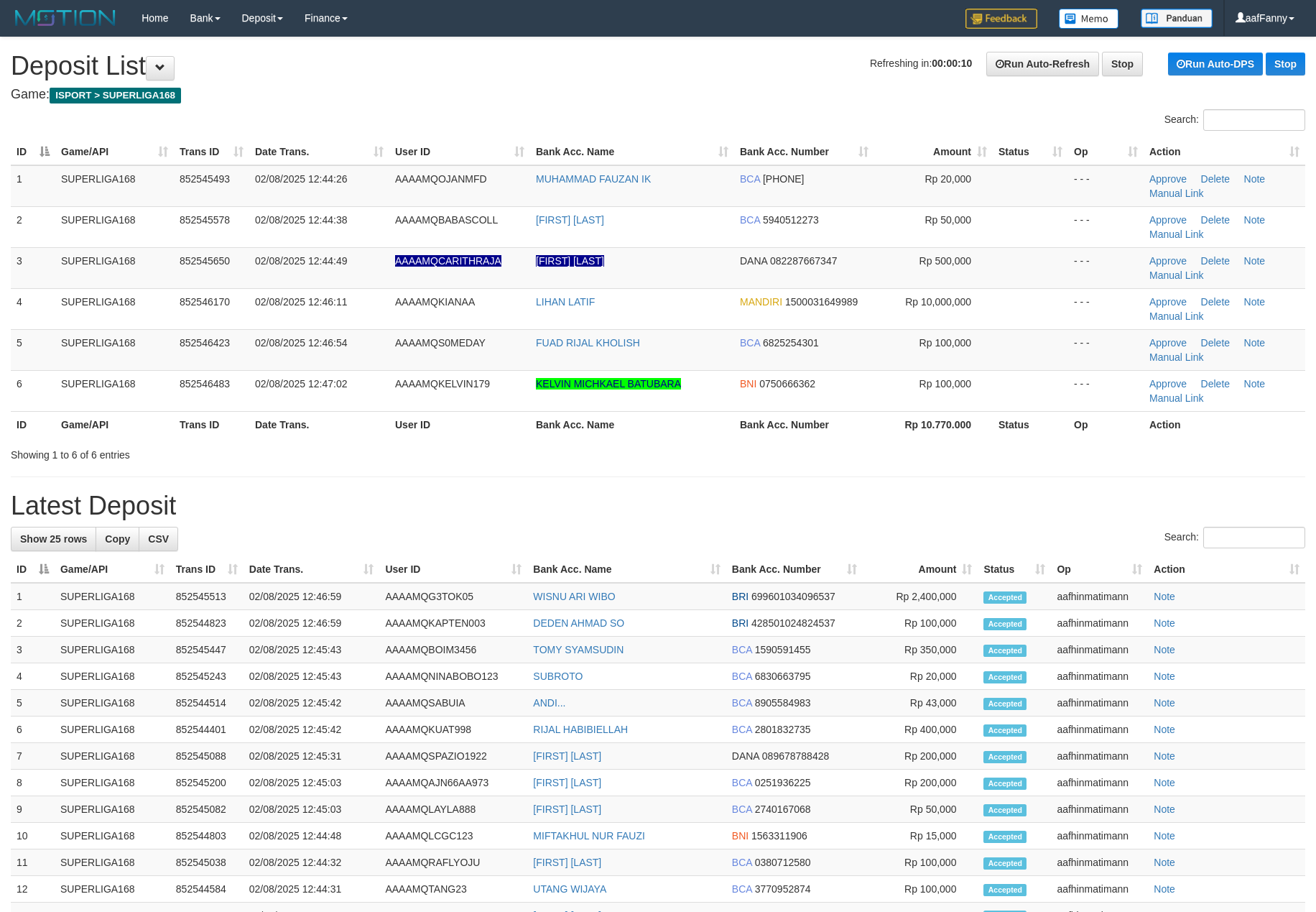 scroll, scrollTop: 0, scrollLeft: 0, axis: both 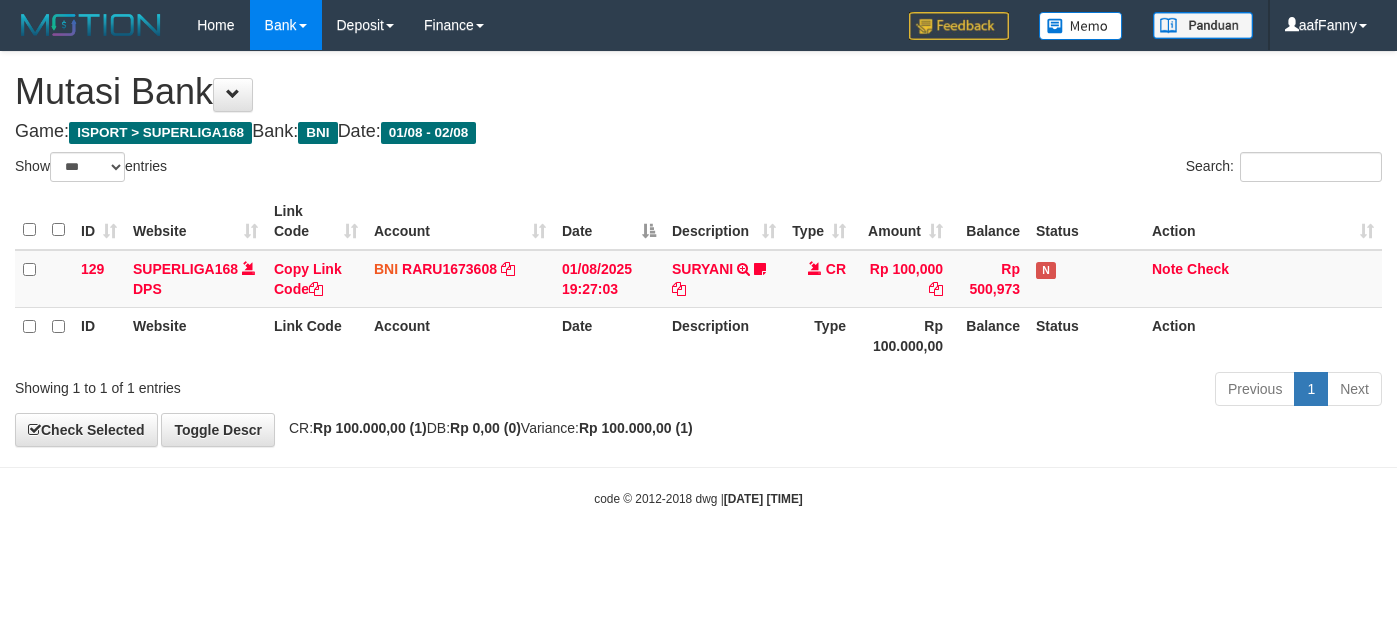 select on "***" 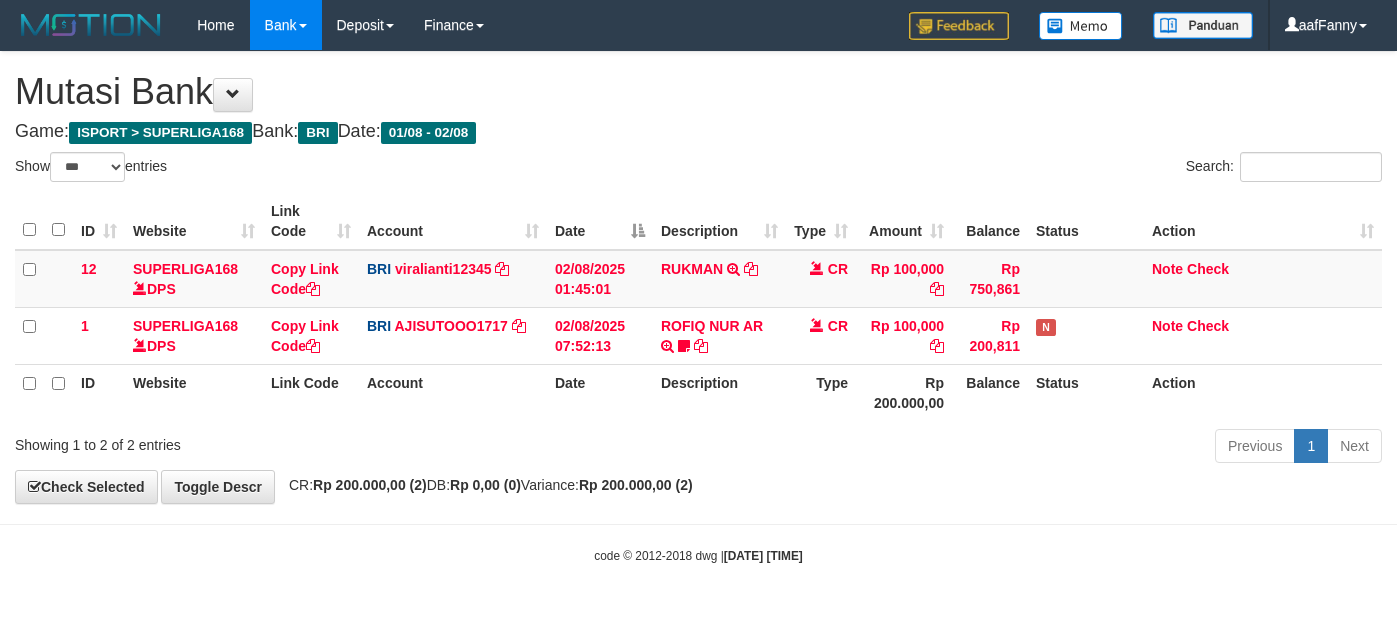 select on "***" 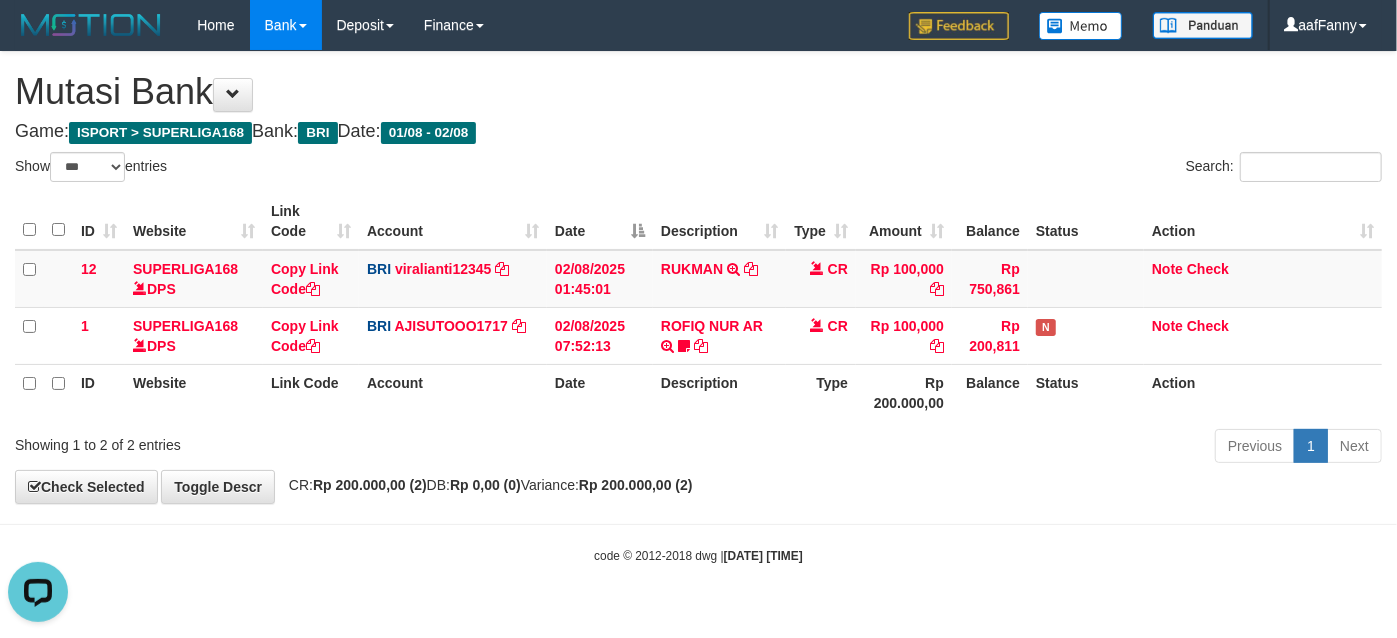 scroll, scrollTop: 0, scrollLeft: 0, axis: both 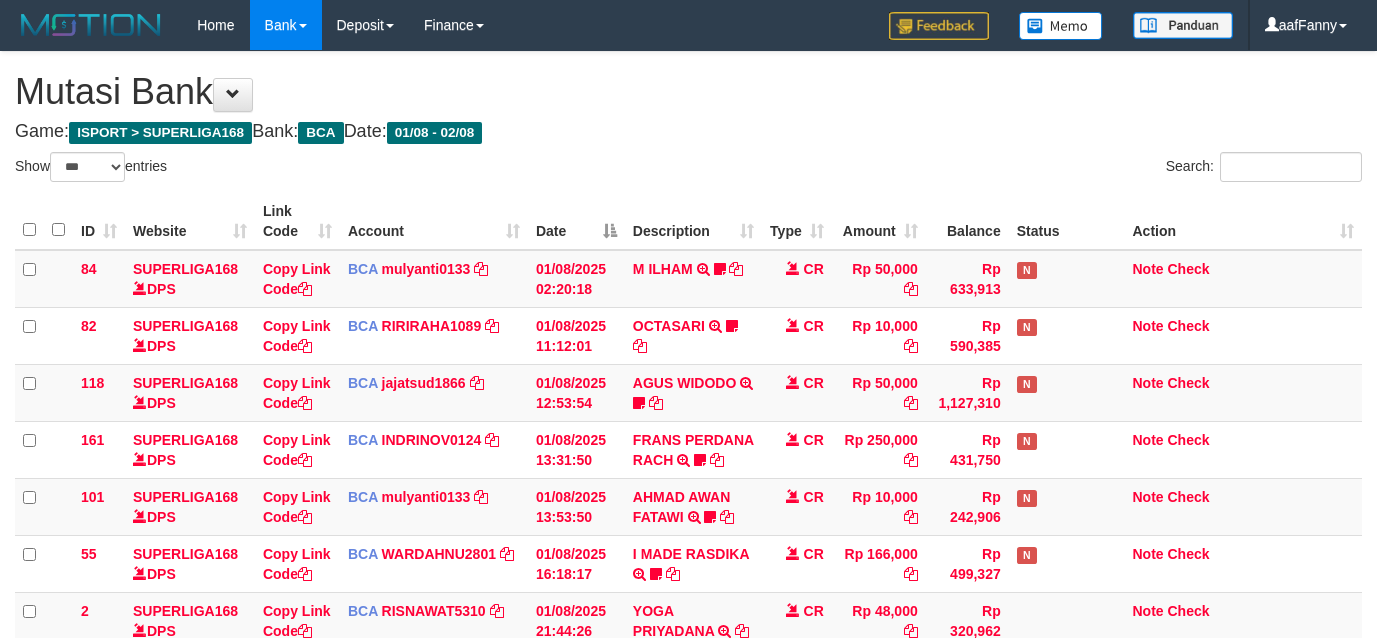 select on "***" 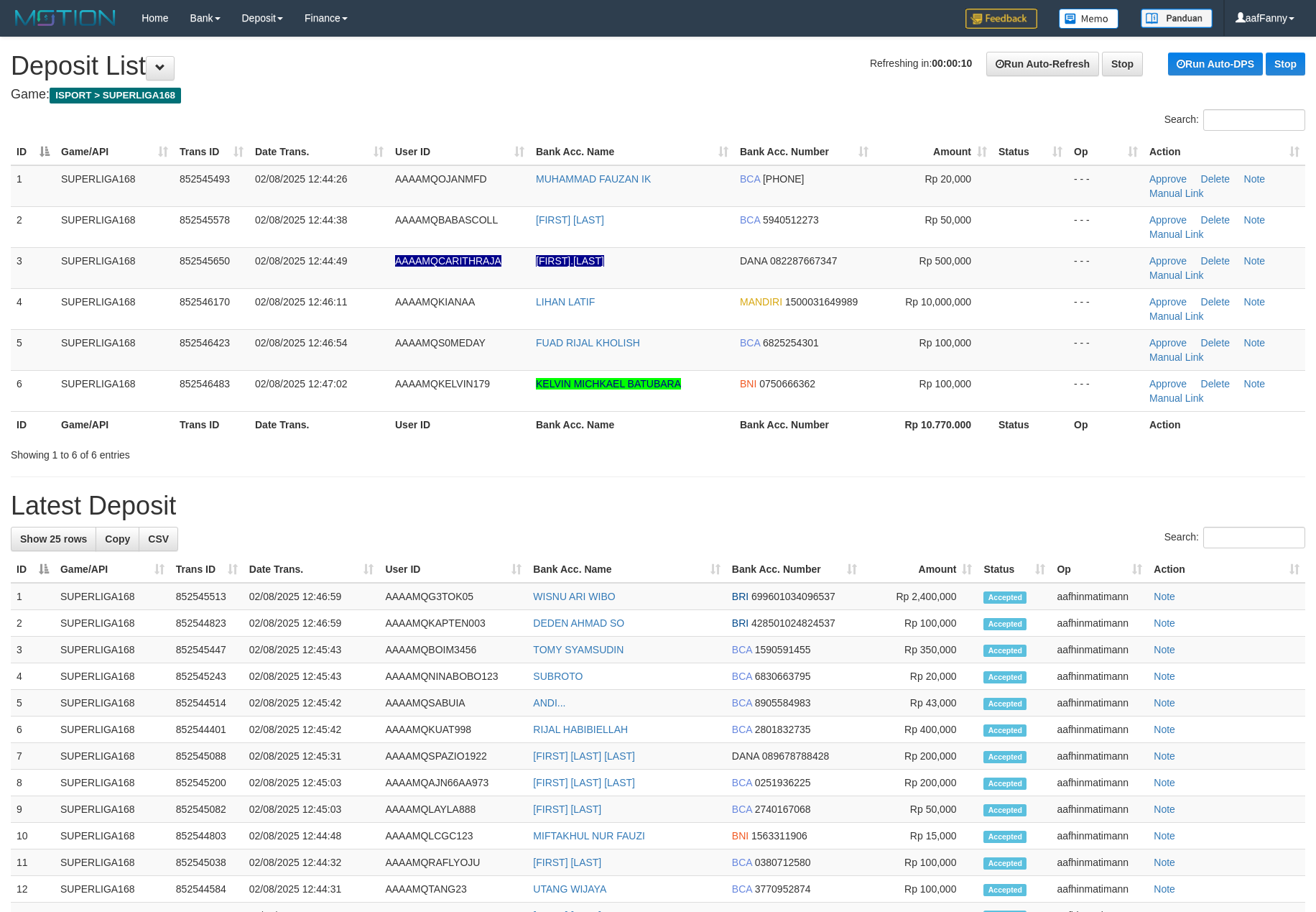 scroll, scrollTop: 0, scrollLeft: 0, axis: both 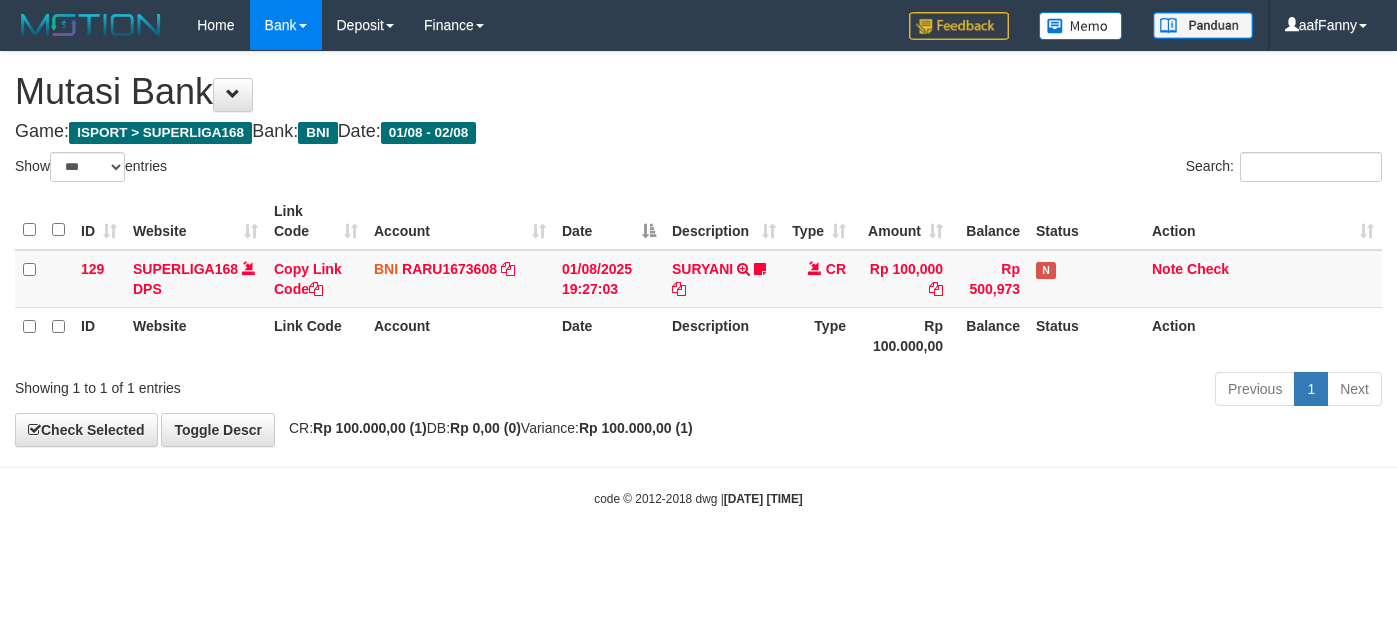 select on "***" 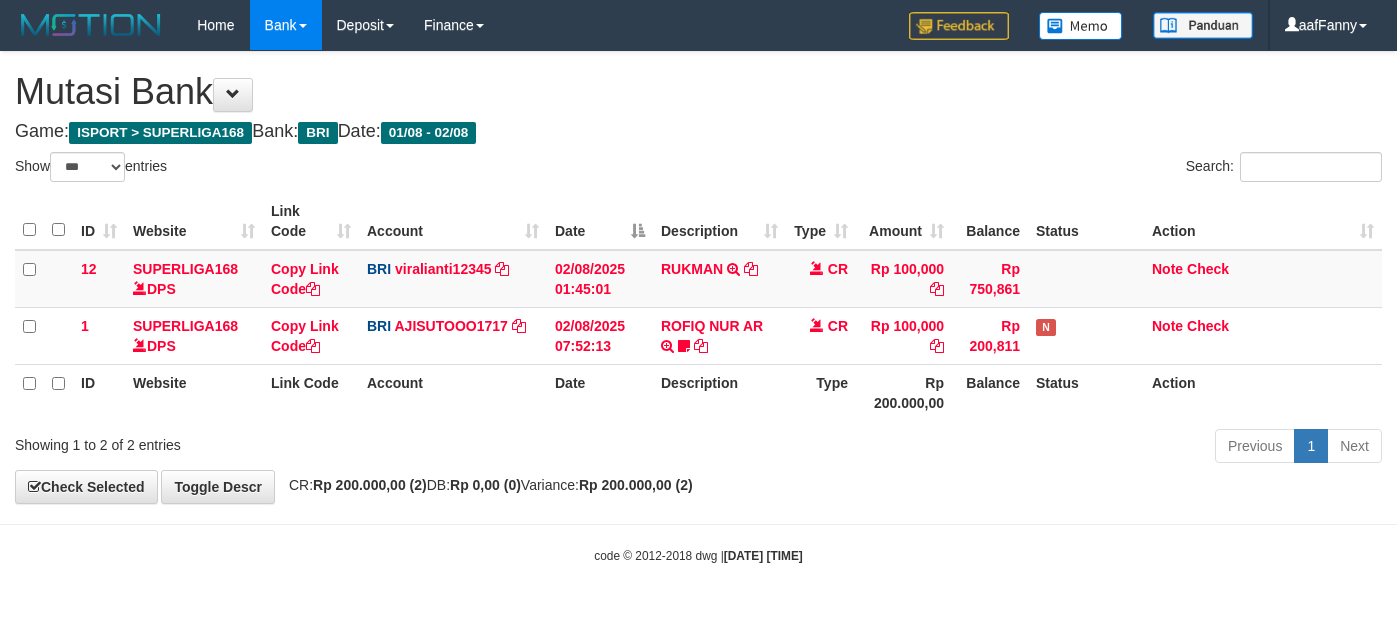 select on "***" 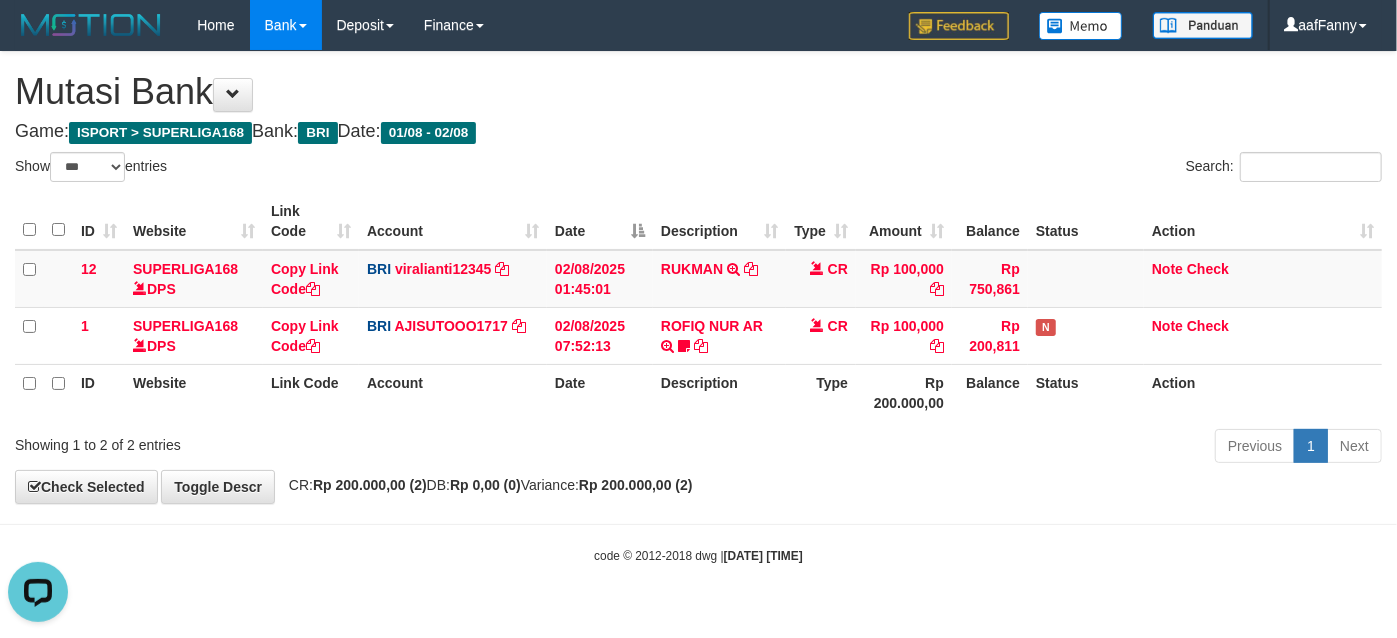 scroll, scrollTop: 0, scrollLeft: 0, axis: both 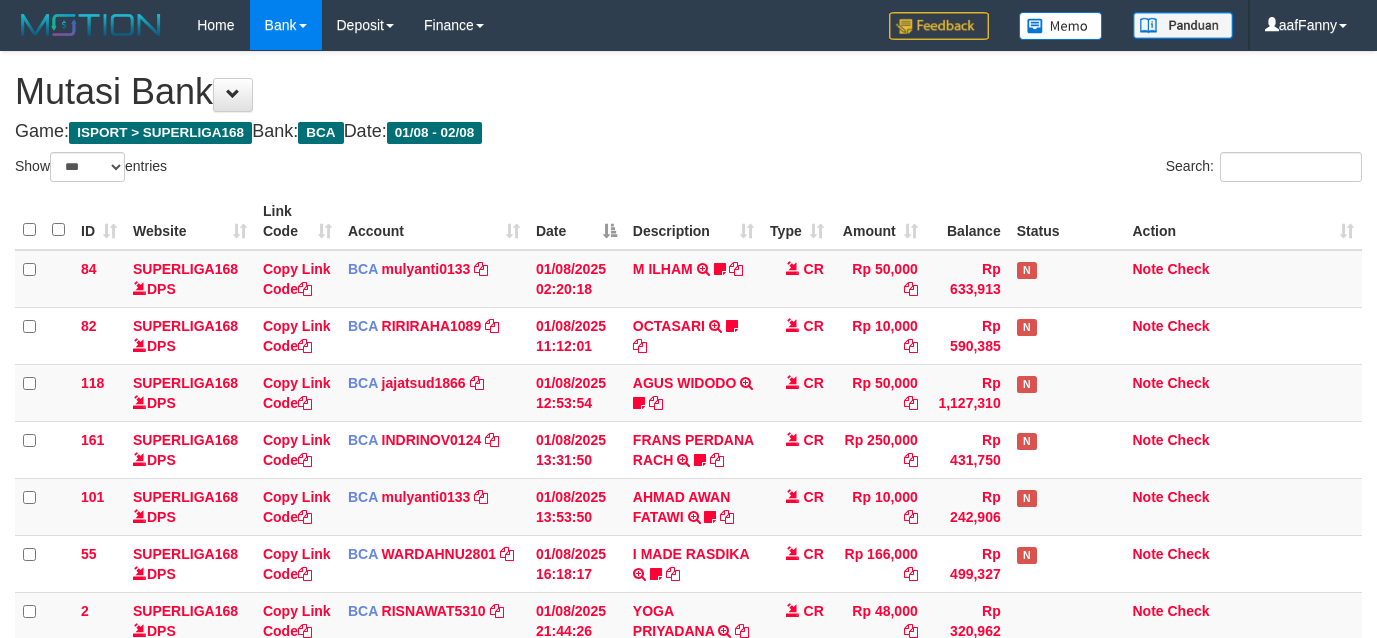 select on "***" 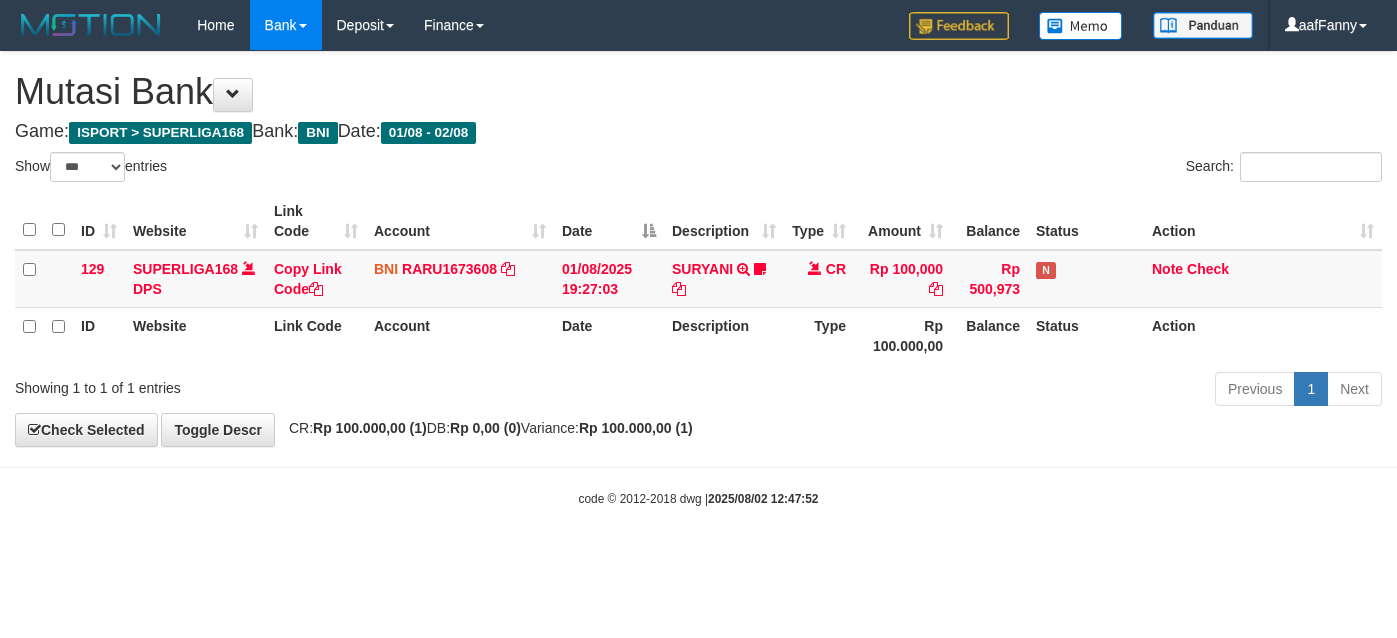 select on "***" 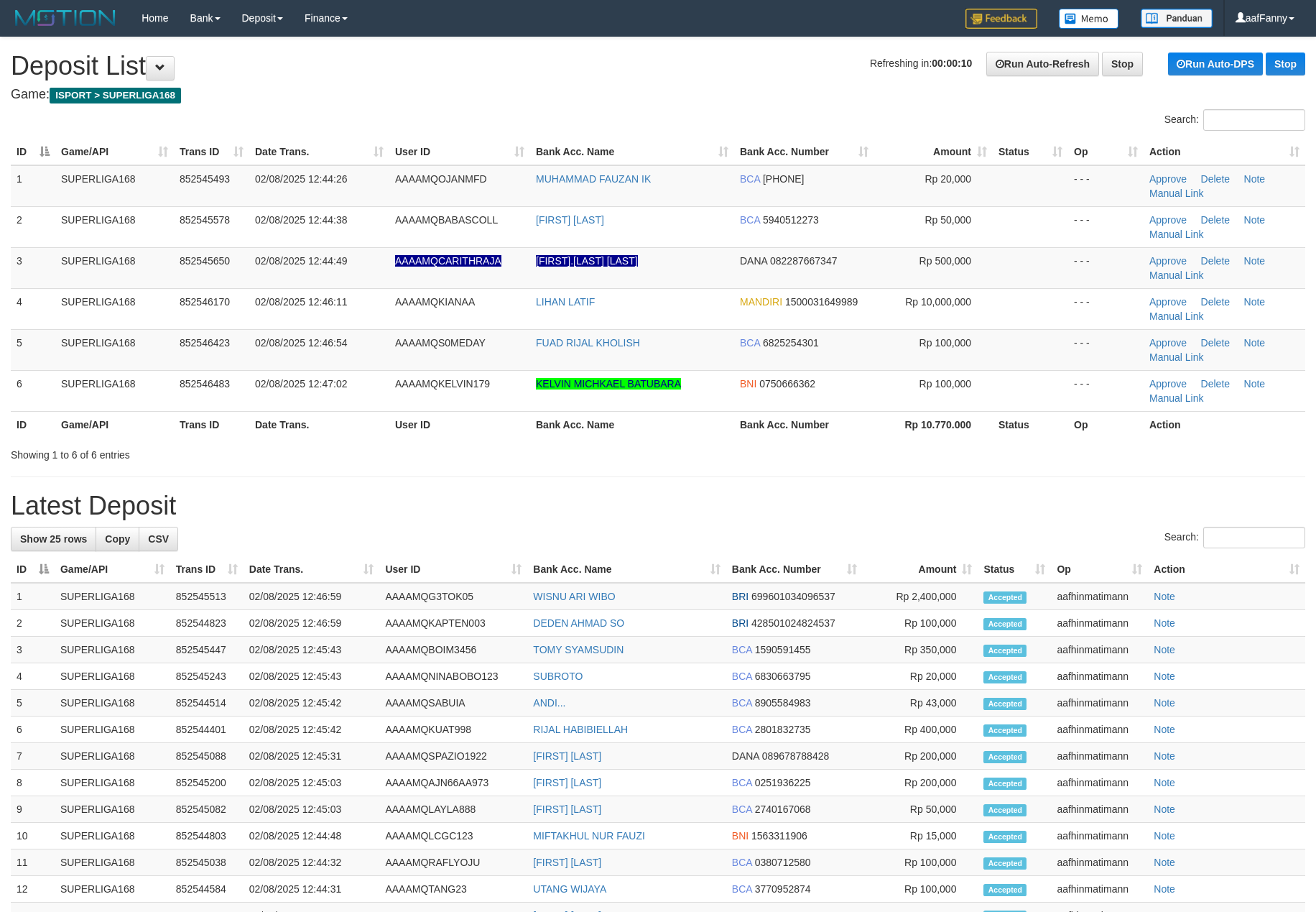 scroll, scrollTop: 0, scrollLeft: 0, axis: both 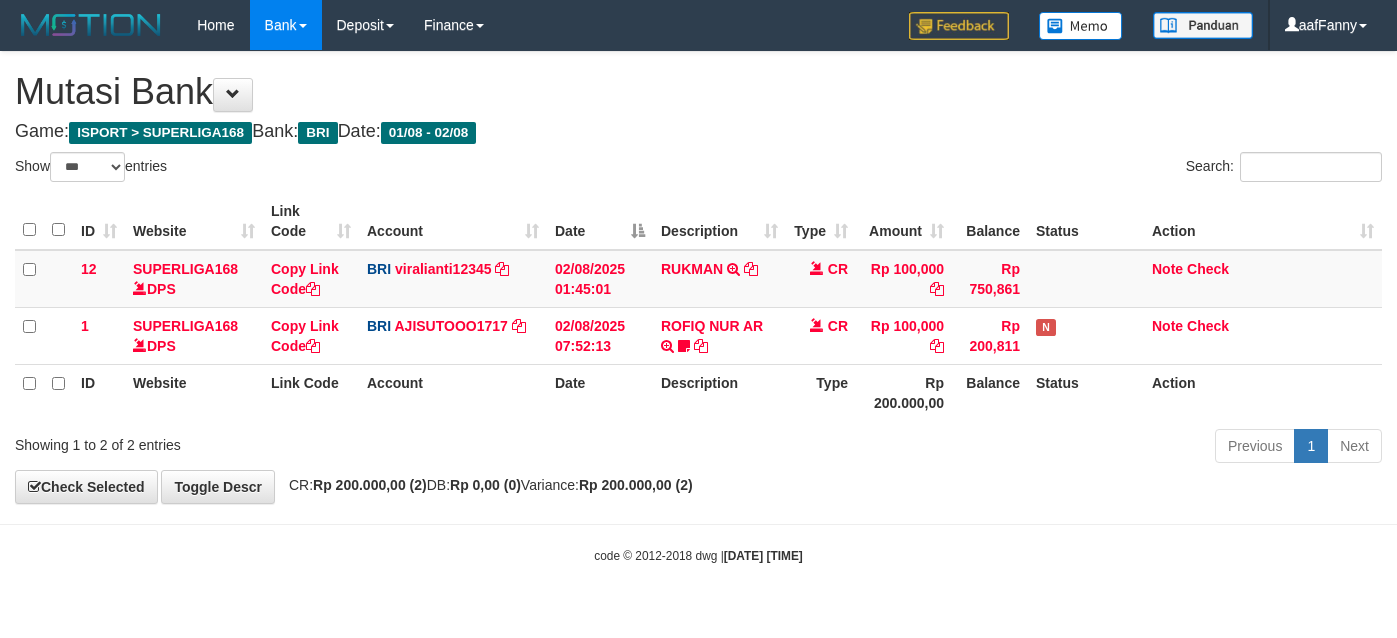 select on "***" 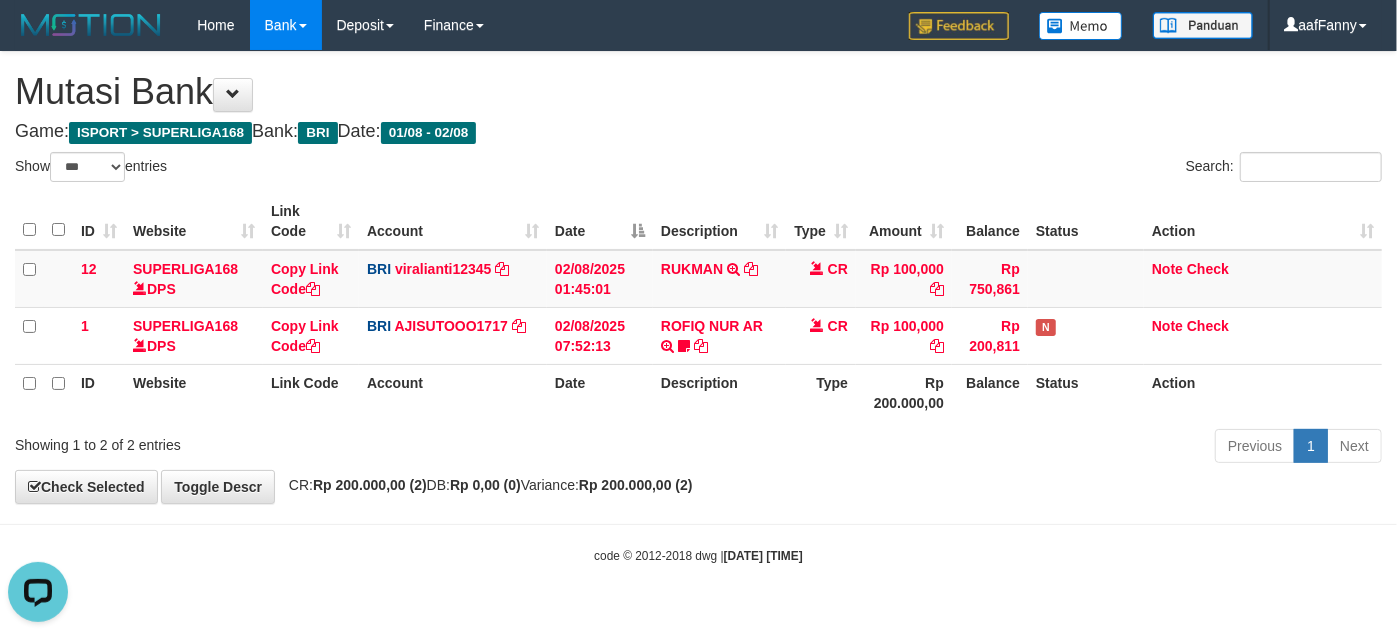 scroll, scrollTop: 0, scrollLeft: 0, axis: both 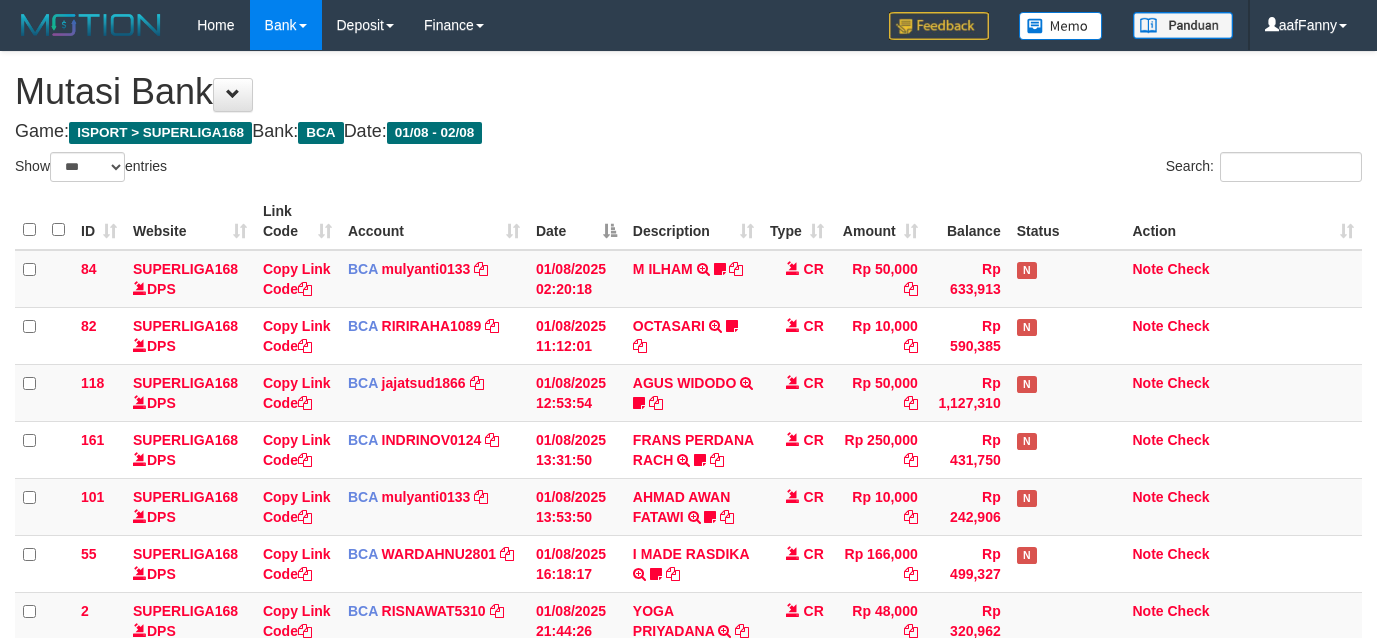select on "***" 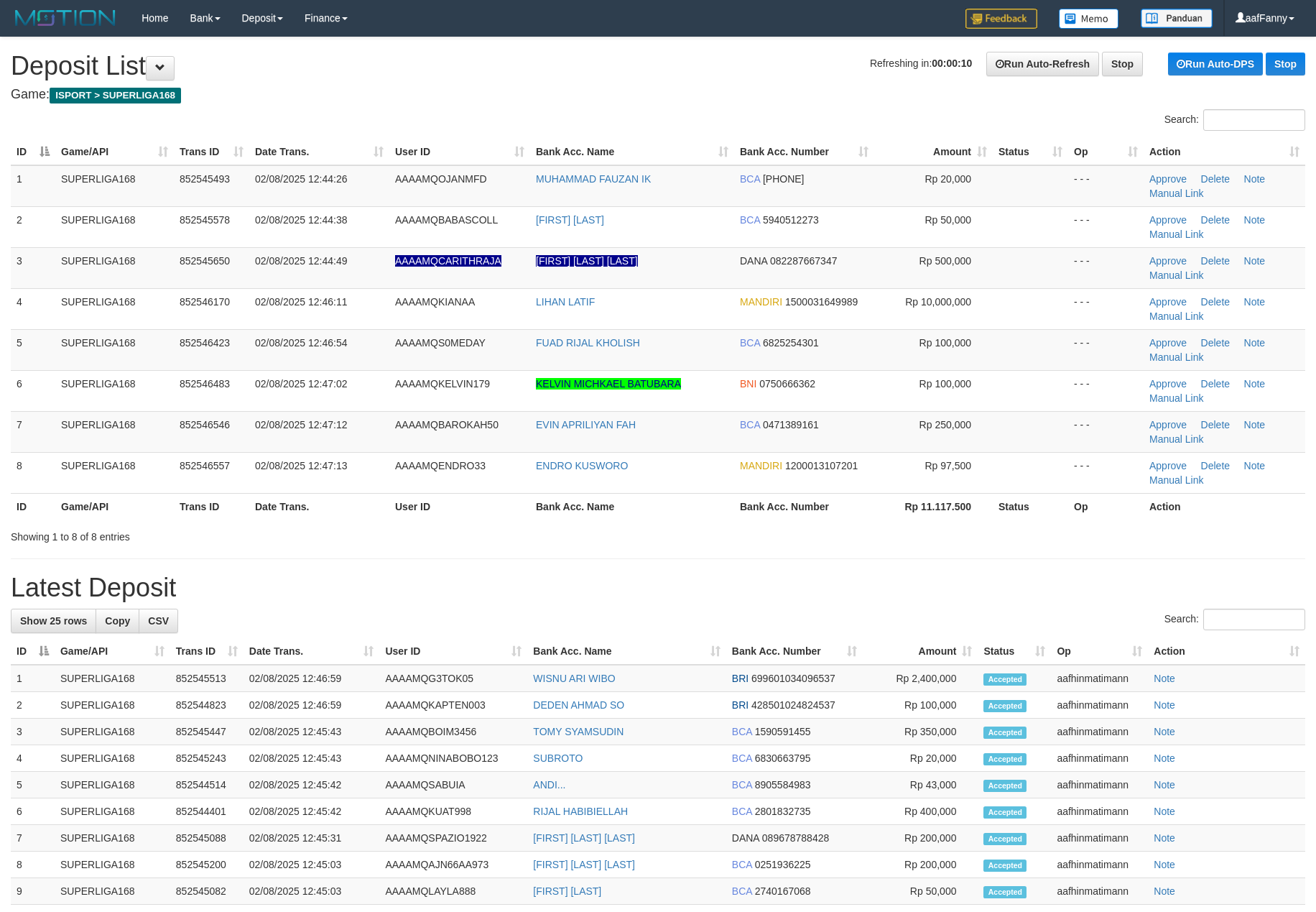 scroll, scrollTop: 0, scrollLeft: 0, axis: both 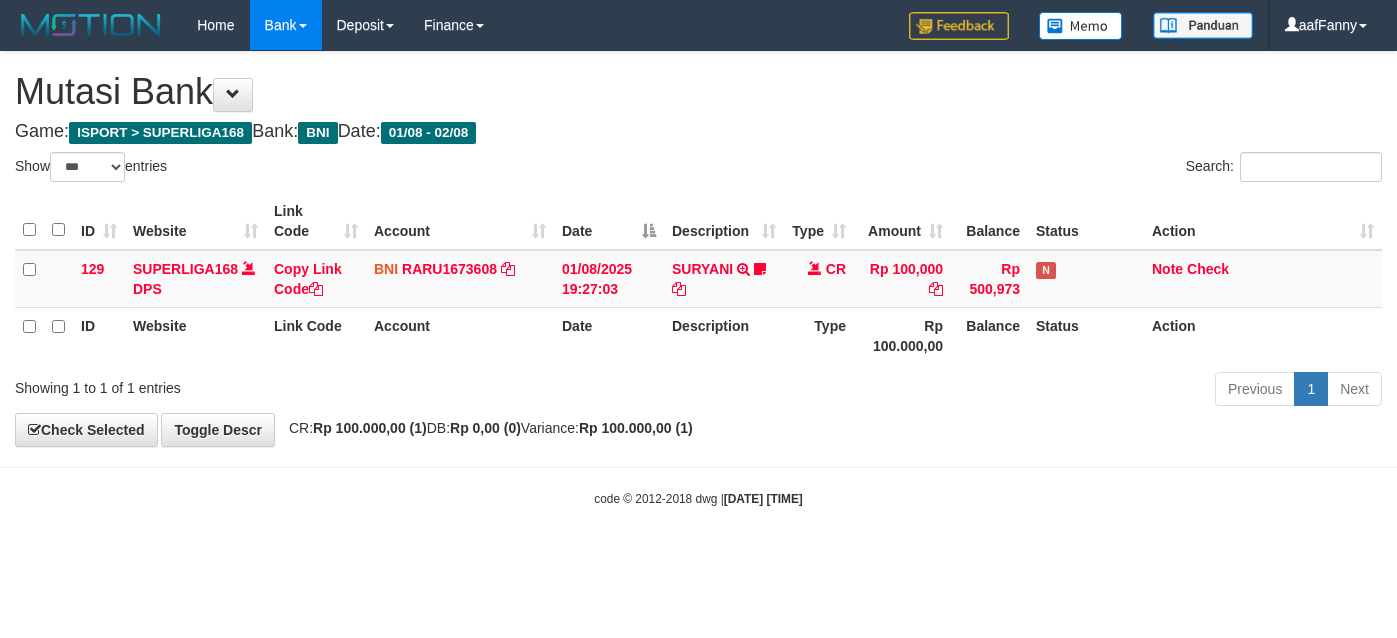 select on "***" 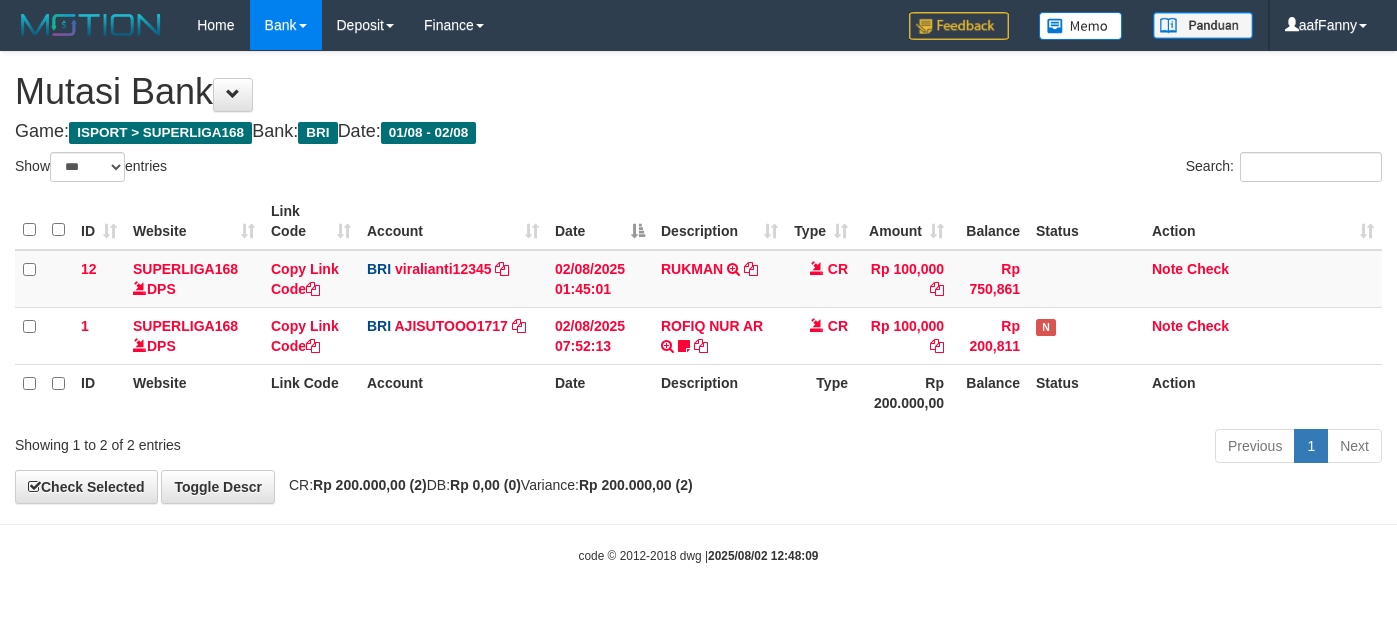 select on "***" 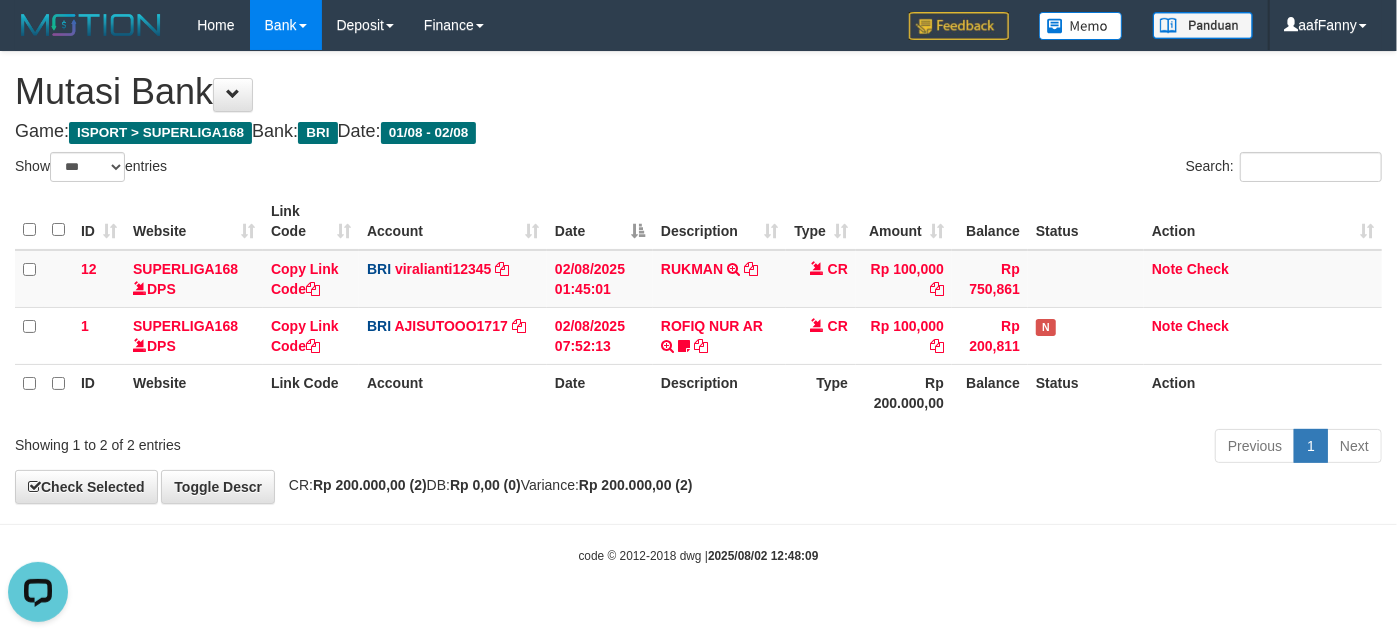 scroll, scrollTop: 0, scrollLeft: 0, axis: both 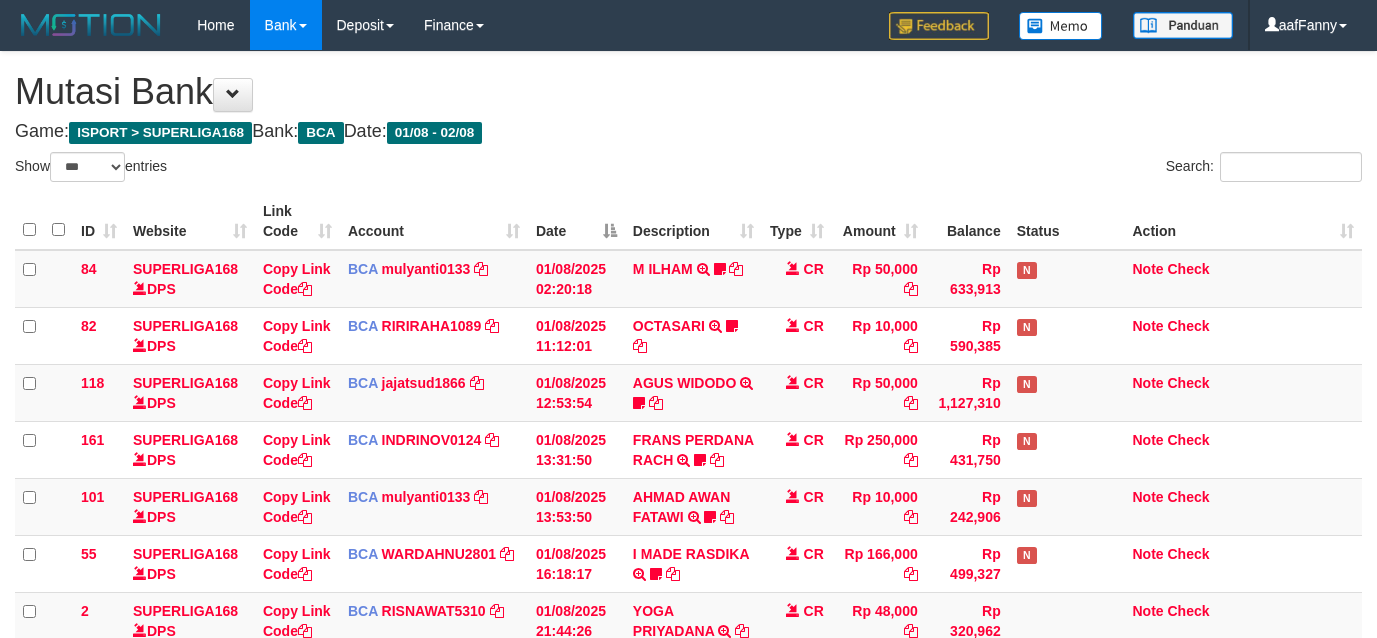 select on "***" 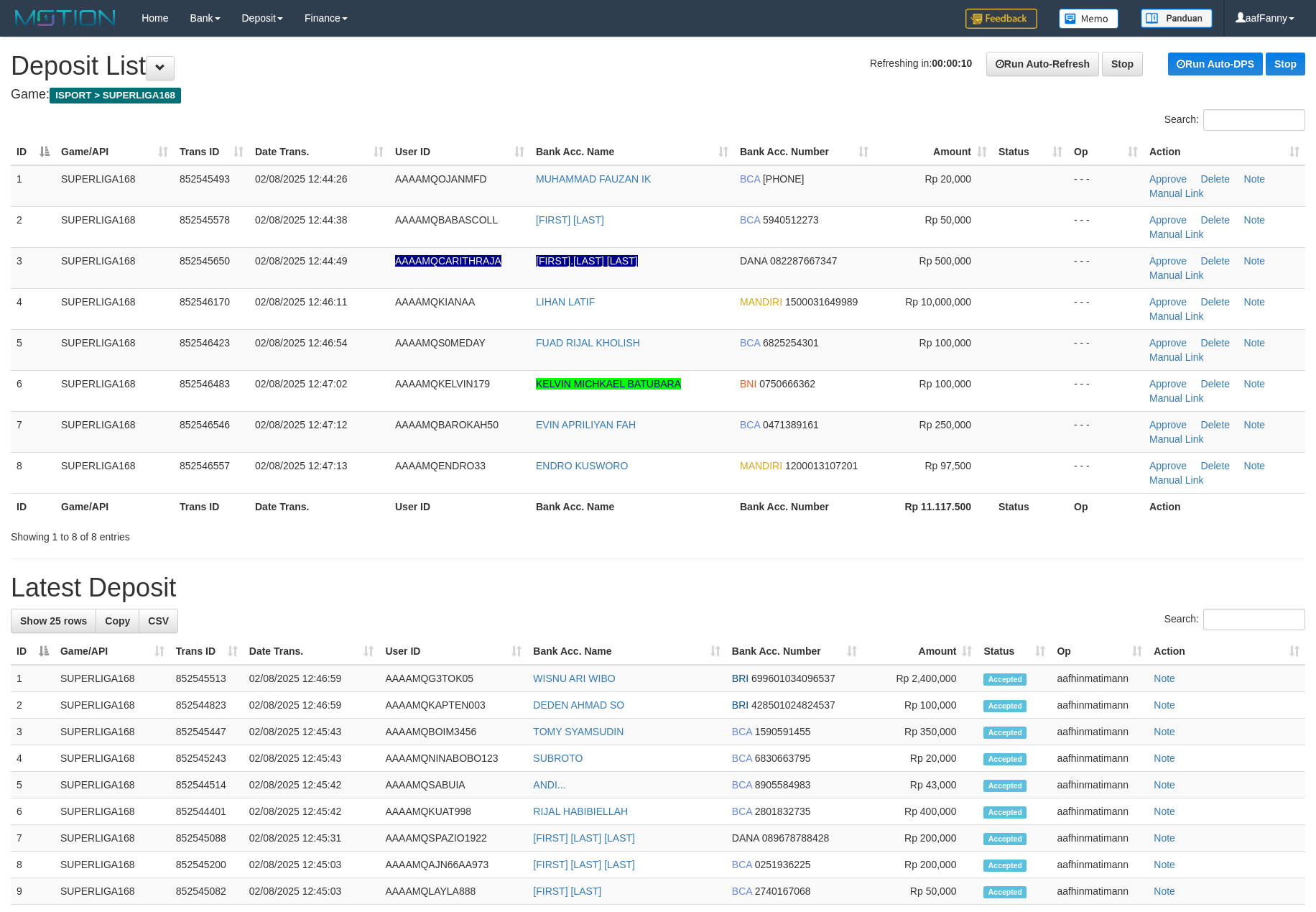 scroll, scrollTop: 0, scrollLeft: 0, axis: both 